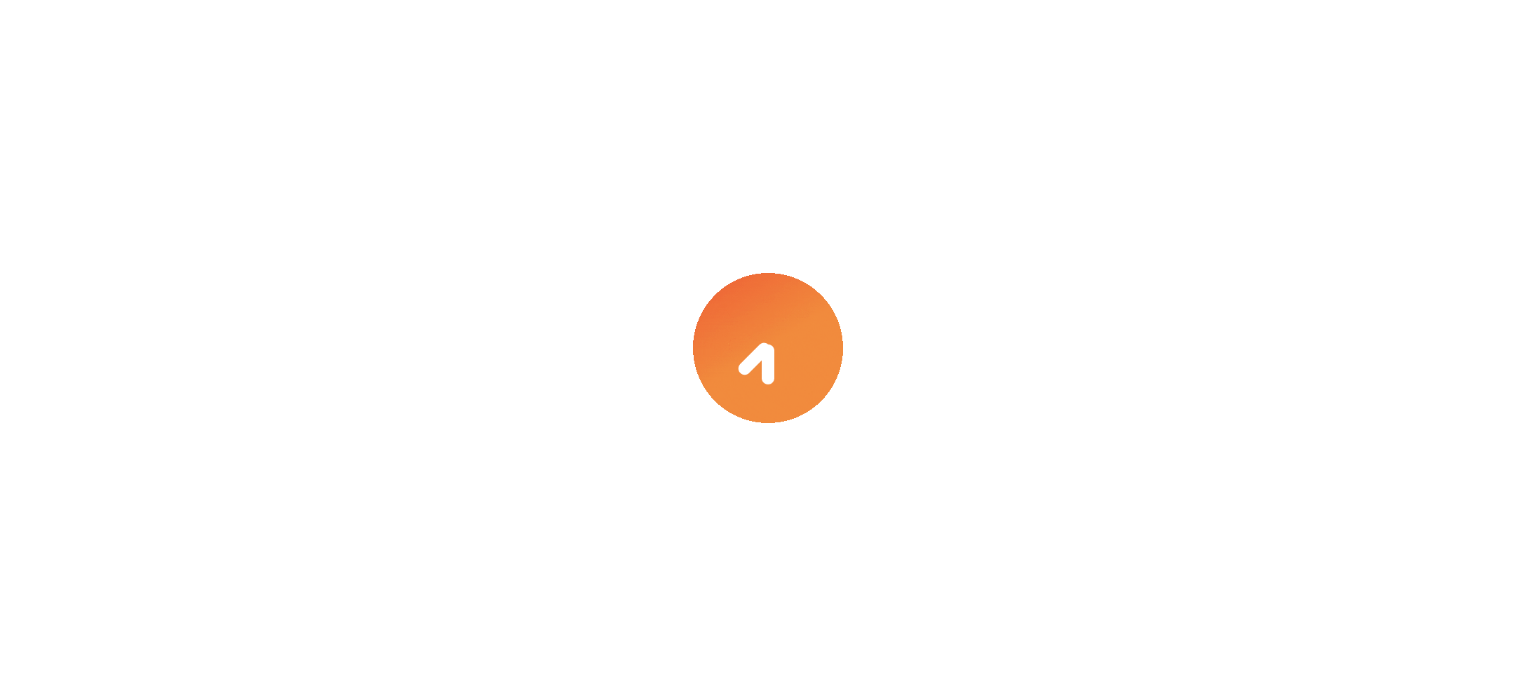 scroll, scrollTop: 0, scrollLeft: 0, axis: both 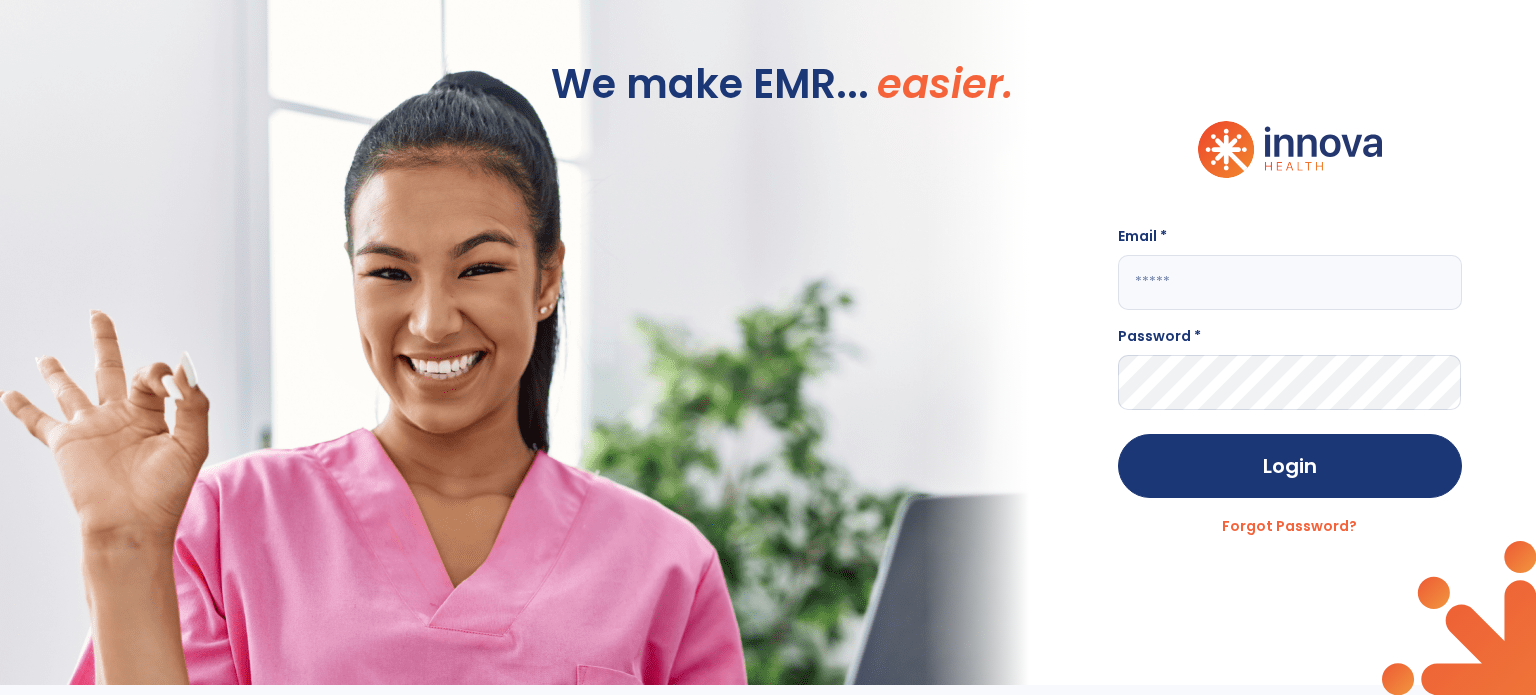 click 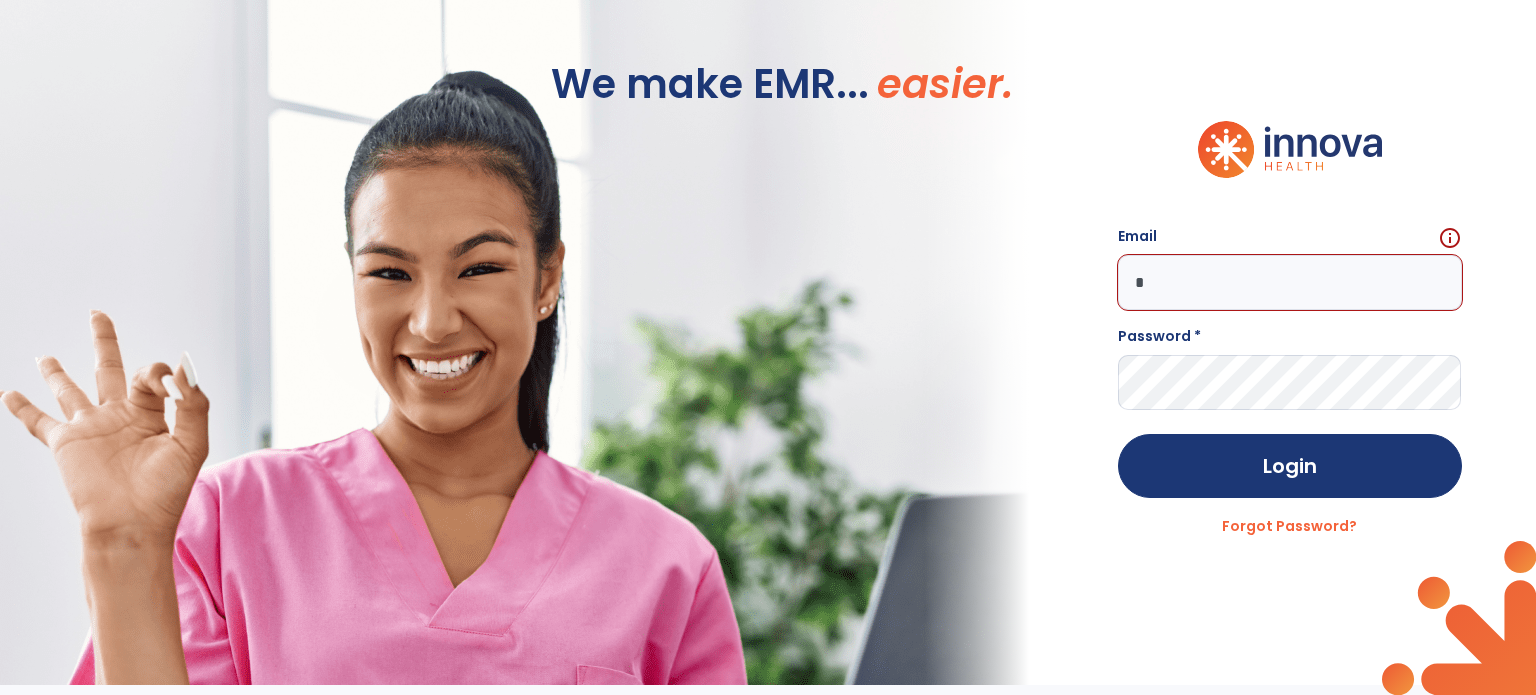 click on "*" 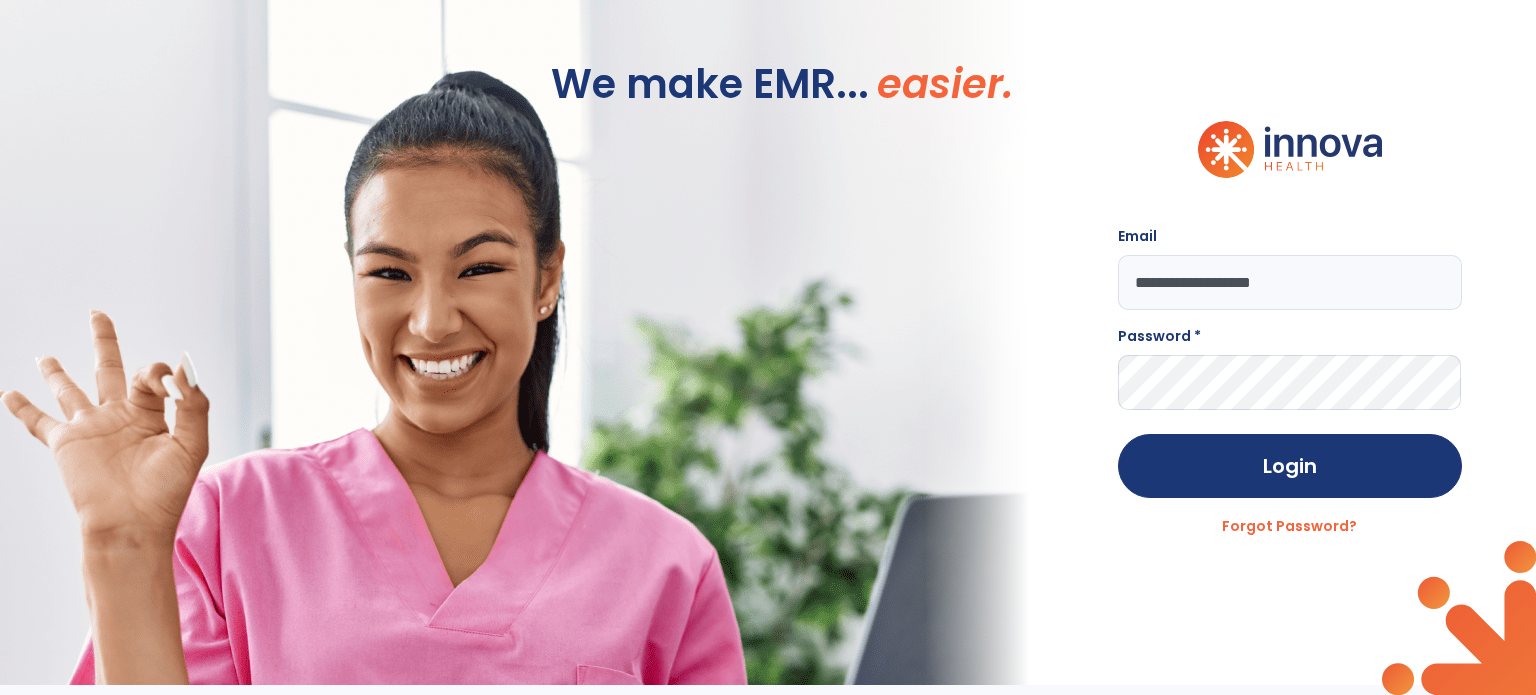 type on "**********" 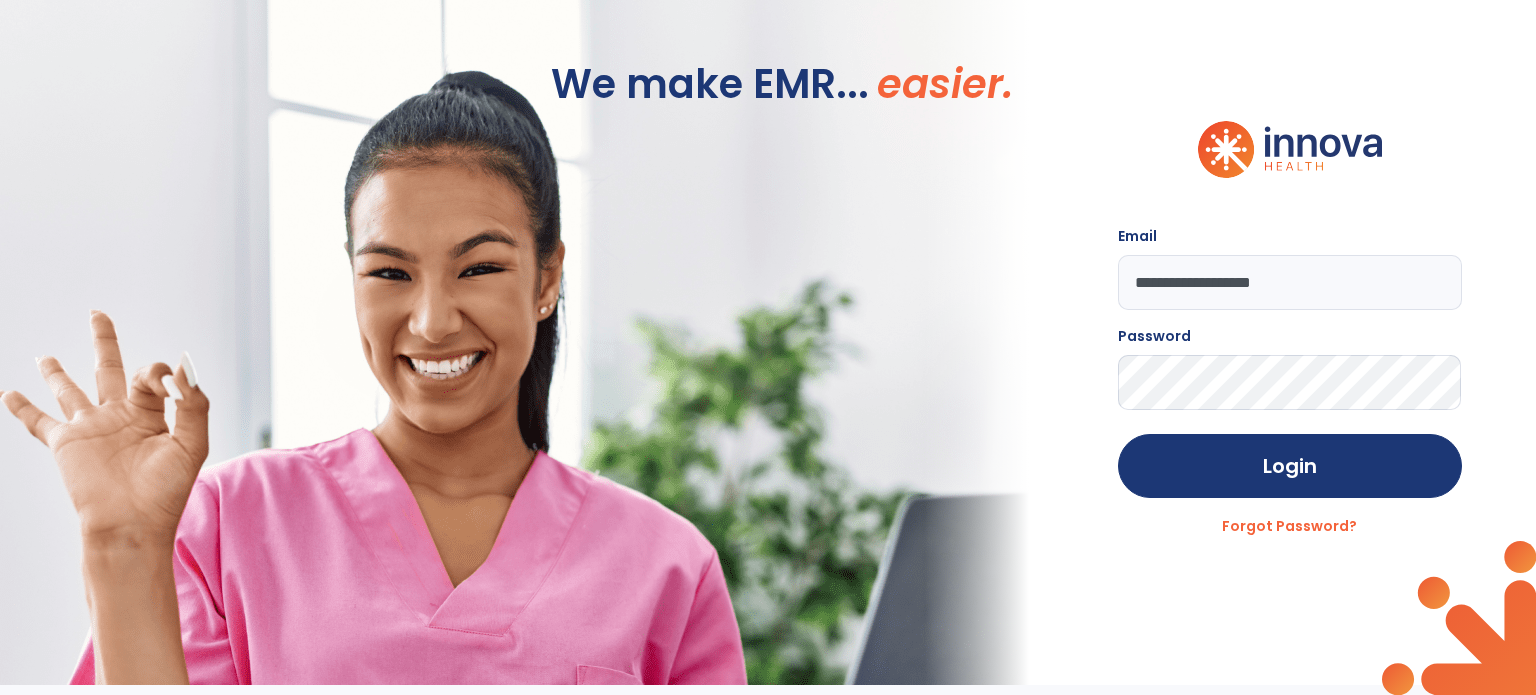 click on "Login" 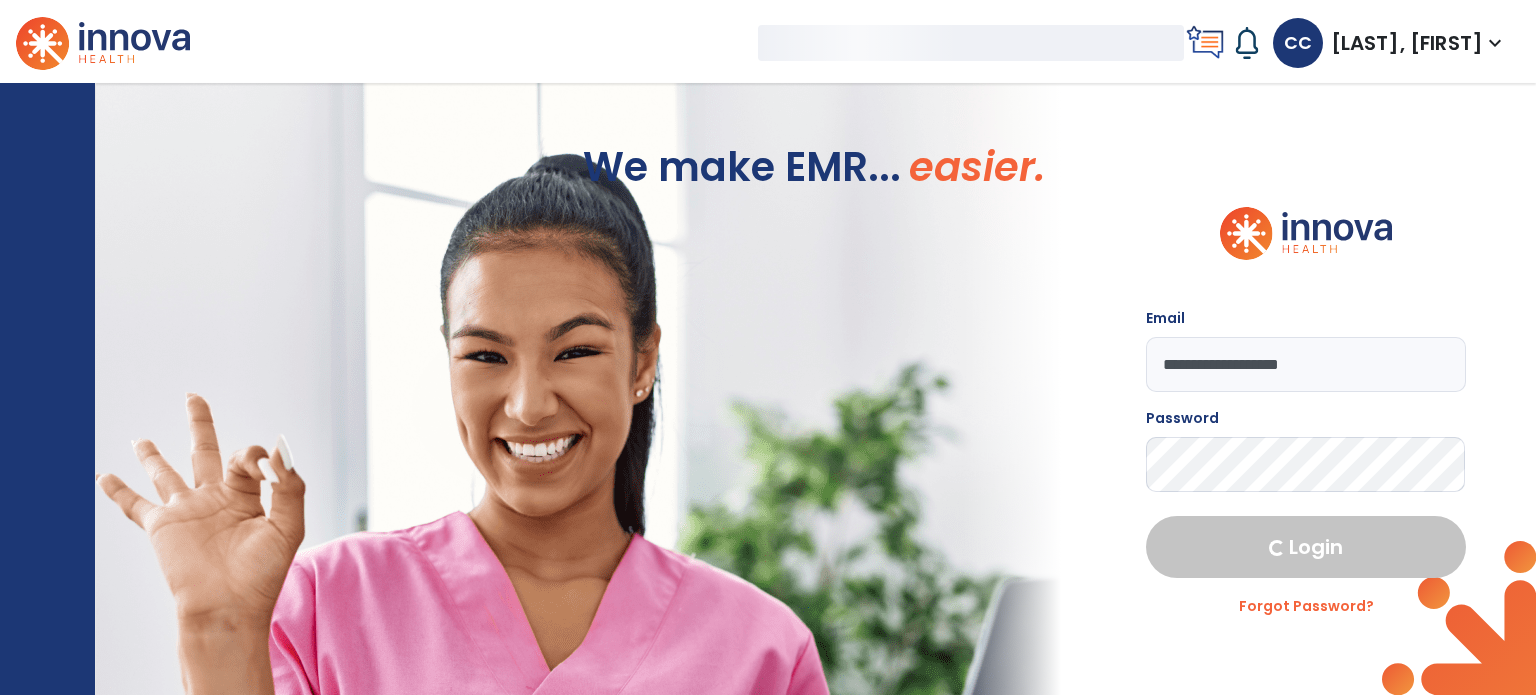select on "****" 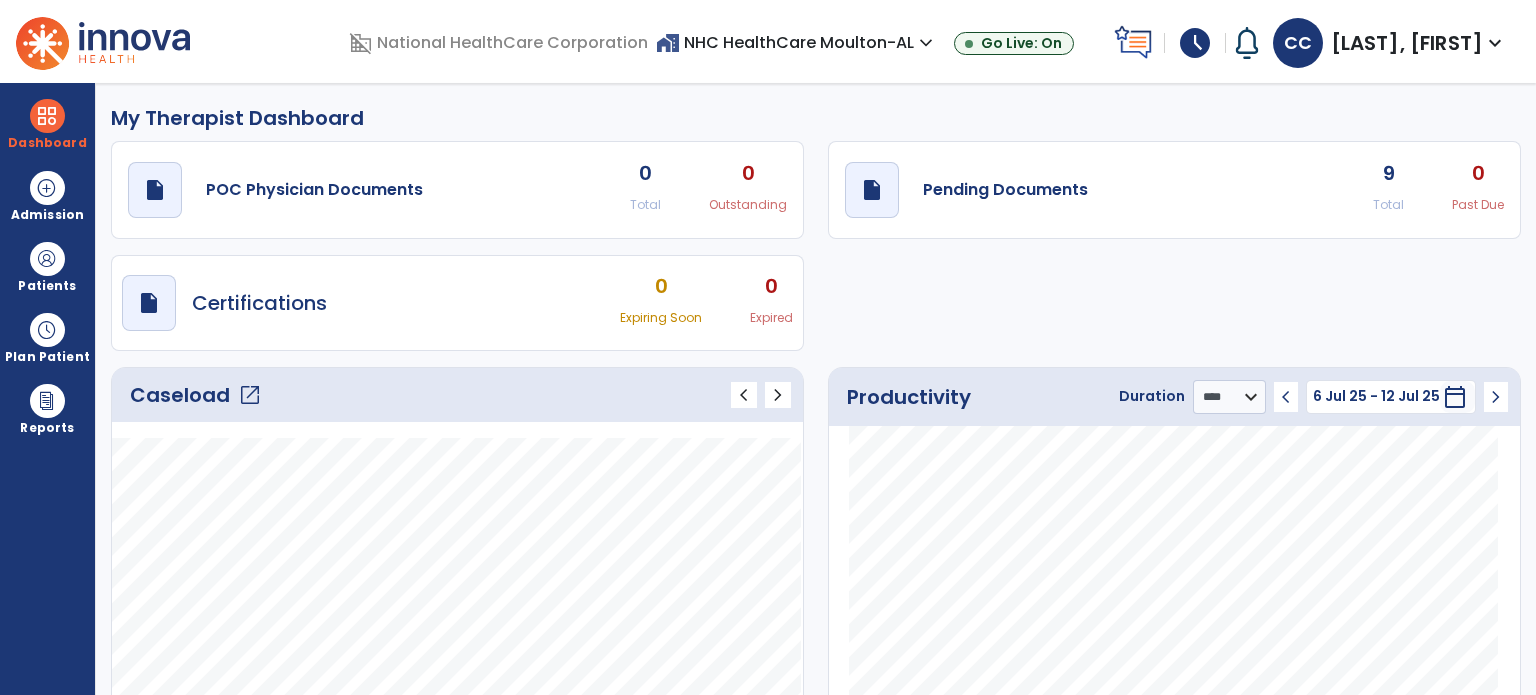 click on "schedule" at bounding box center [1195, 43] 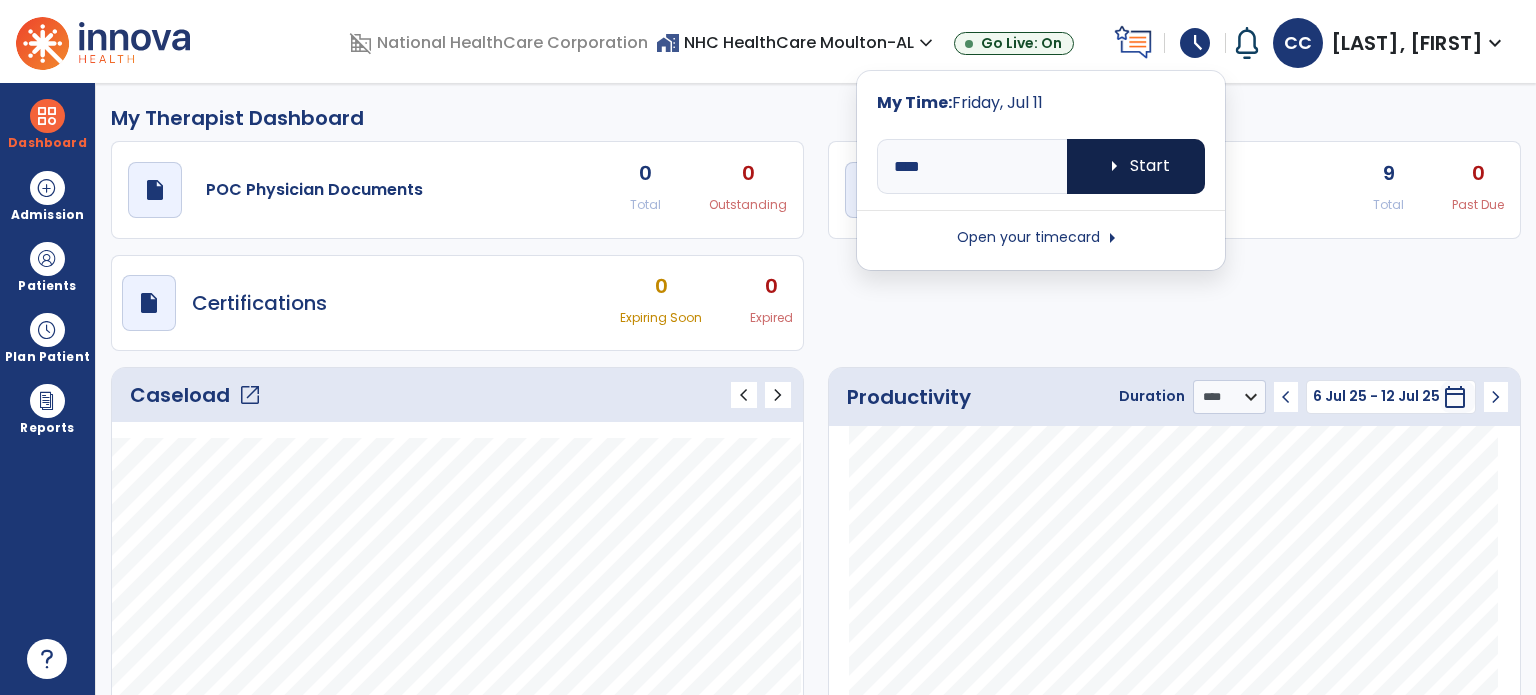click on "arrow_right  Start" at bounding box center (1136, 166) 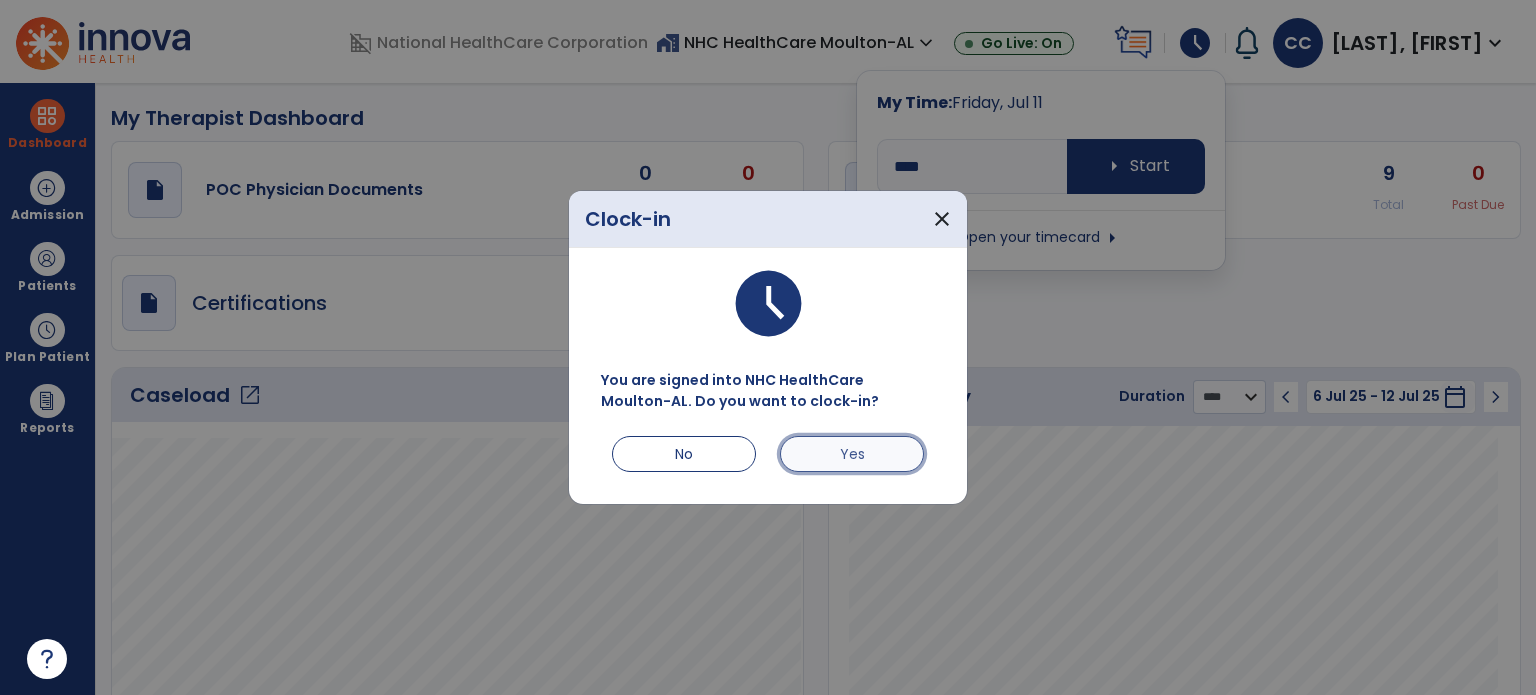 click on "Yes" at bounding box center (852, 454) 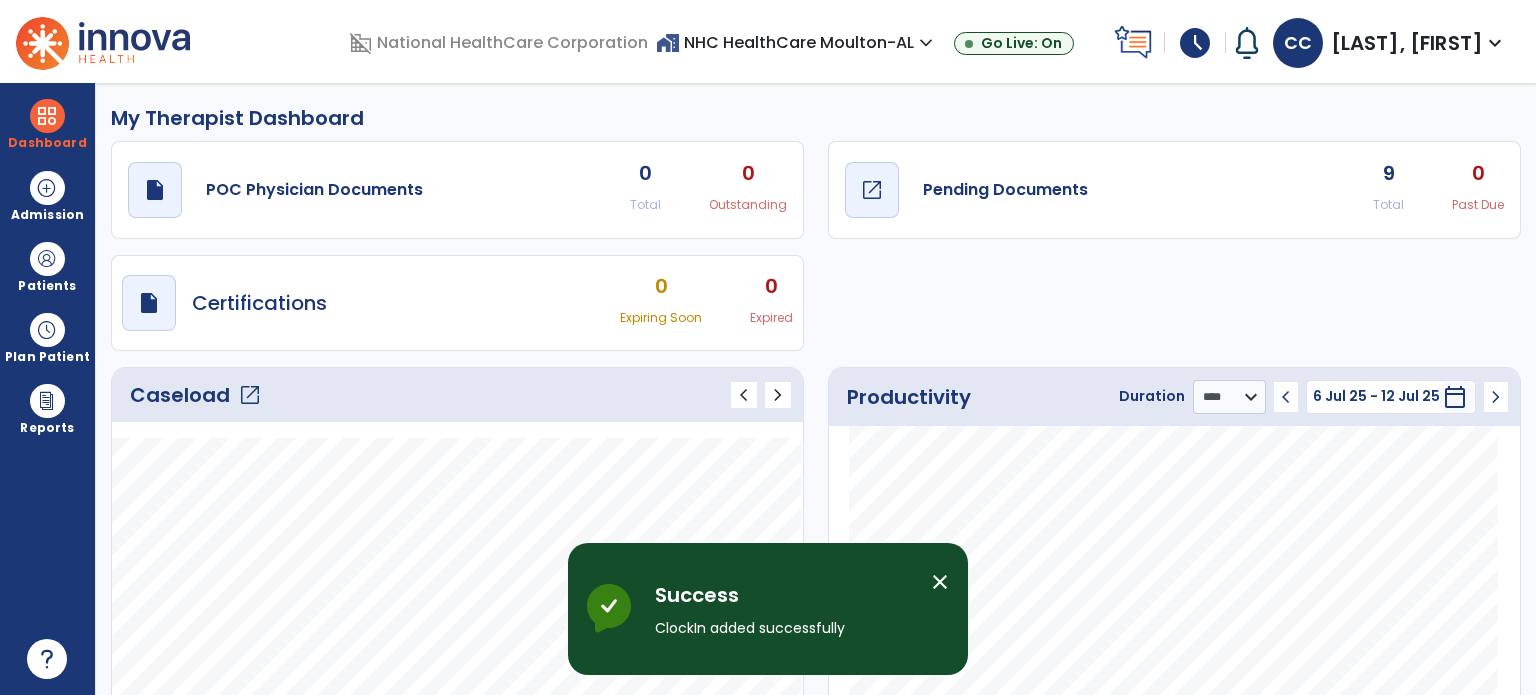 click on "draft   open_in_new  Pending Documents" 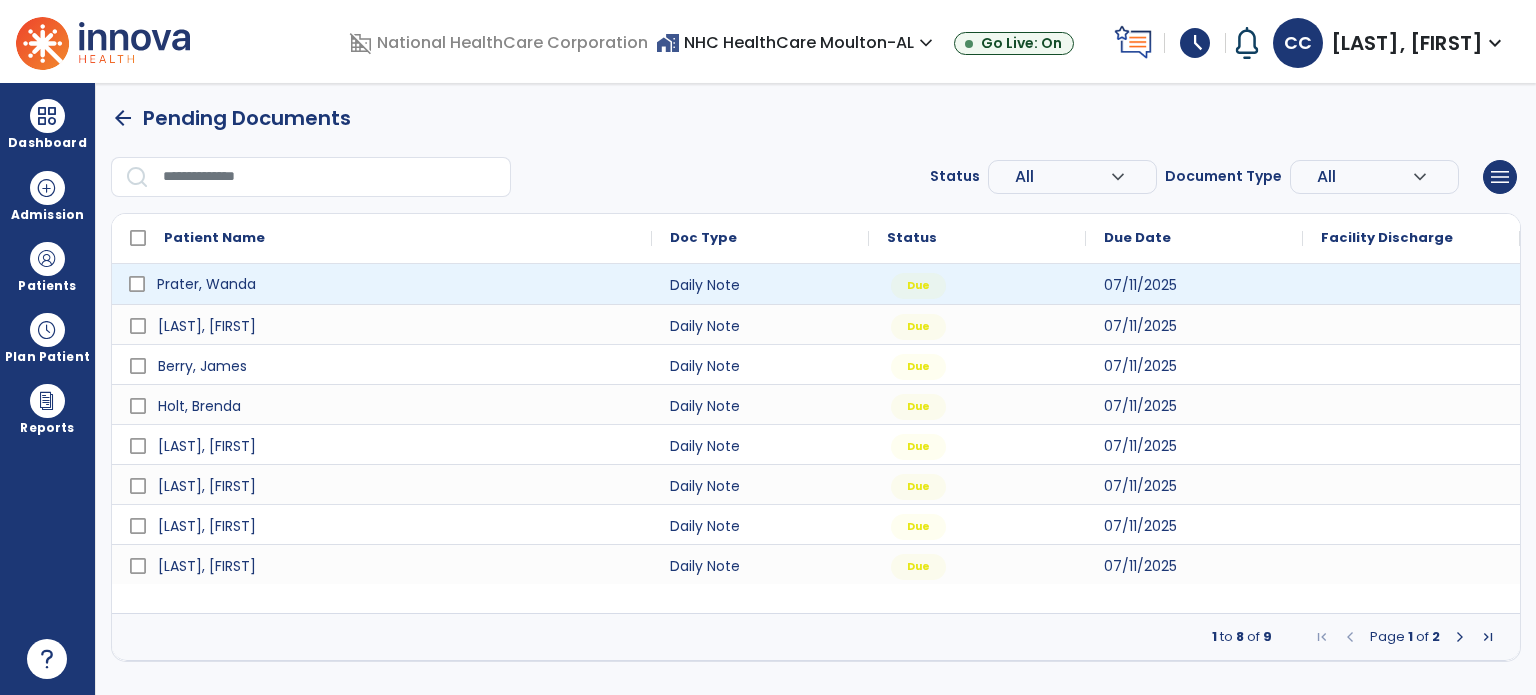 click on "Prater, Wanda" at bounding box center (206, 284) 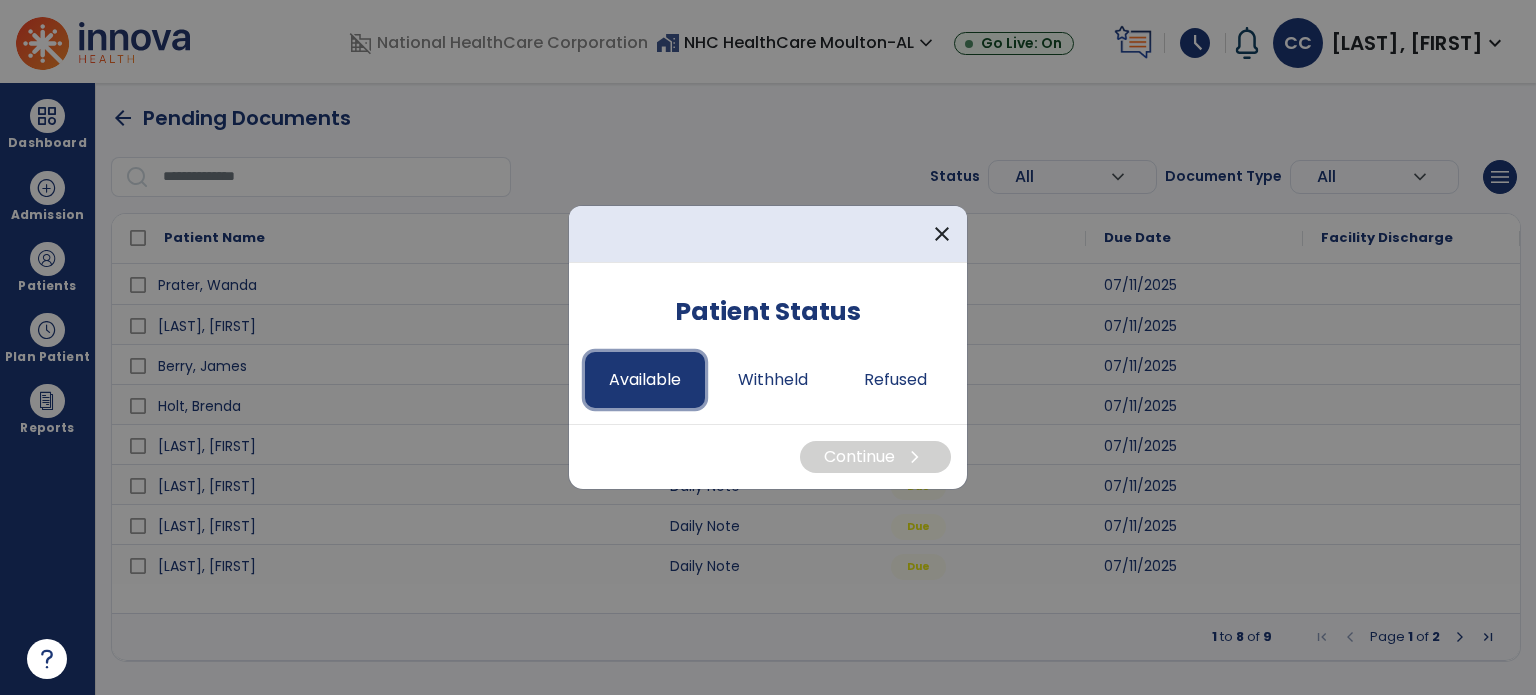 click on "Available" at bounding box center [645, 380] 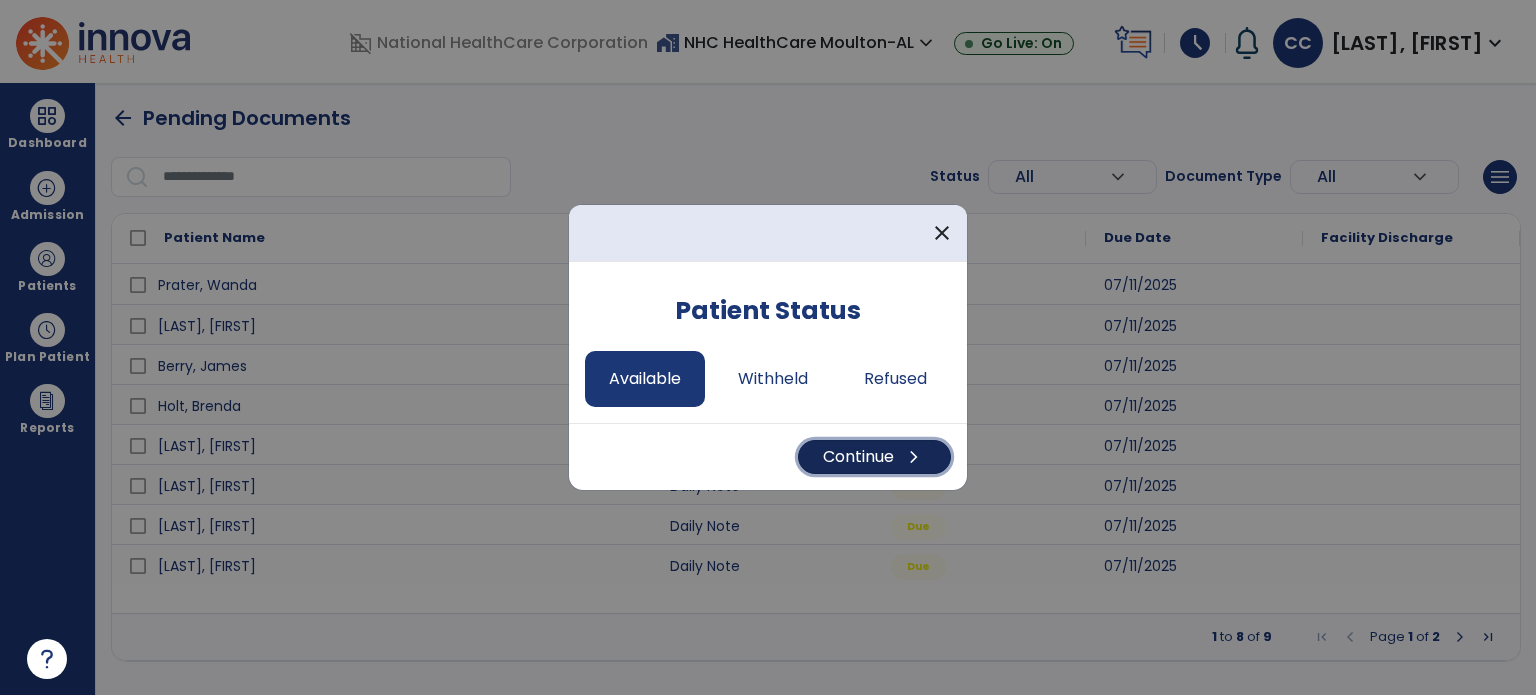 click on "Continue   chevron_right" at bounding box center (874, 457) 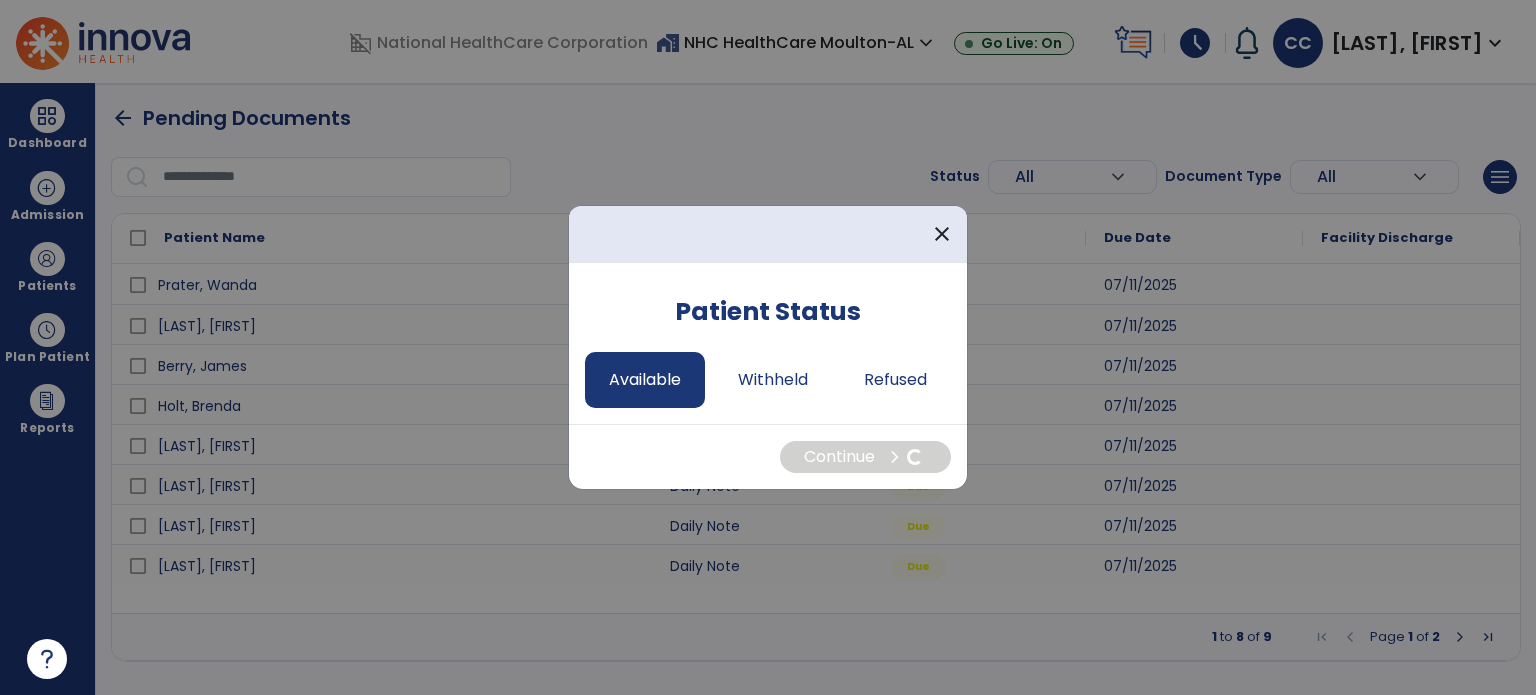 select on "*" 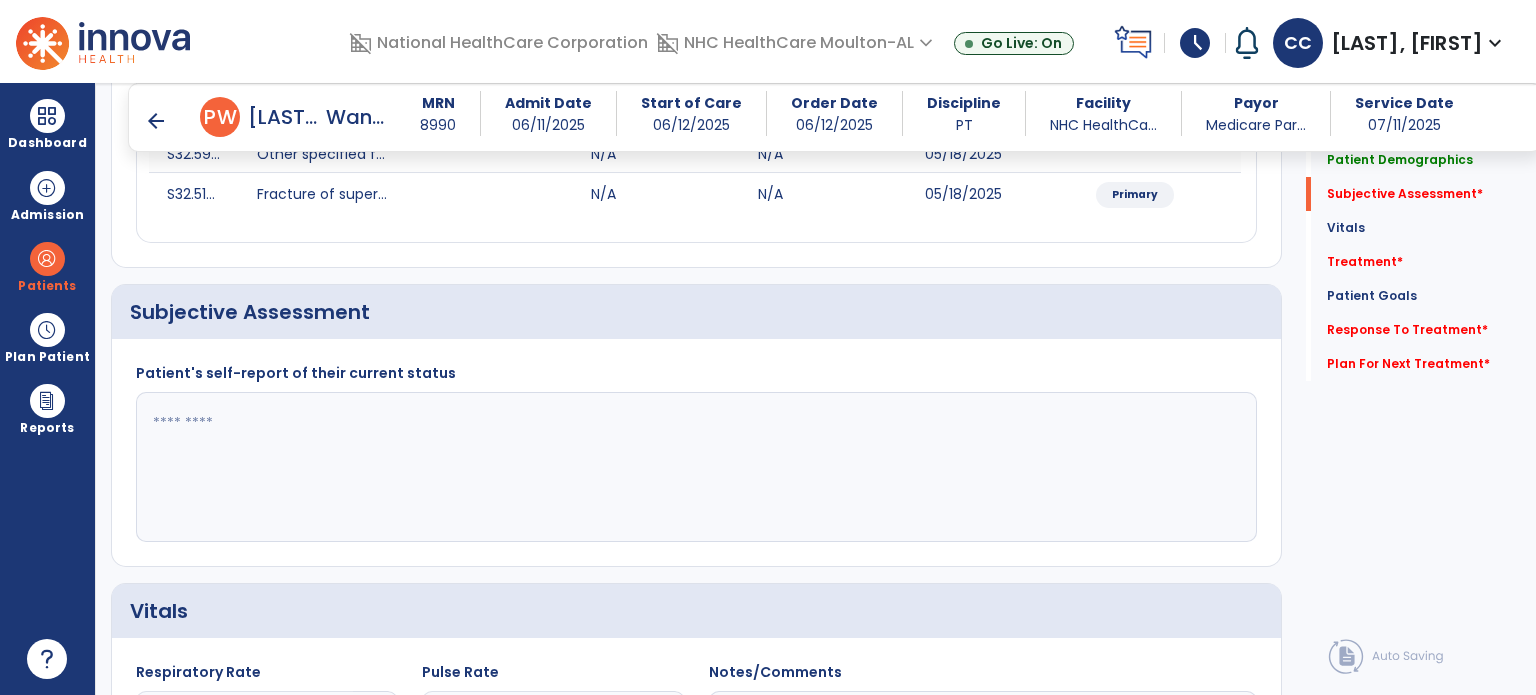 scroll, scrollTop: 364, scrollLeft: 0, axis: vertical 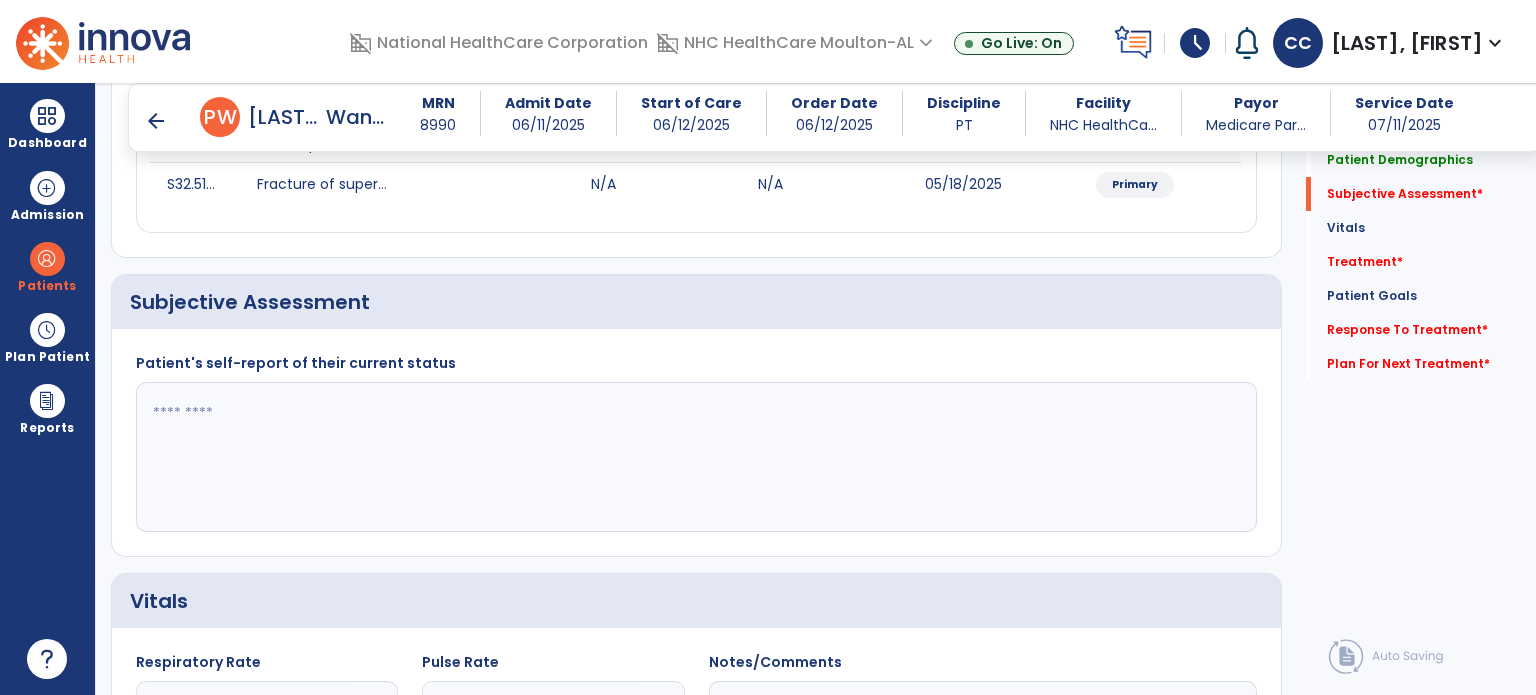 click 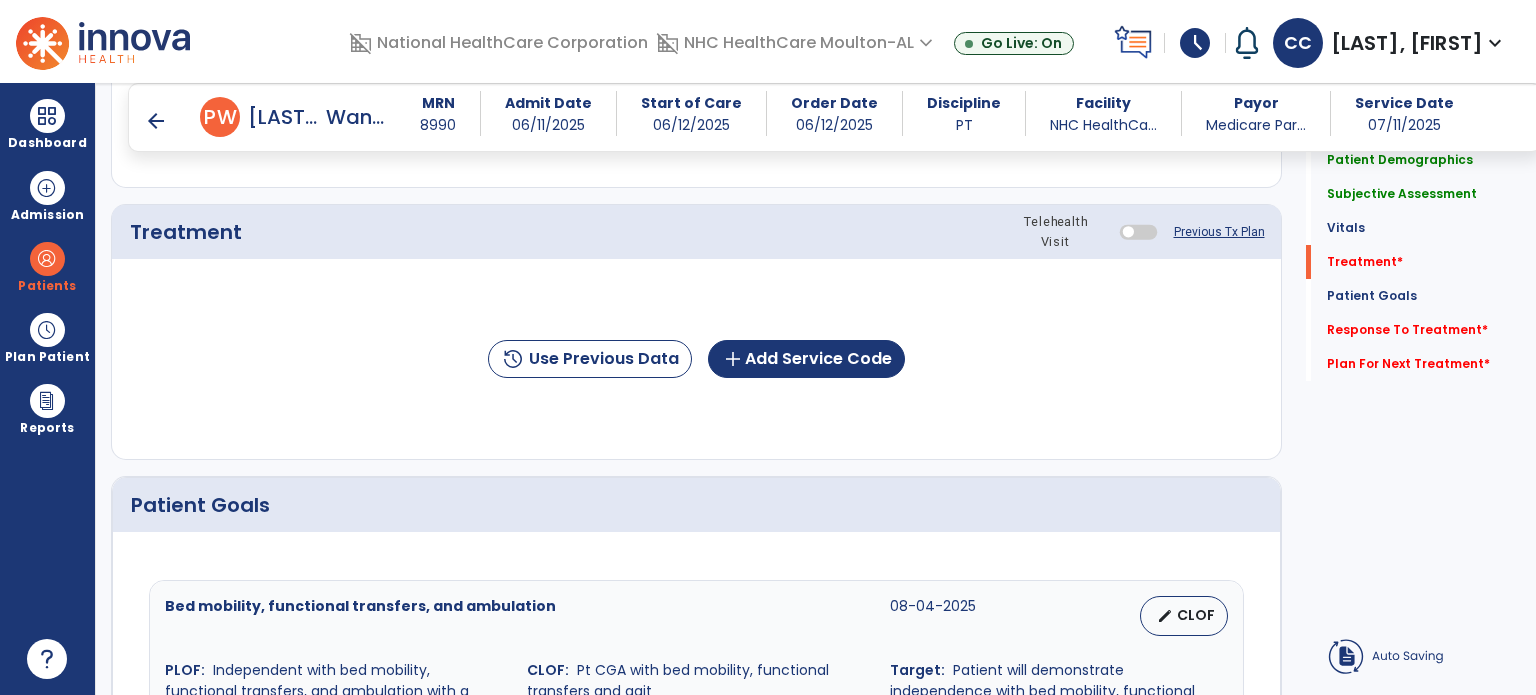scroll, scrollTop: 1164, scrollLeft: 0, axis: vertical 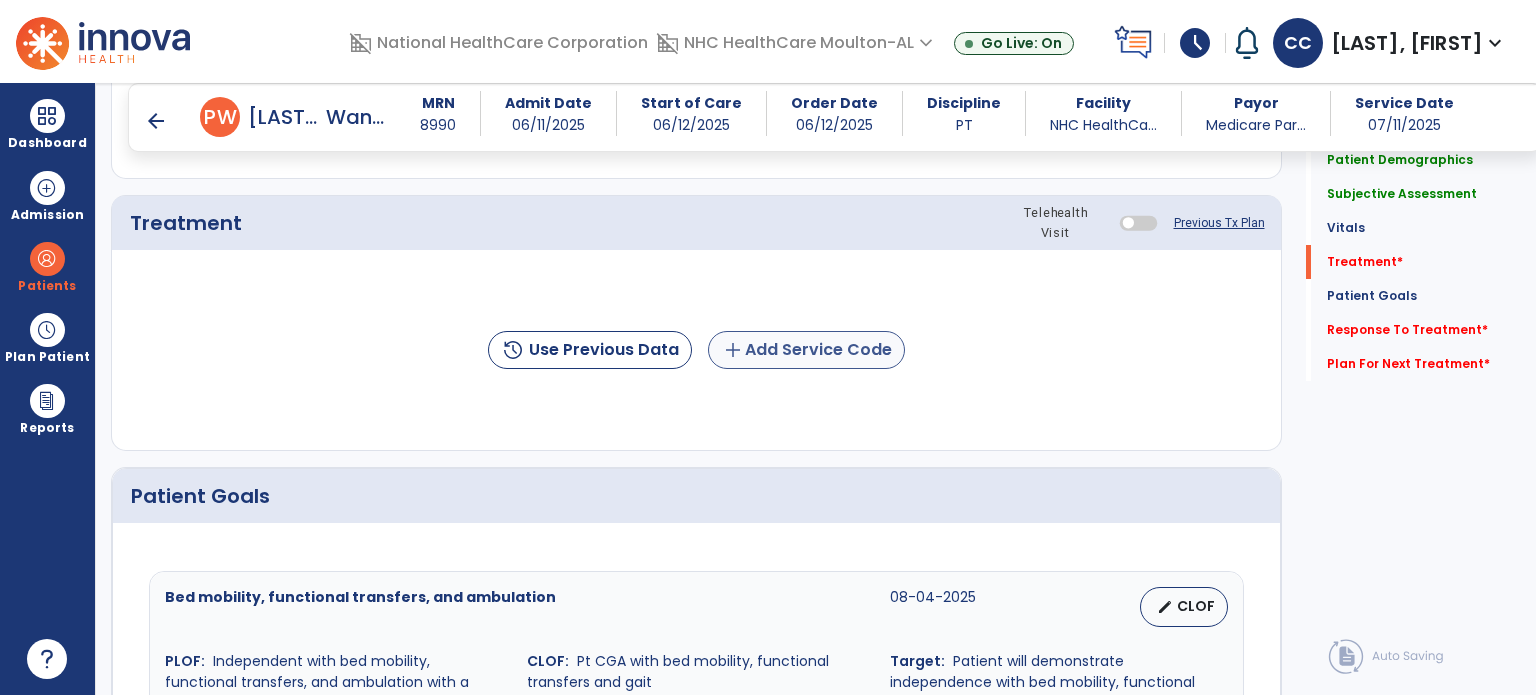 type on "**********" 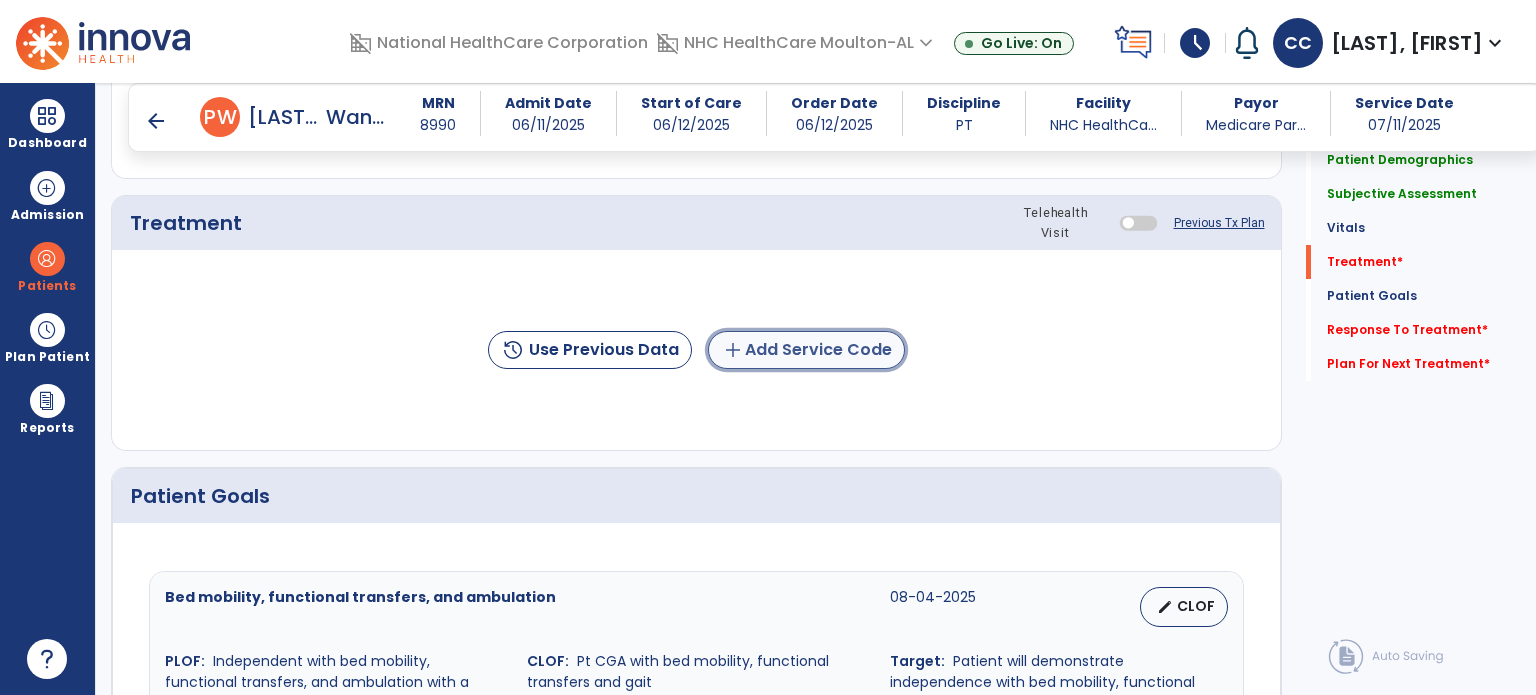 click on "add  Add Service Code" 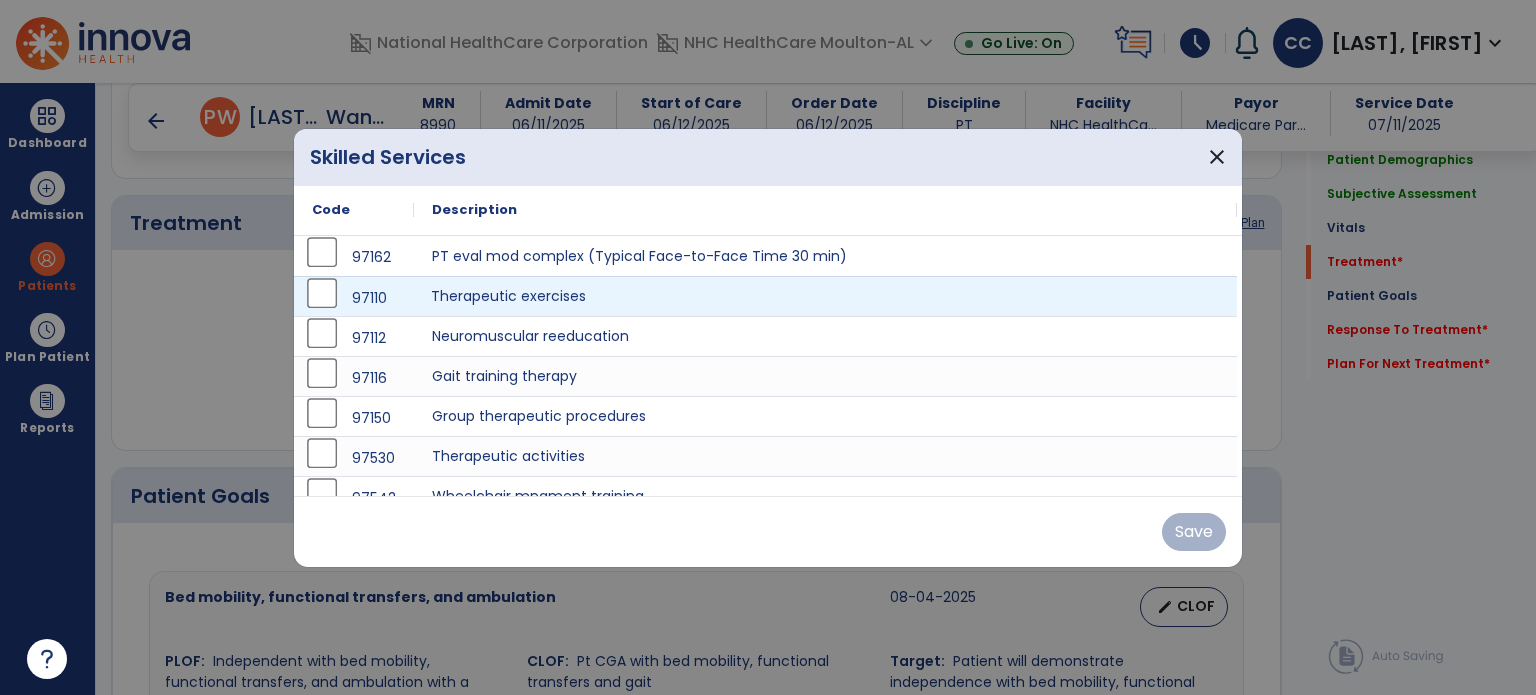 click on "Therapeutic exercises" at bounding box center (825, 296) 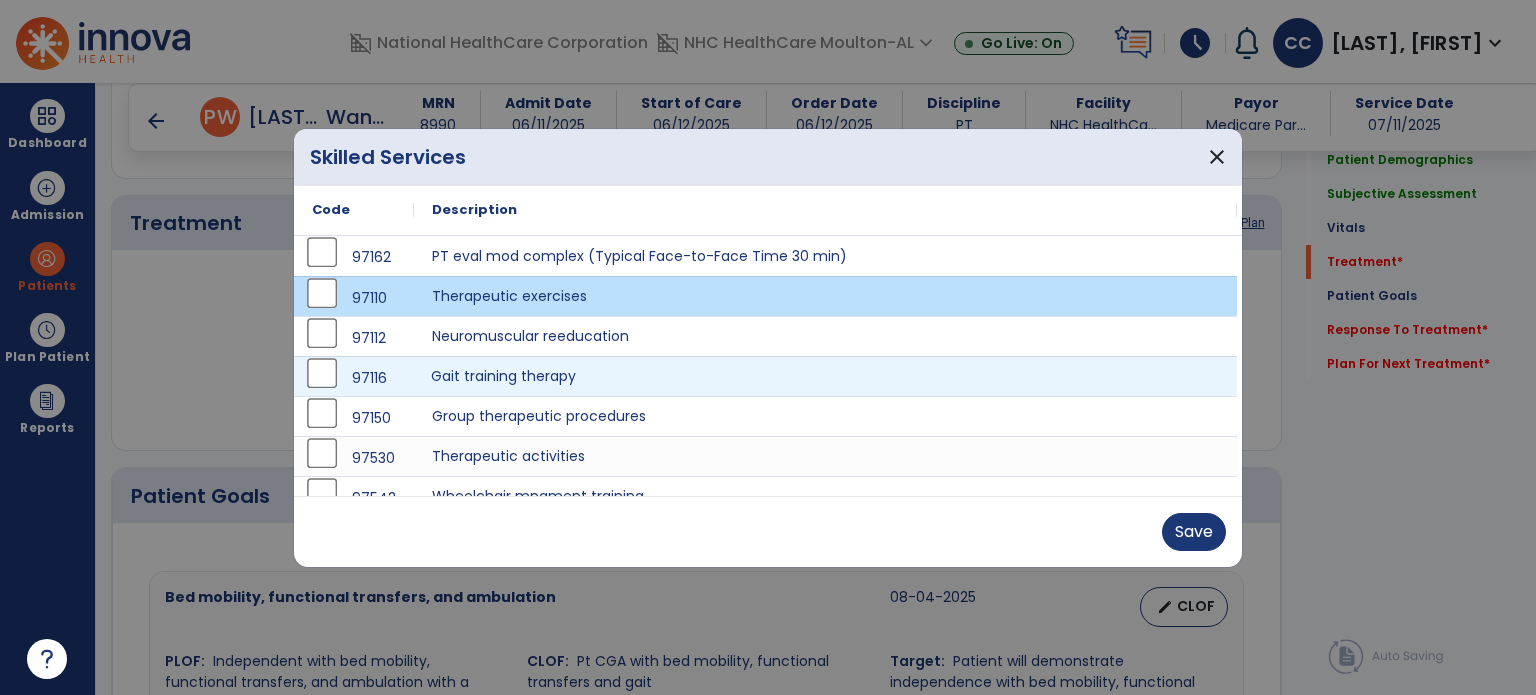 click on "Gait training therapy" at bounding box center [825, 376] 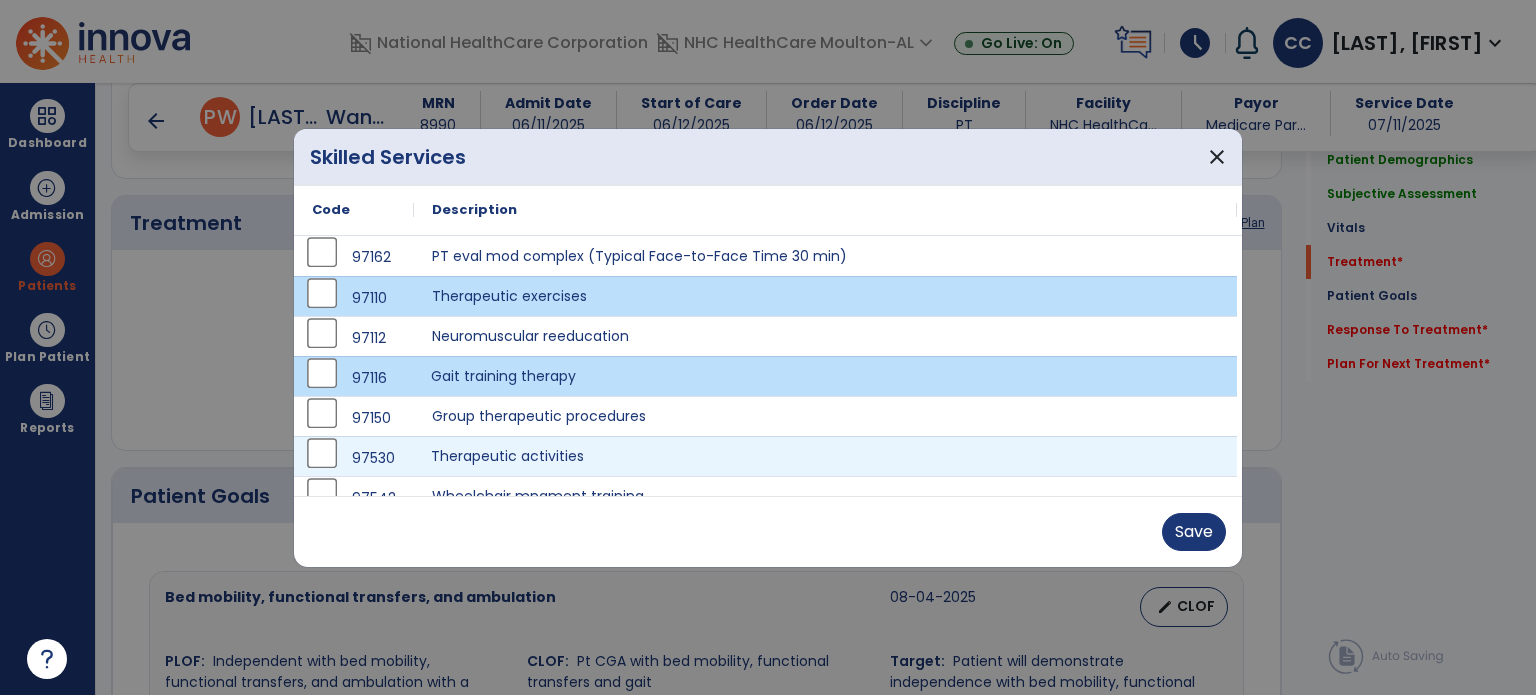 click on "Therapeutic activities" at bounding box center [825, 456] 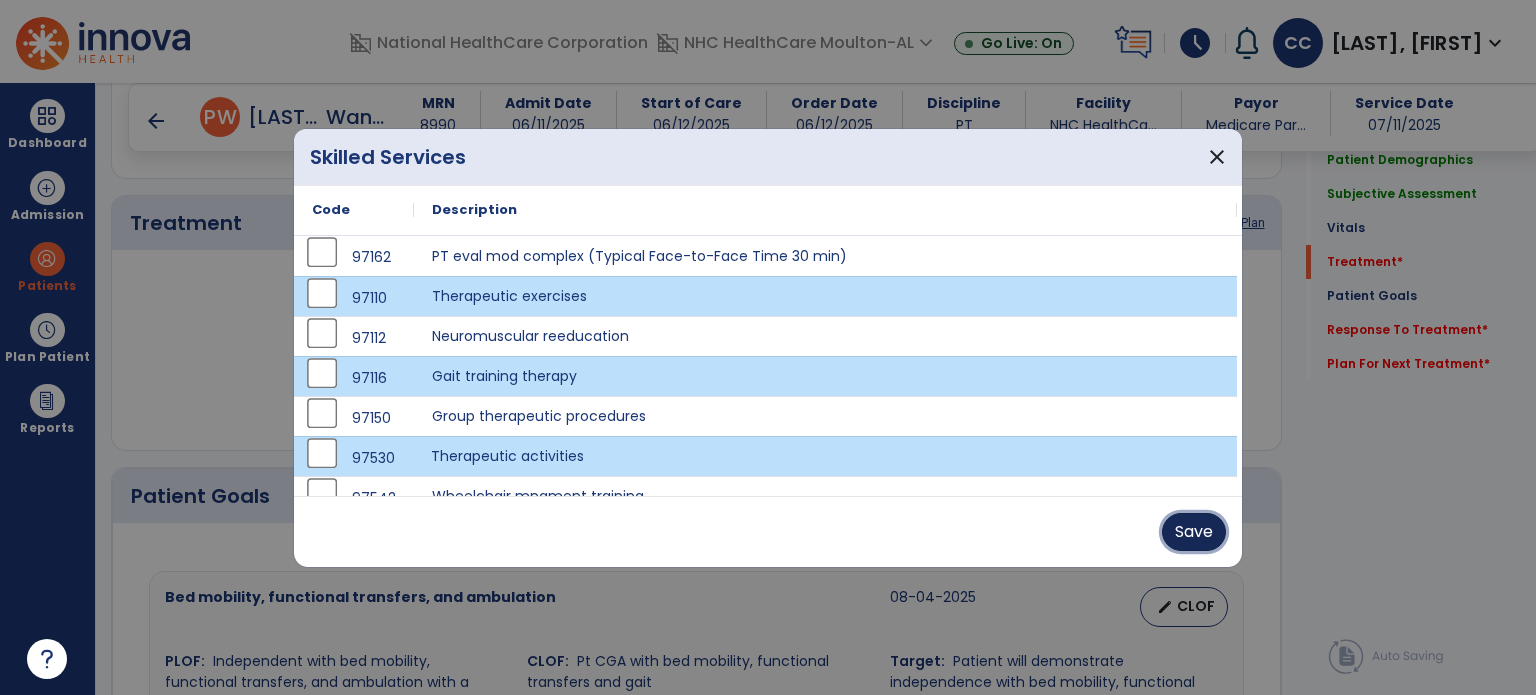 click on "Save" at bounding box center (1194, 532) 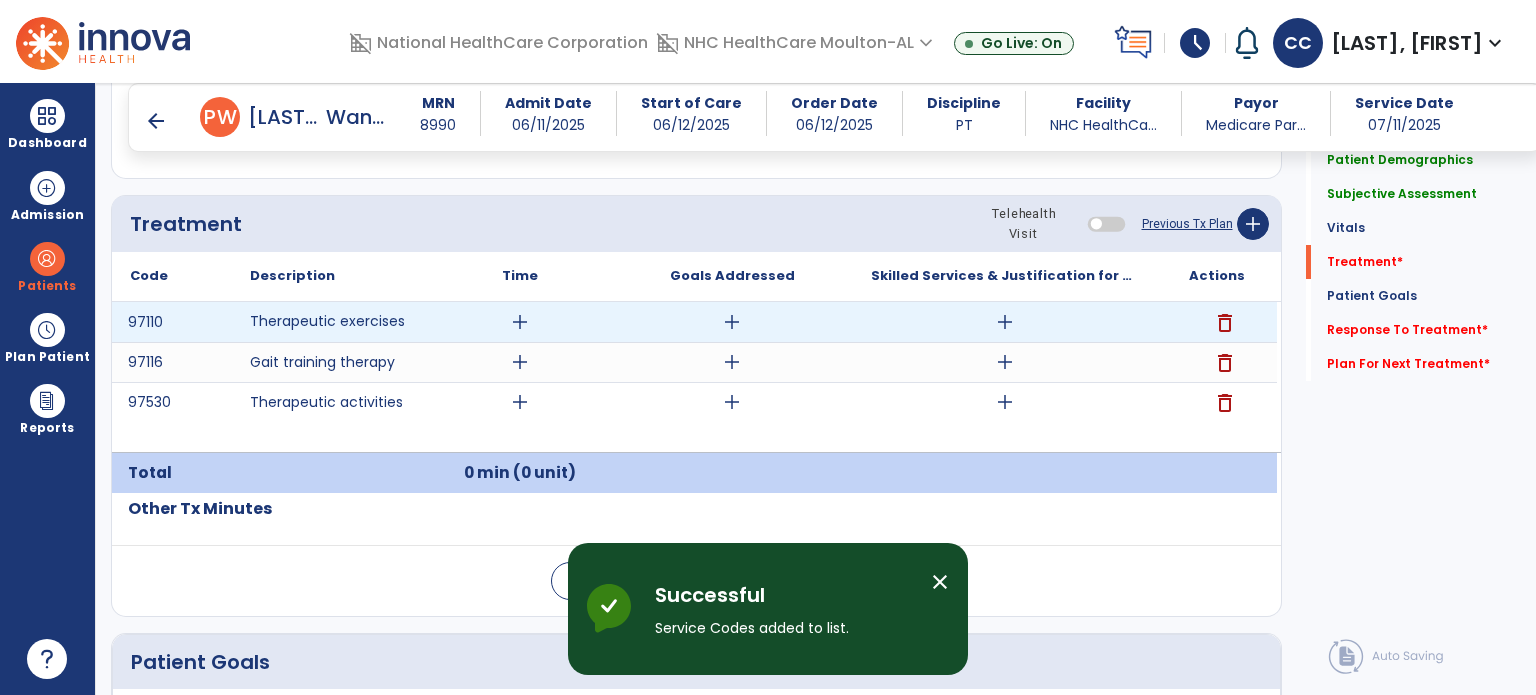 click on "add" at bounding box center (1005, 322) 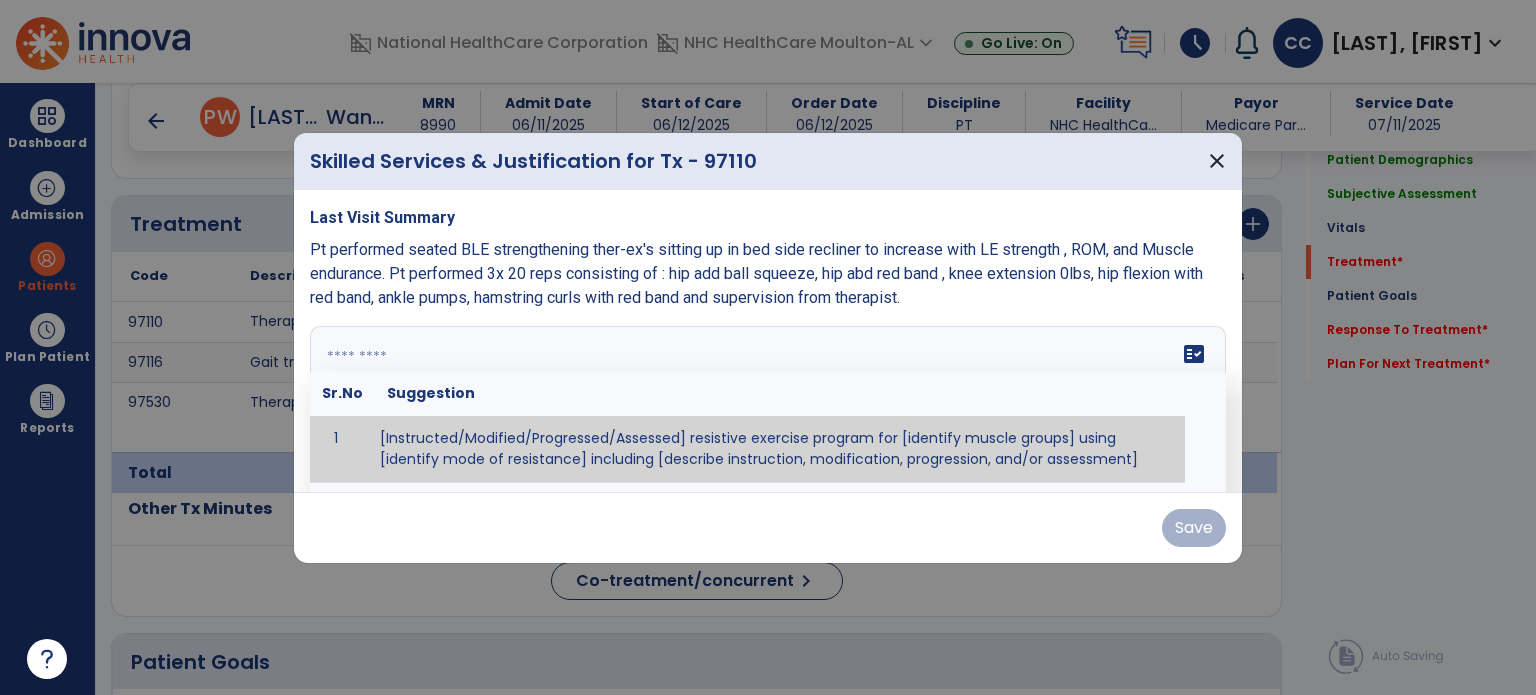 click at bounding box center (766, 401) 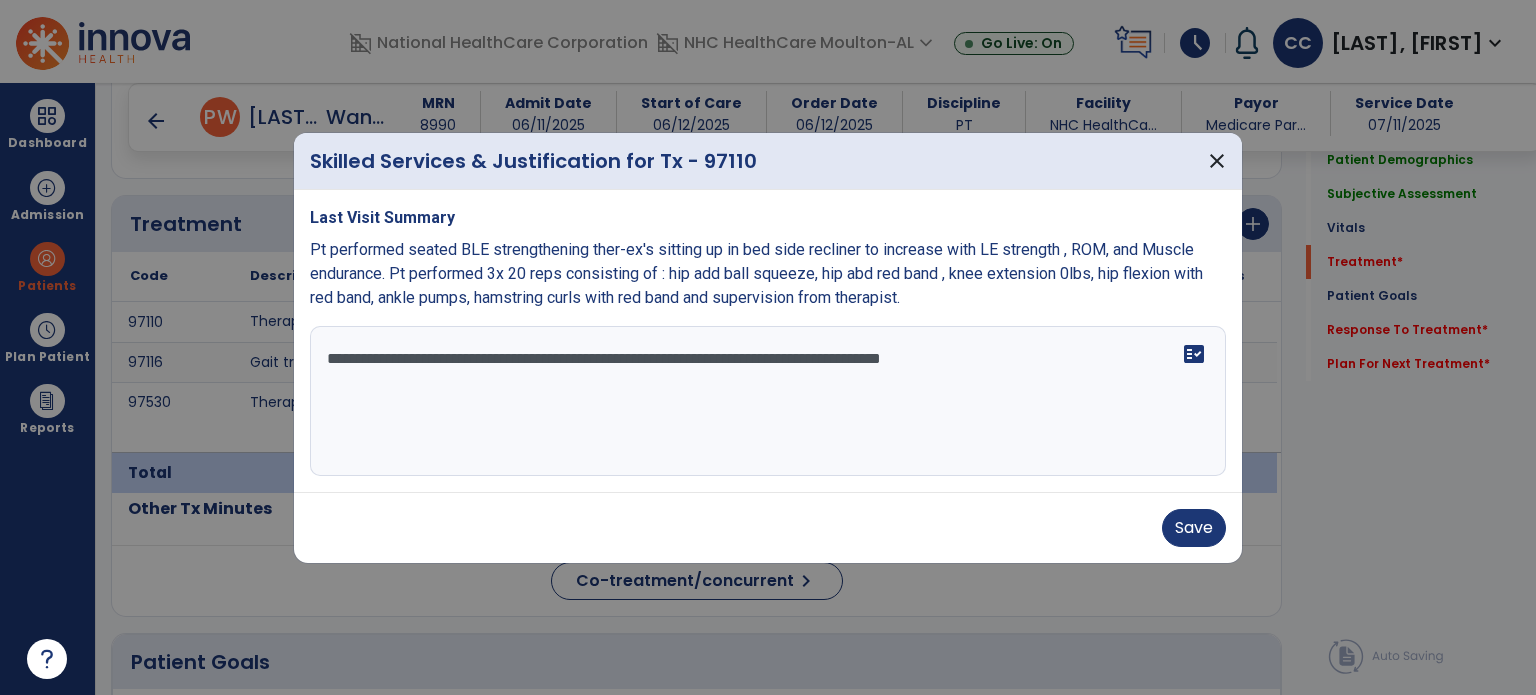 click on "**********" at bounding box center [768, 401] 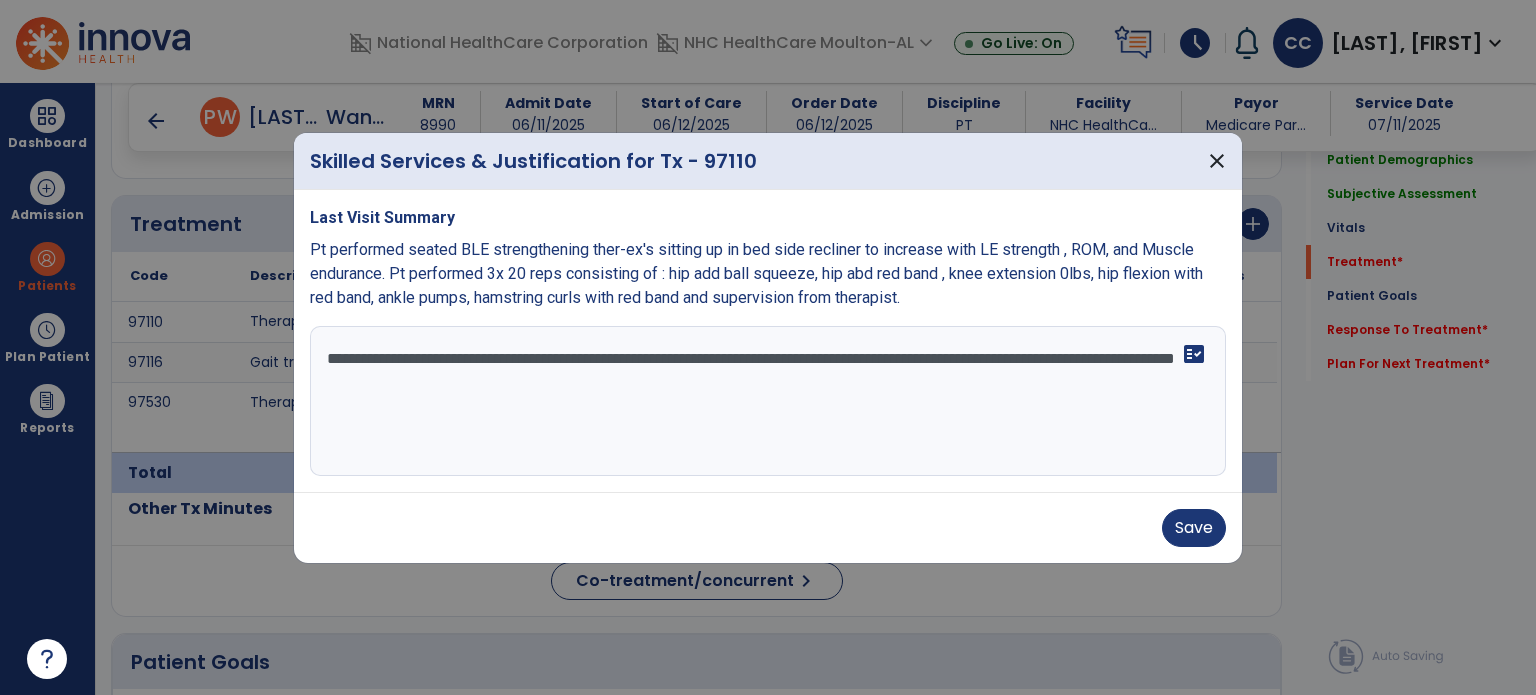 click on "**********" at bounding box center [768, 401] 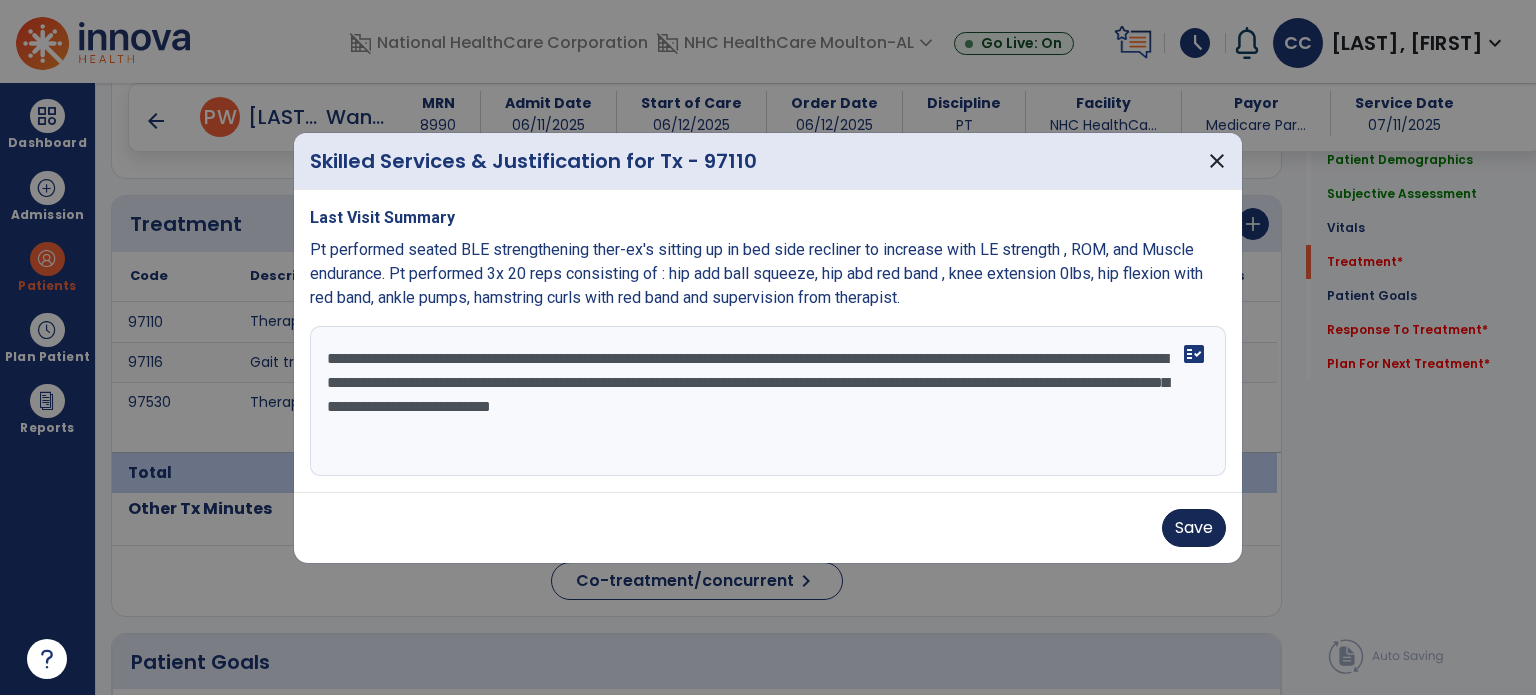 type on "**********" 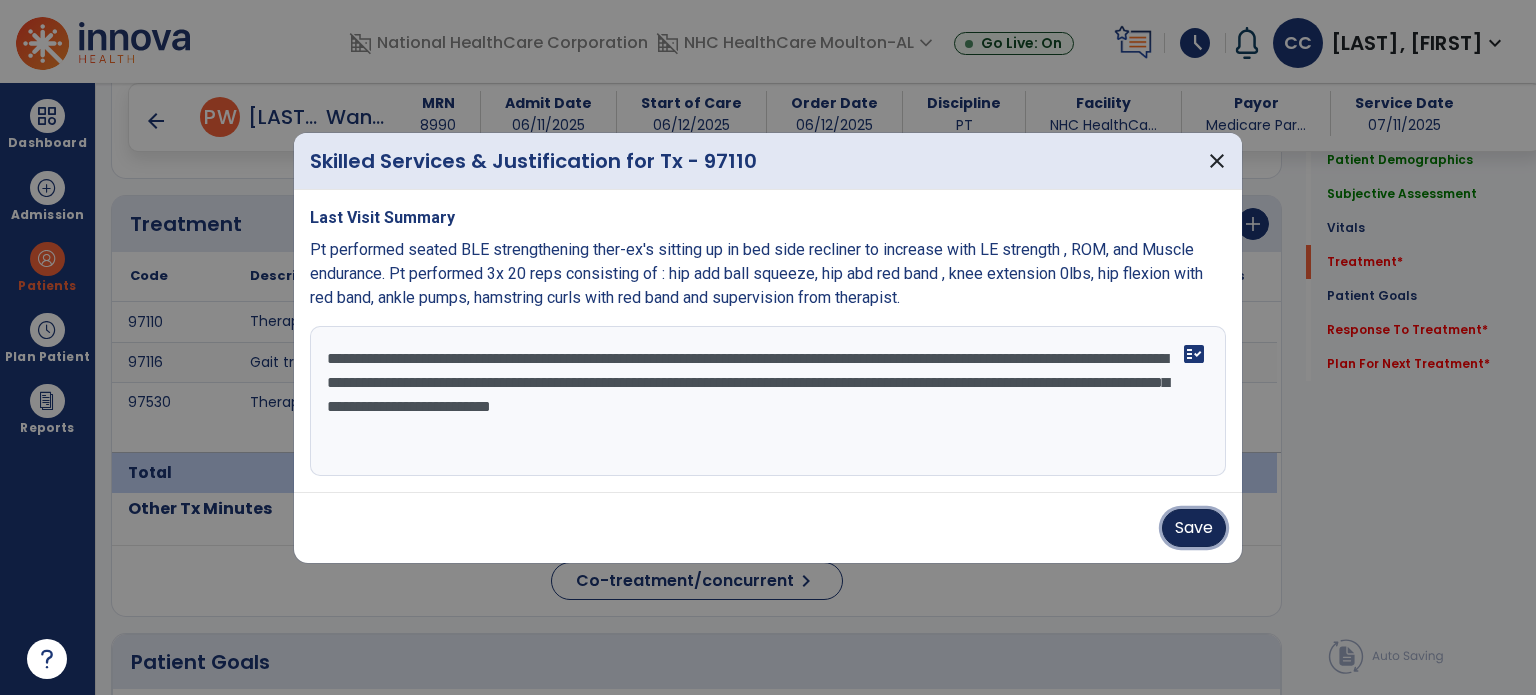 click on "Save" at bounding box center (1194, 528) 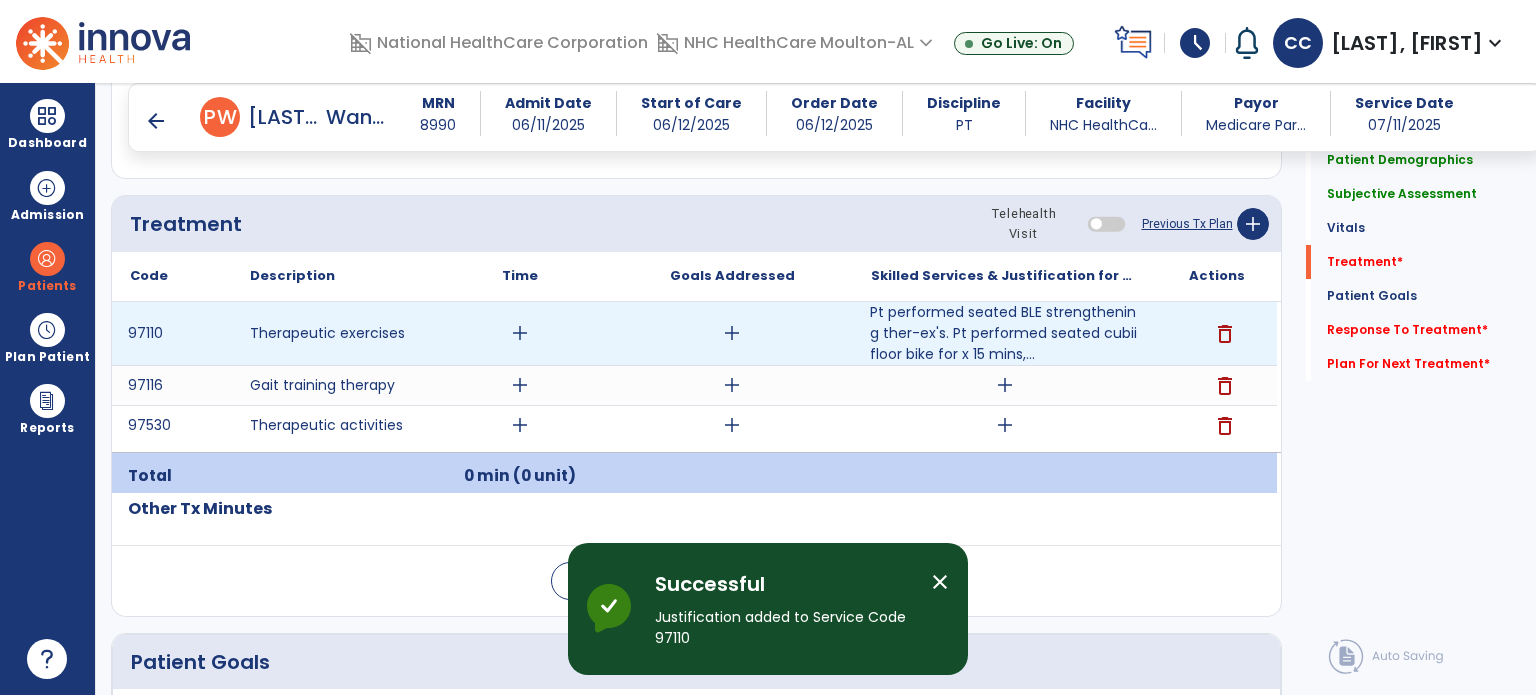 click on "add" at bounding box center (520, 333) 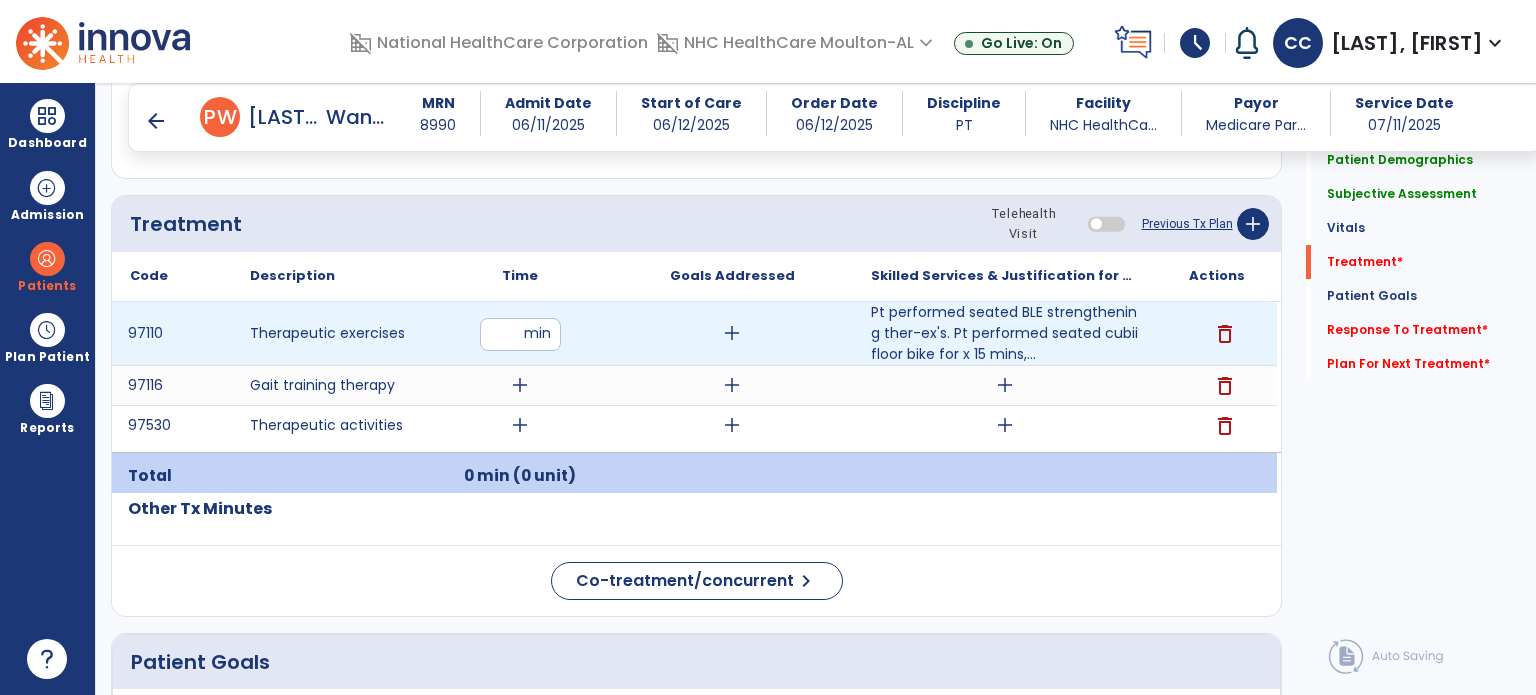 click at bounding box center (520, 334) 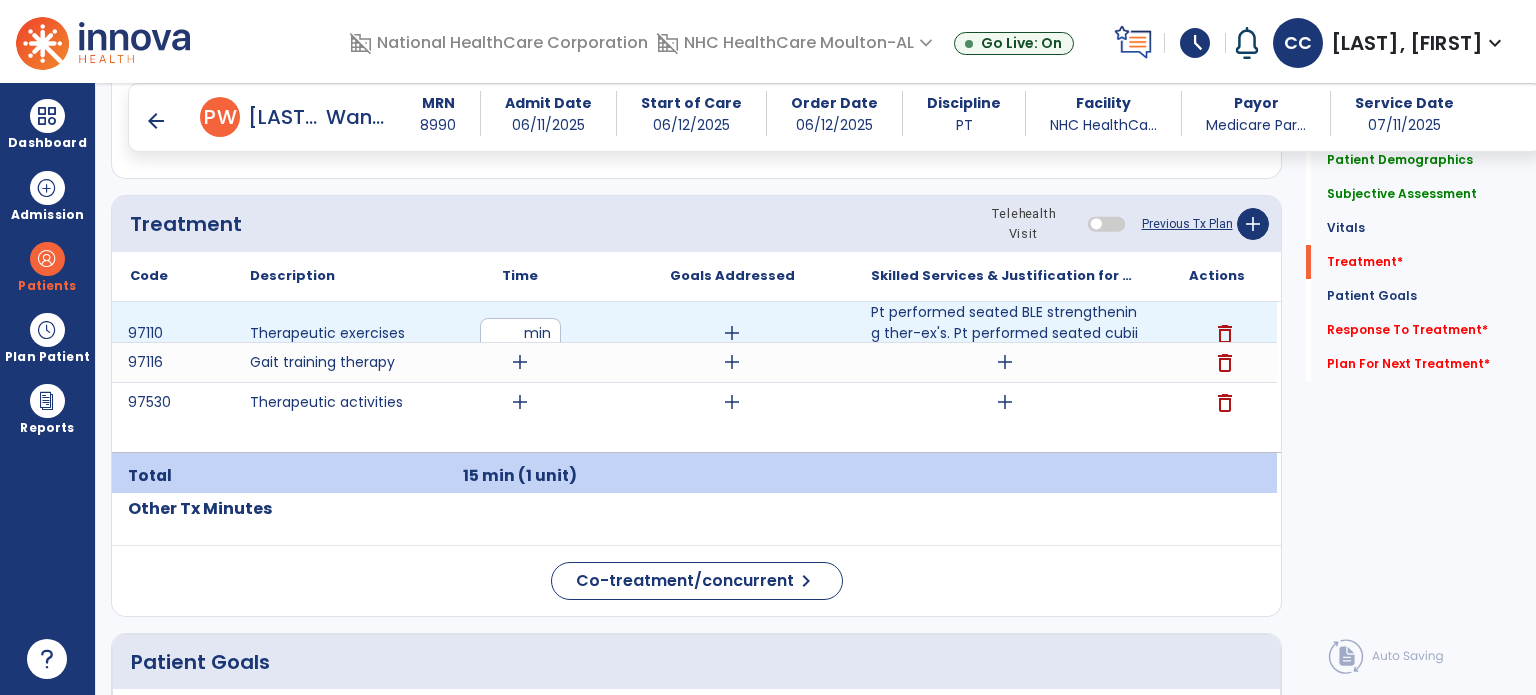 click on "add" at bounding box center (732, 333) 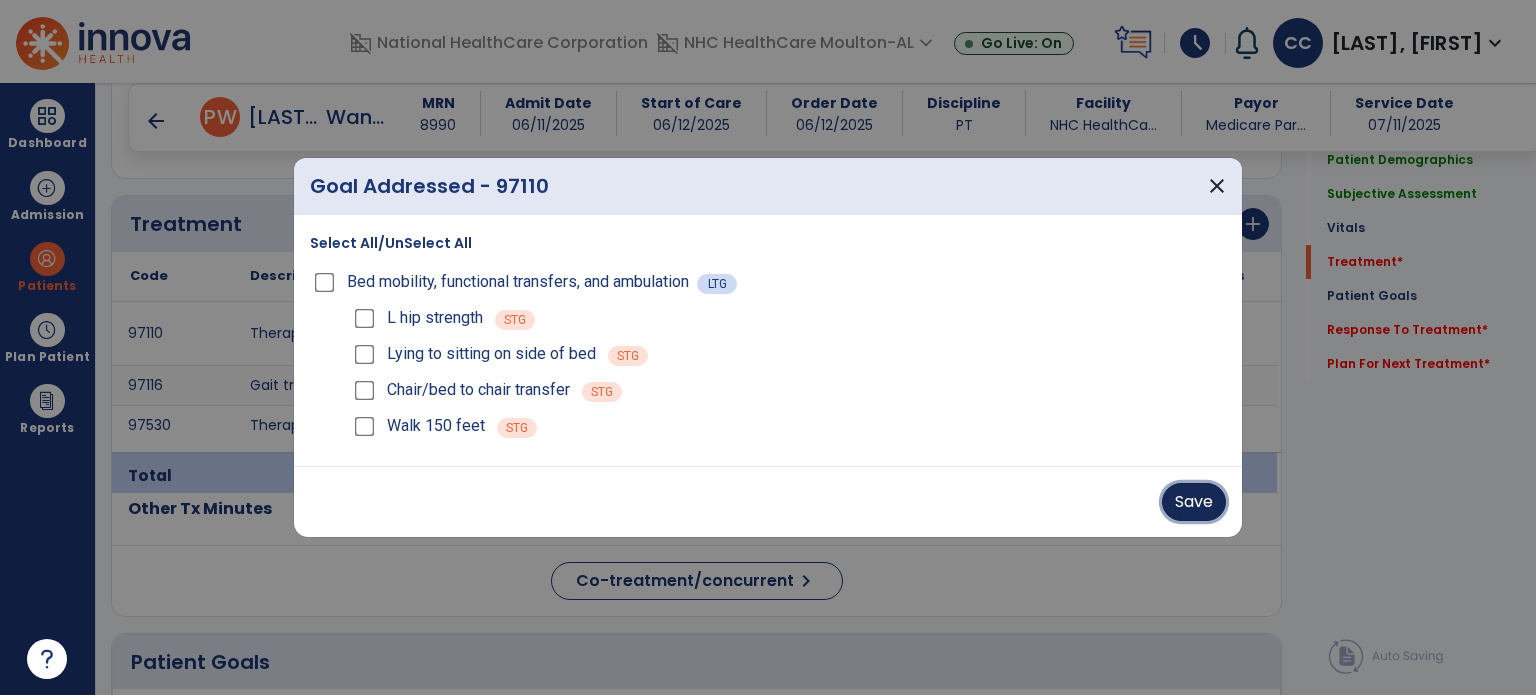 click on "Save" at bounding box center (1194, 502) 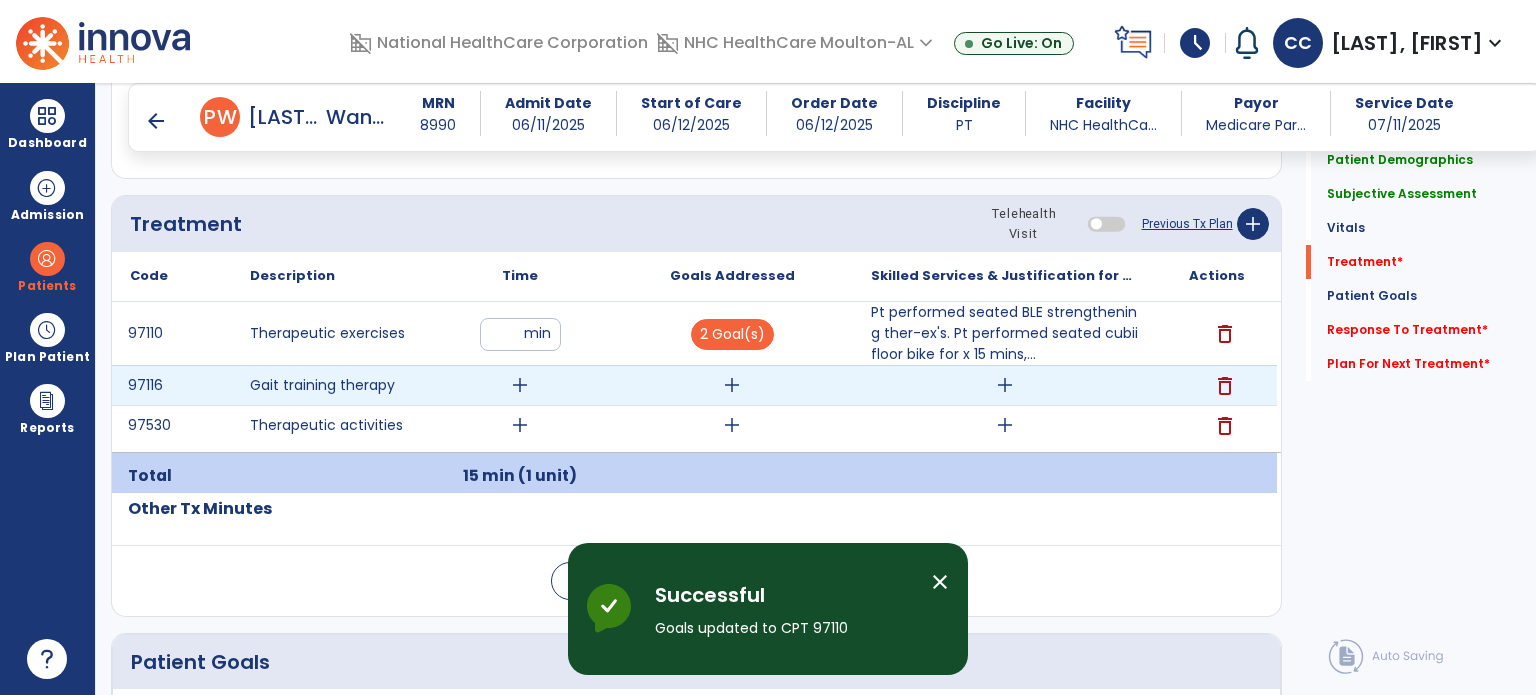 click on "add" at bounding box center (1005, 385) 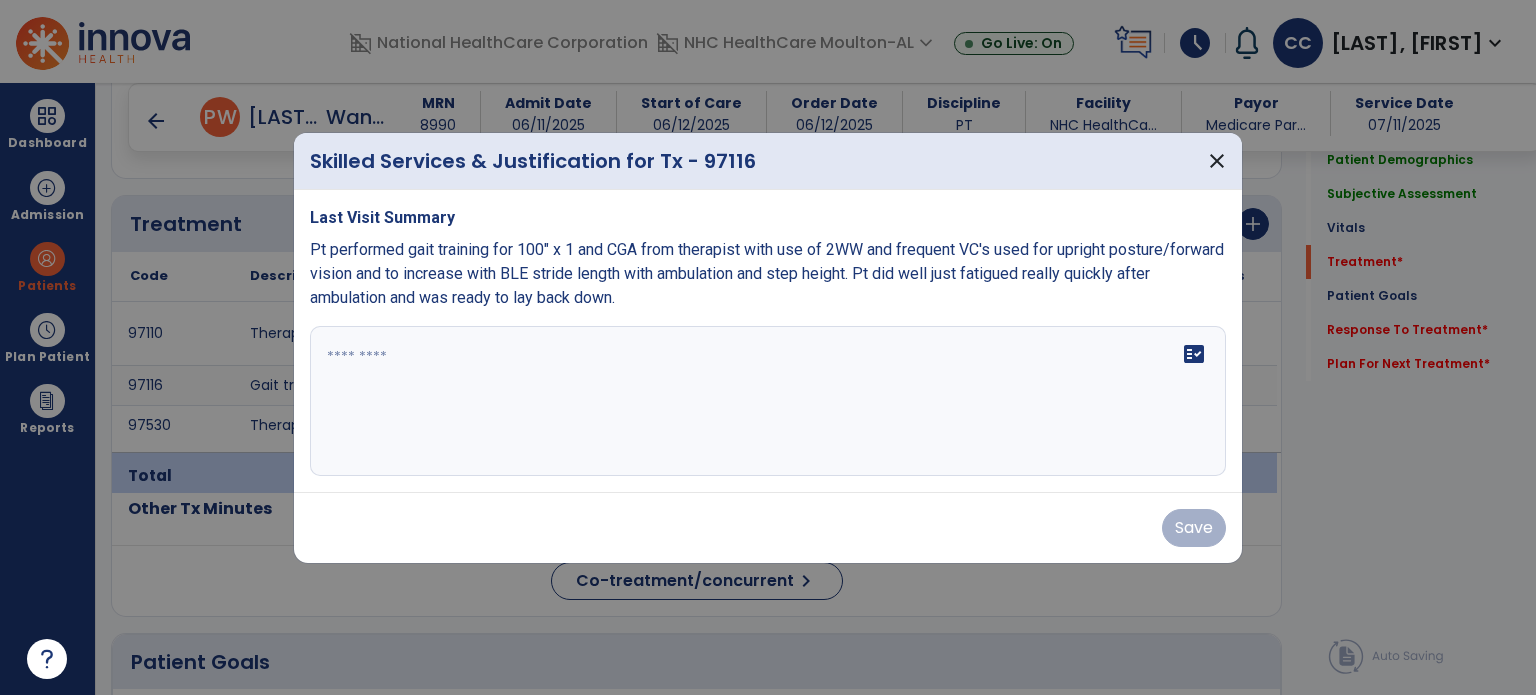 click at bounding box center (768, 401) 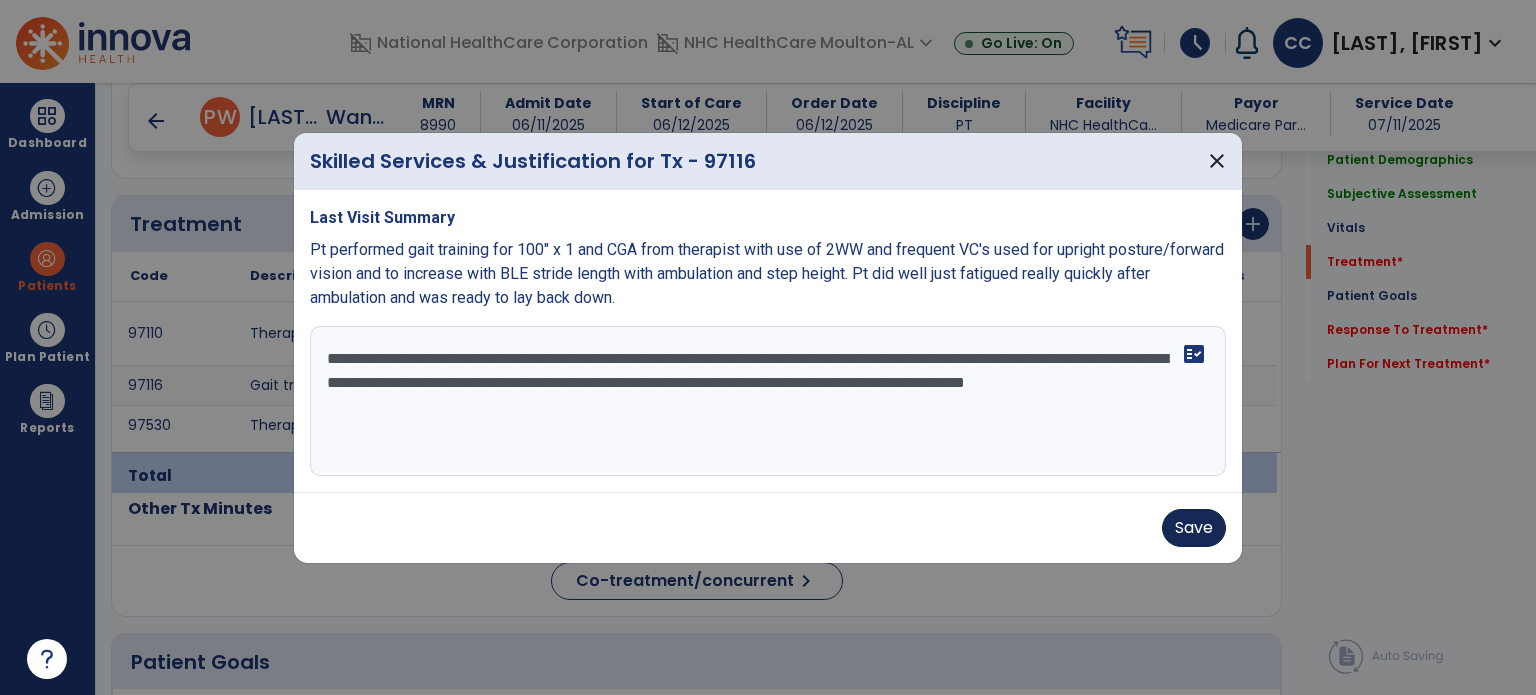 type on "**********" 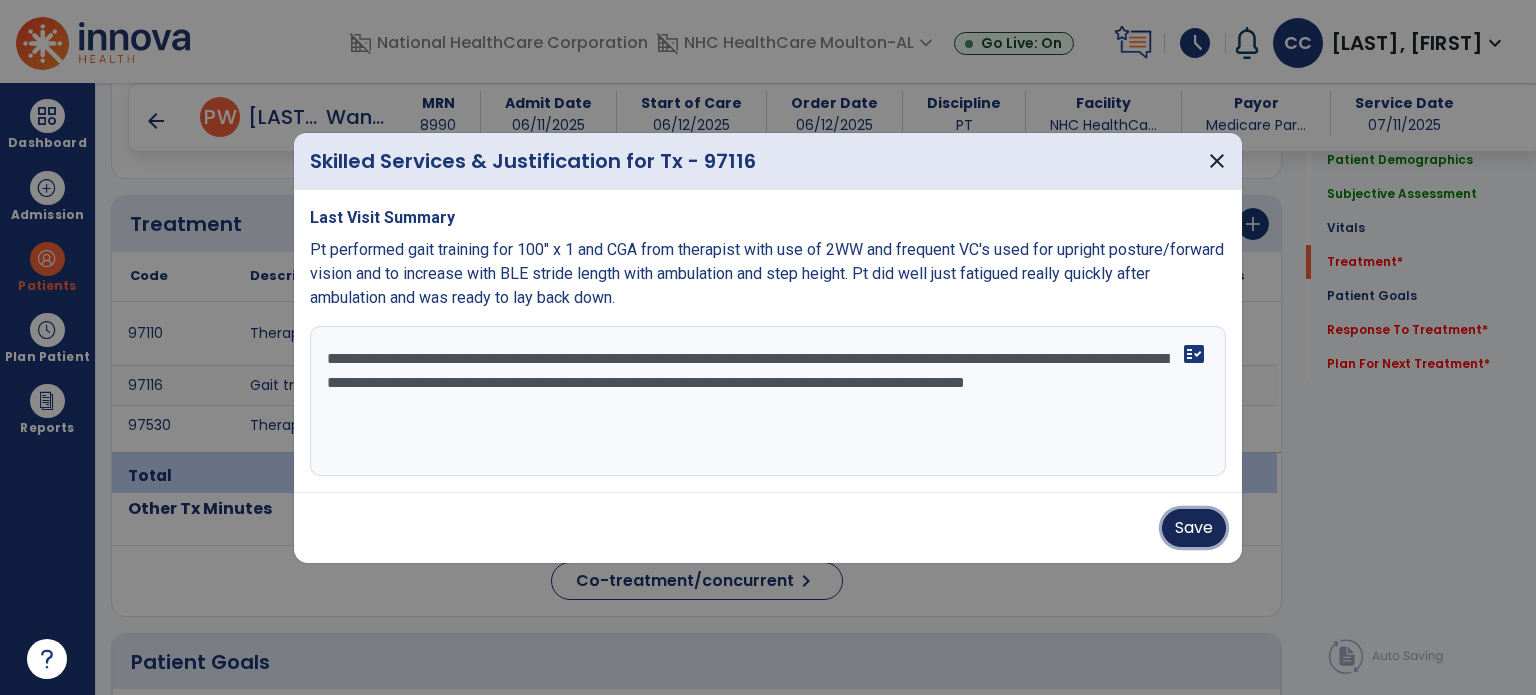 click on "Save" at bounding box center [1194, 528] 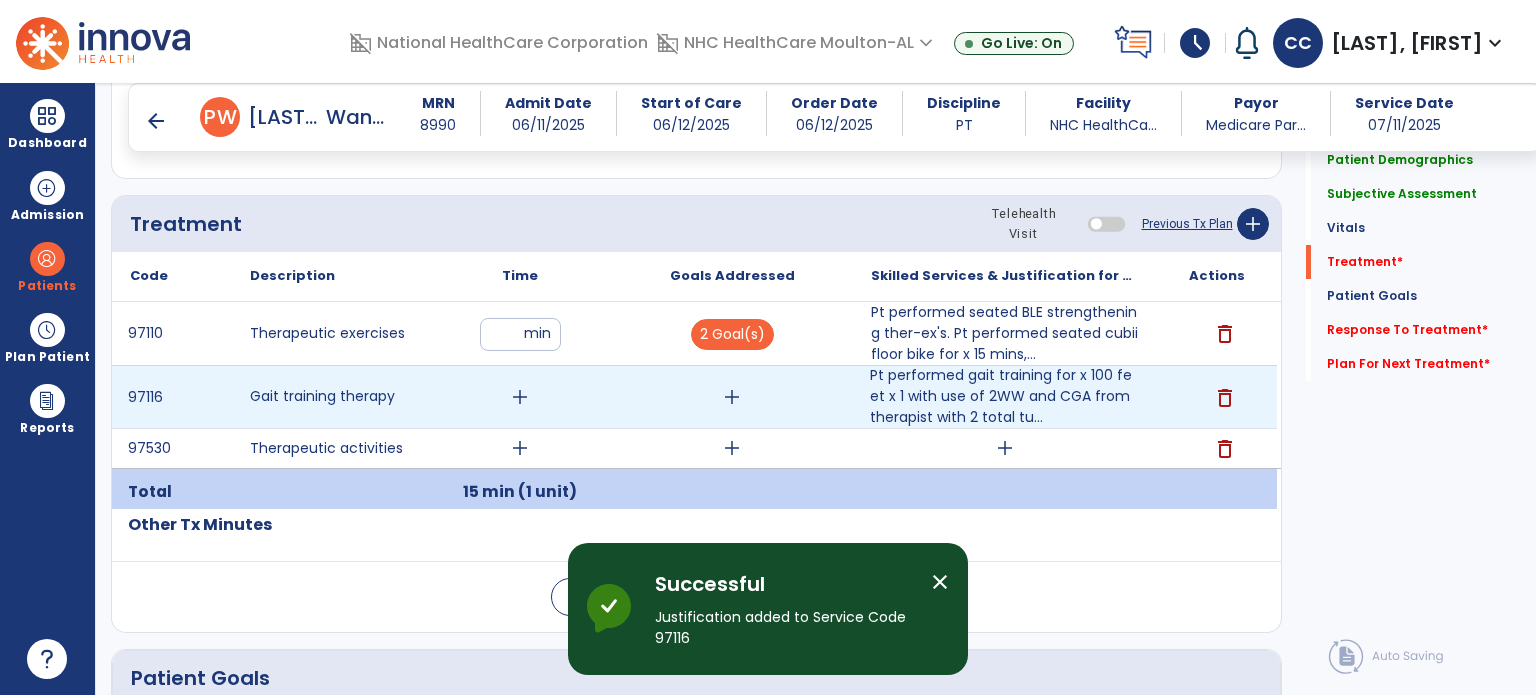 click on "add" at bounding box center [520, 397] 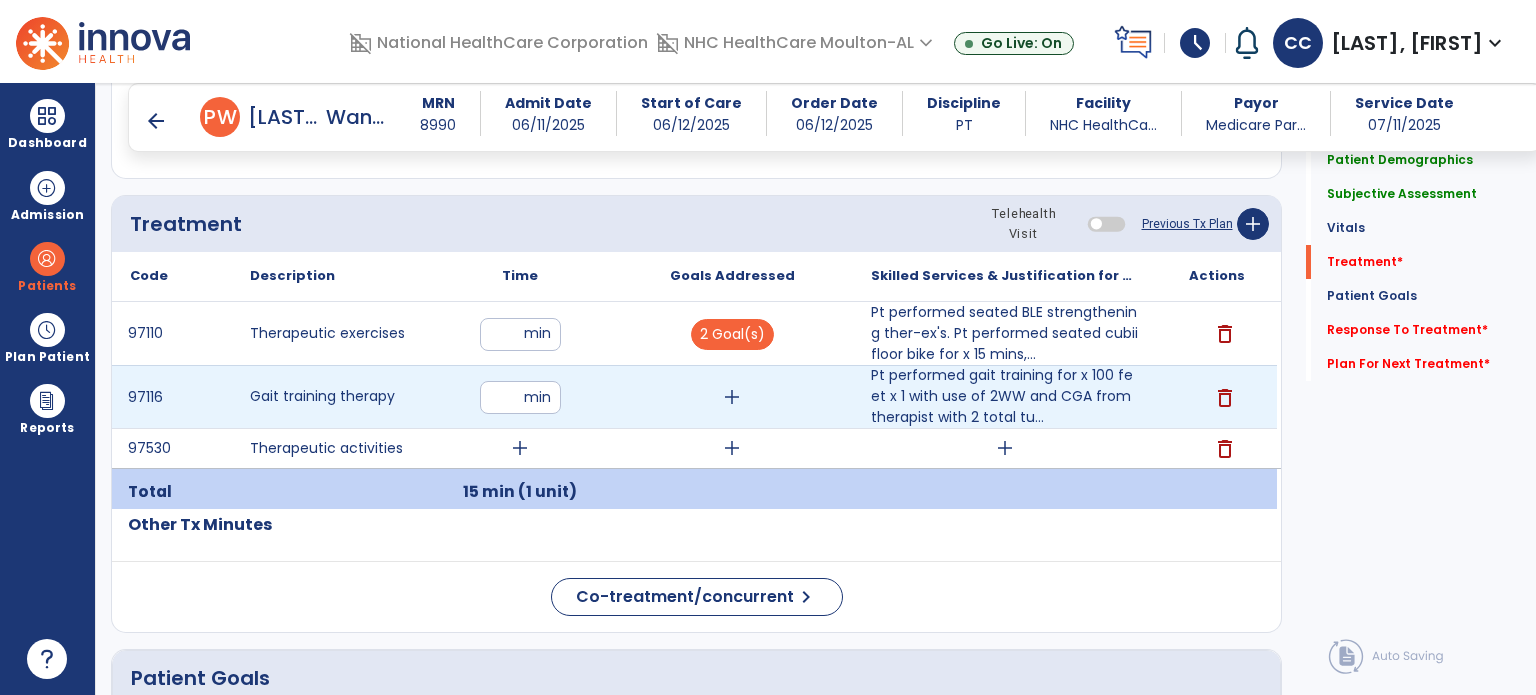 click at bounding box center [520, 397] 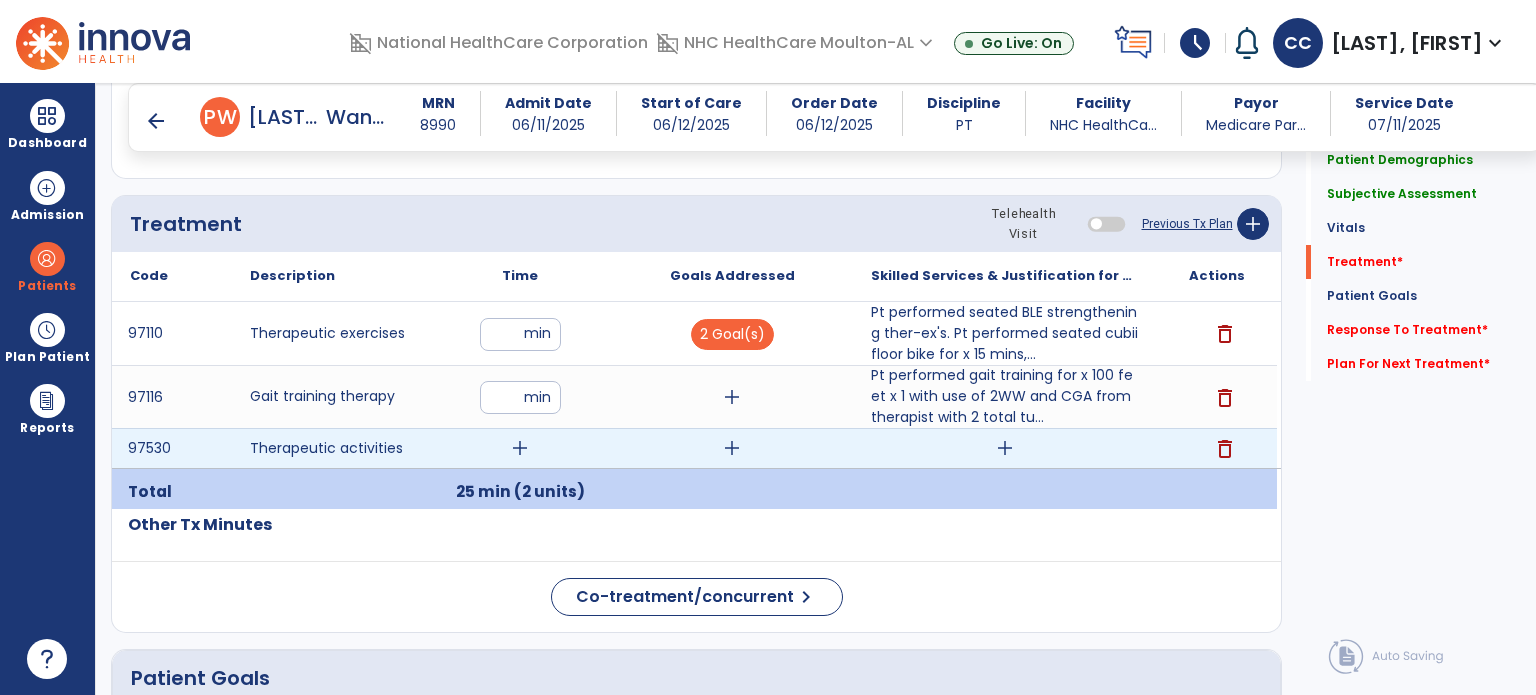 click on "add" at bounding box center [520, 448] 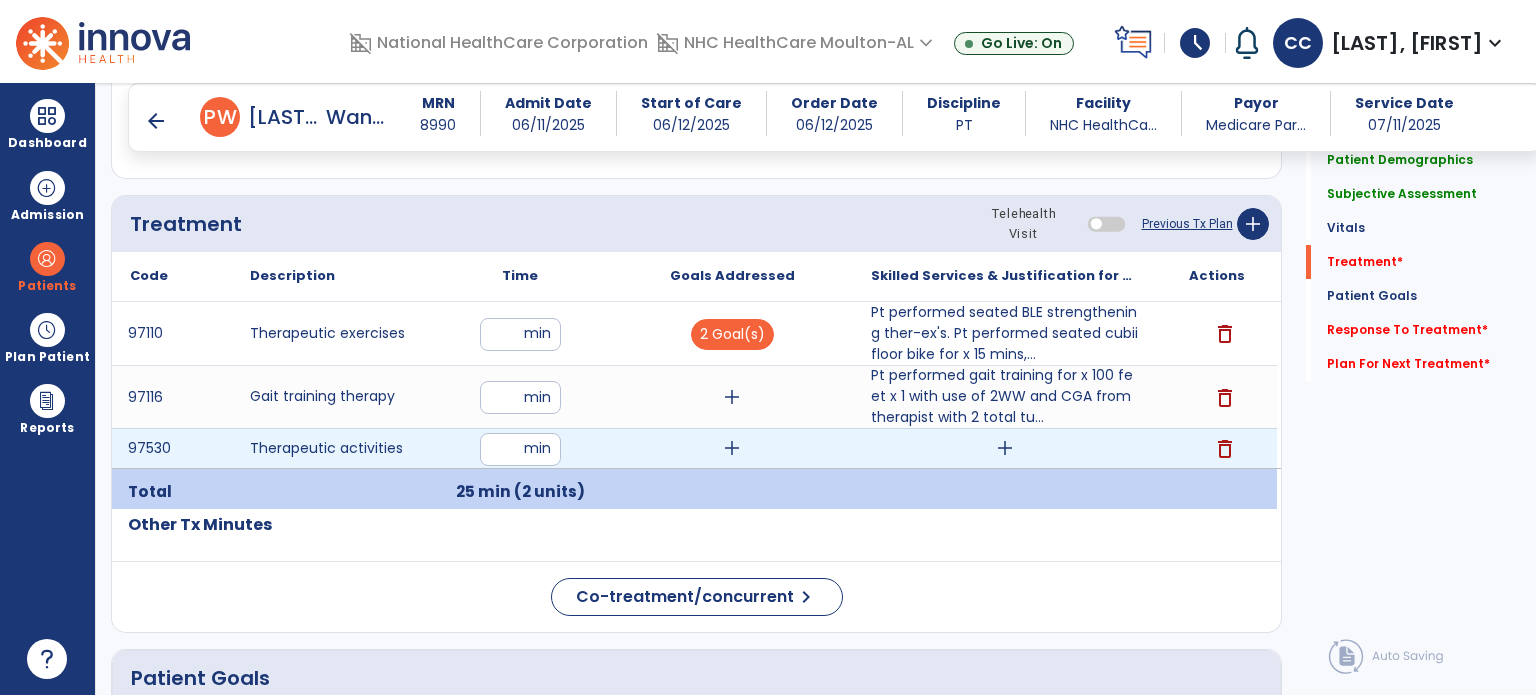 type on "*" 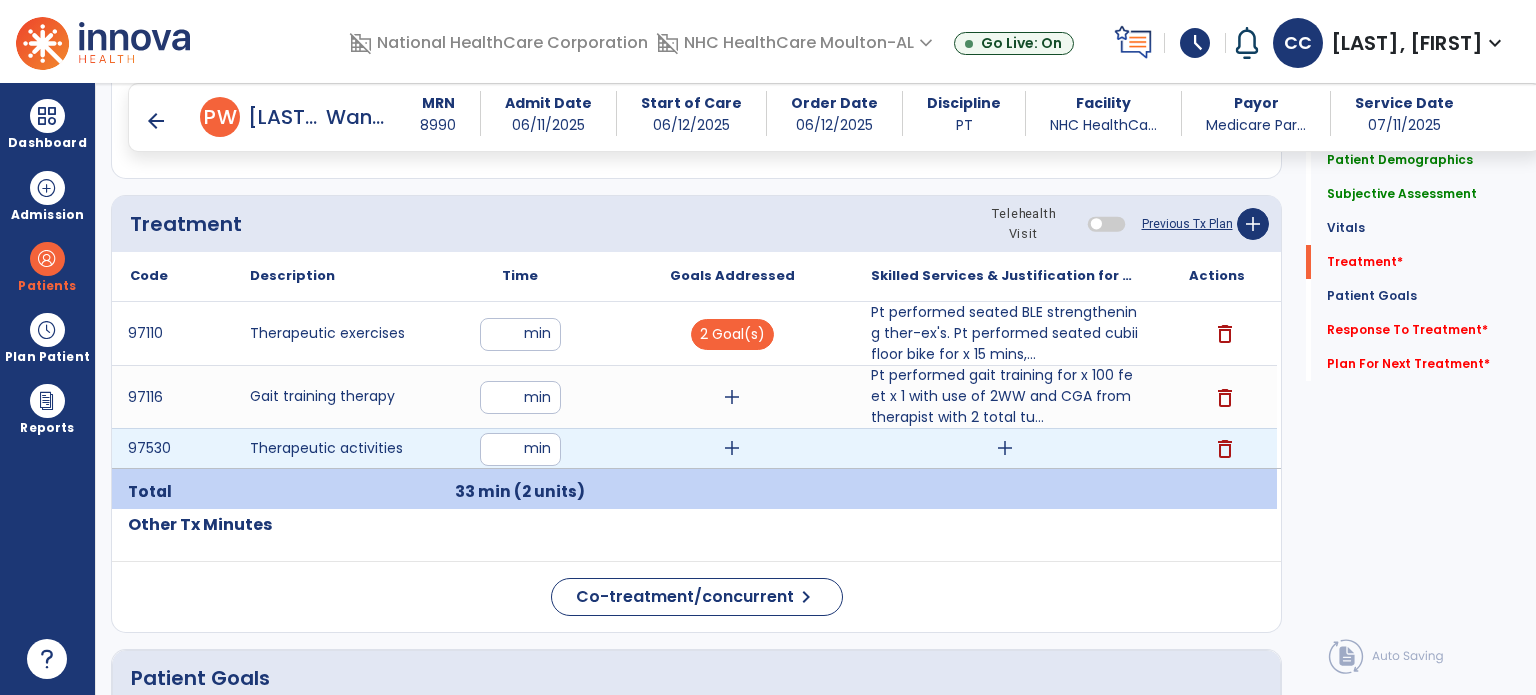 click on "*" at bounding box center [520, 449] 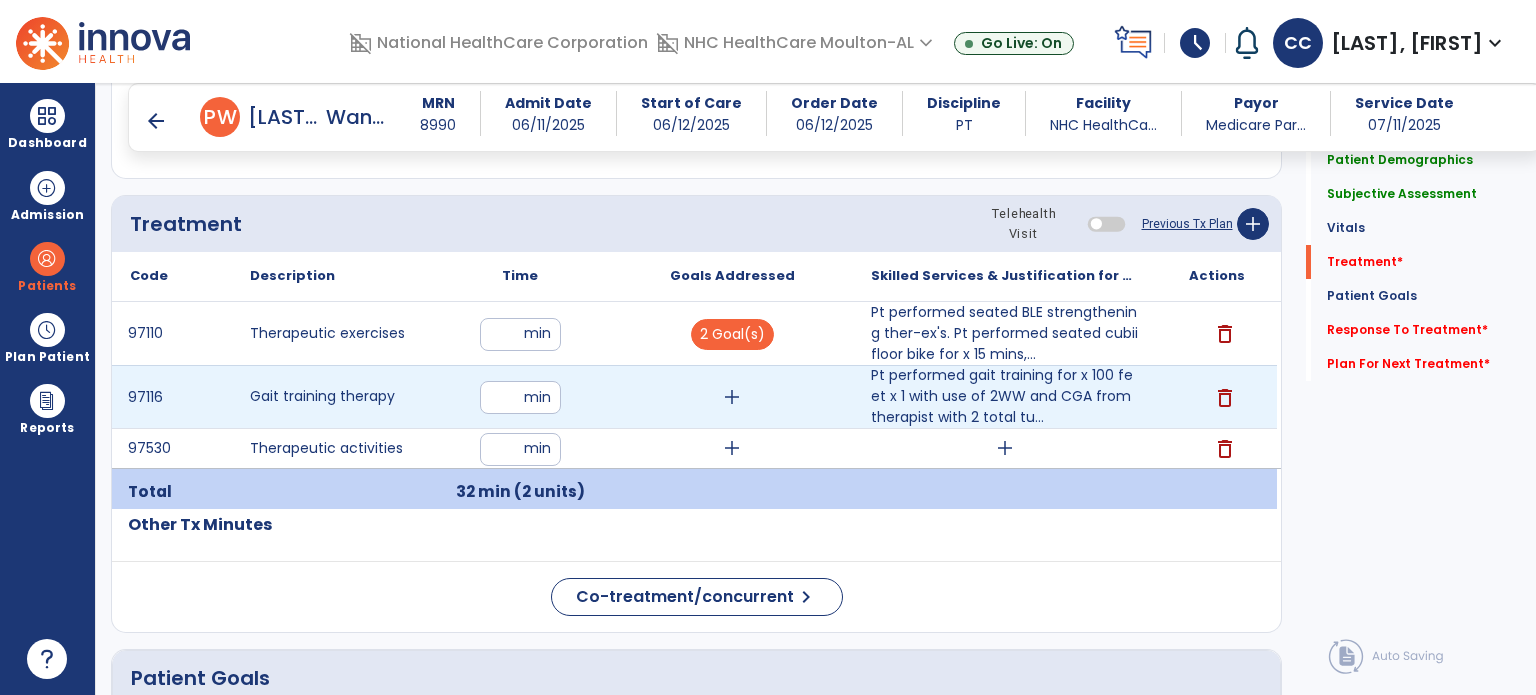 click on "**" at bounding box center (520, 397) 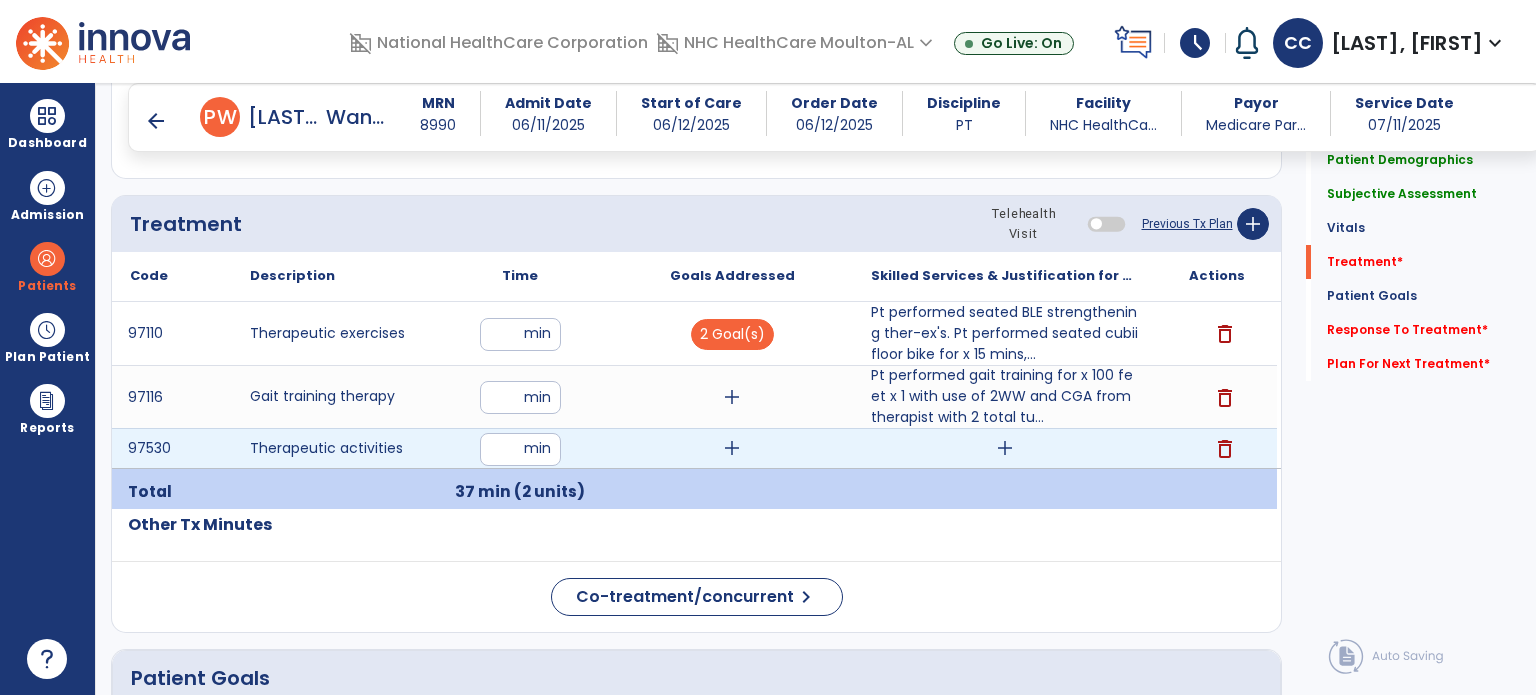 click on "*" at bounding box center [520, 449] 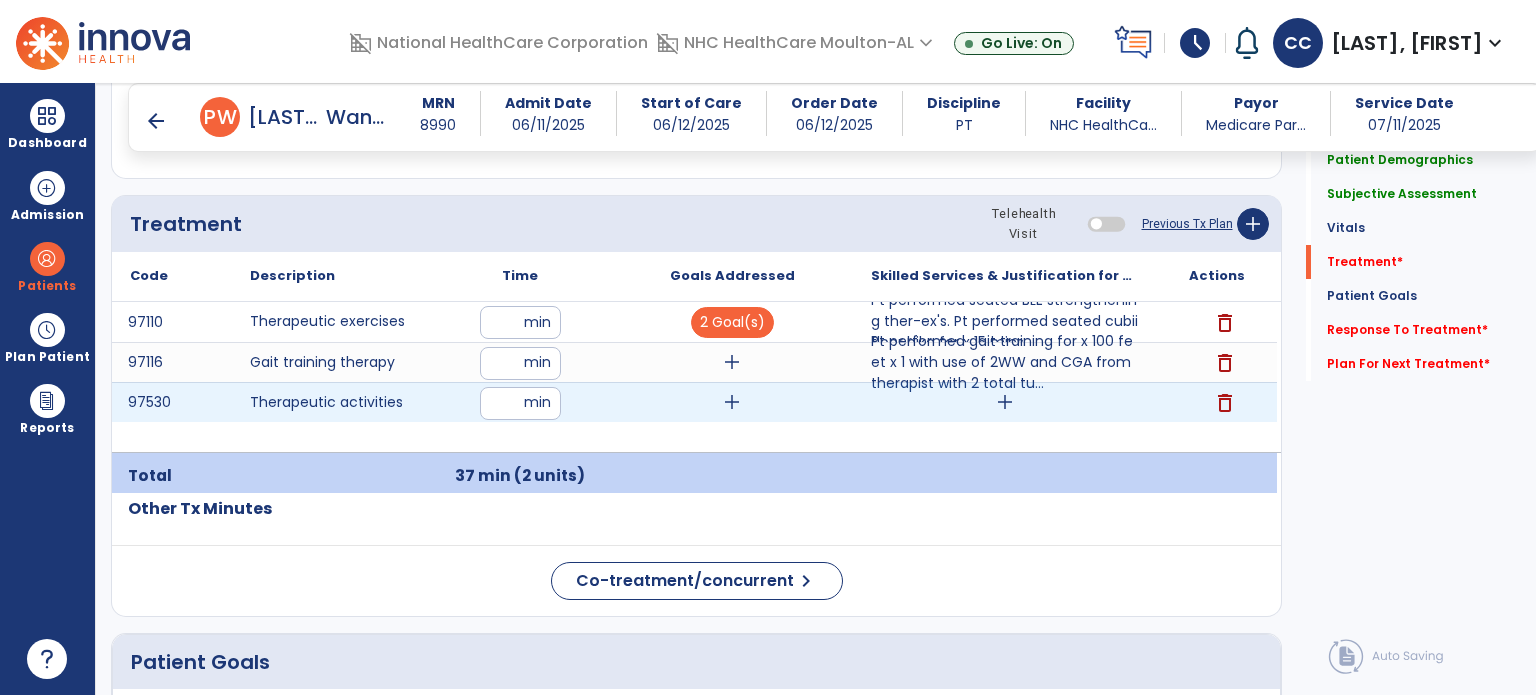 click on "add" at bounding box center (732, 402) 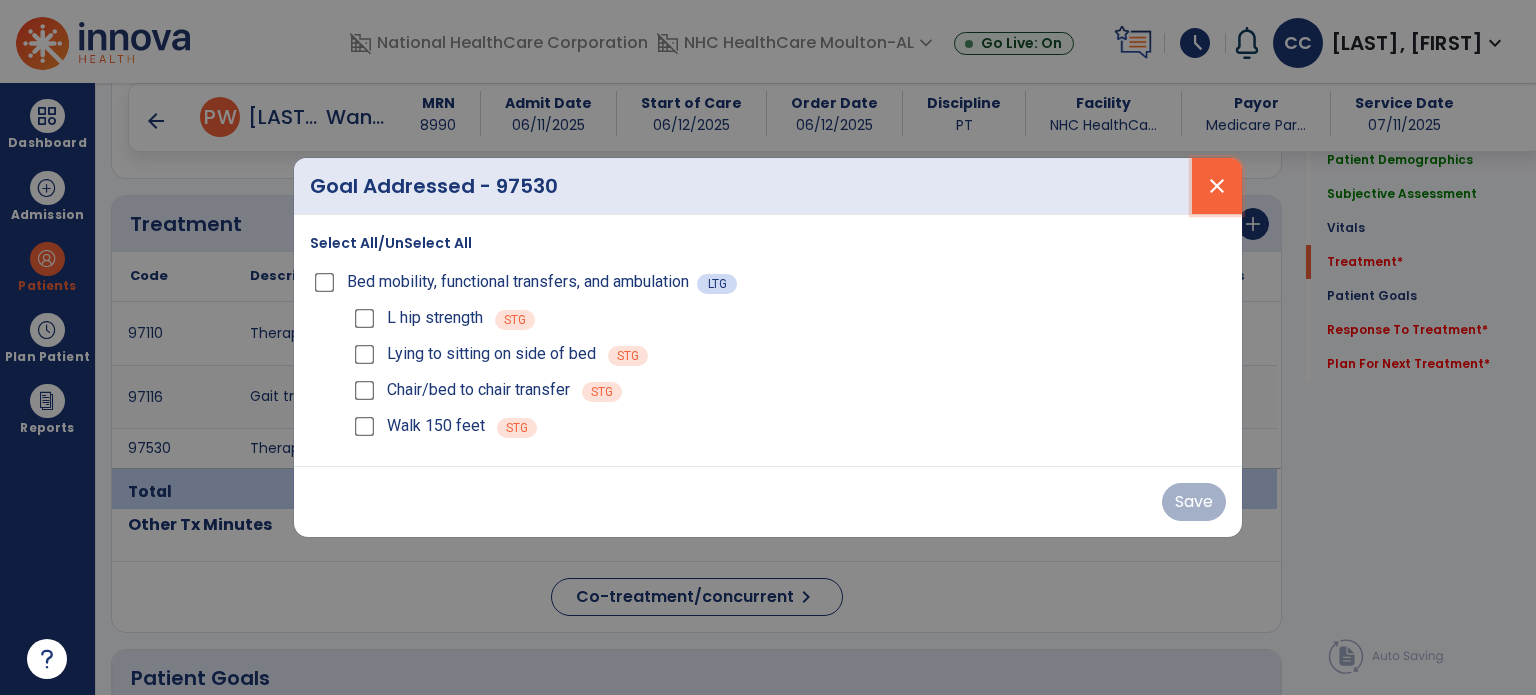 click on "close" at bounding box center (1217, 186) 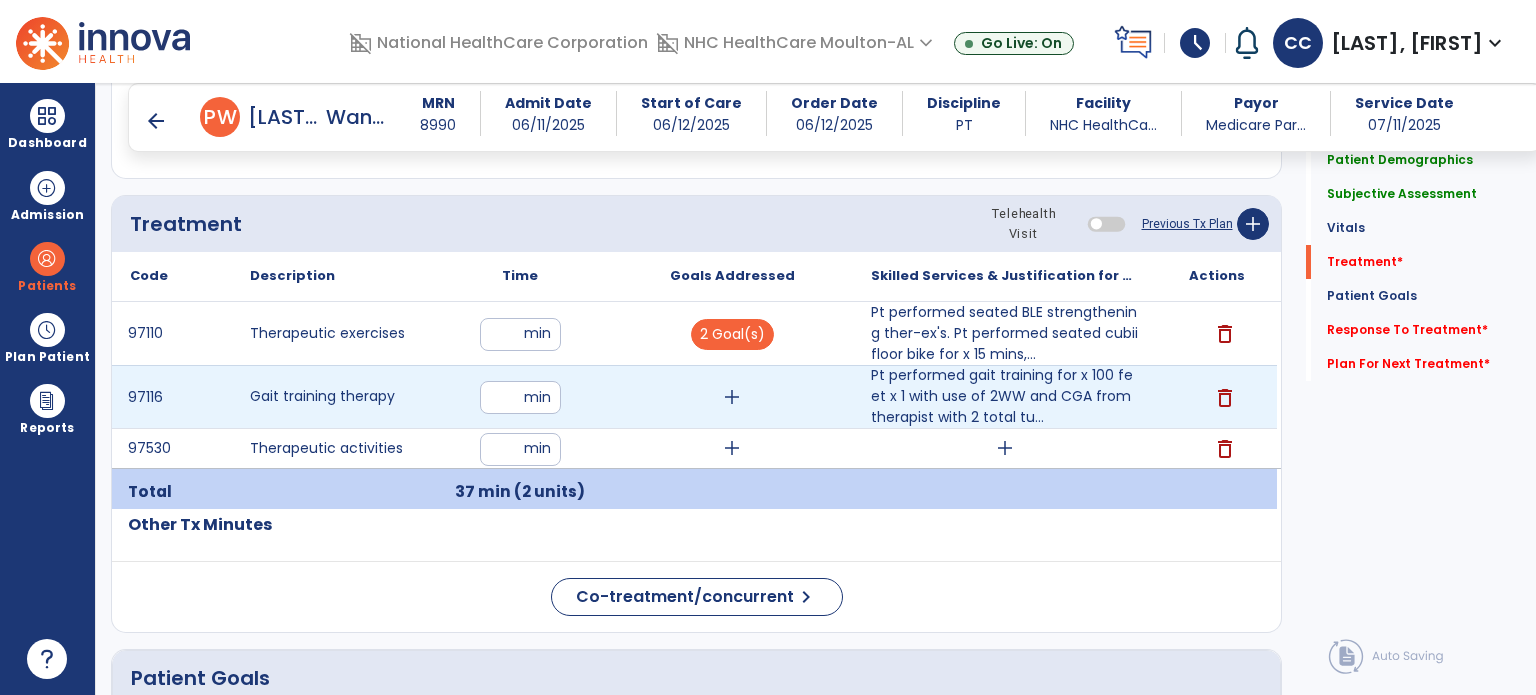 click on "add" at bounding box center (732, 397) 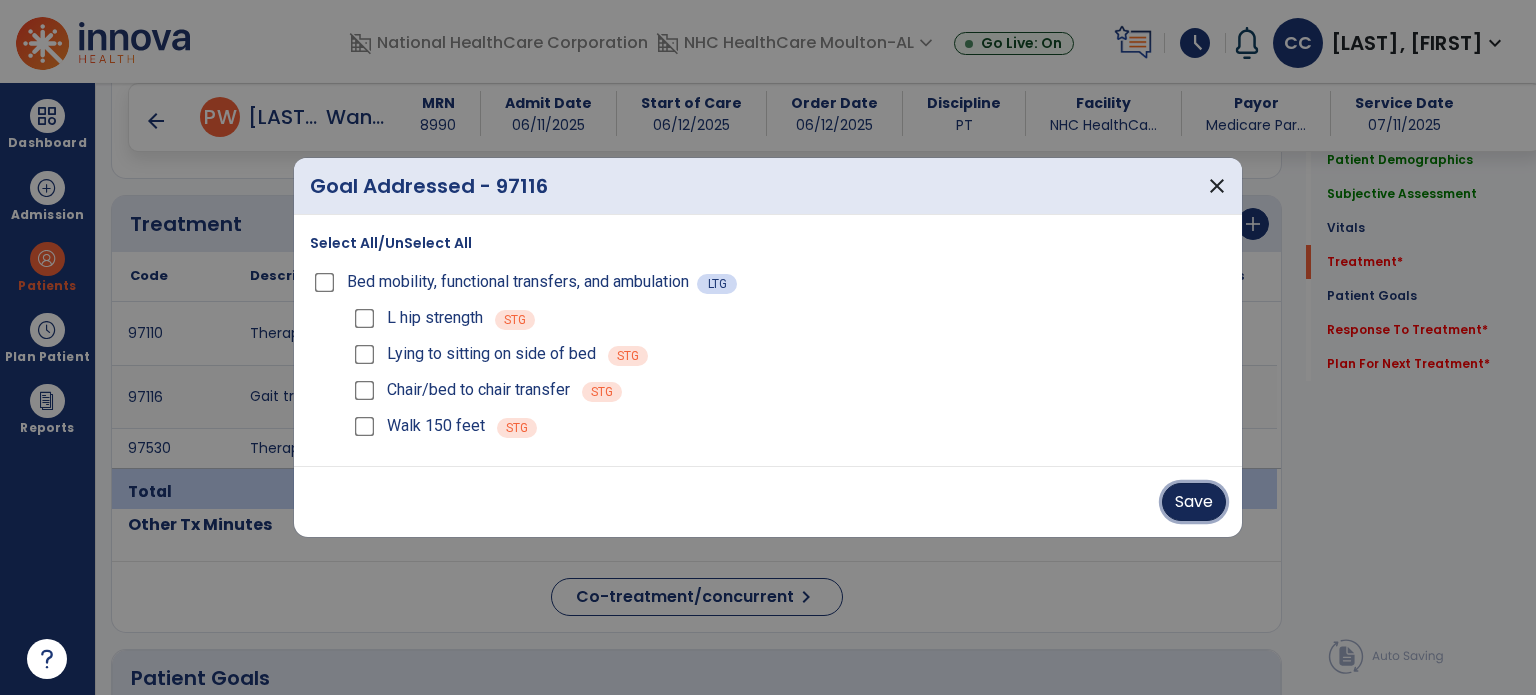 click on "Save" at bounding box center [1194, 502] 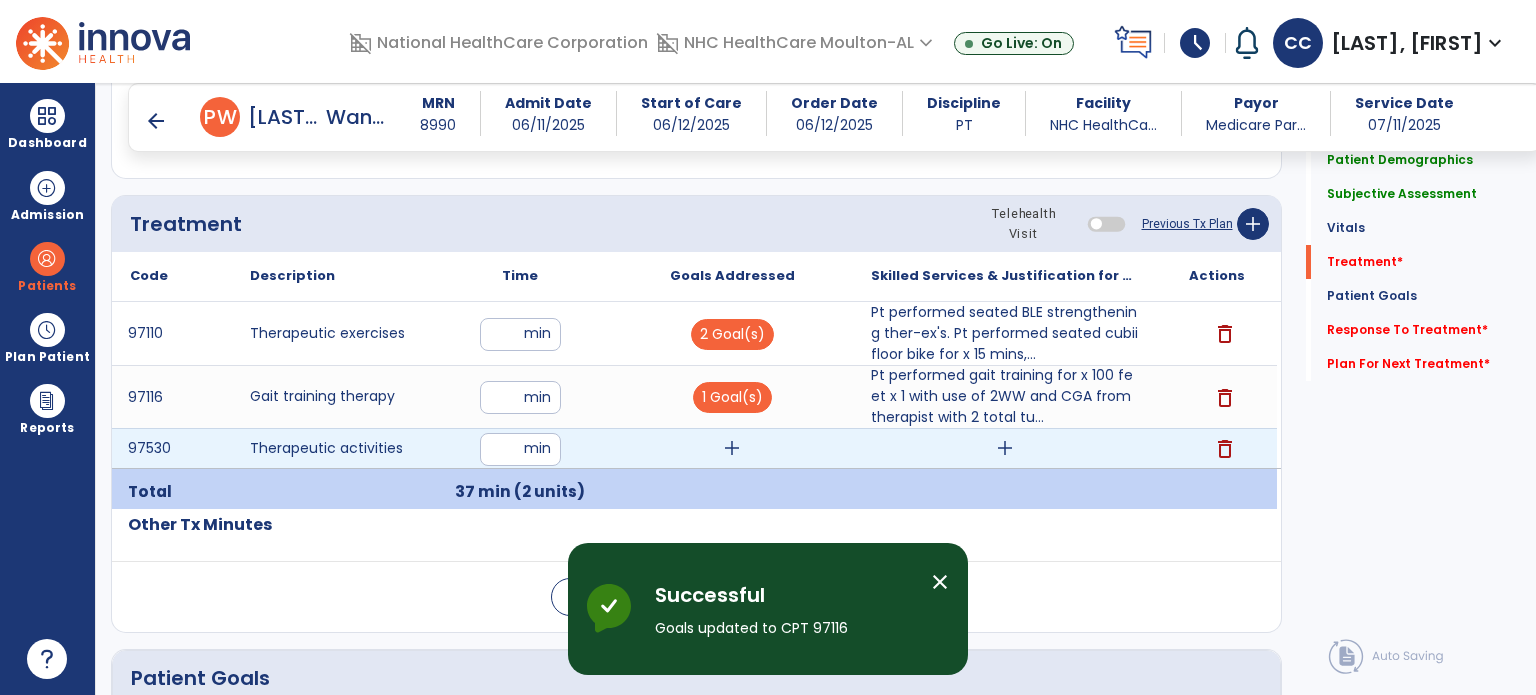 click on "add" at bounding box center [732, 448] 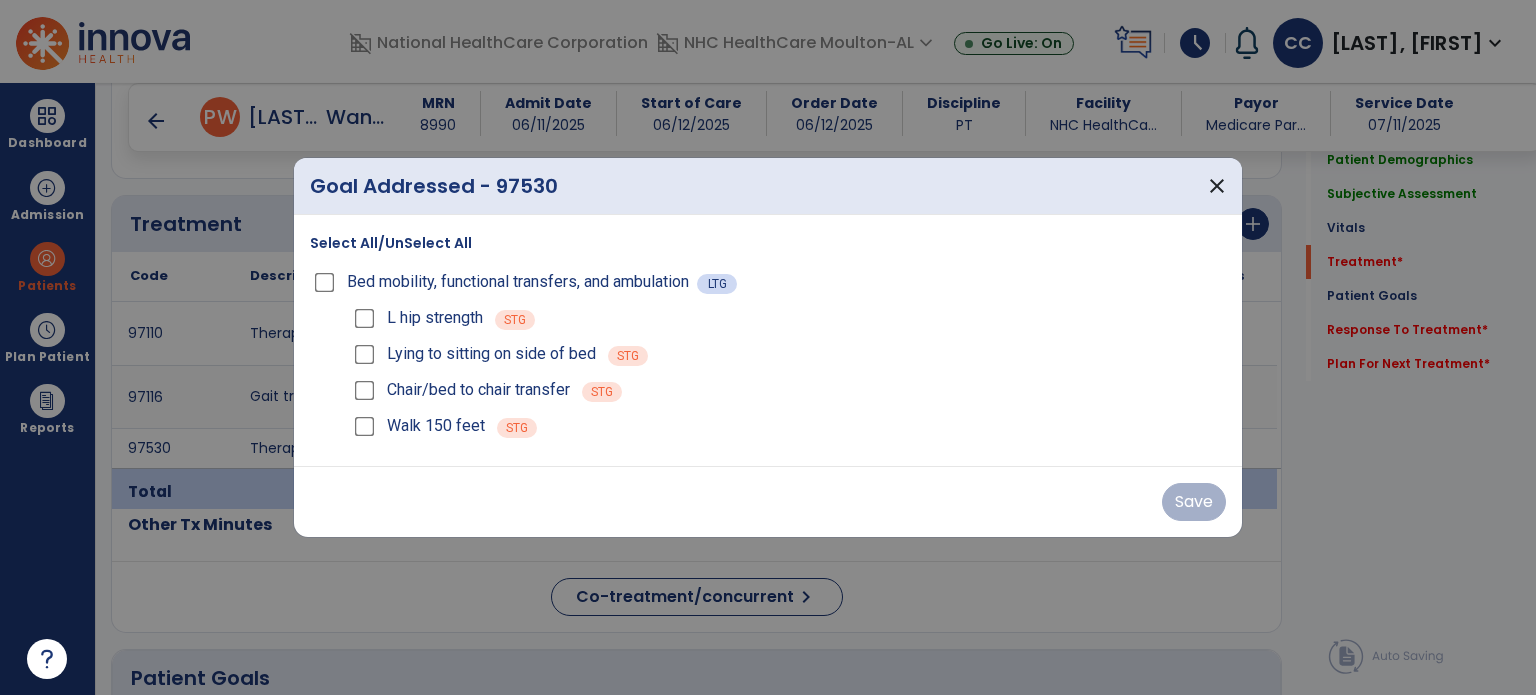 click on "Lying to sitting on side of bed" at bounding box center (473, 354) 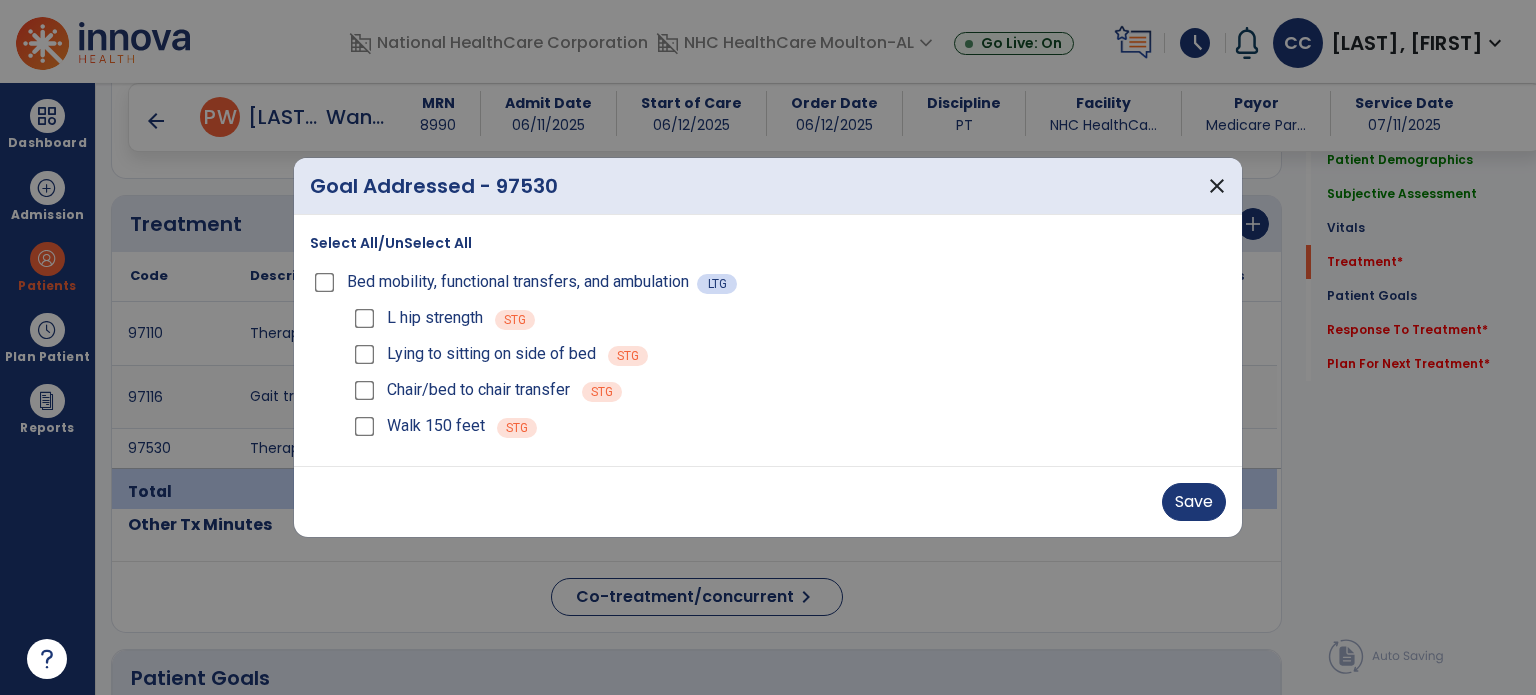 click on "Save" at bounding box center [768, 501] 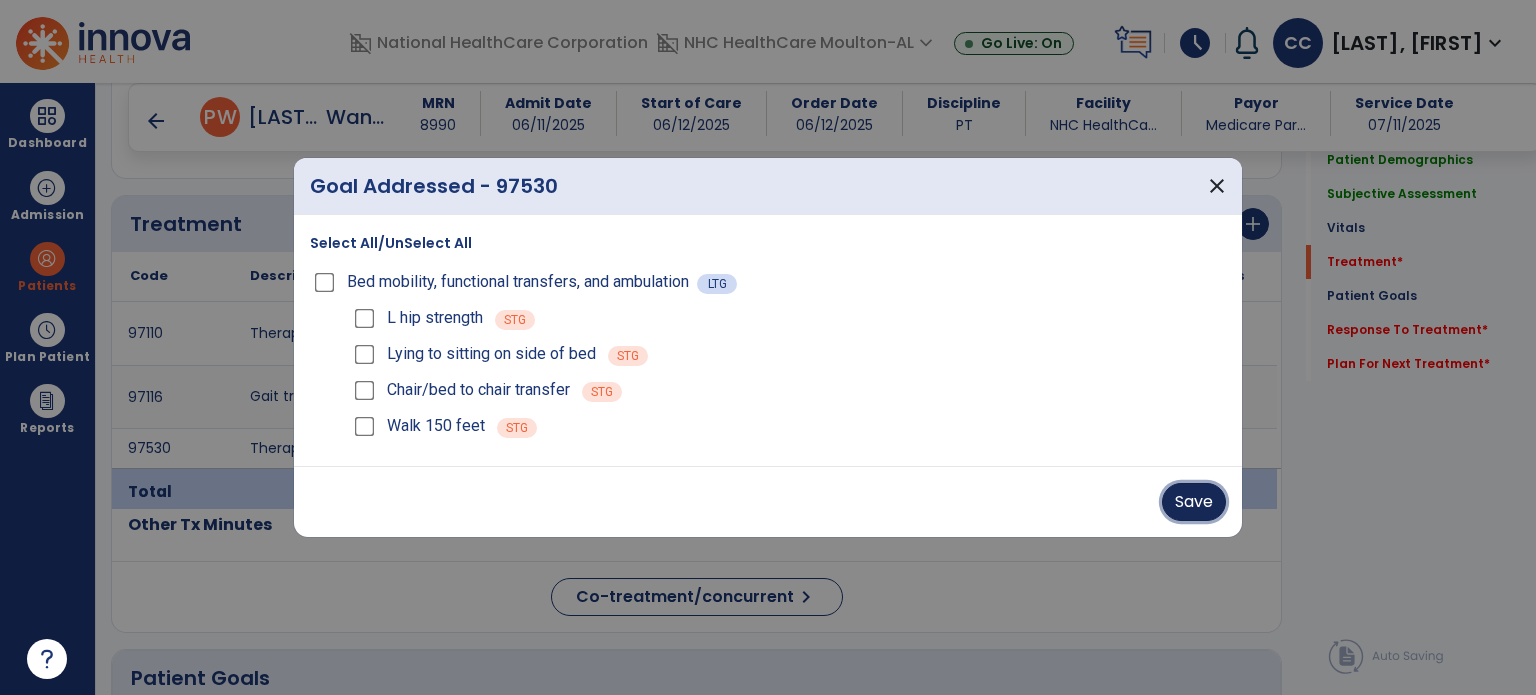 click on "Save" at bounding box center (1194, 502) 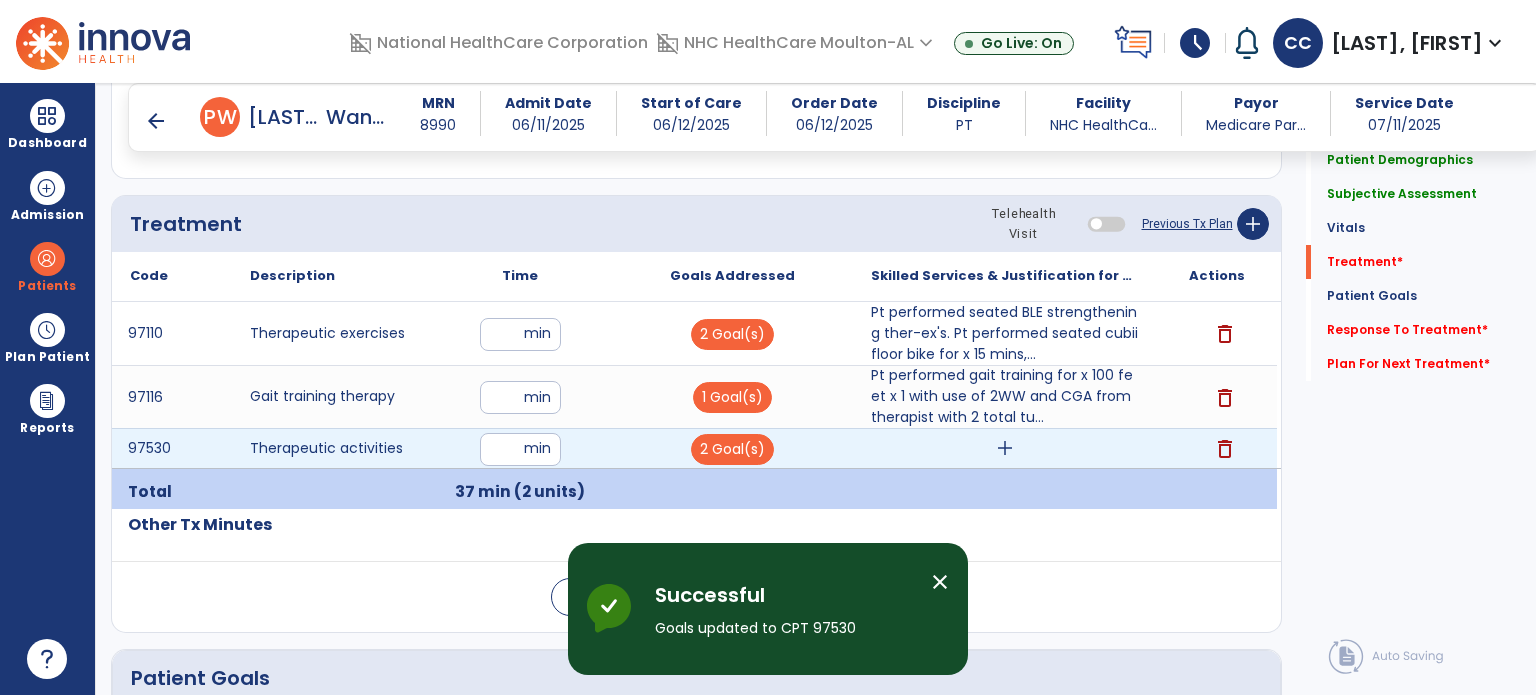 click on "add" at bounding box center (1005, 448) 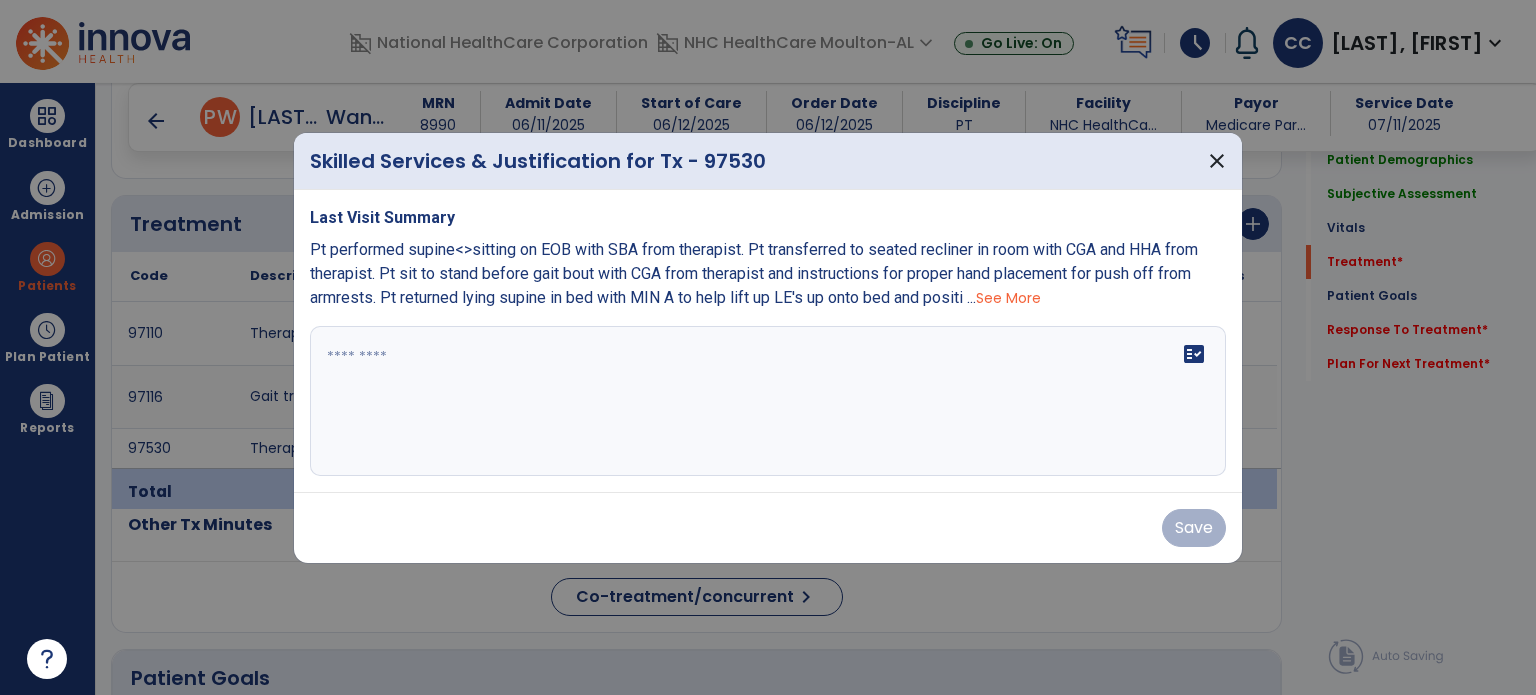 click on "fact_check" at bounding box center (768, 401) 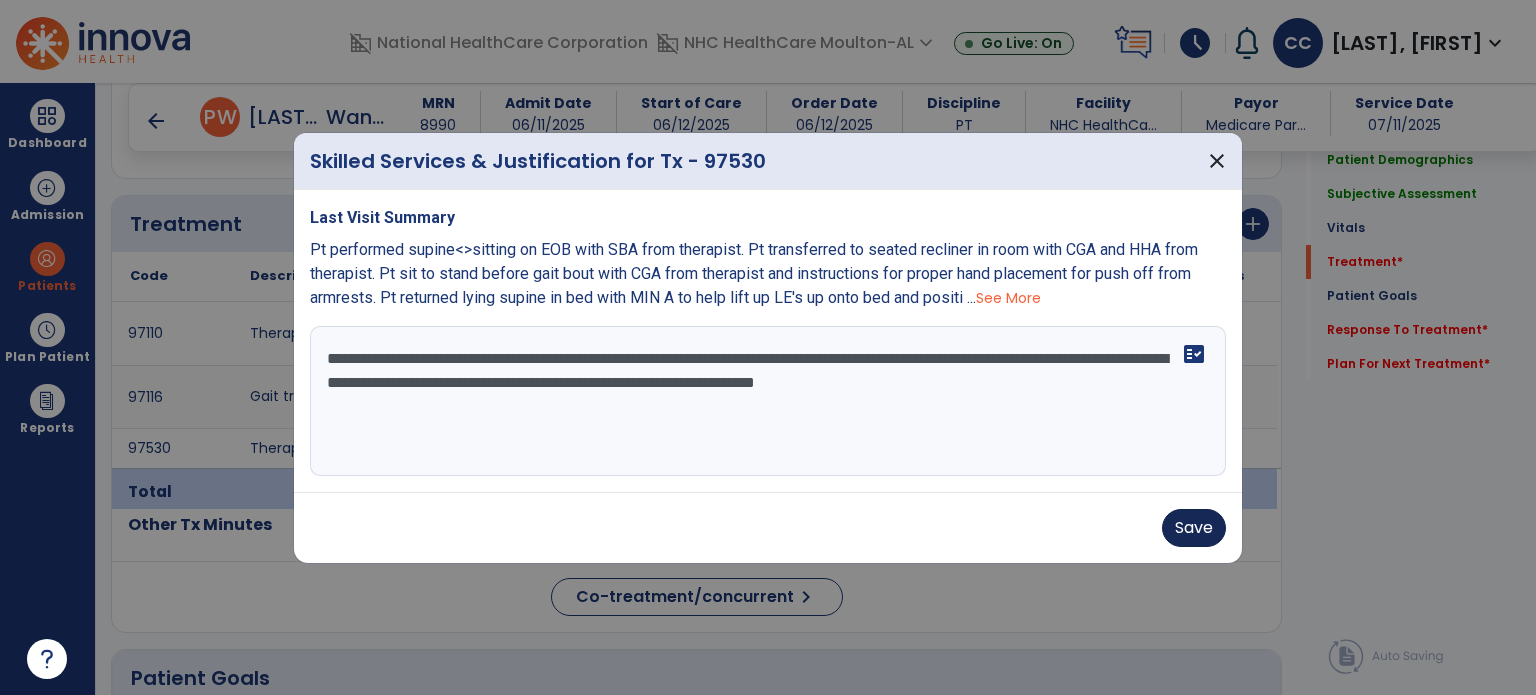 type on "**********" 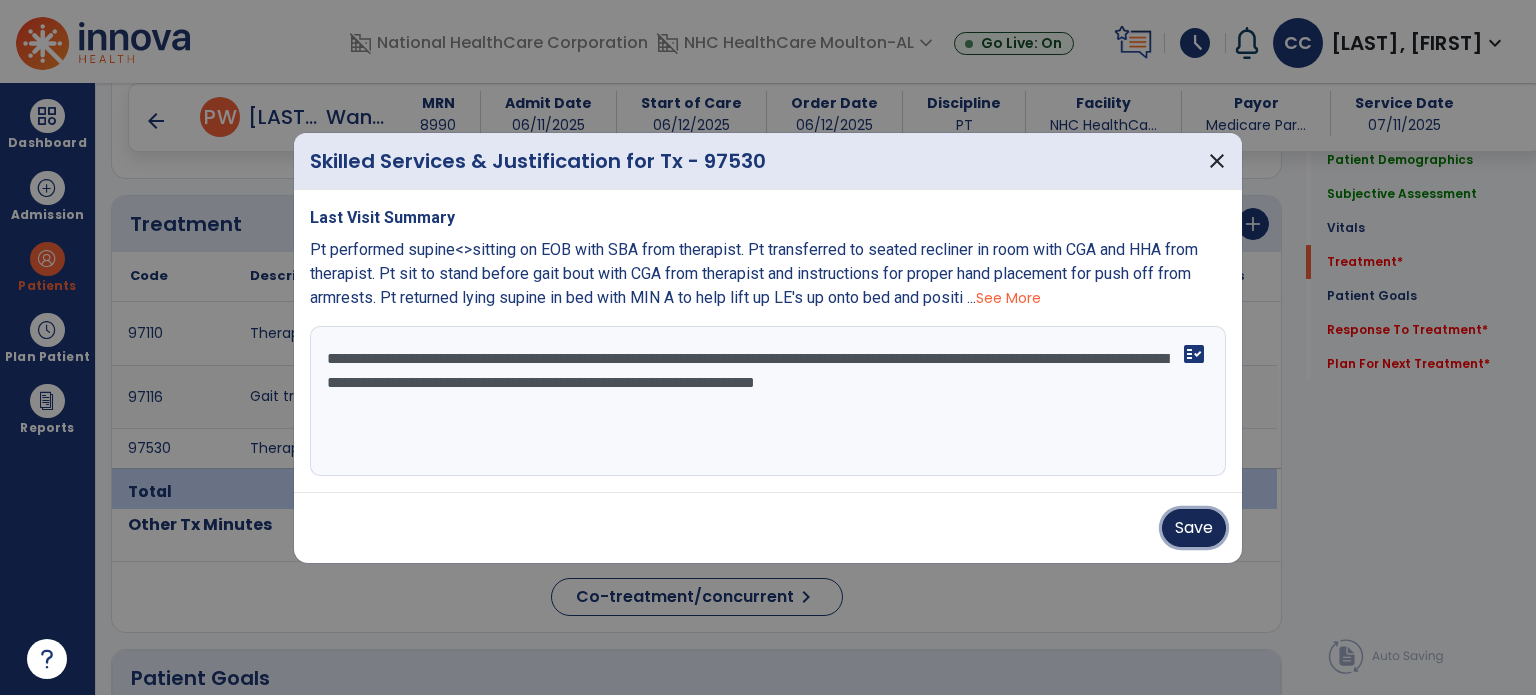 click on "Save" at bounding box center [1194, 528] 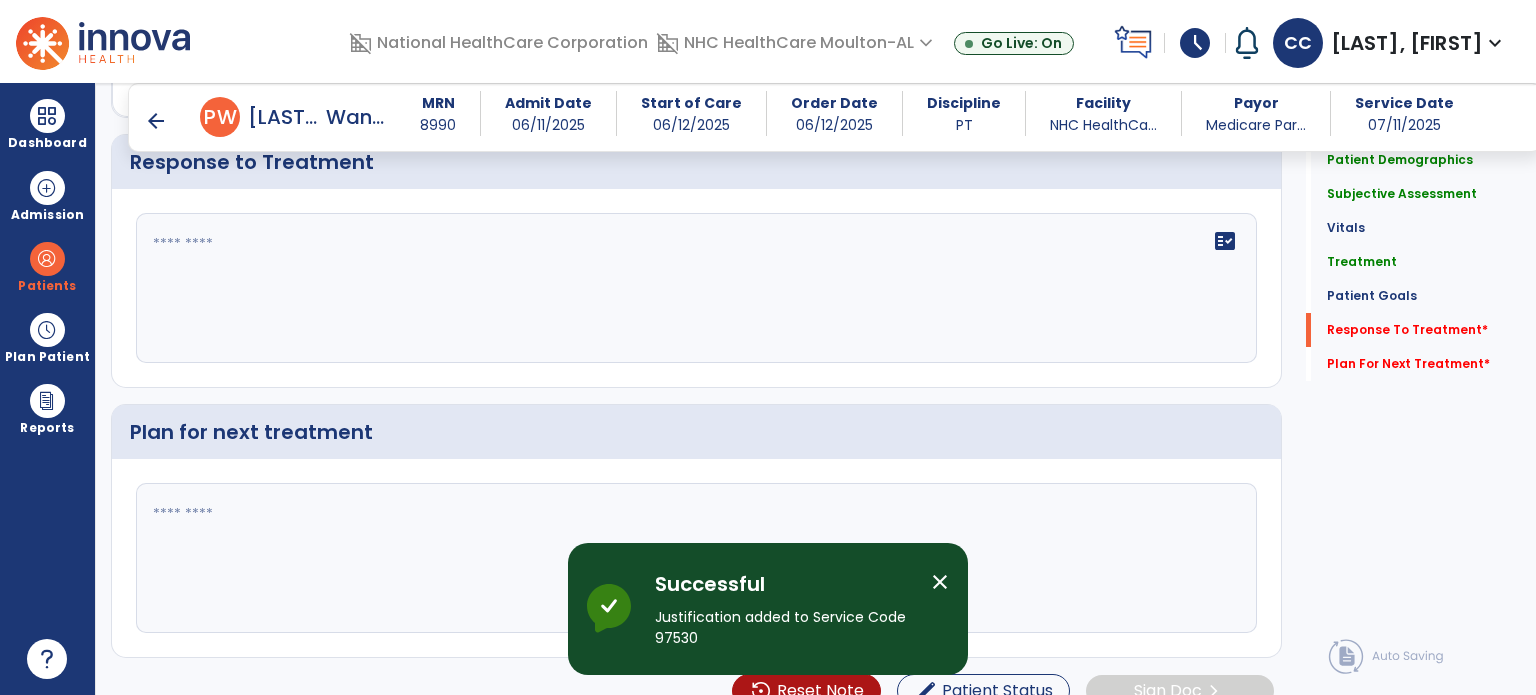 scroll, scrollTop: 2912, scrollLeft: 0, axis: vertical 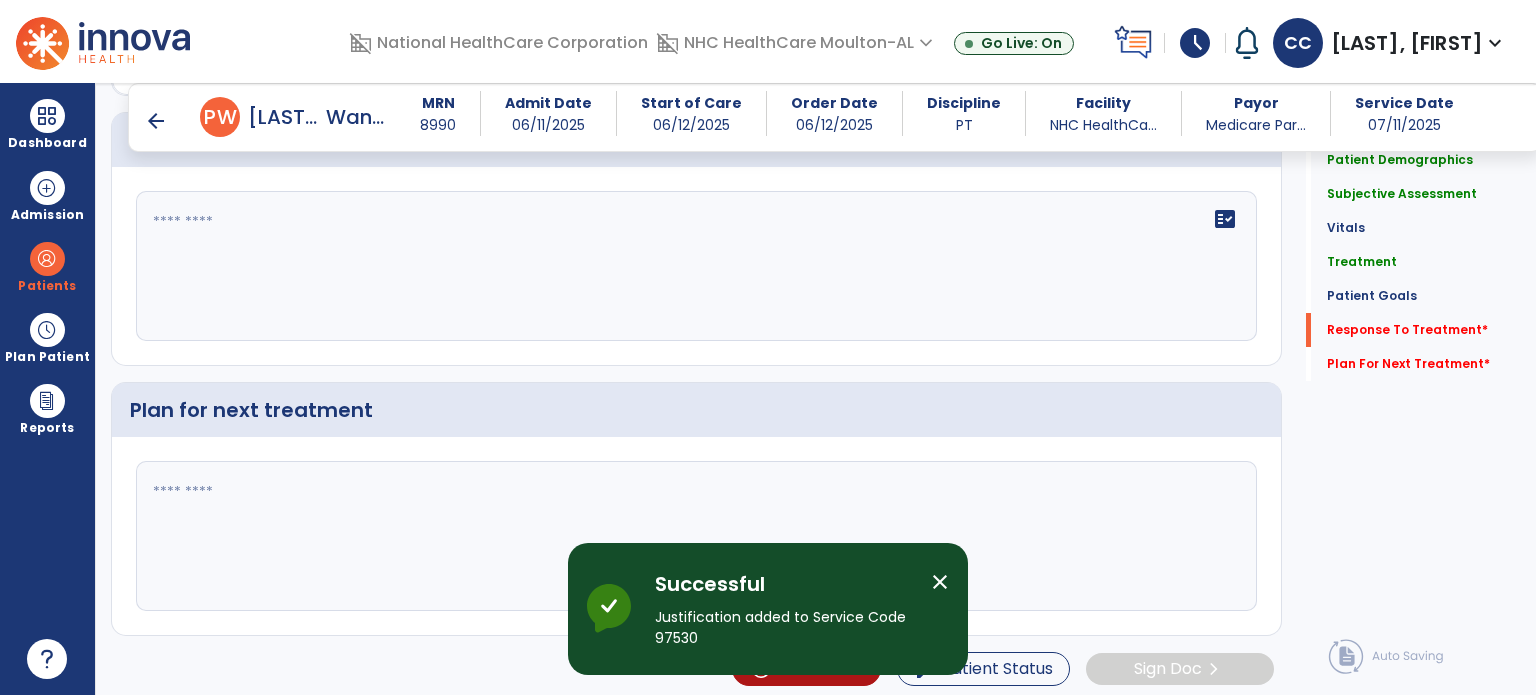 click on "fact_check" 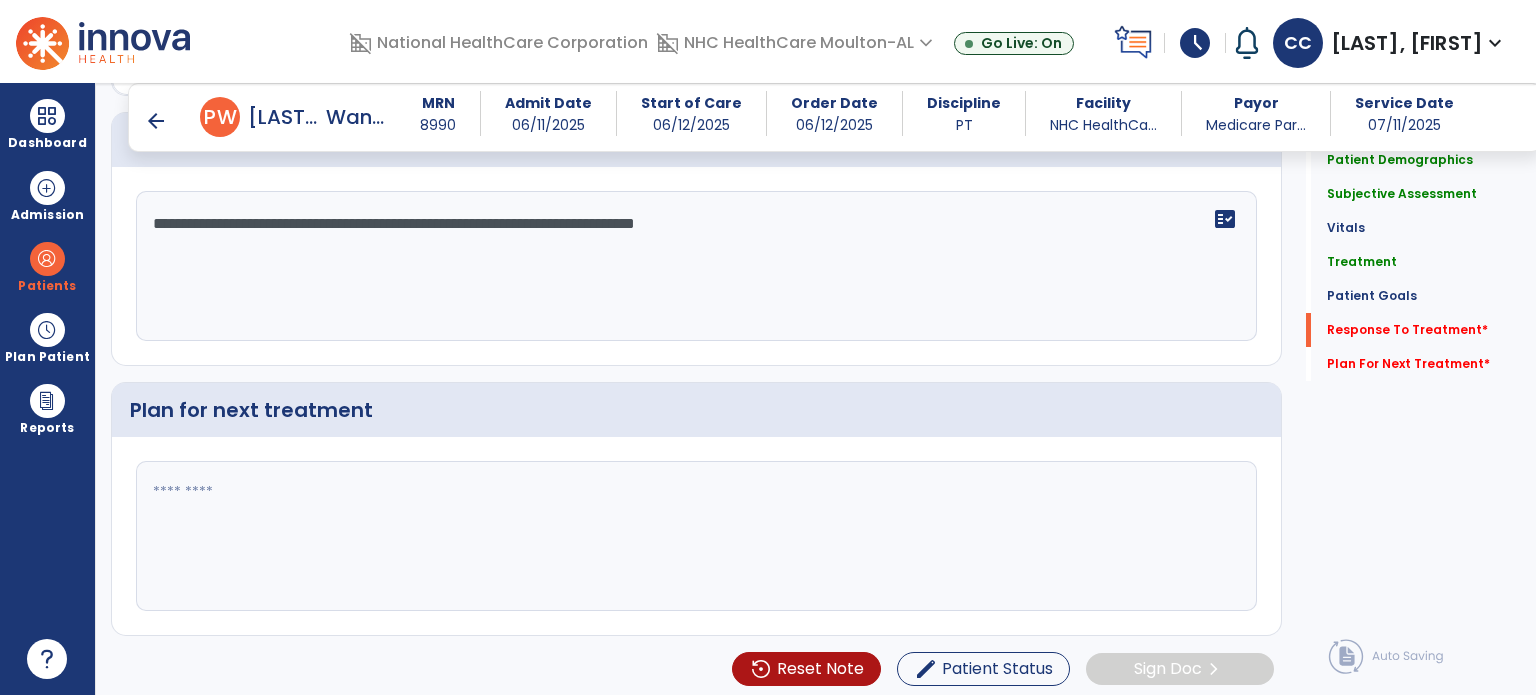type on "**********" 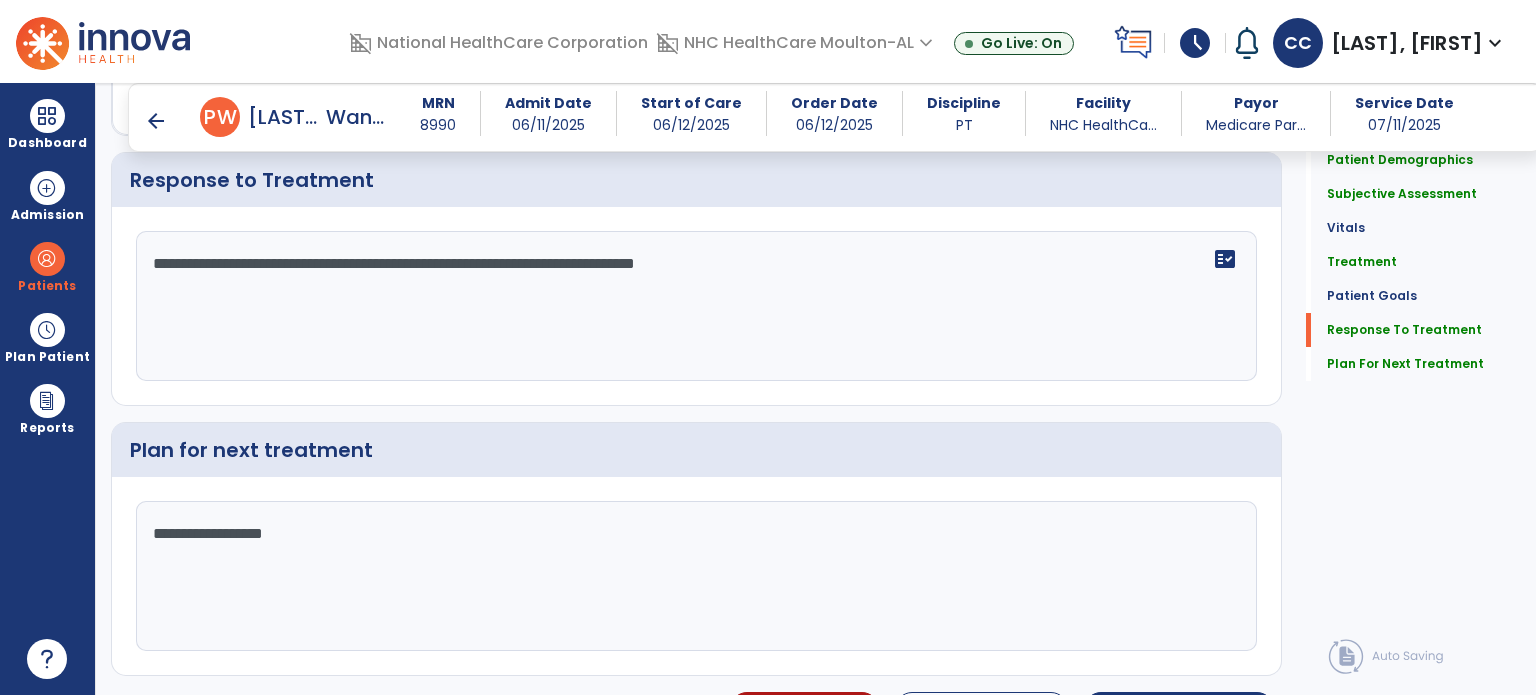 scroll, scrollTop: 2912, scrollLeft: 0, axis: vertical 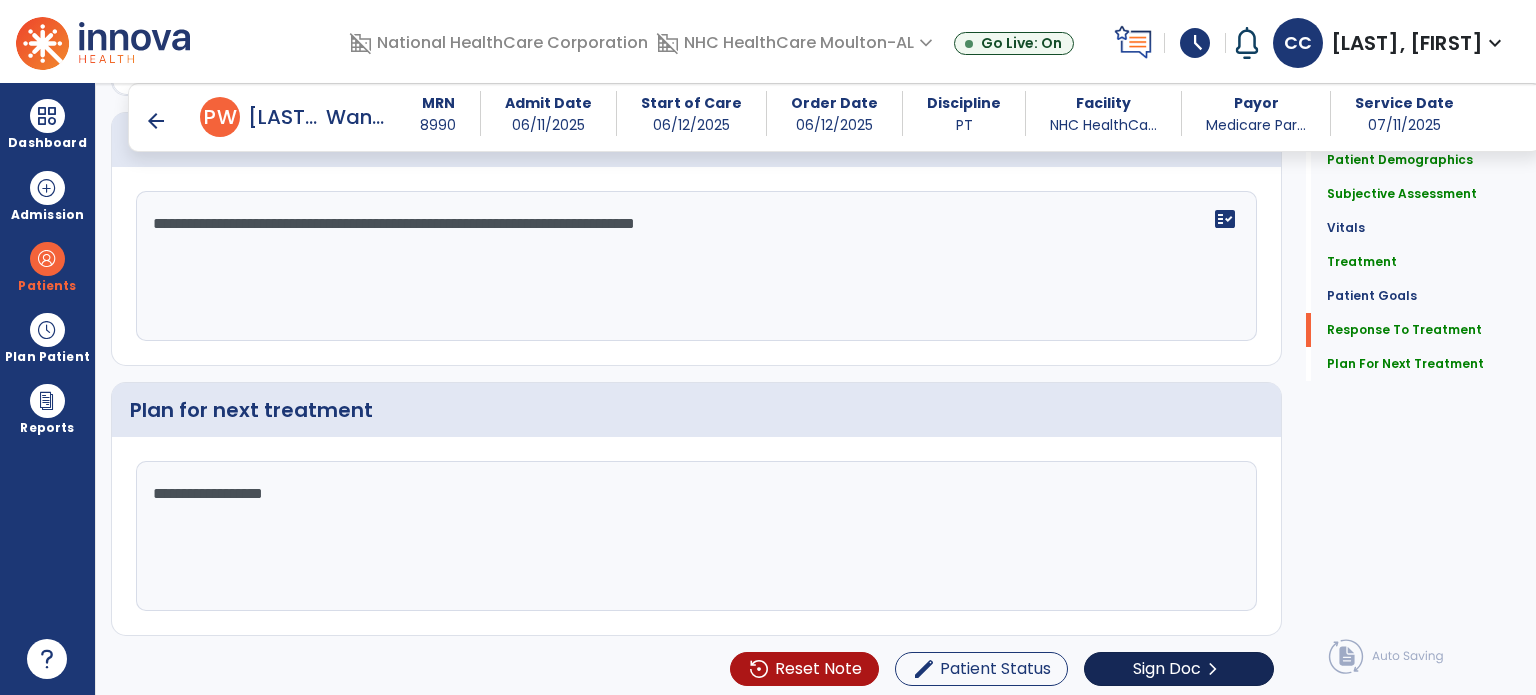 type on "**********" 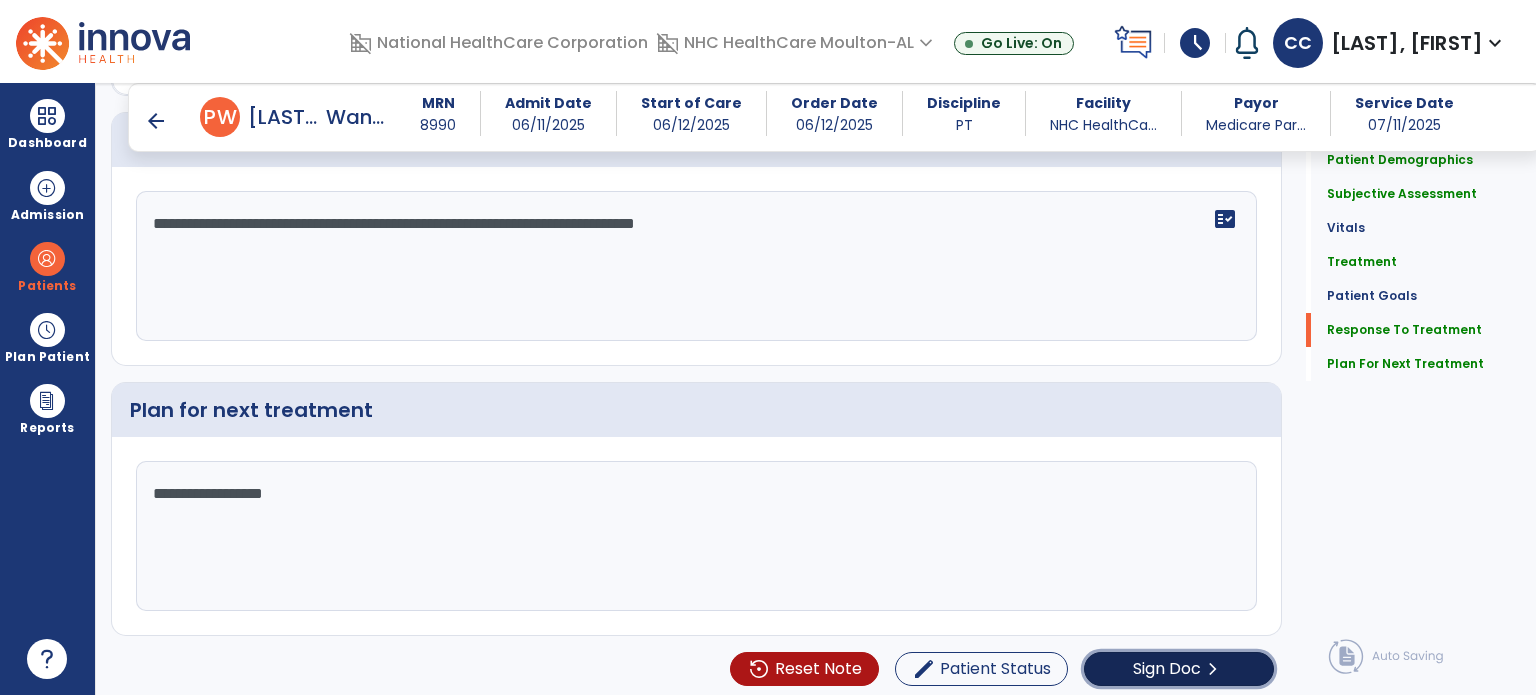 click on "Sign Doc" 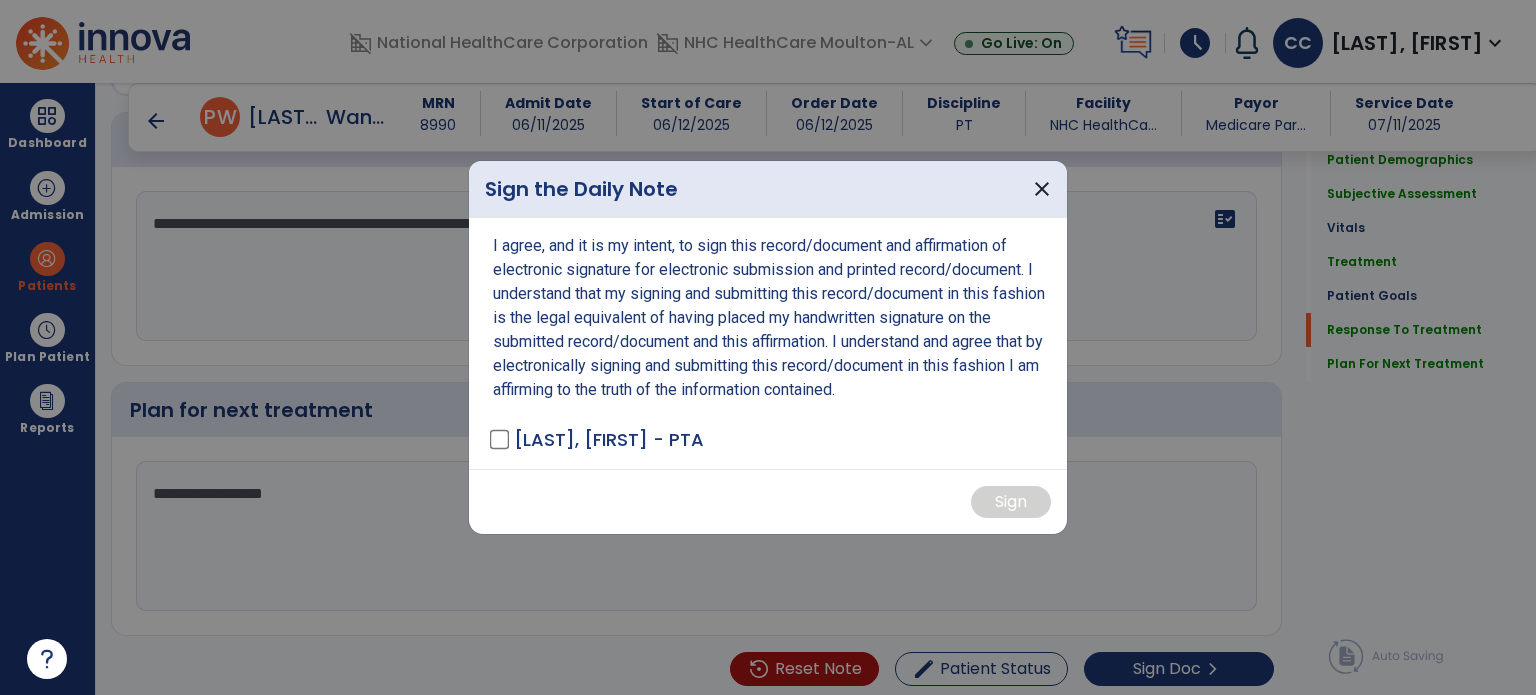 click on "[LAST], [FIRST] - PTA" at bounding box center (598, 439) 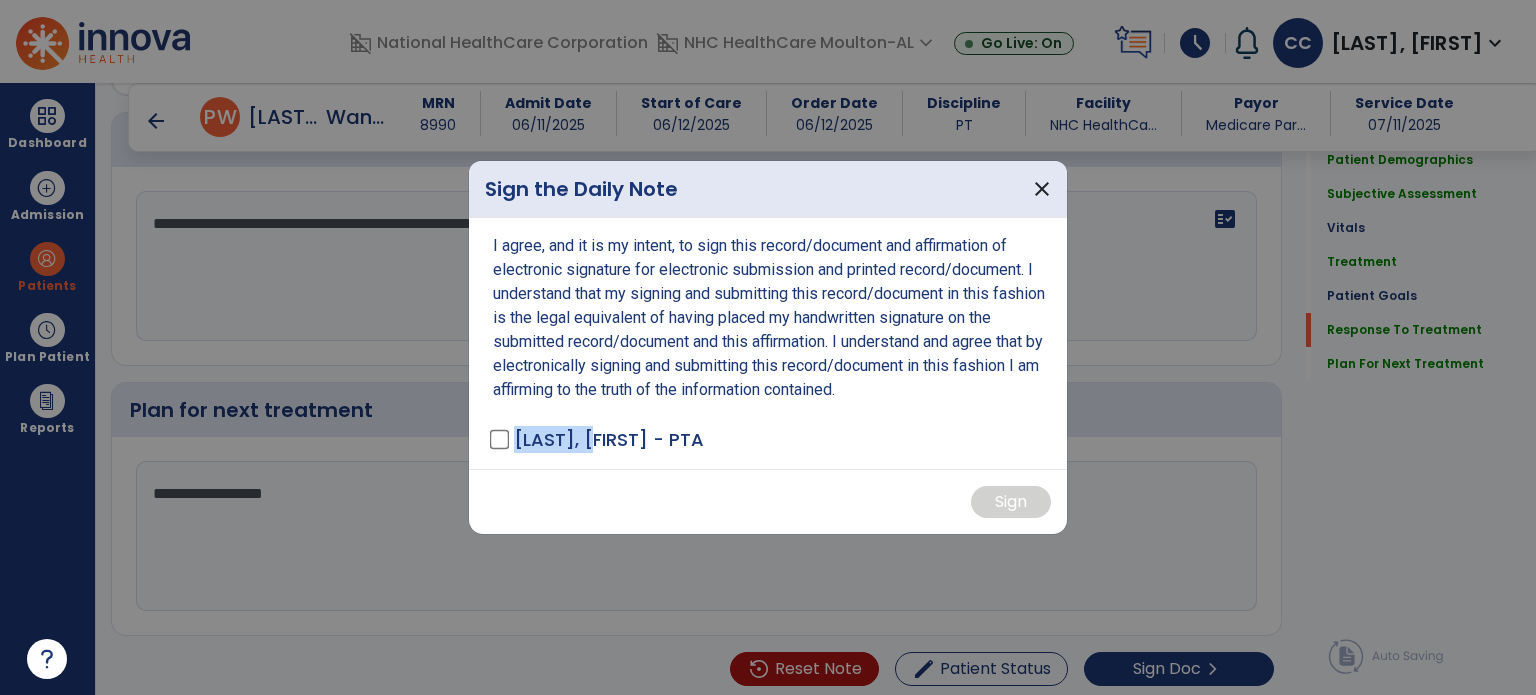 click on "[LAST], [FIRST] - PTA" at bounding box center (598, 439) 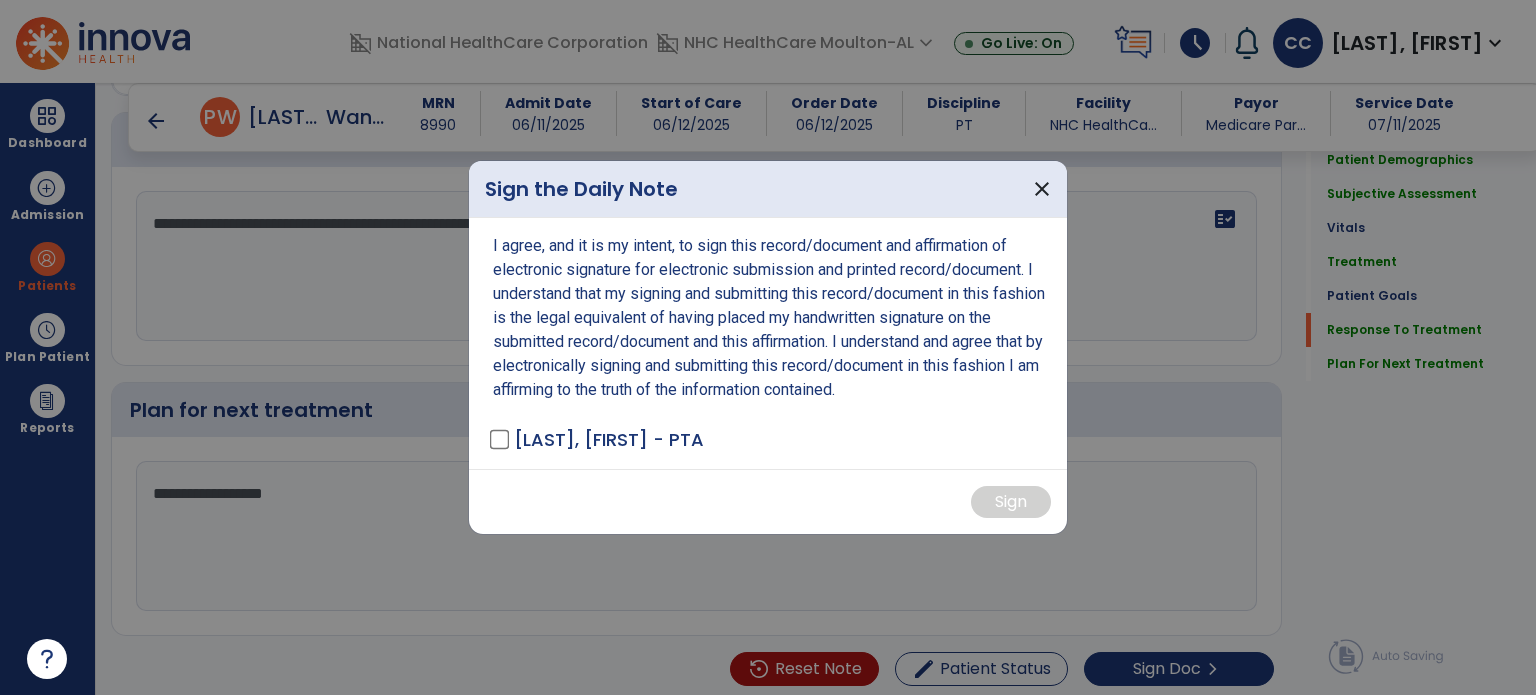 click on "I agree, and it is my intent, to sign this record/document and affirmation of electronic signature for electronic submission and printed record/document. I understand that my signing and submitting this record/document in this fashion is the legal equivalent of having placed my handwritten signature on the submitted record/document and this affirmation. I understand and agree that by electronically signing and submitting this record/document in this fashion I am affirming to the truth of the information contained. [LAST], [FIRST]  - PTA" at bounding box center [768, 343] 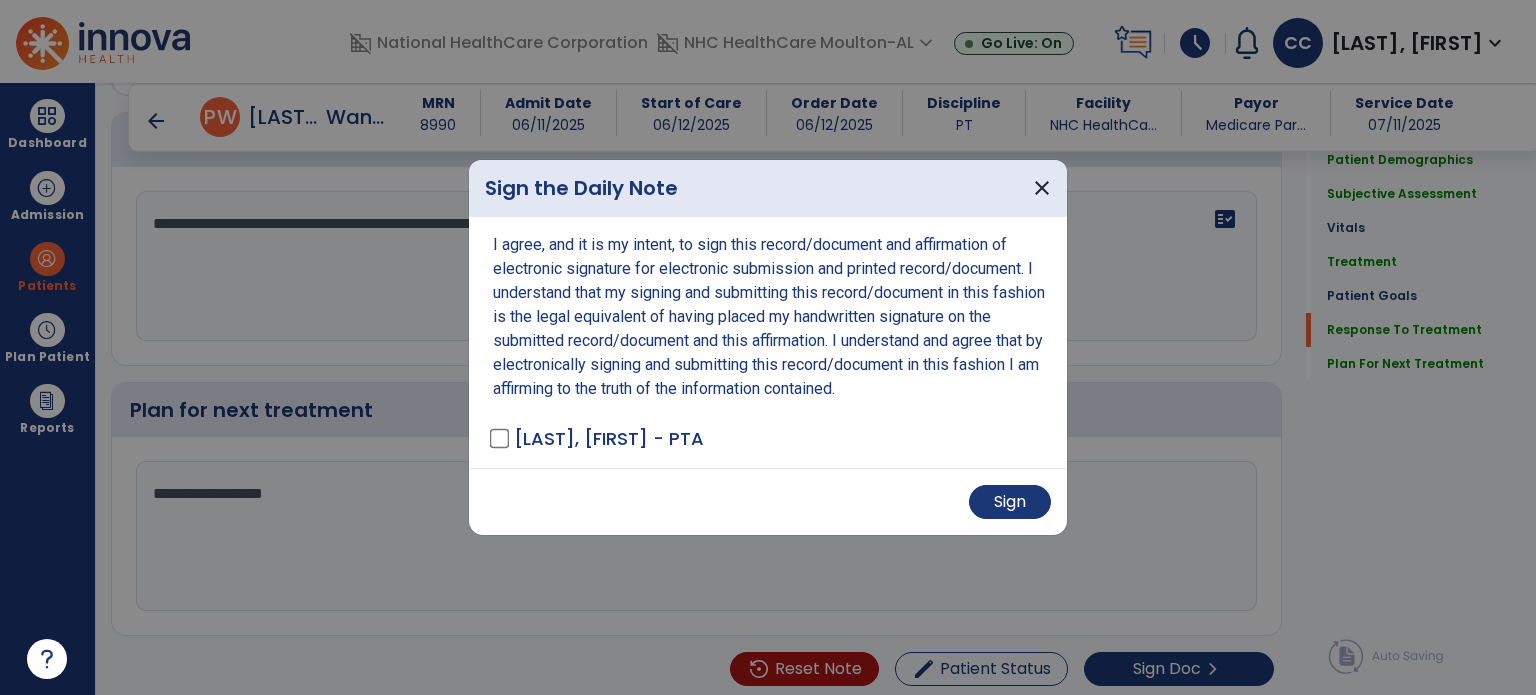 click at bounding box center (768, 347) 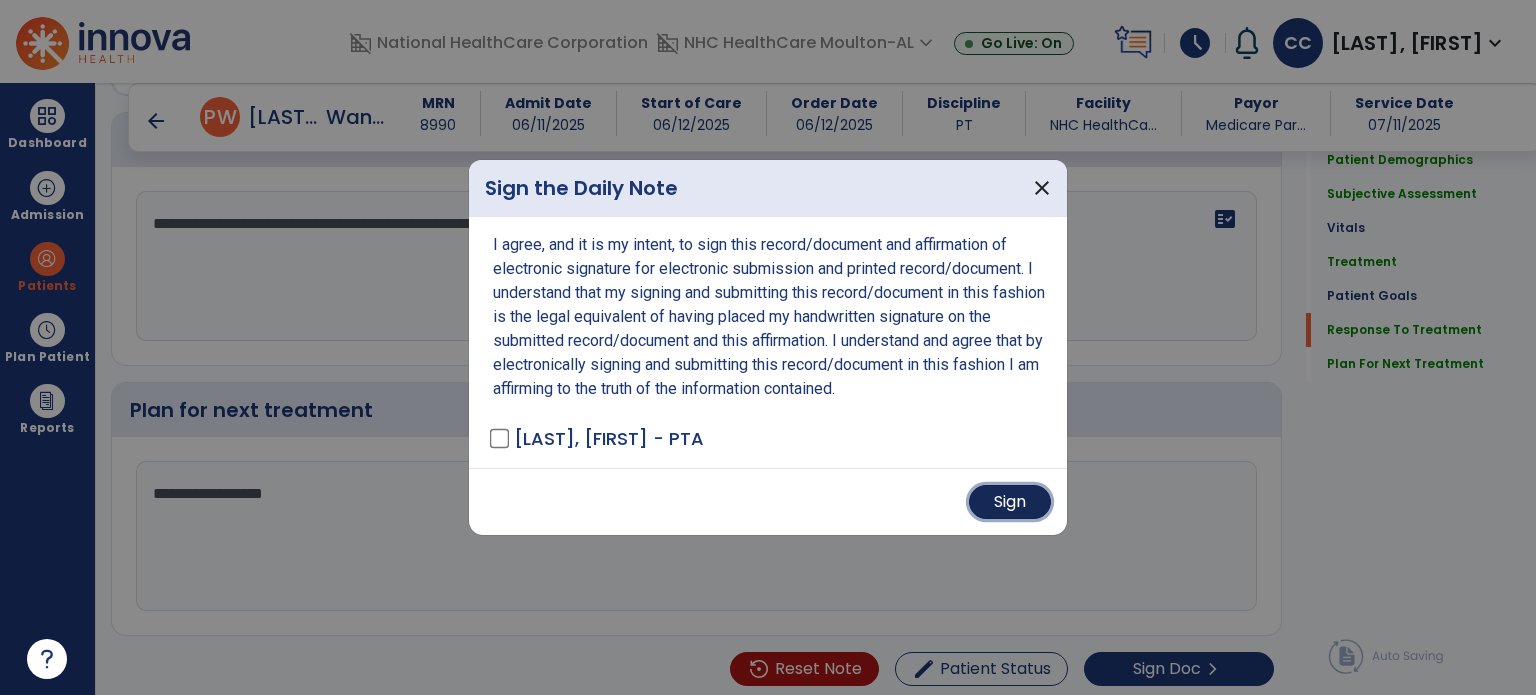 click on "Sign" at bounding box center (1010, 502) 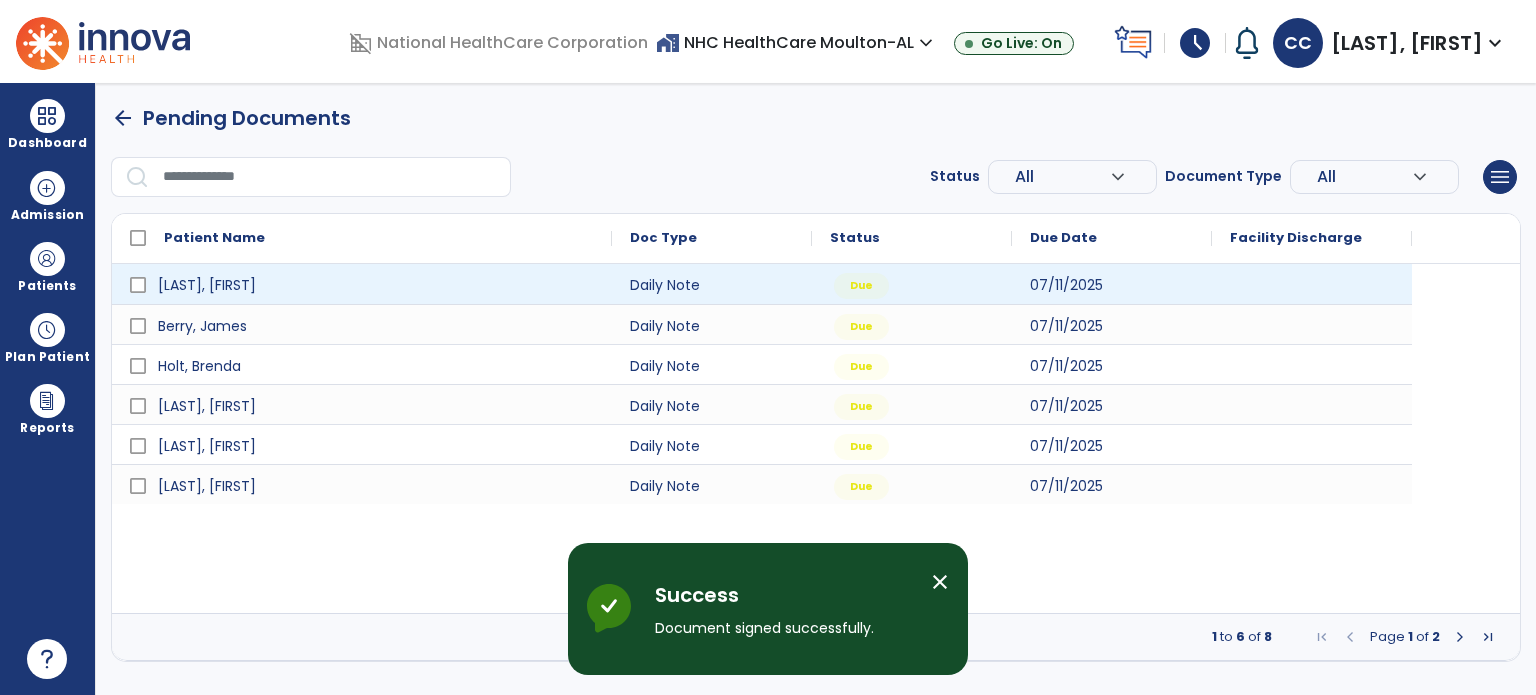 scroll, scrollTop: 0, scrollLeft: 0, axis: both 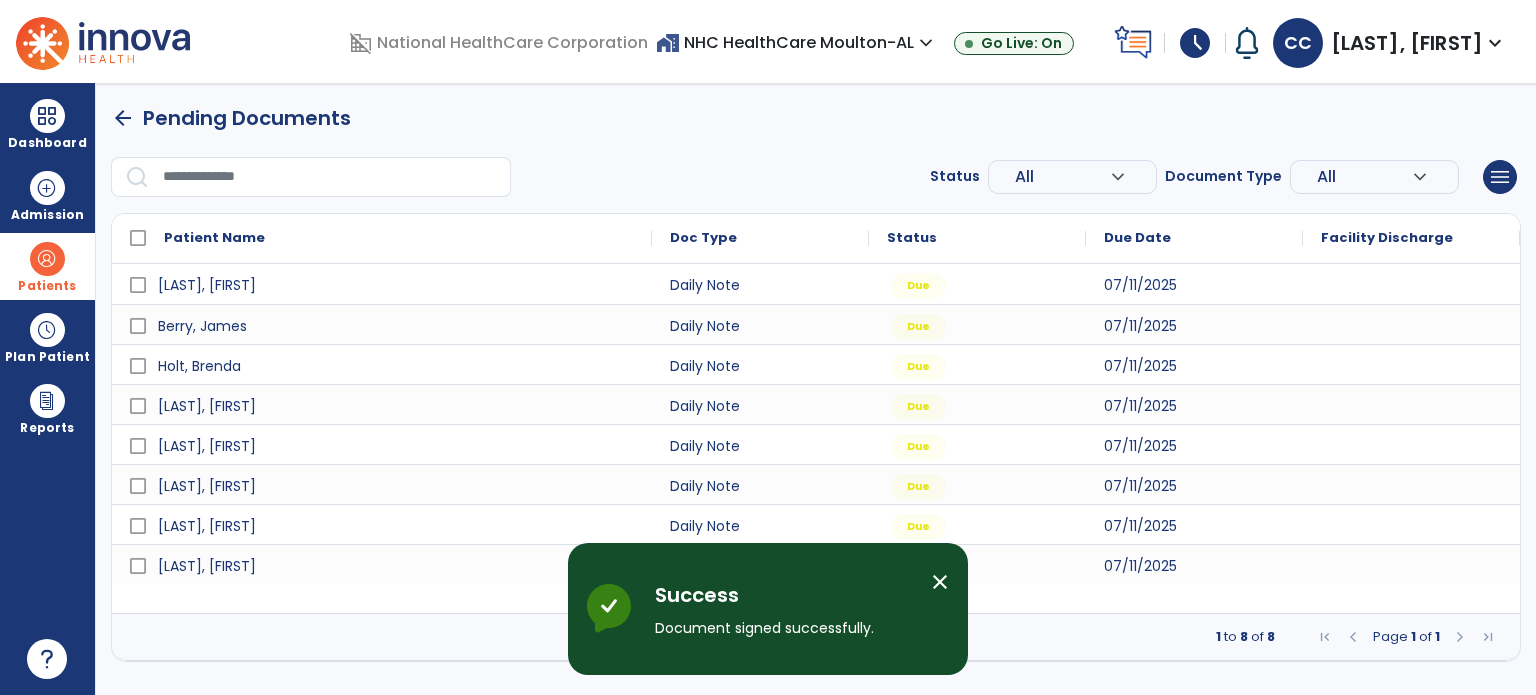 click on "Patients" at bounding box center [47, 286] 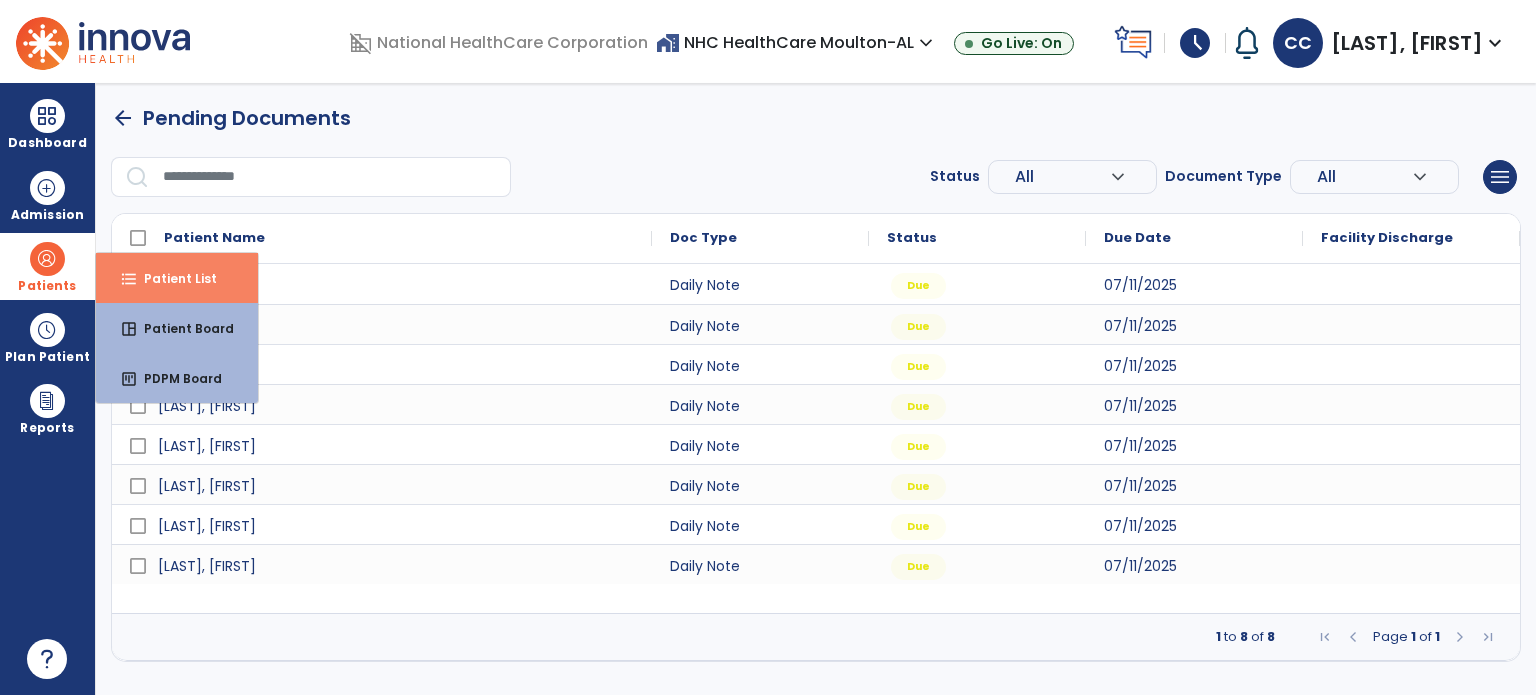 click on "Patient List" at bounding box center [172, 278] 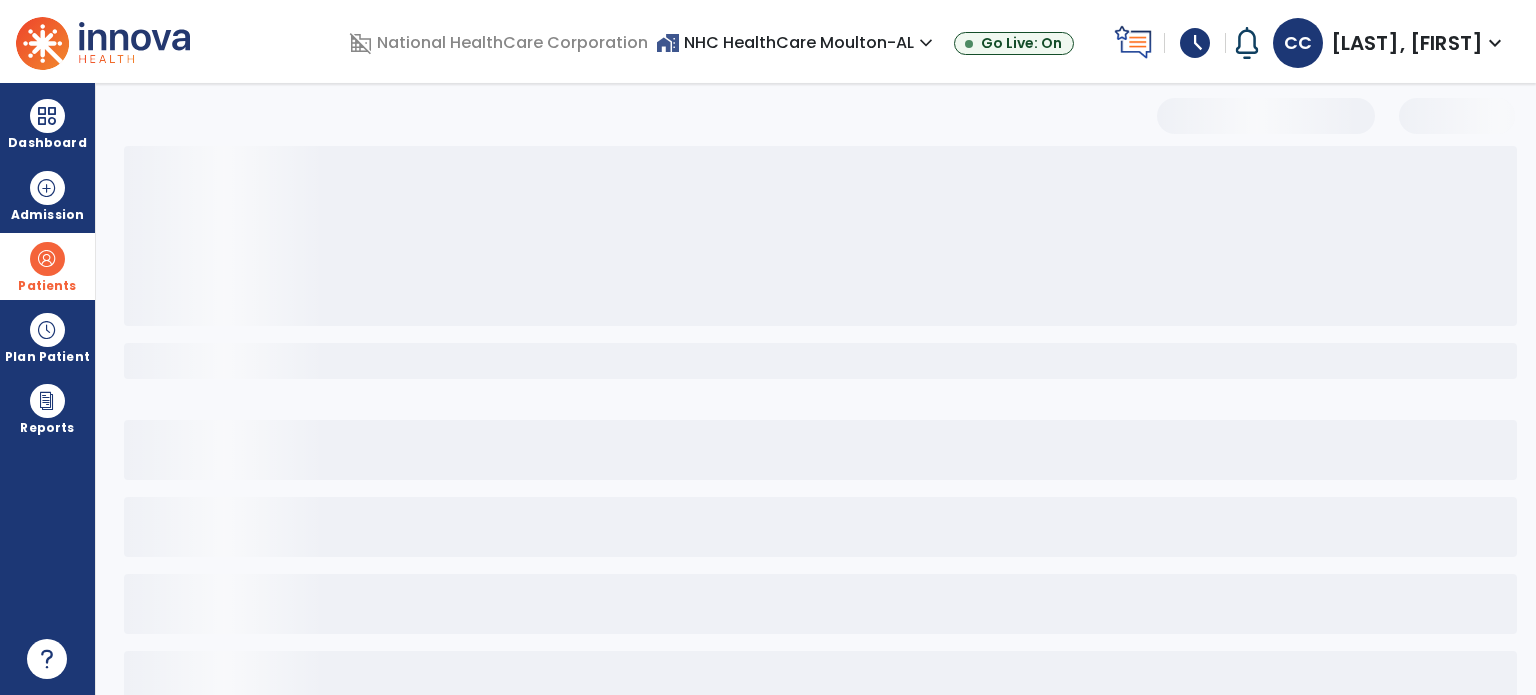 select on "***" 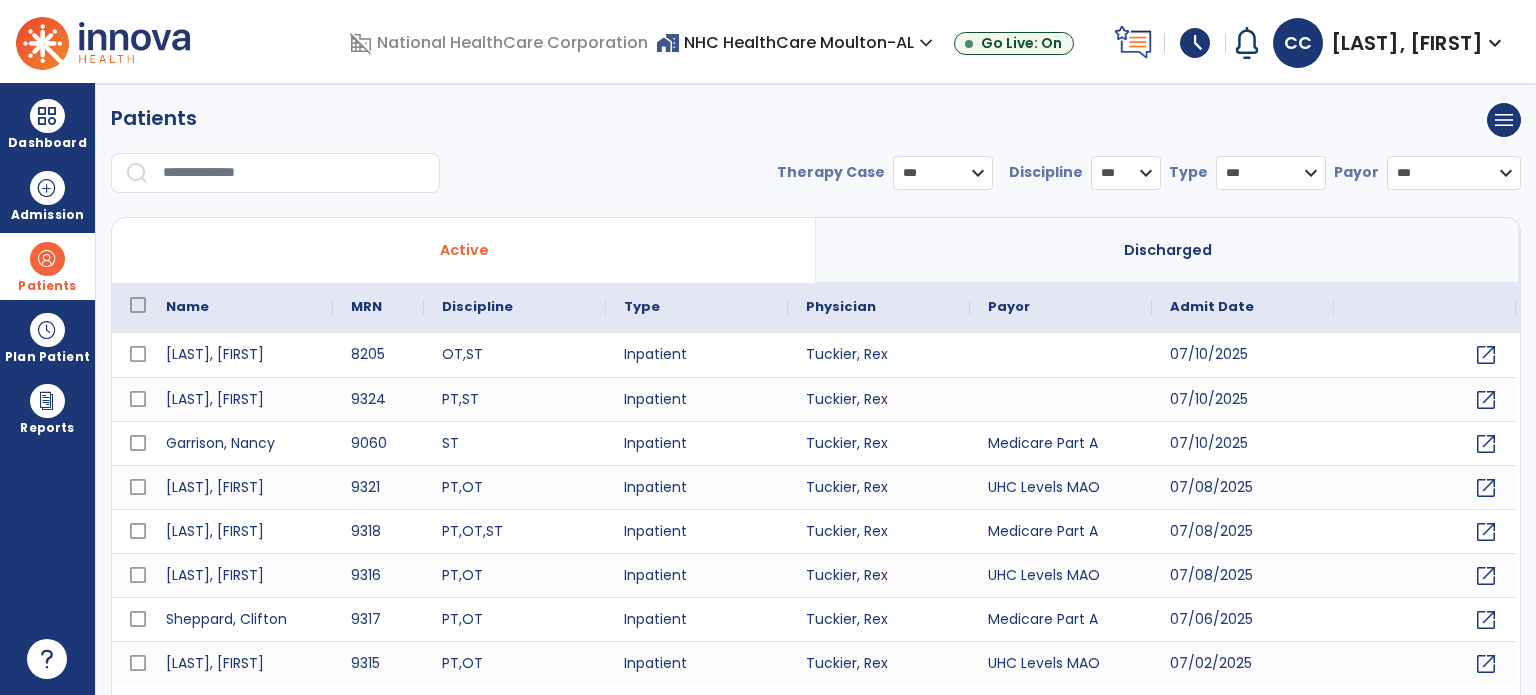 click at bounding box center (294, 173) 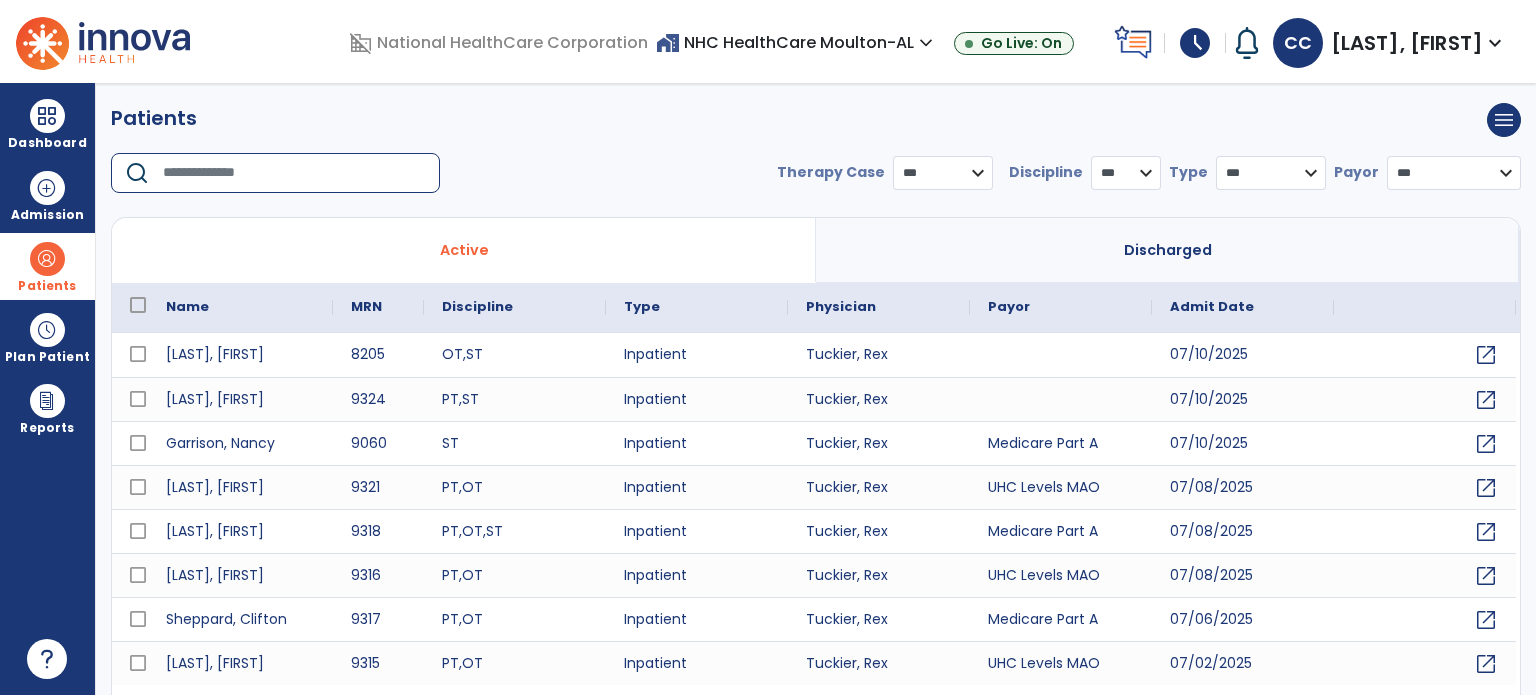 type on "*" 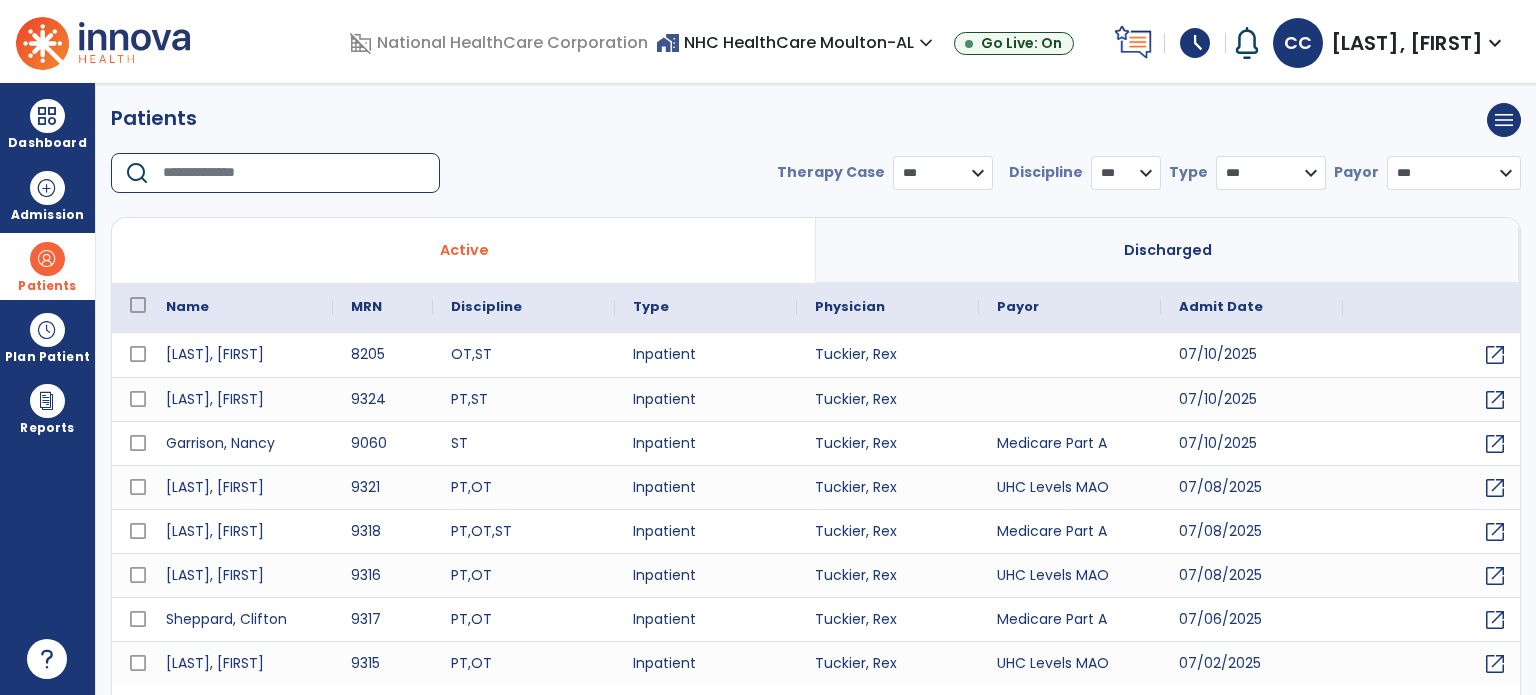 type on "*" 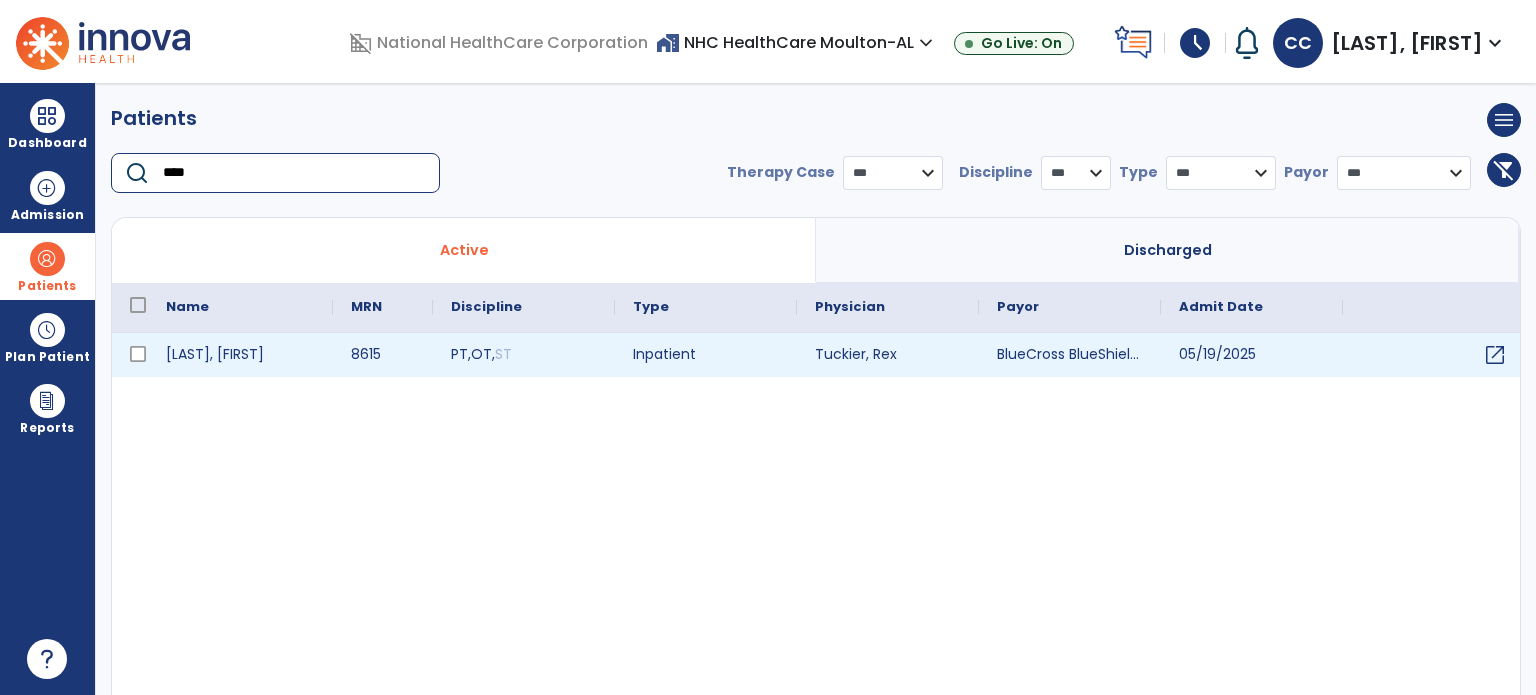 type on "****" 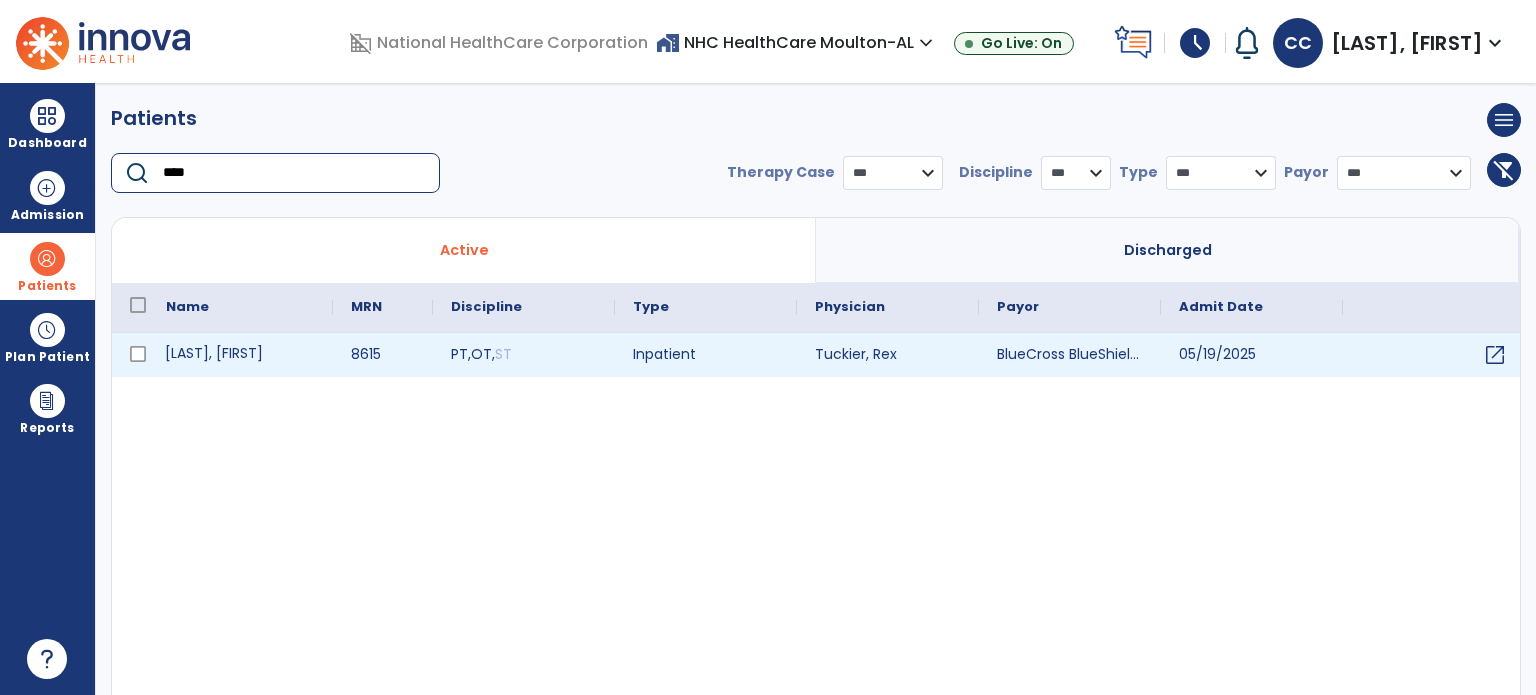 click on "[LAST], [FIRST]" at bounding box center (240, 355) 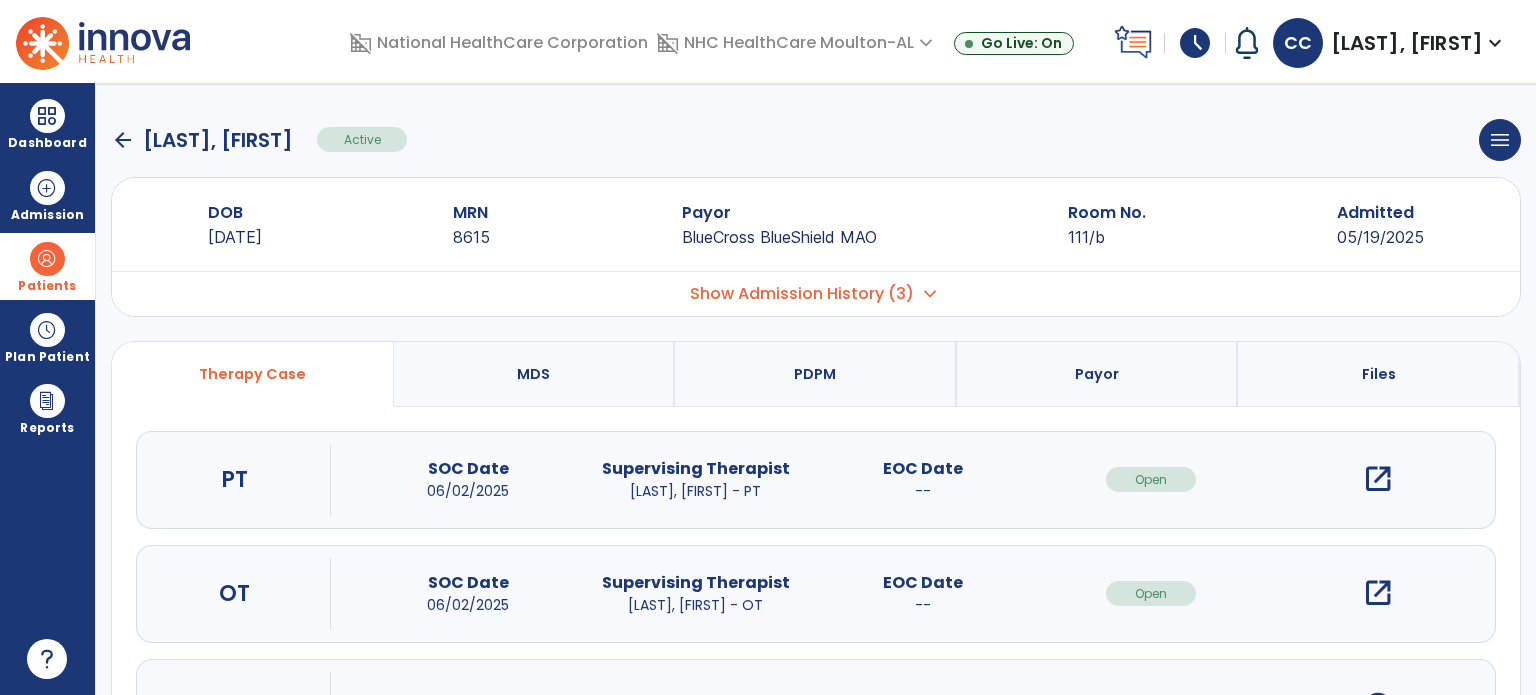click on "open_in_new" at bounding box center (1378, 479) 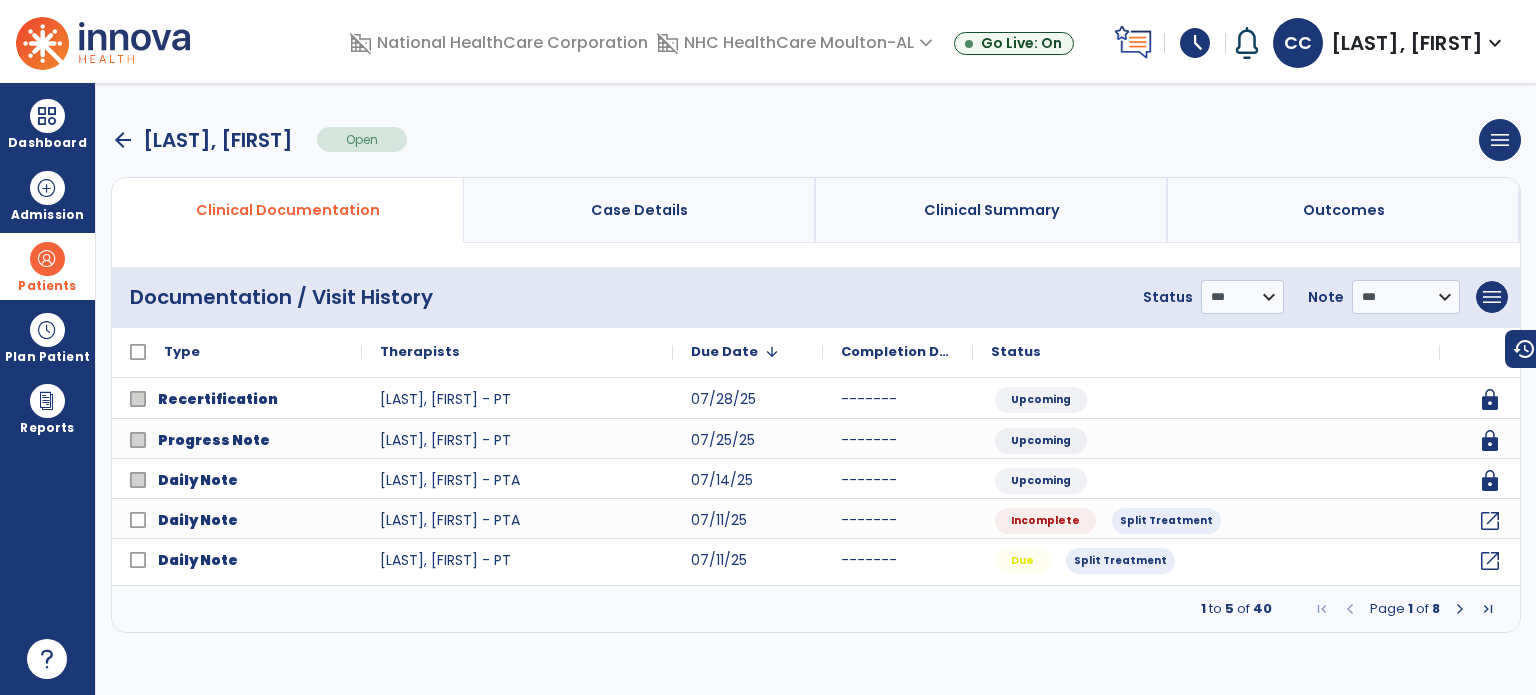 click on "Page
1
of
8" at bounding box center [1405, 609] 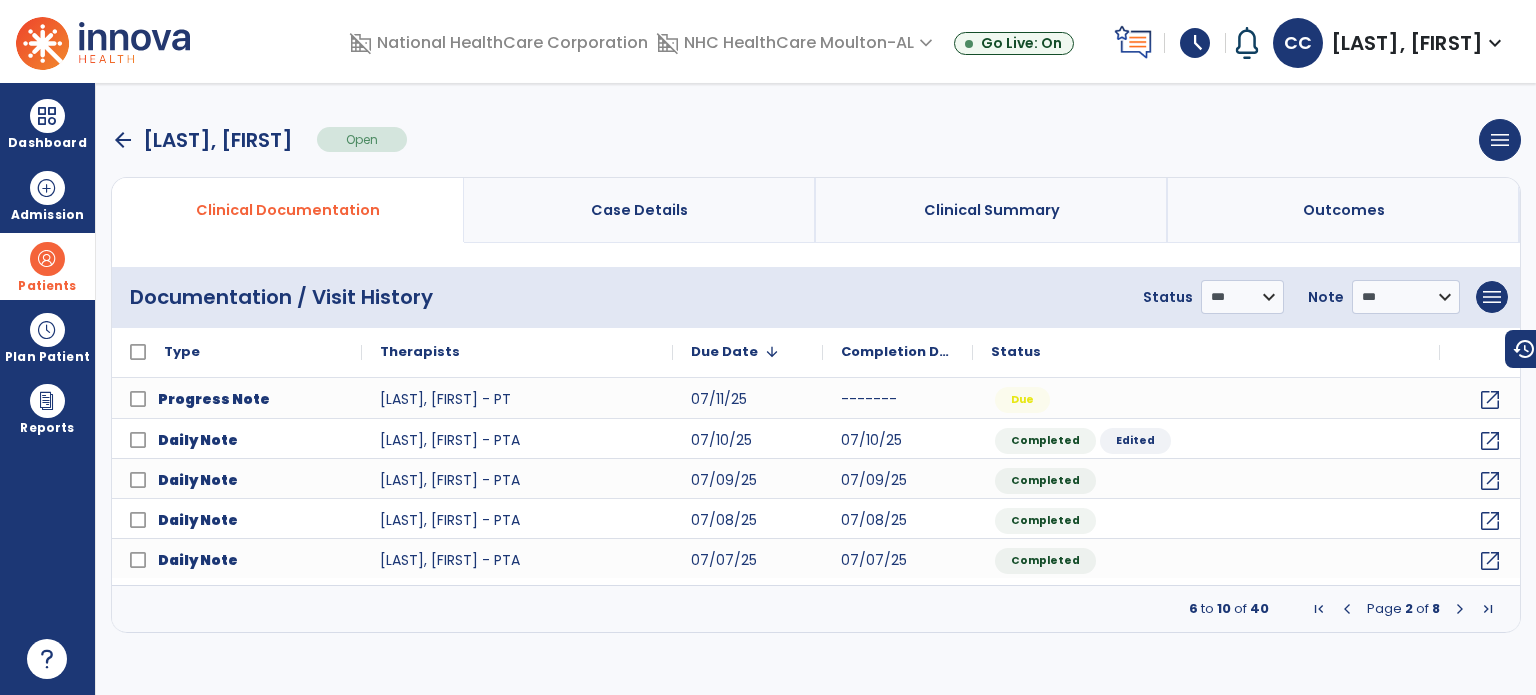 click at bounding box center (1460, 609) 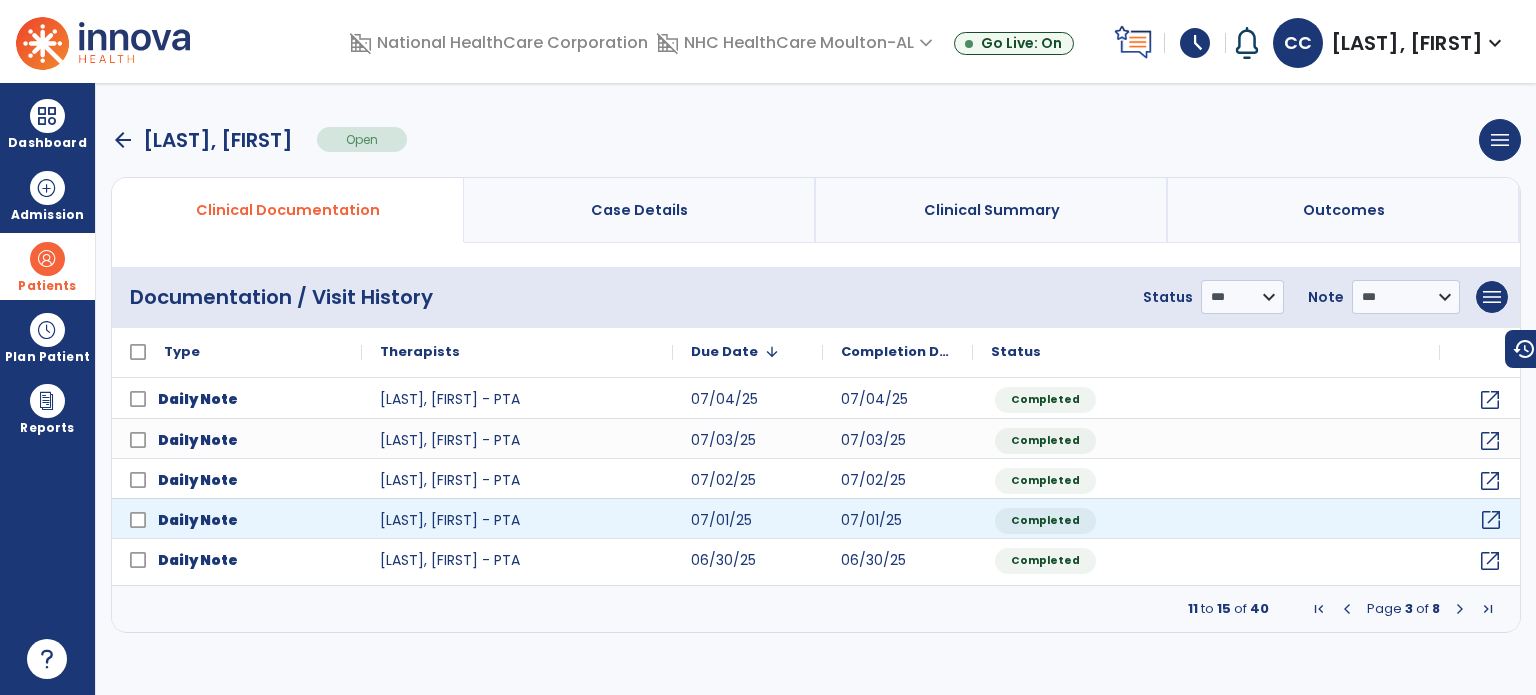 click on "open_in_new" 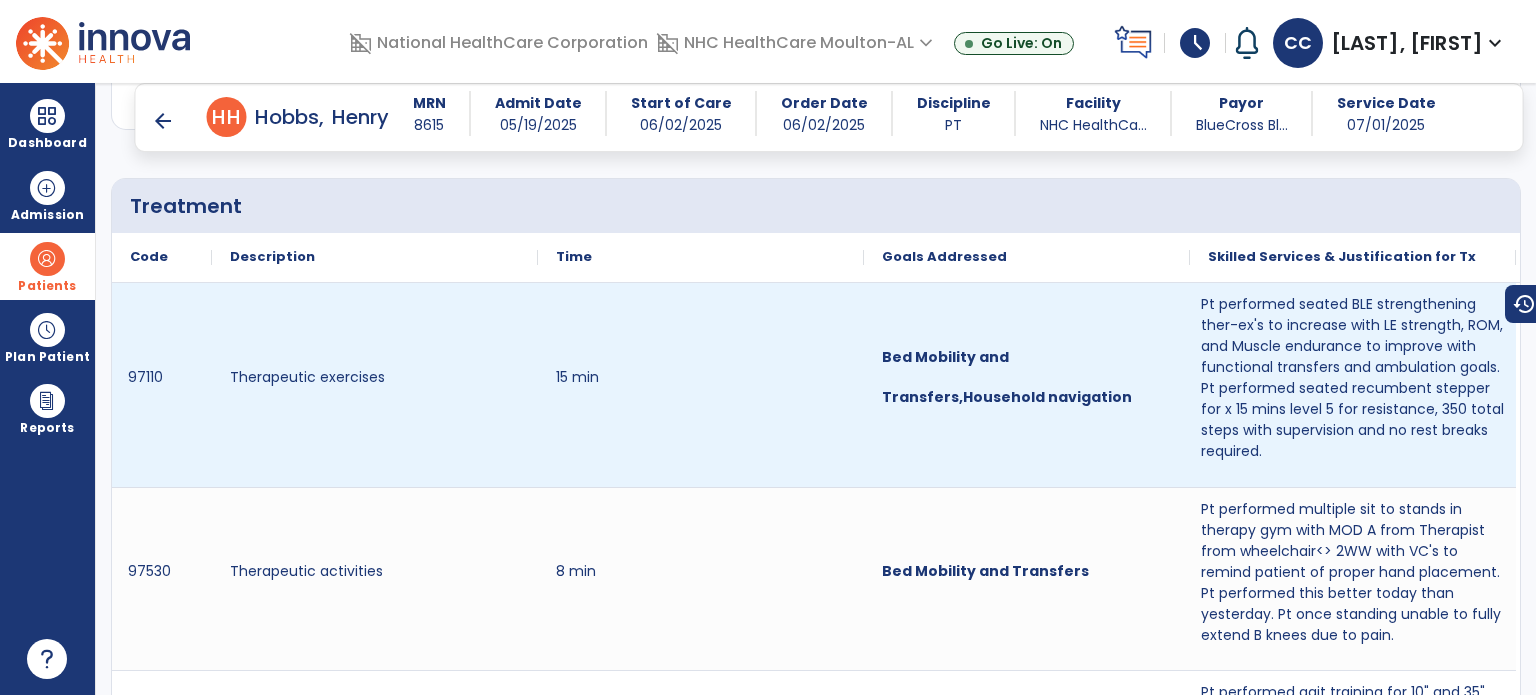 scroll, scrollTop: 1048, scrollLeft: 0, axis: vertical 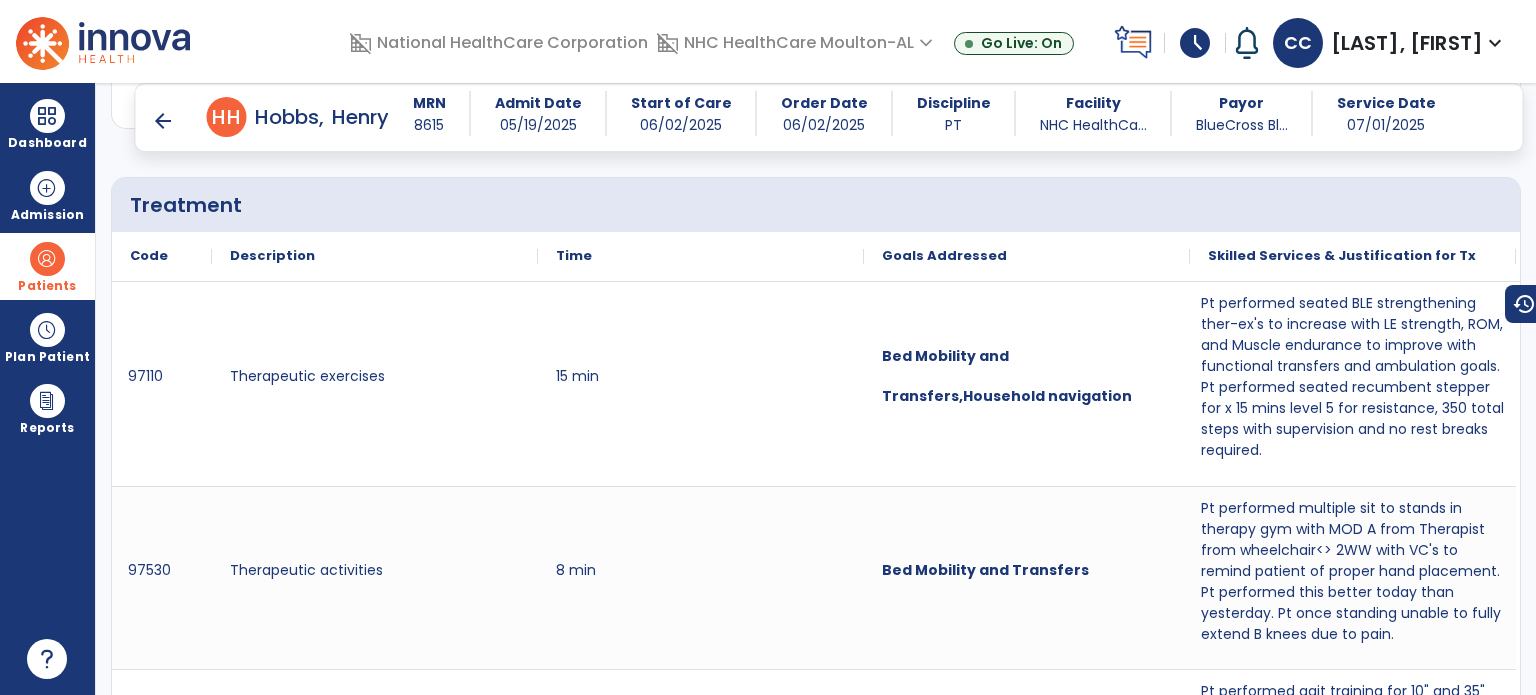 click on "arrow_back" at bounding box center (163, 121) 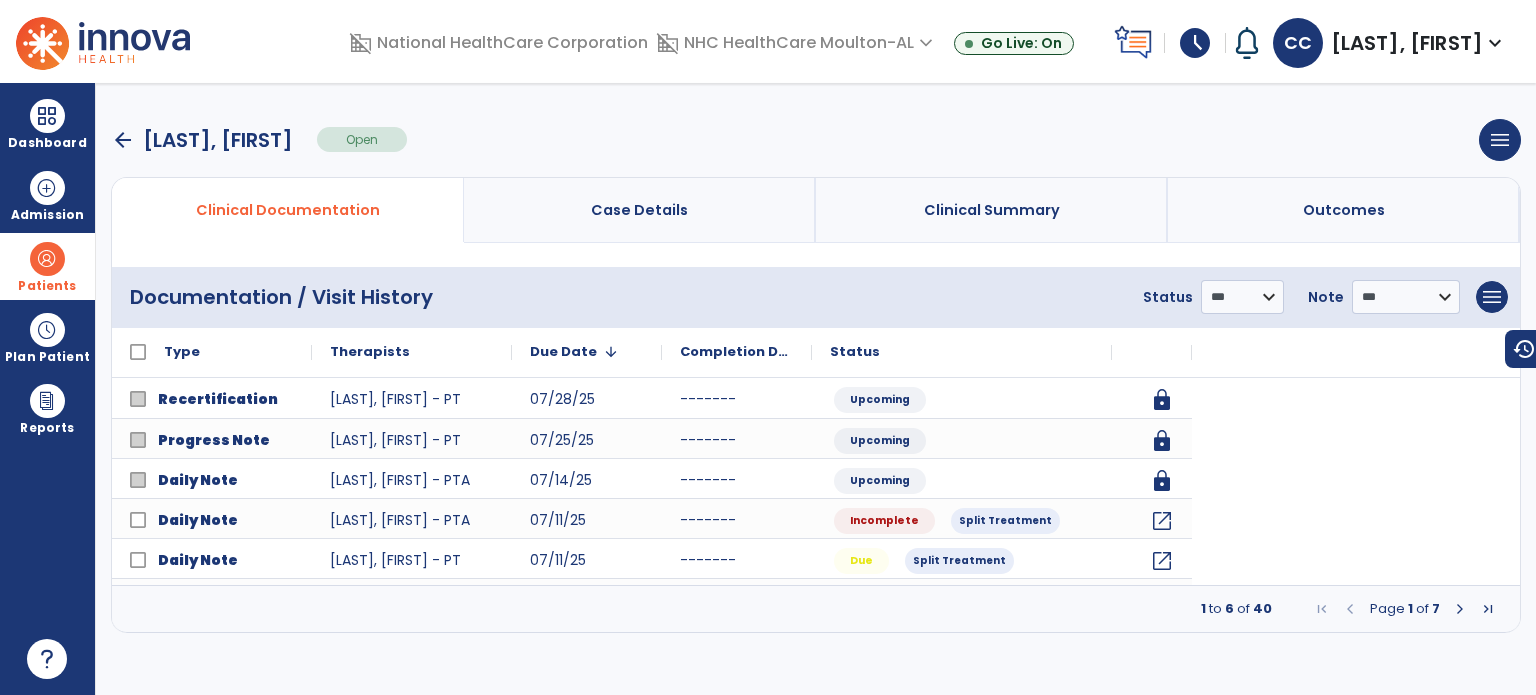 scroll, scrollTop: 0, scrollLeft: 0, axis: both 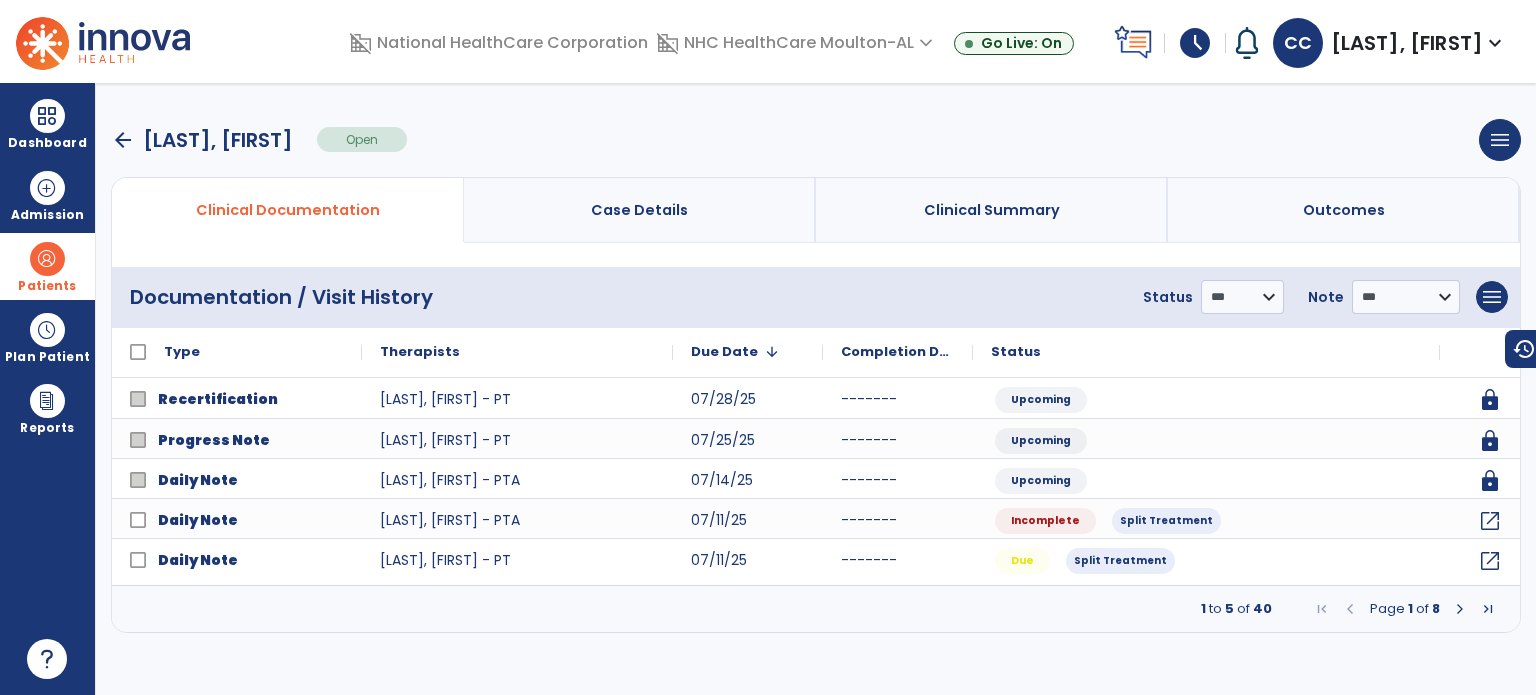 click at bounding box center (1460, 609) 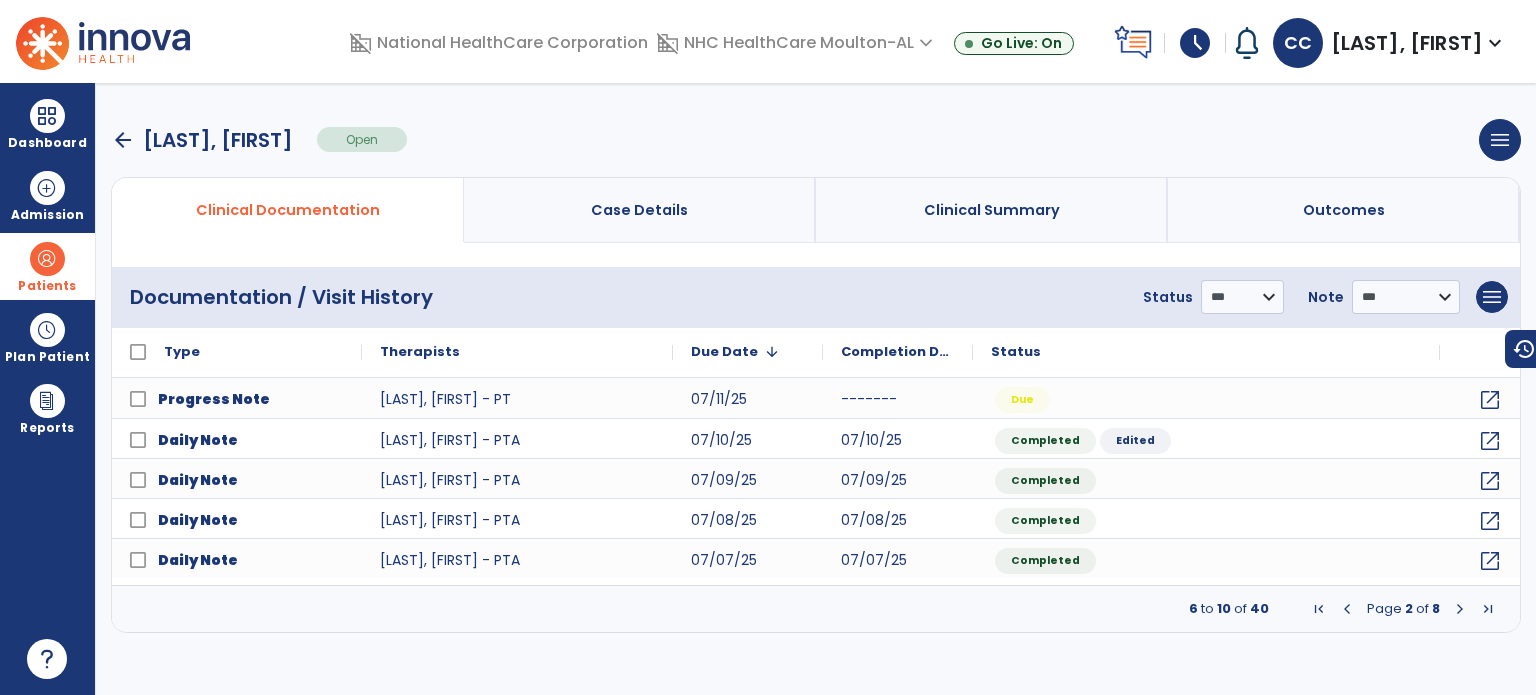 click at bounding box center [1460, 609] 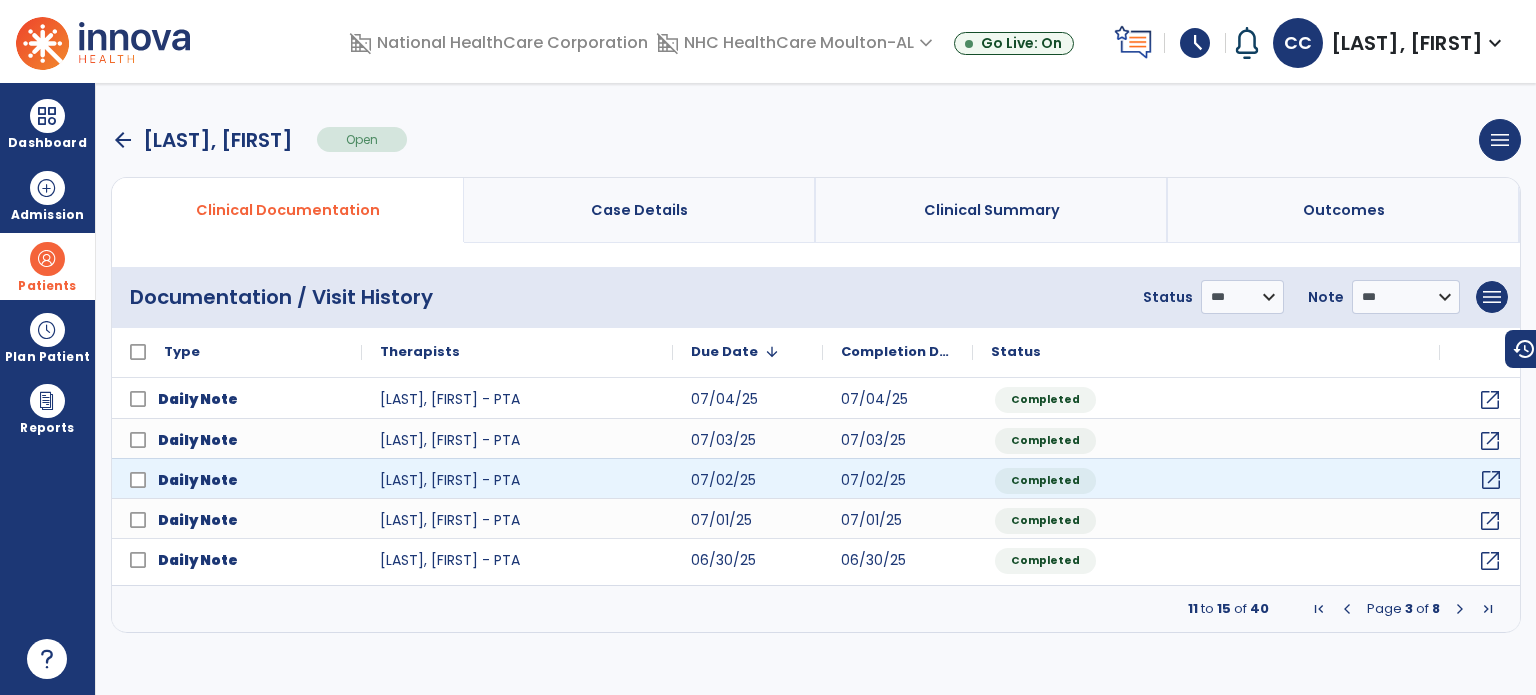 click on "open_in_new" 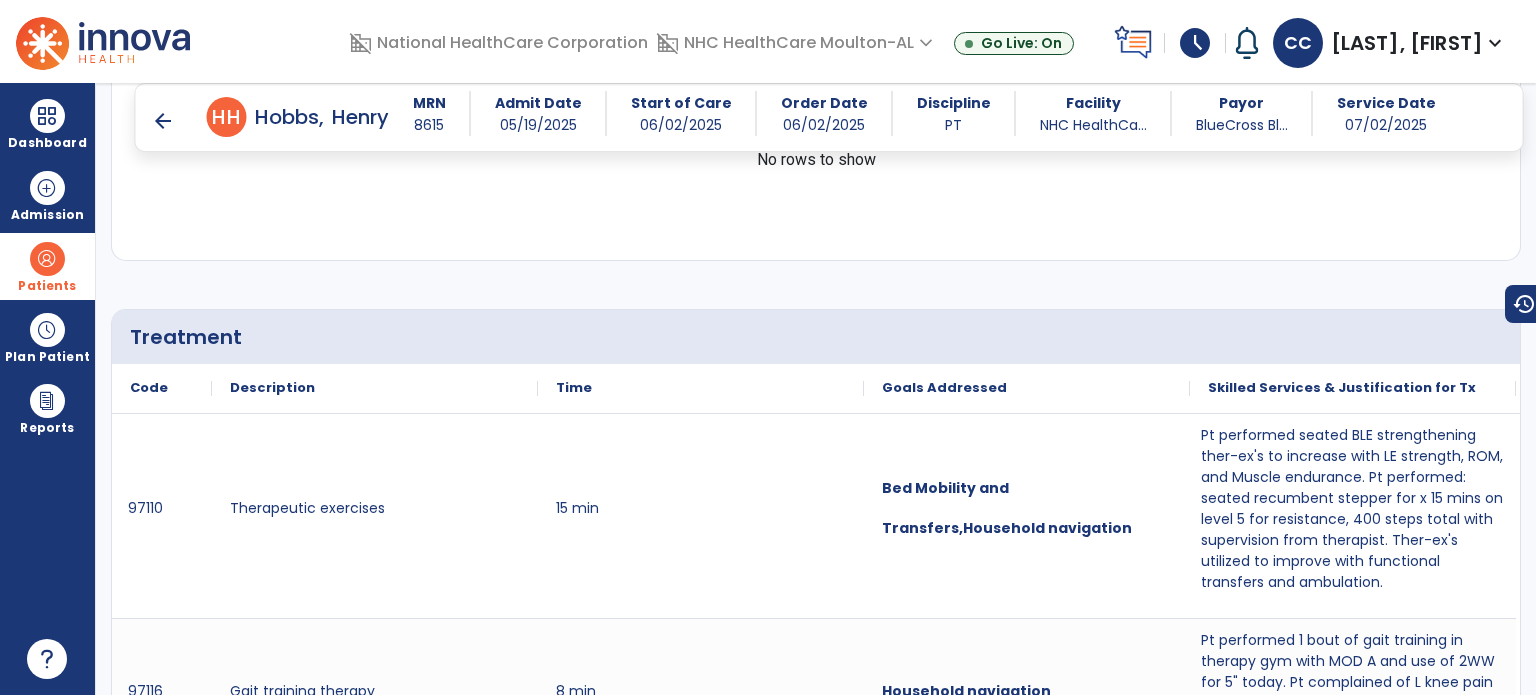 scroll, scrollTop: 923, scrollLeft: 0, axis: vertical 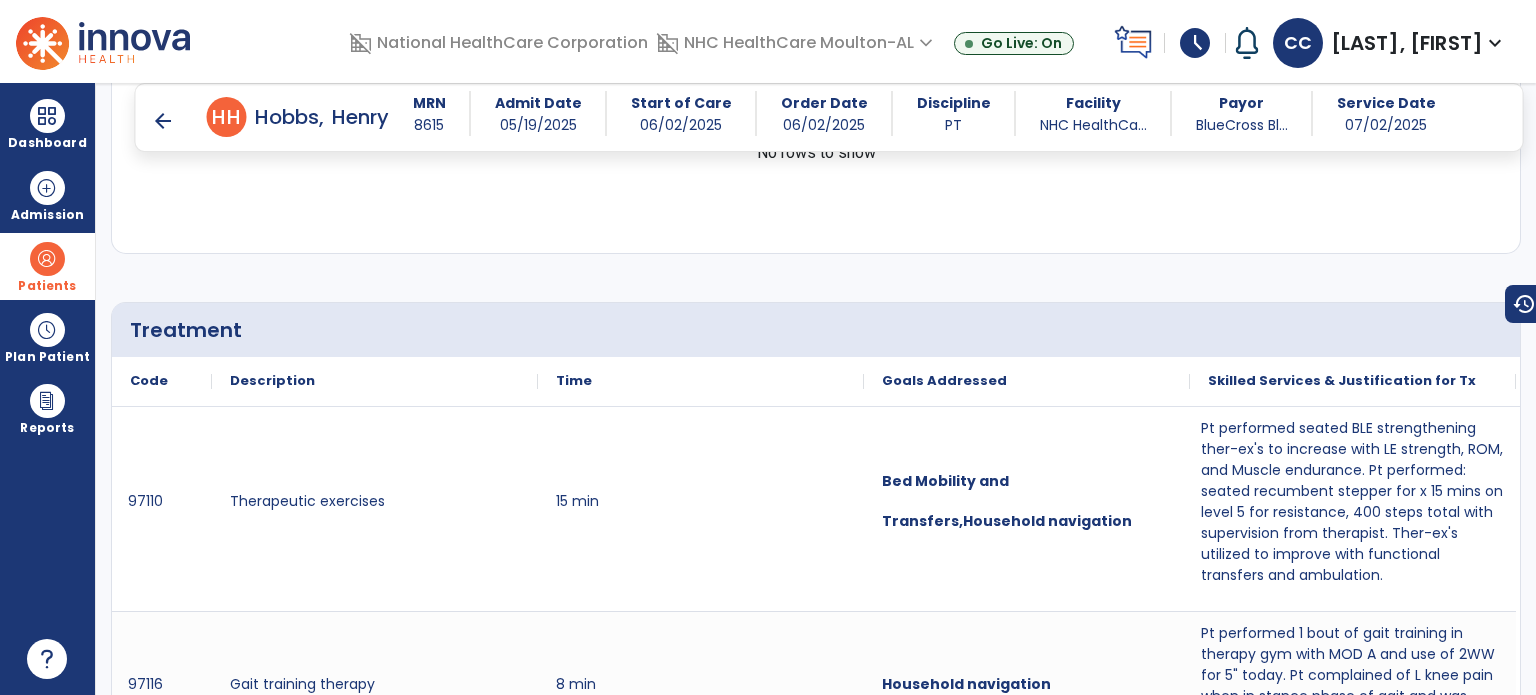 click on "arrow_back" at bounding box center (163, 121) 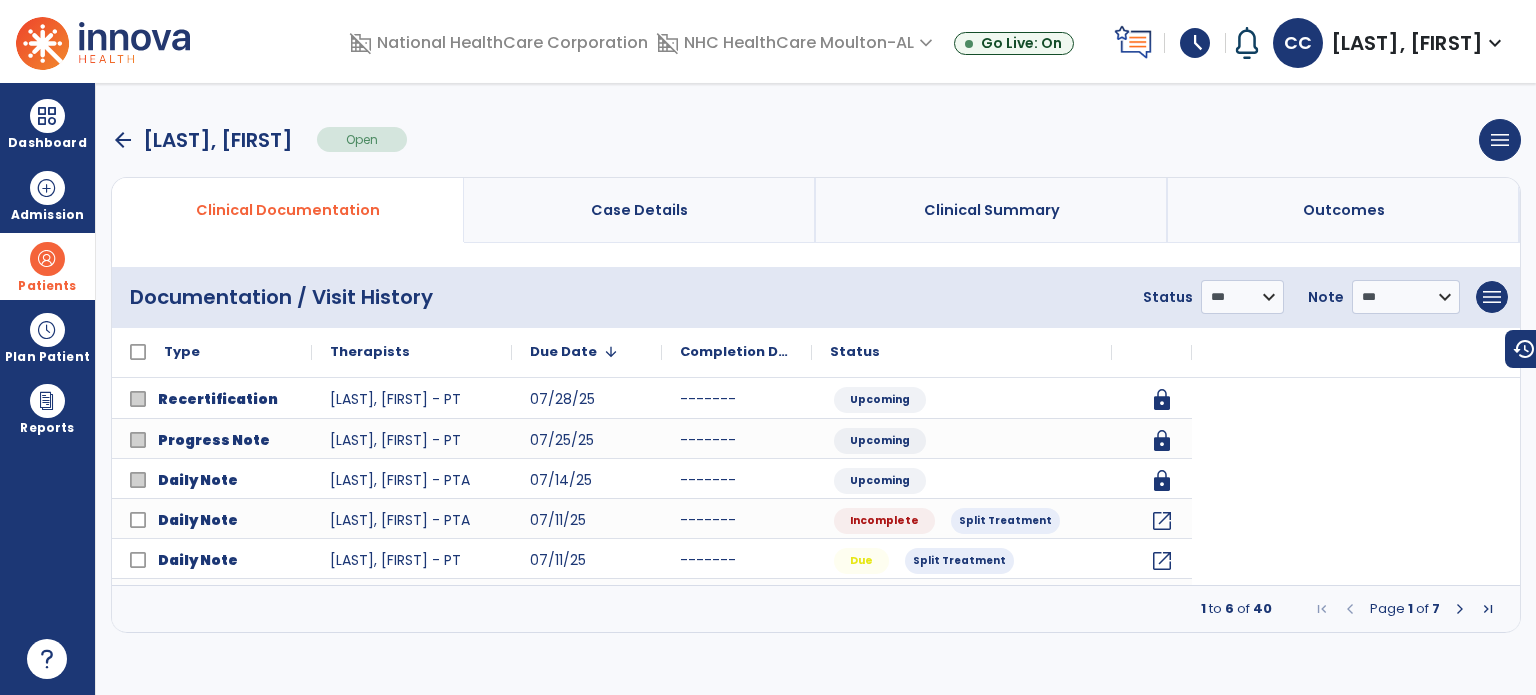 scroll, scrollTop: 0, scrollLeft: 0, axis: both 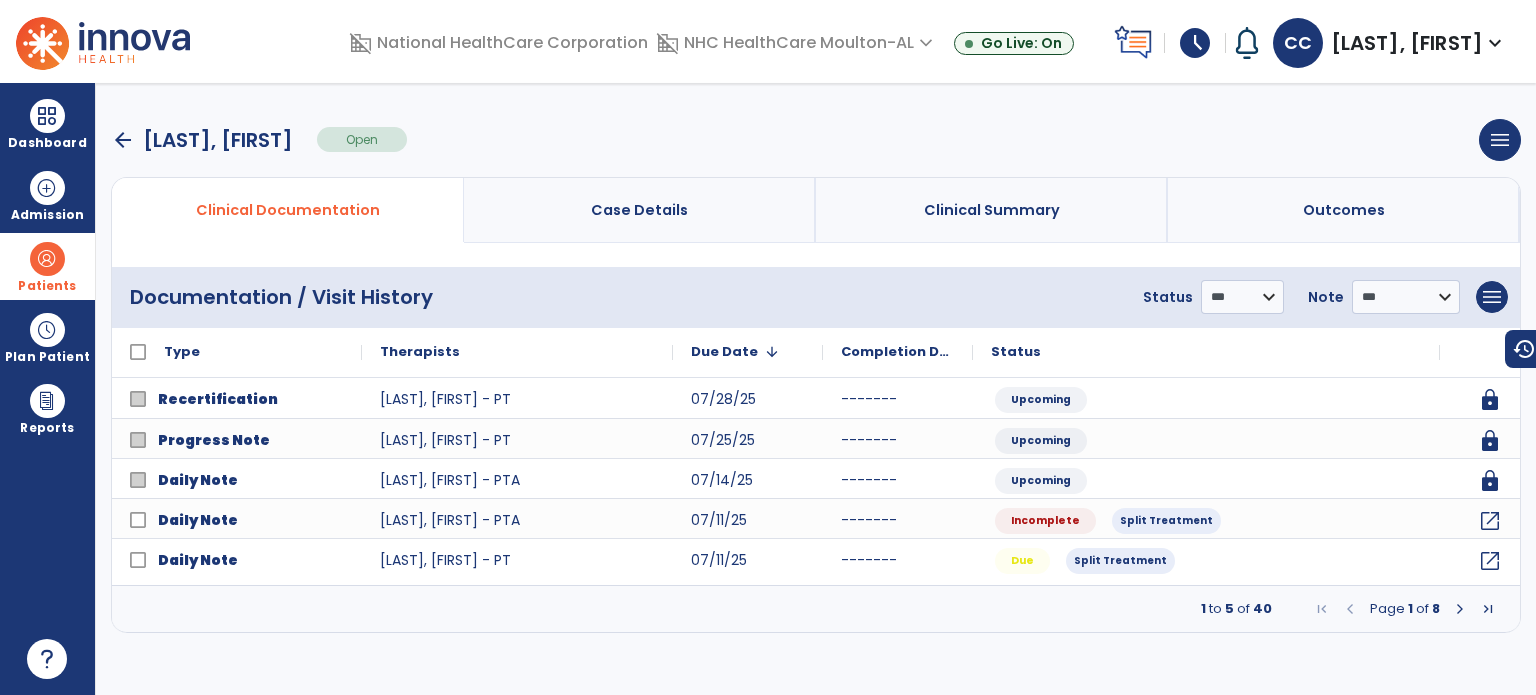 click at bounding box center (1460, 609) 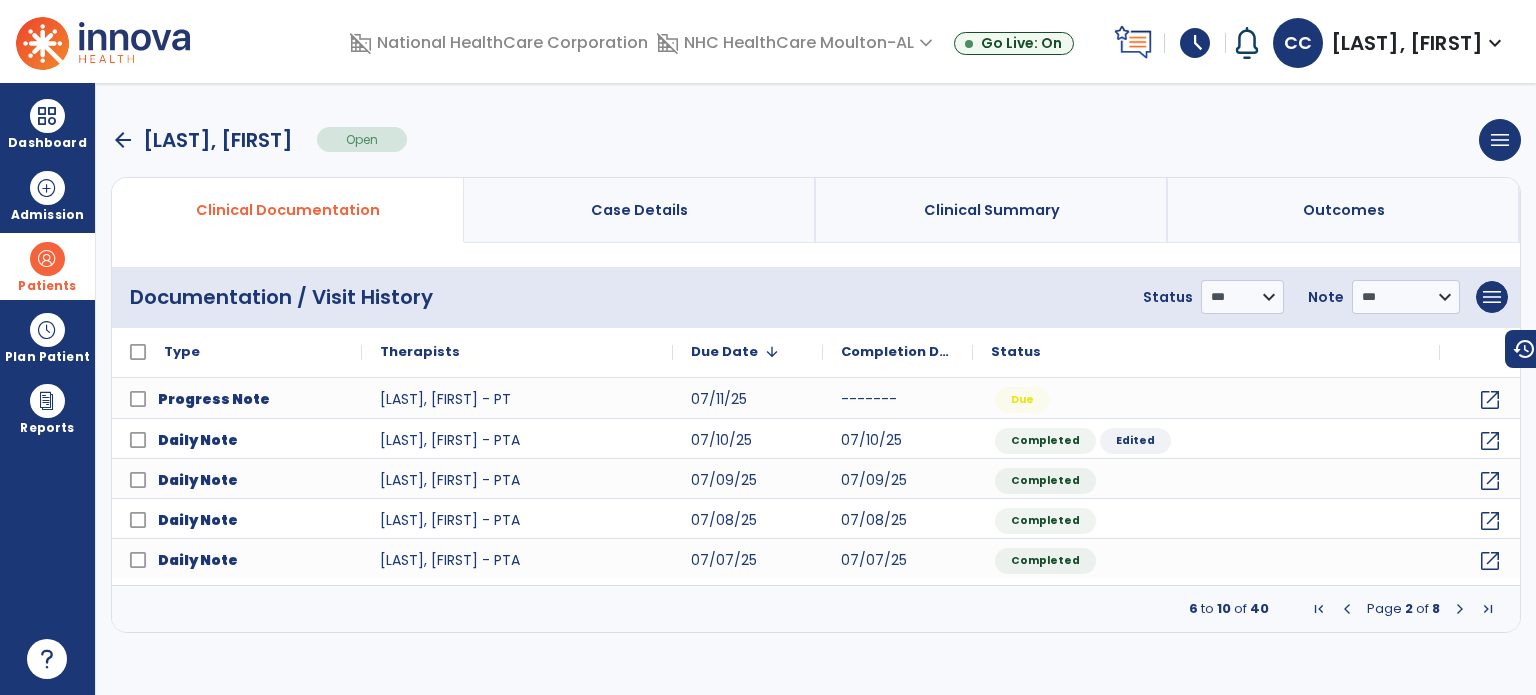 click at bounding box center [1460, 609] 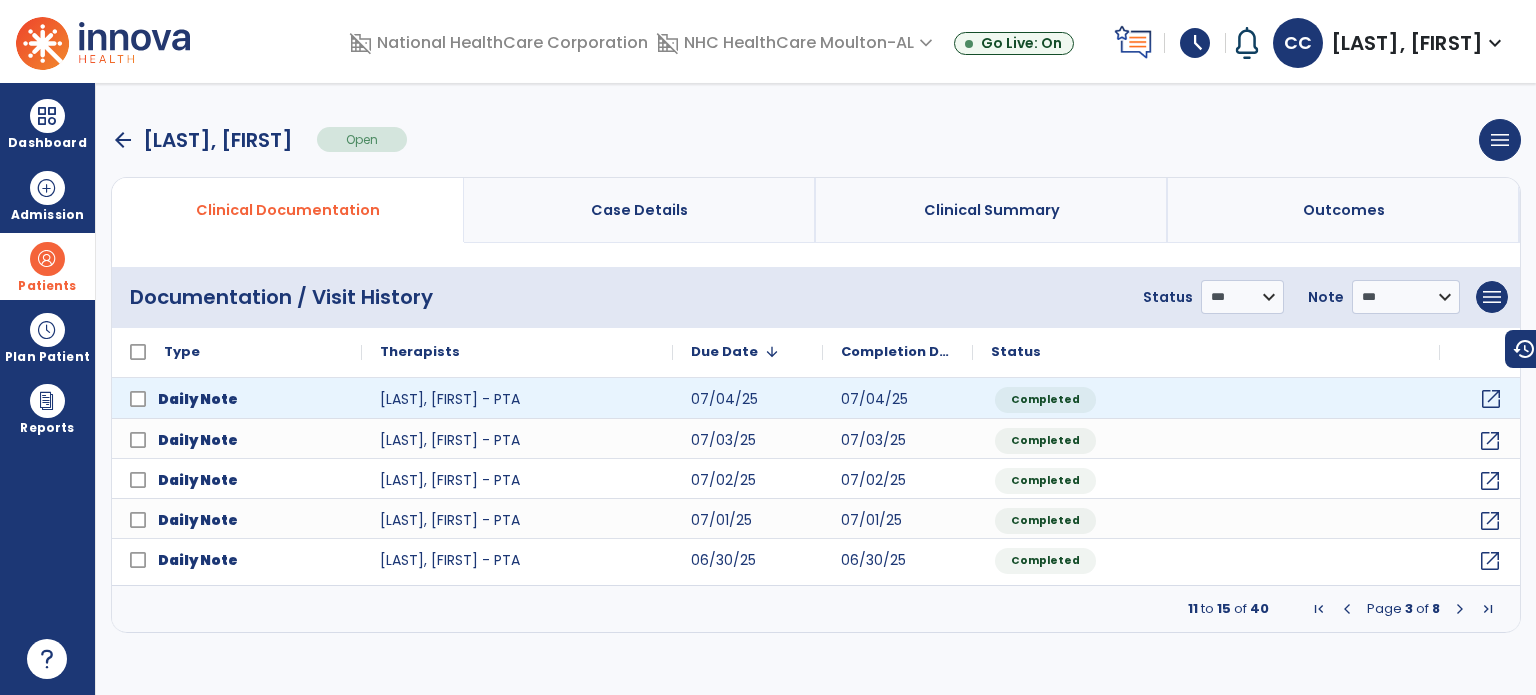 click on "open_in_new" 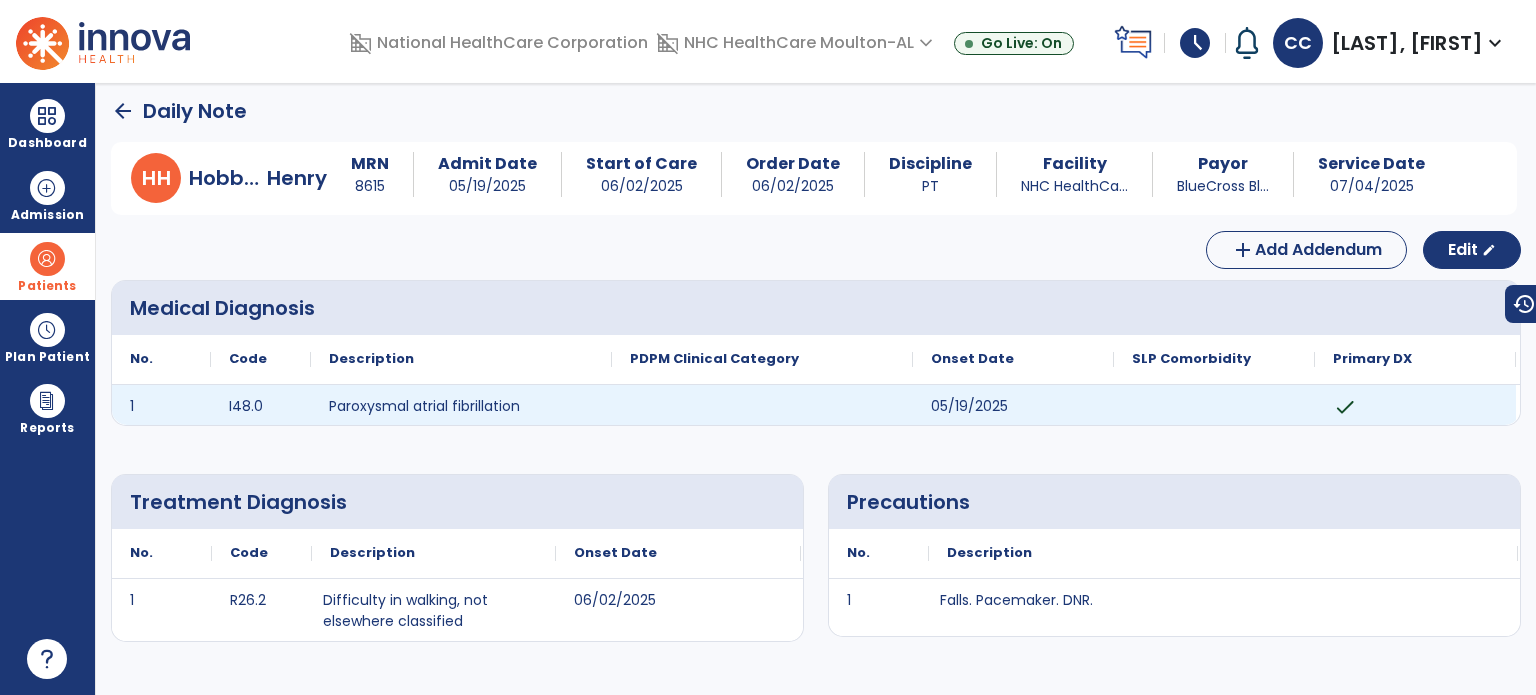 scroll, scrollTop: 0, scrollLeft: 0, axis: both 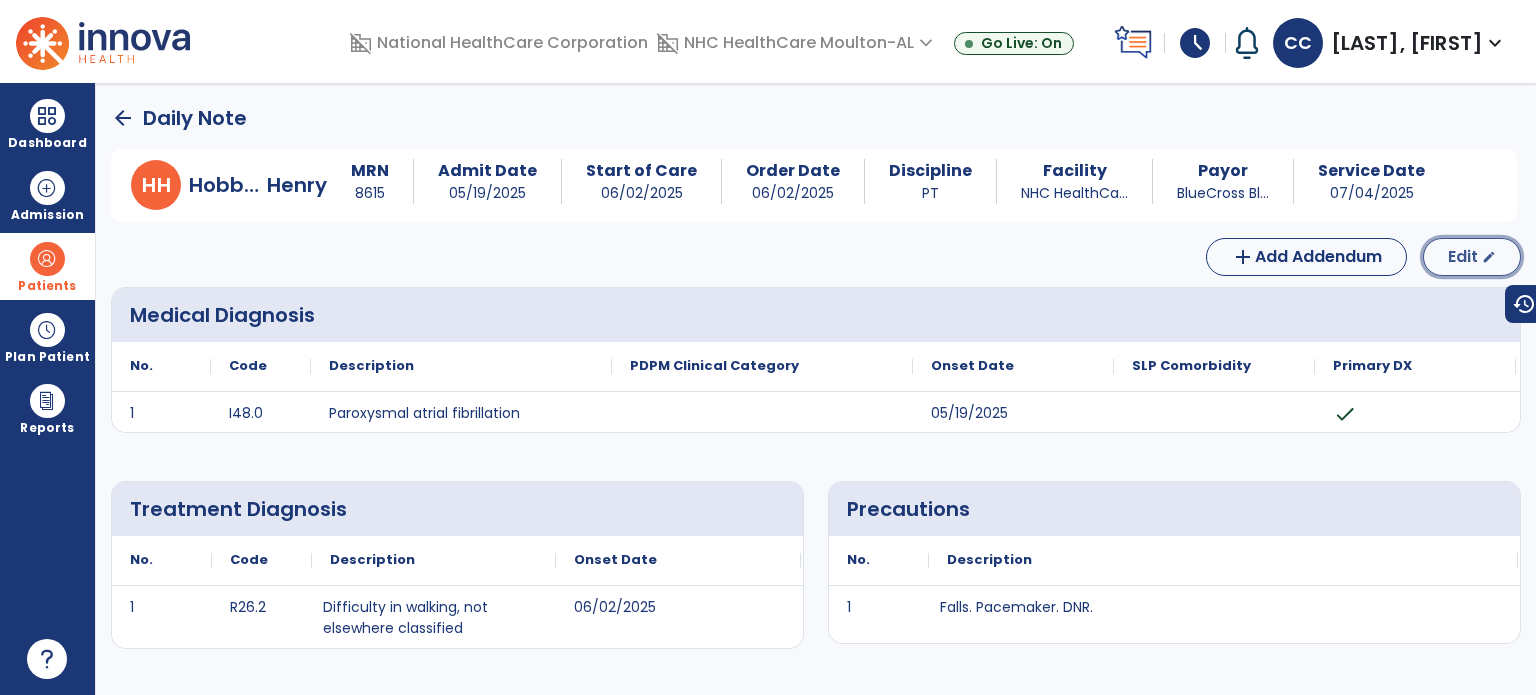 click on "edit" 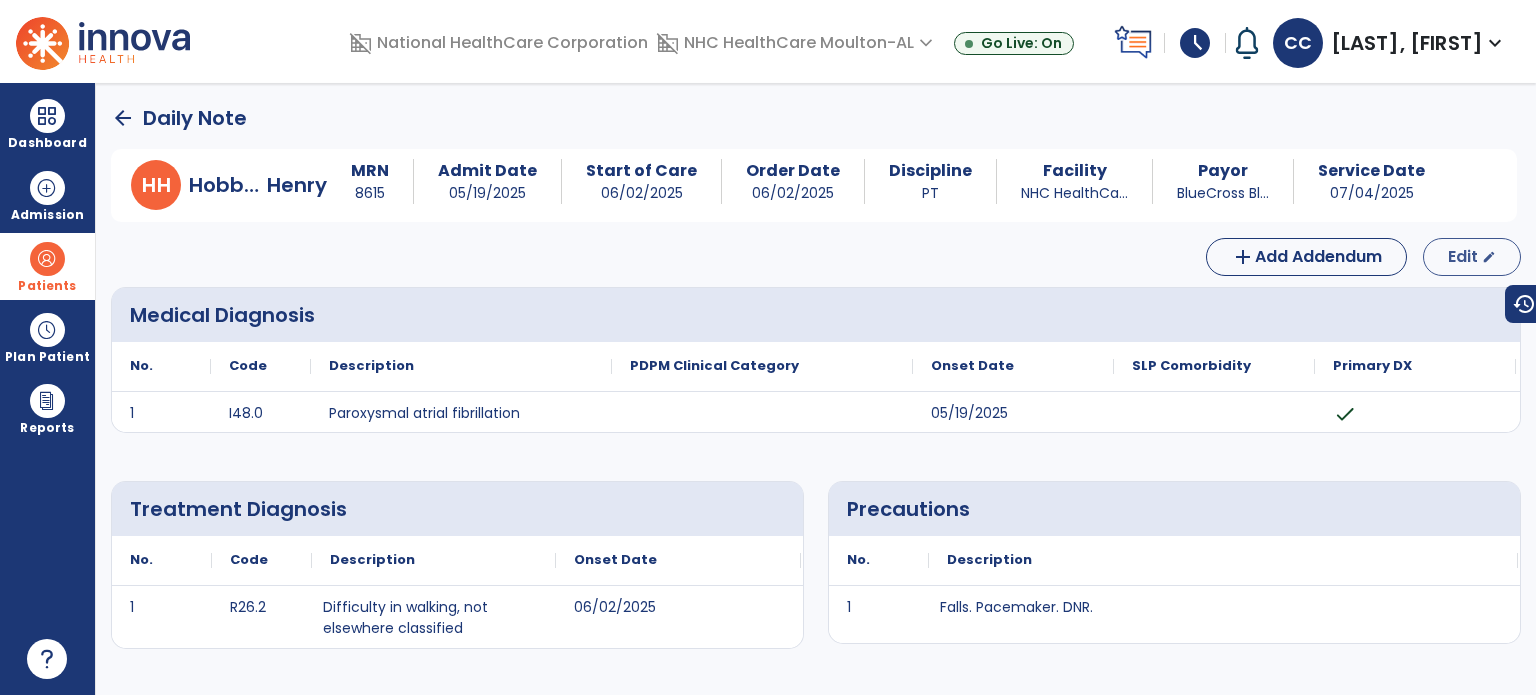 select on "*" 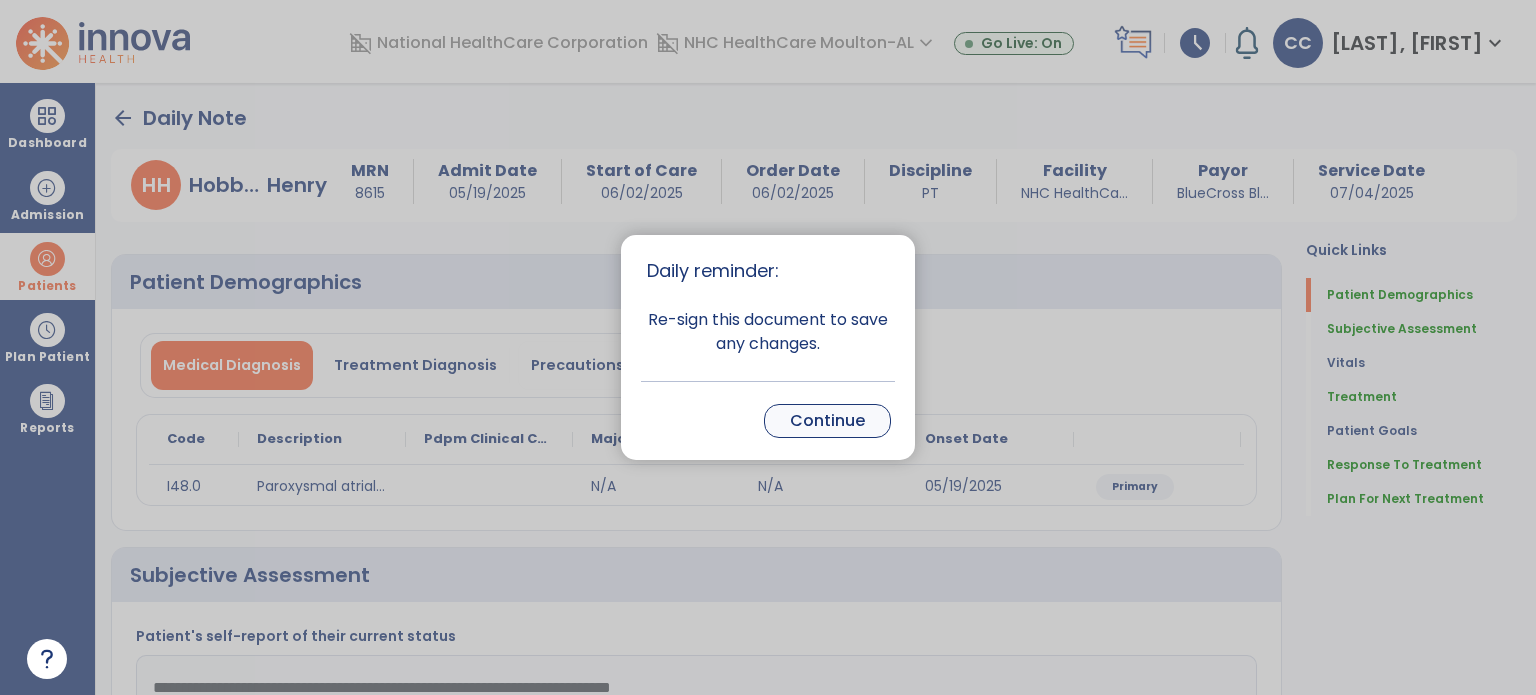 click on "Continue" at bounding box center [827, 421] 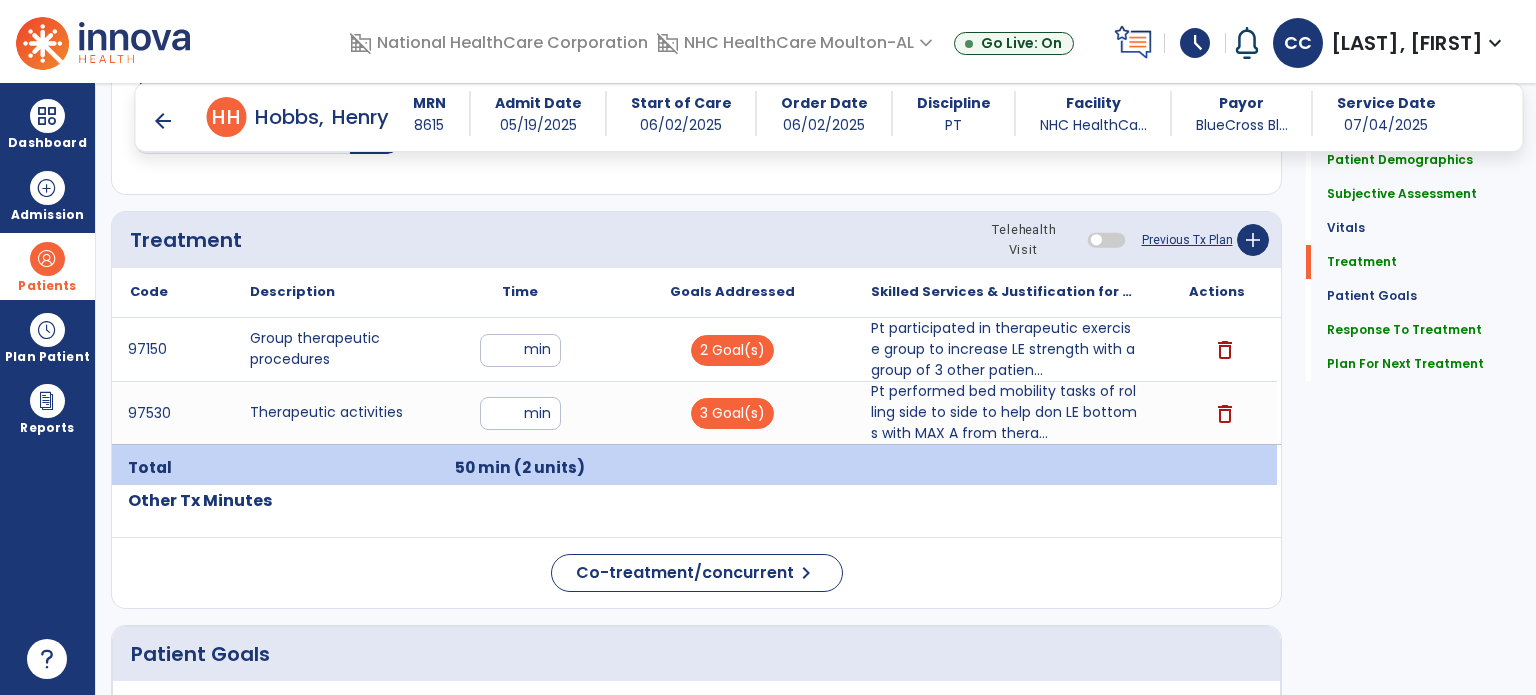 scroll, scrollTop: 990, scrollLeft: 0, axis: vertical 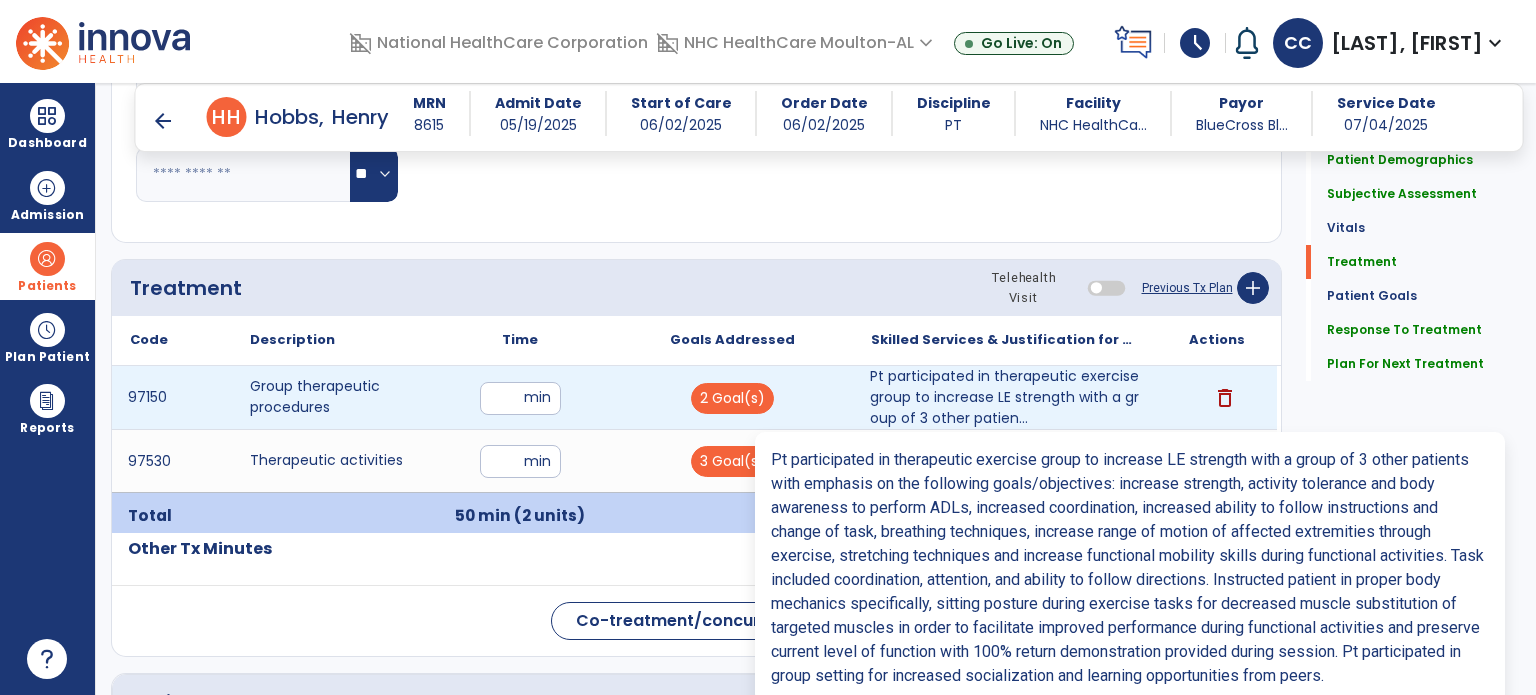 click on "Pt participated in therapeutic exercise group to increase LE strength with a group of 3 other patien..." at bounding box center (1004, 397) 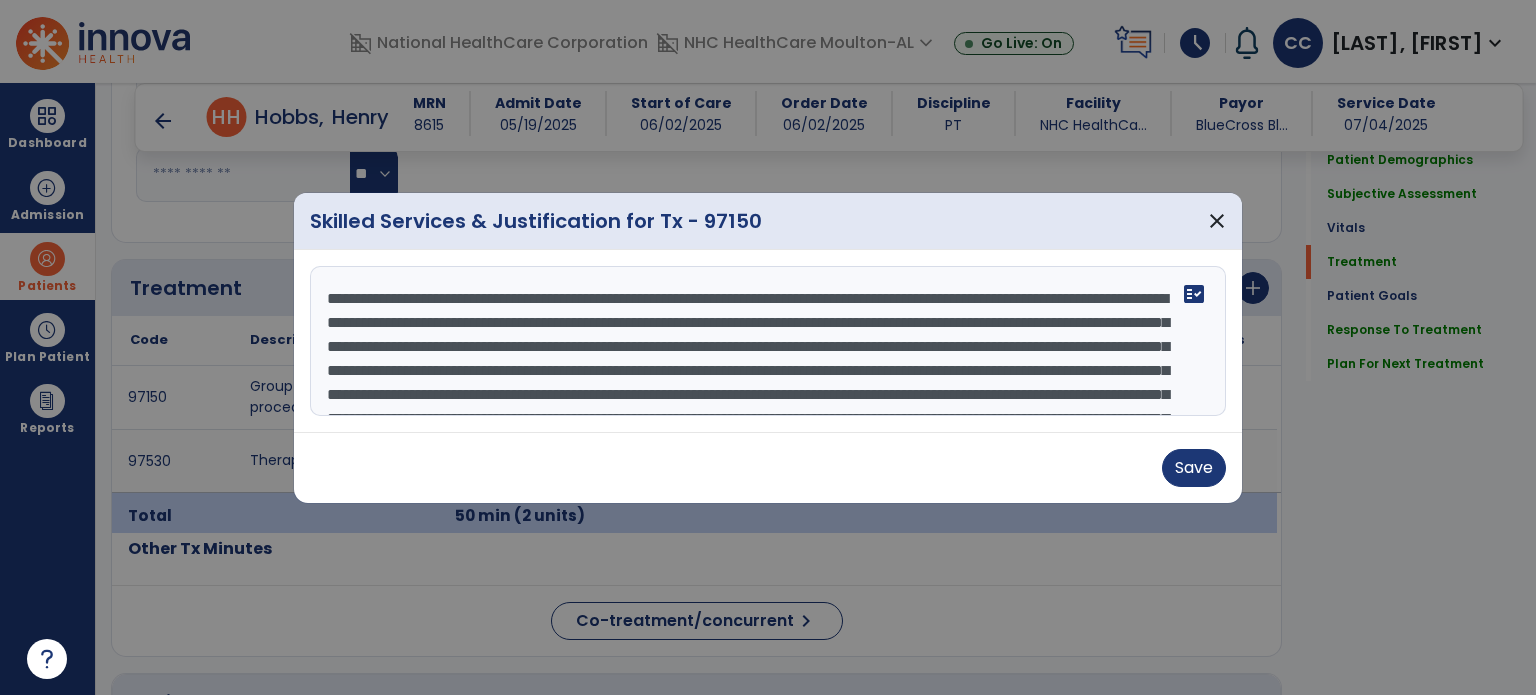 scroll, scrollTop: 120, scrollLeft: 0, axis: vertical 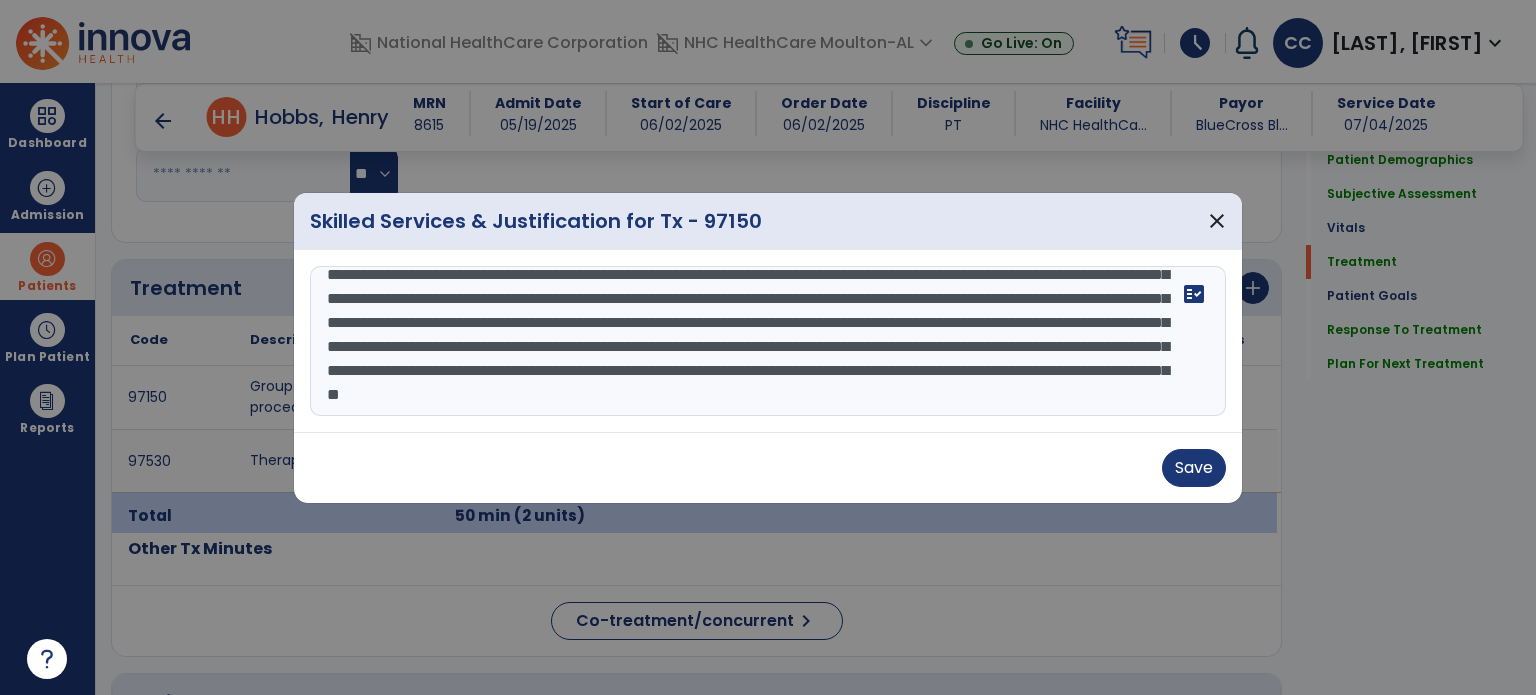 drag, startPoint x: 328, startPoint y: 297, endPoint x: 913, endPoint y: 413, distance: 596.38995 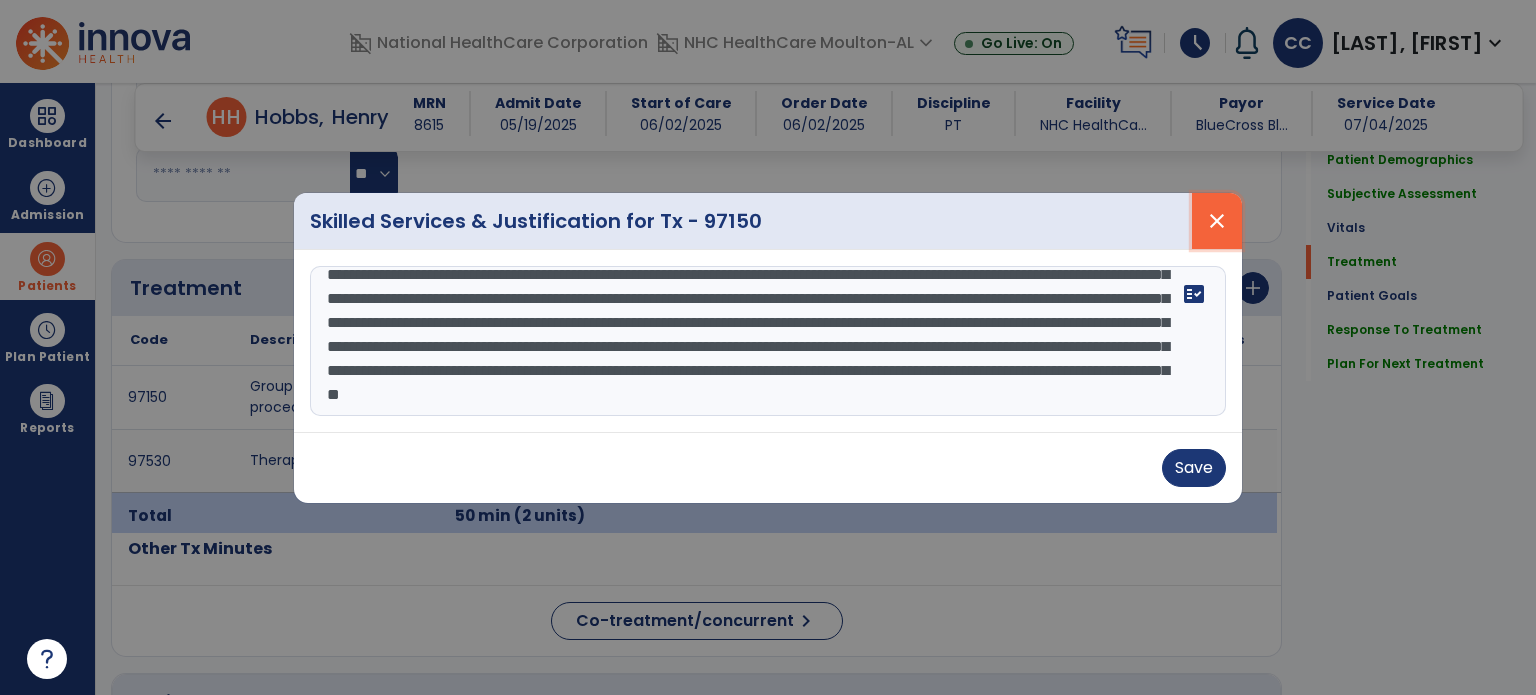 click on "close" at bounding box center (1217, 221) 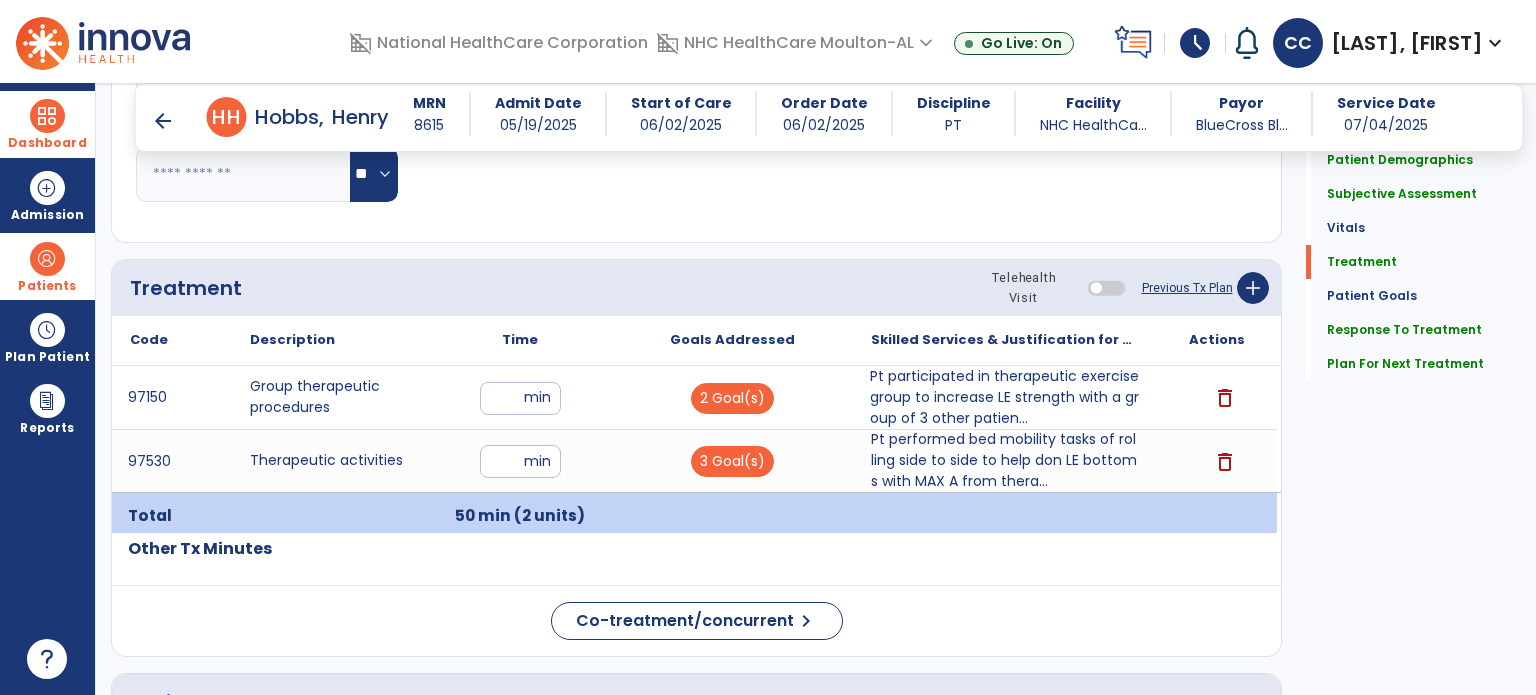 click on "Dashboard" at bounding box center [47, 124] 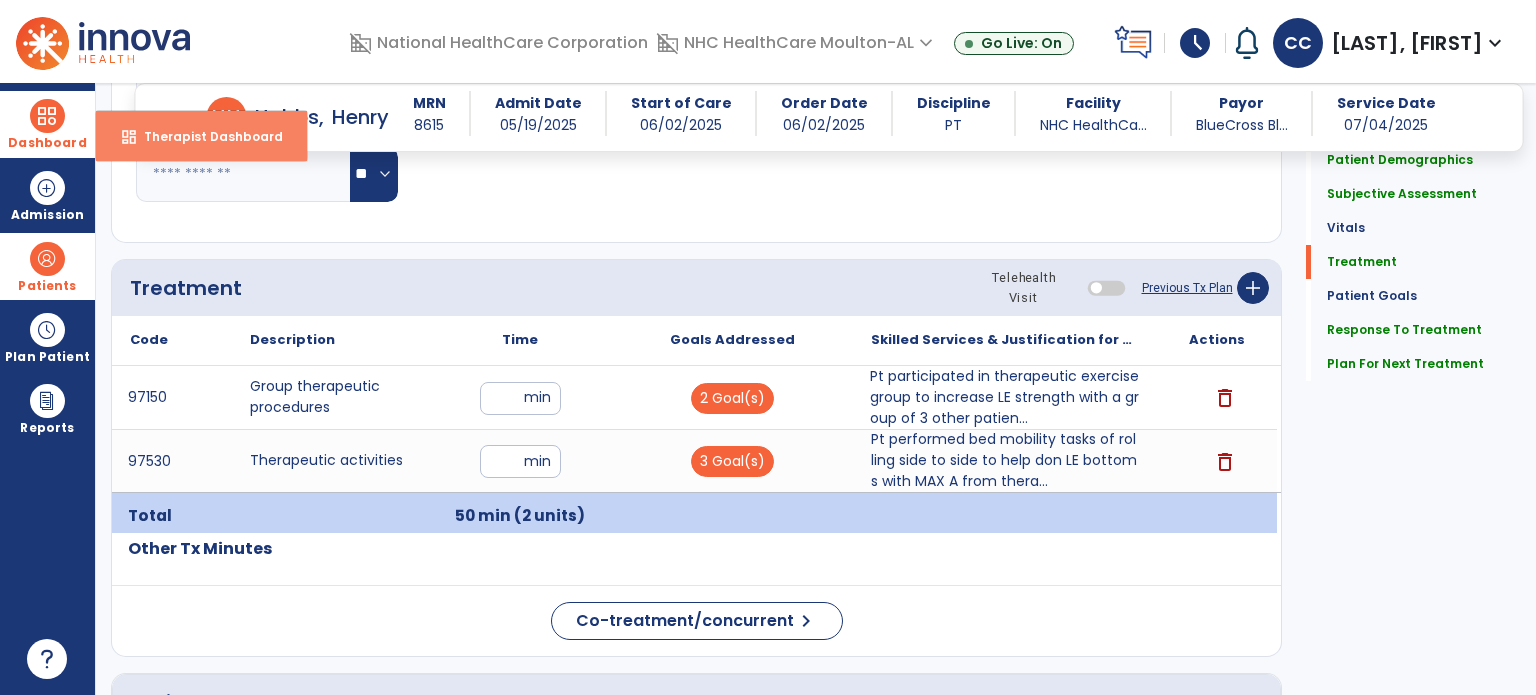 click on "Therapist Dashboard" at bounding box center [205, 136] 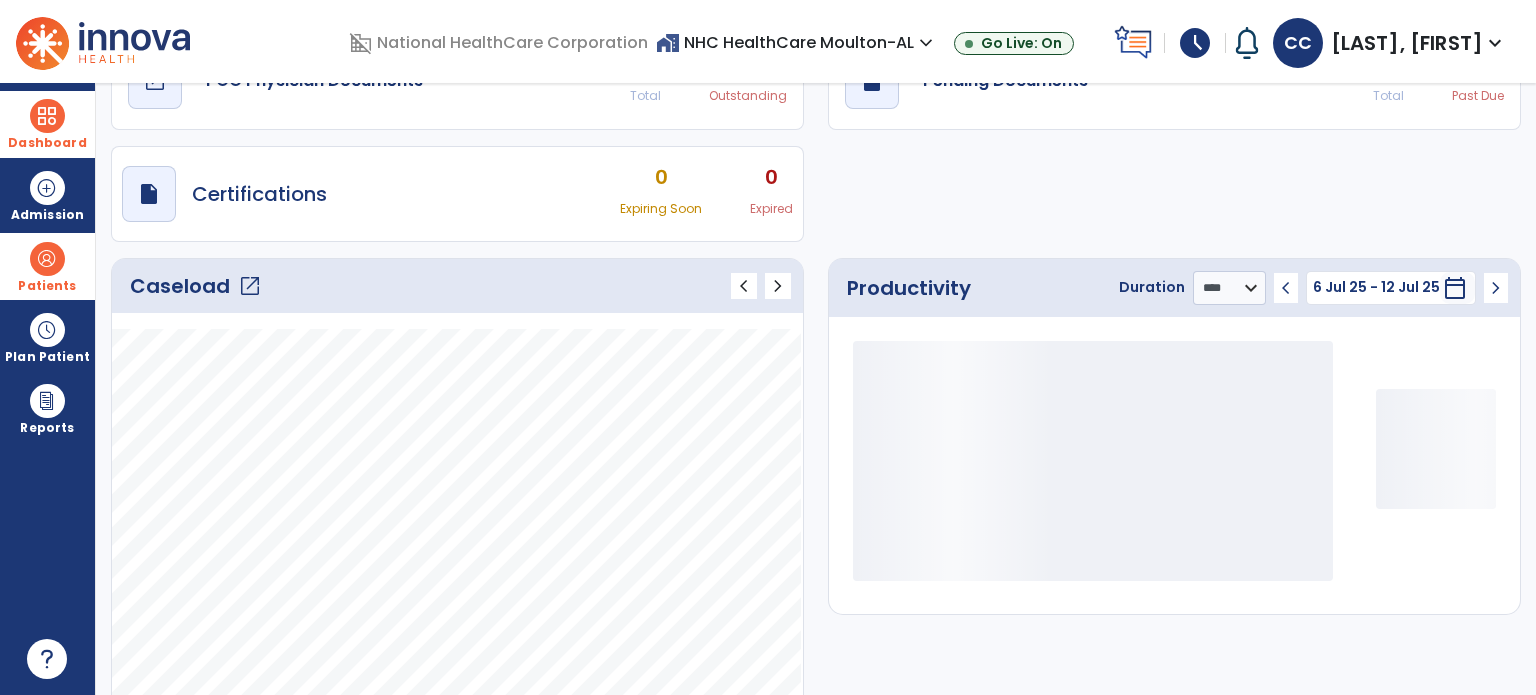 scroll, scrollTop: 49, scrollLeft: 0, axis: vertical 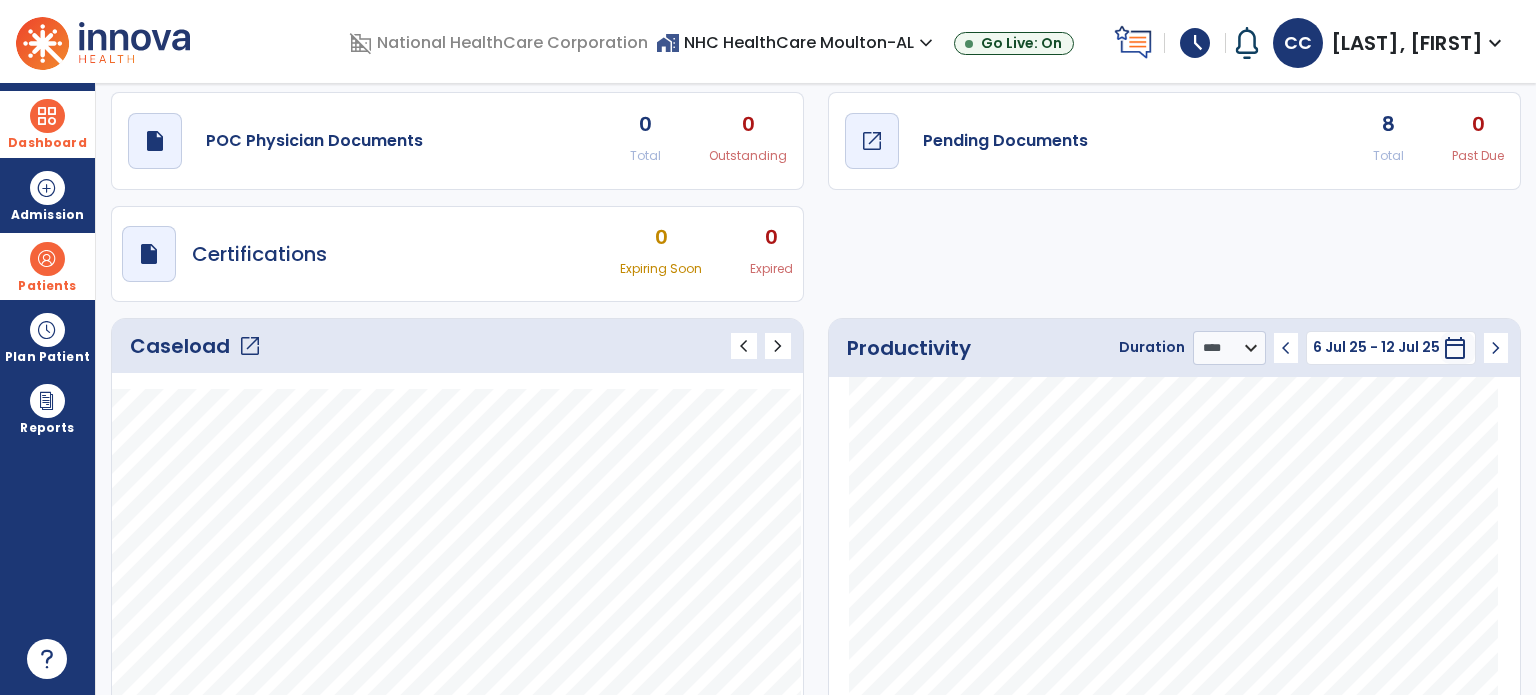 click on "Pending Documents" 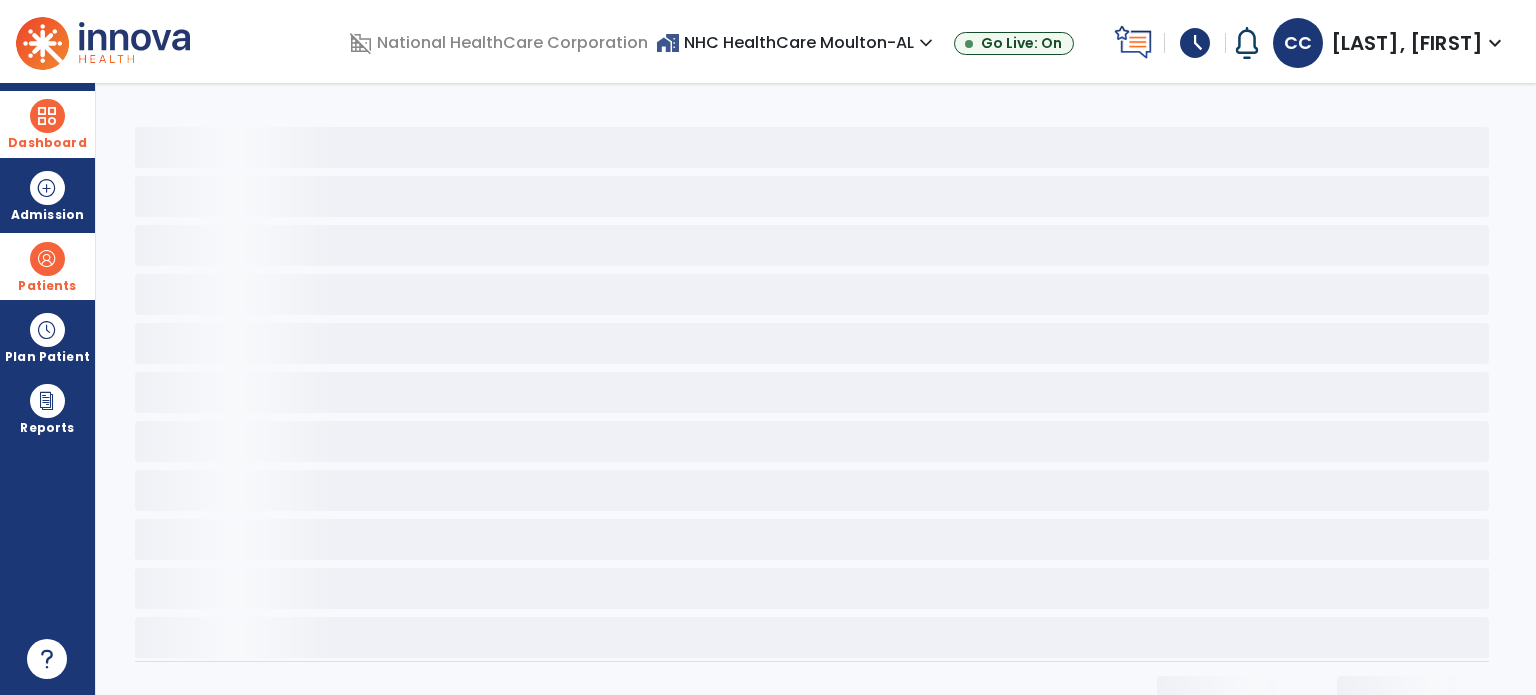 scroll, scrollTop: 0, scrollLeft: 0, axis: both 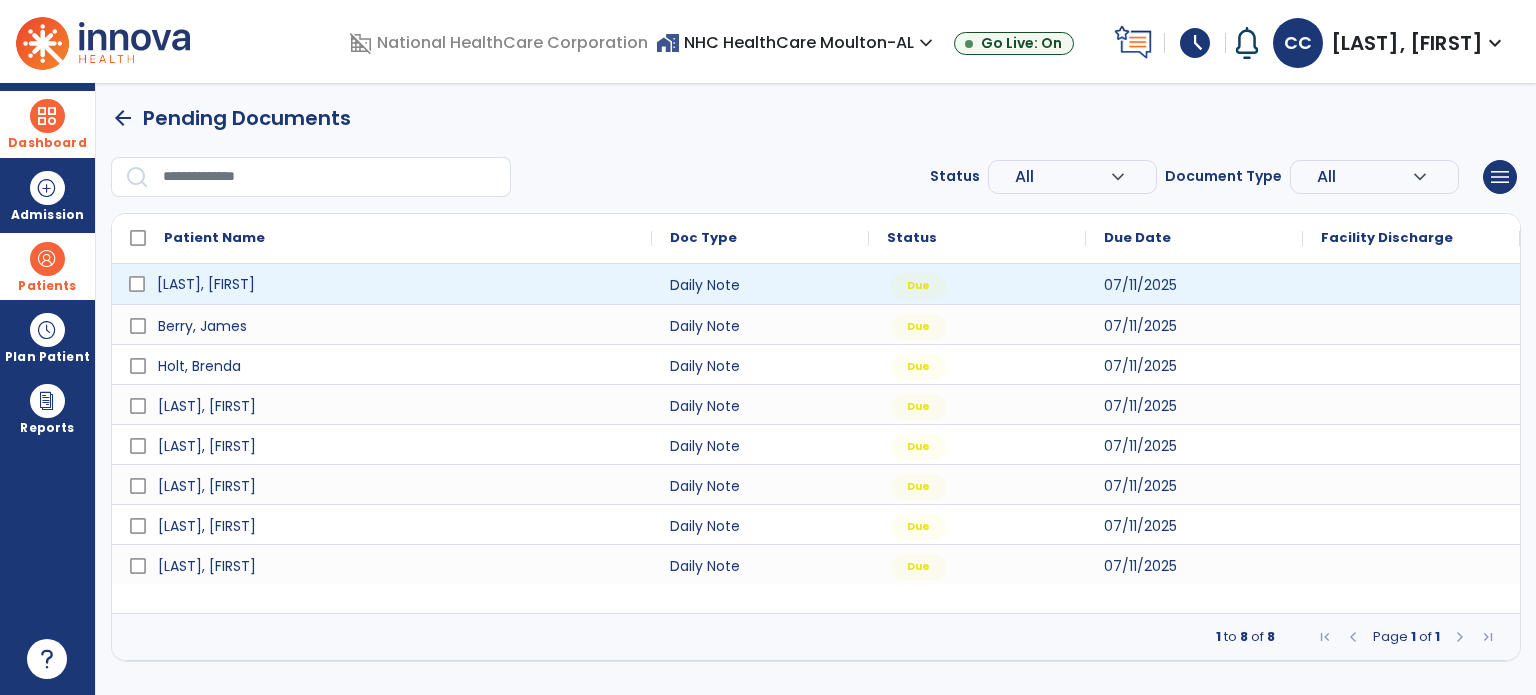 click on "[LAST], [FIRST]" at bounding box center (396, 284) 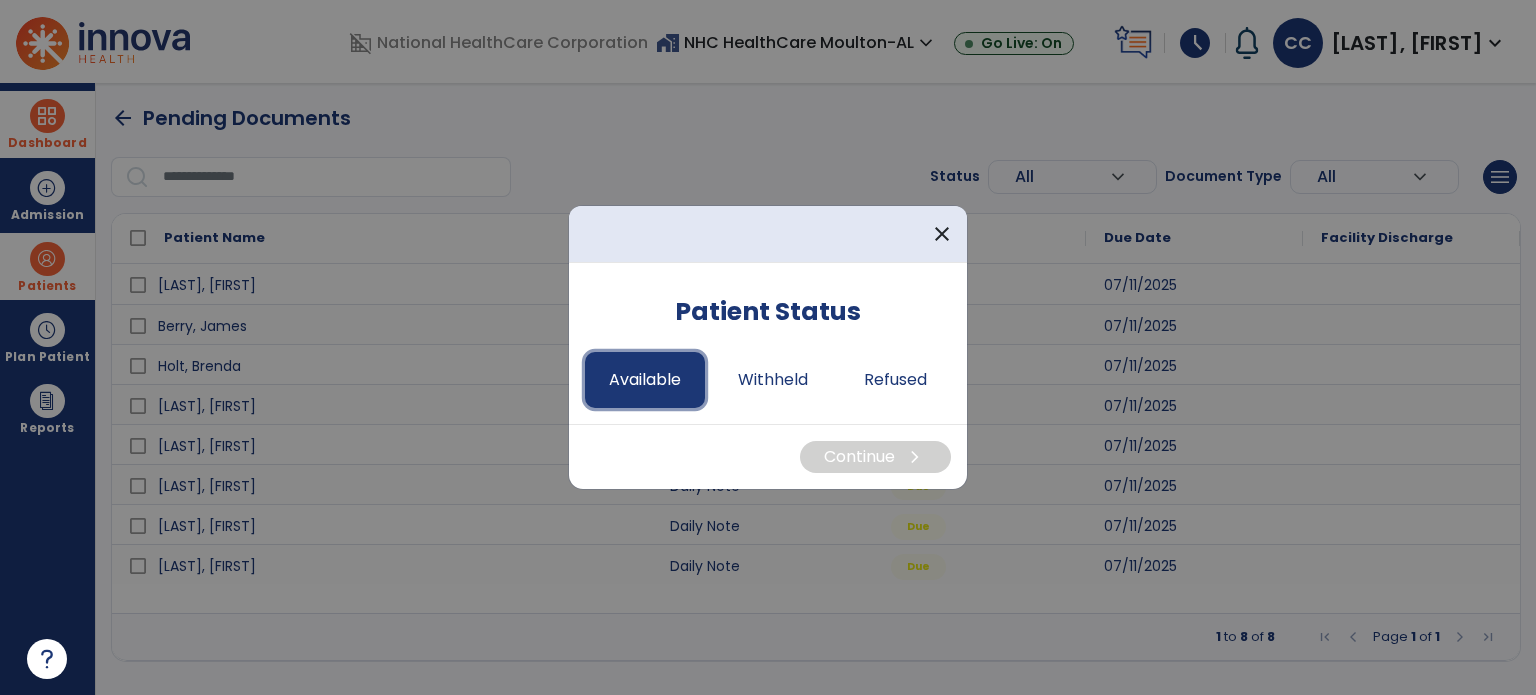 click on "Available" at bounding box center [645, 380] 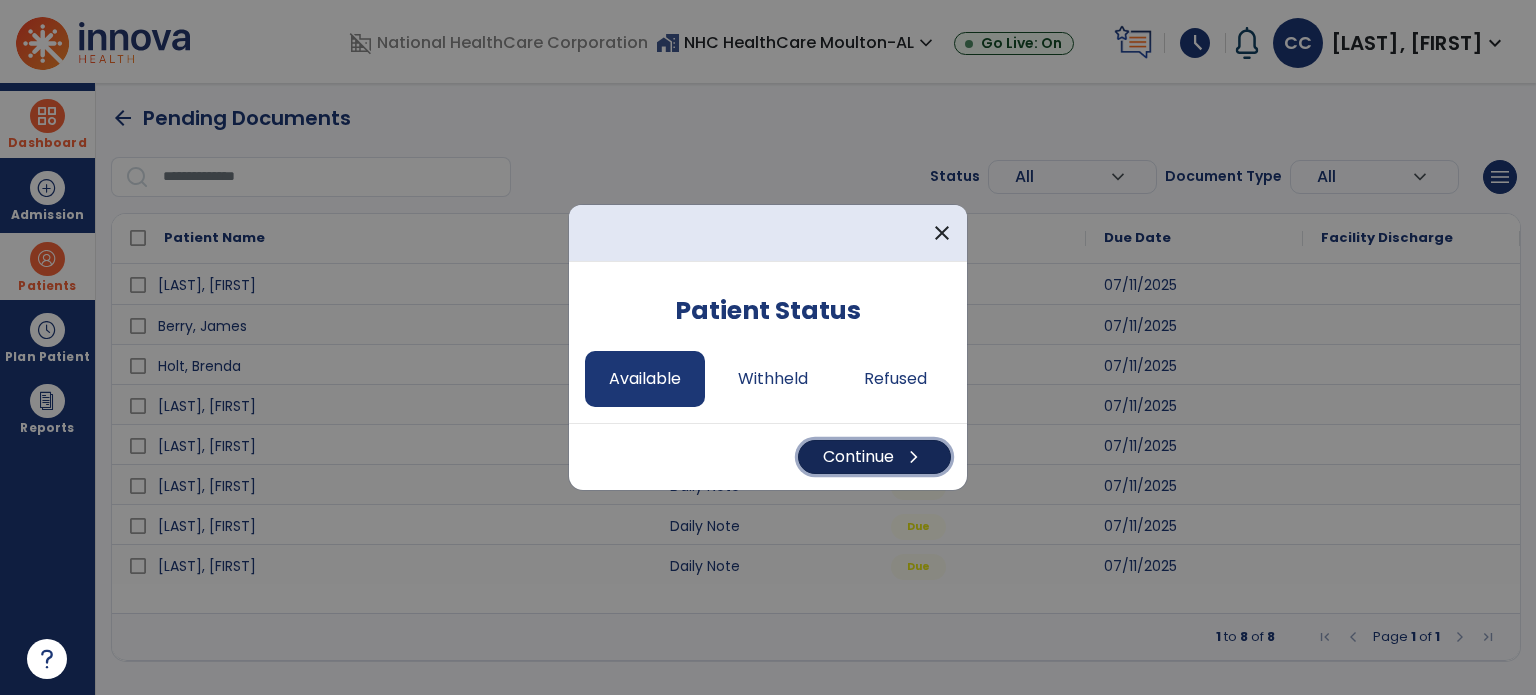 click on "Continue   chevron_right" at bounding box center [874, 457] 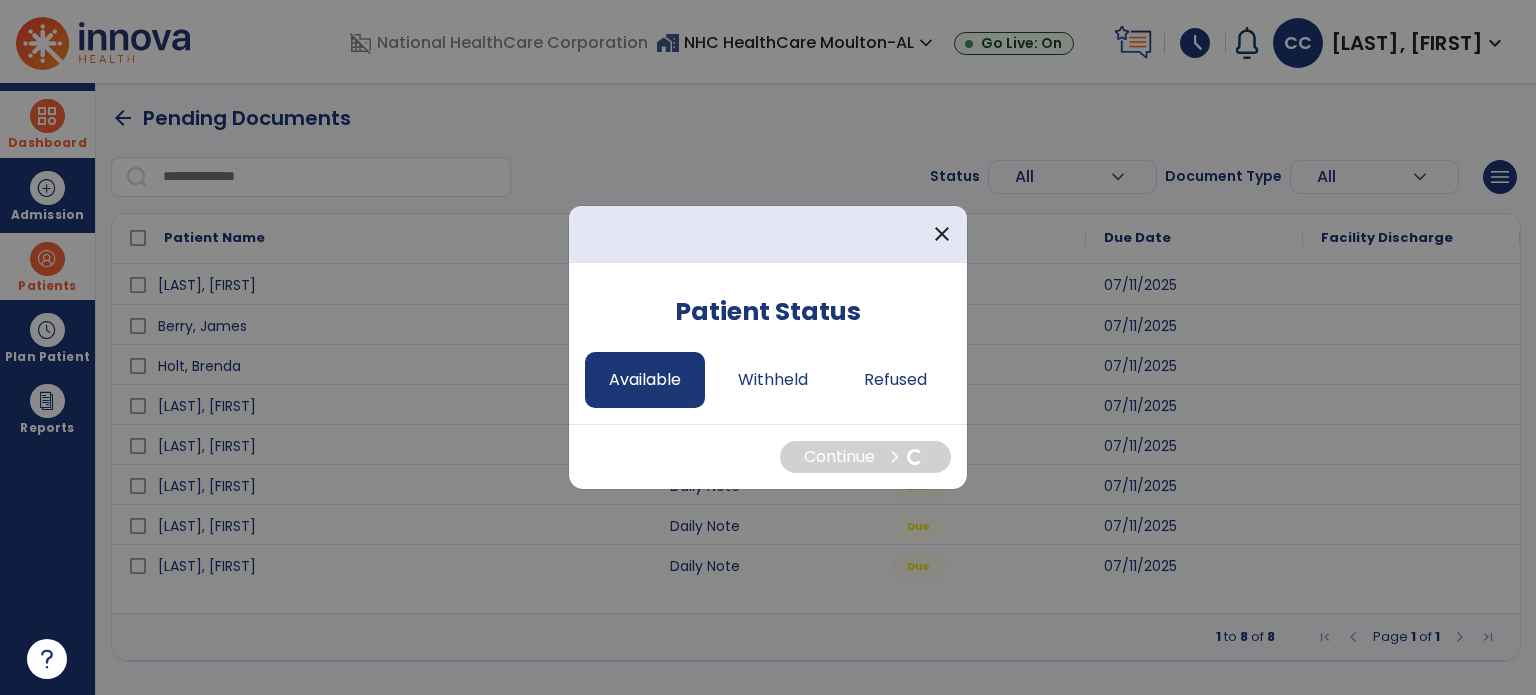 select on "*" 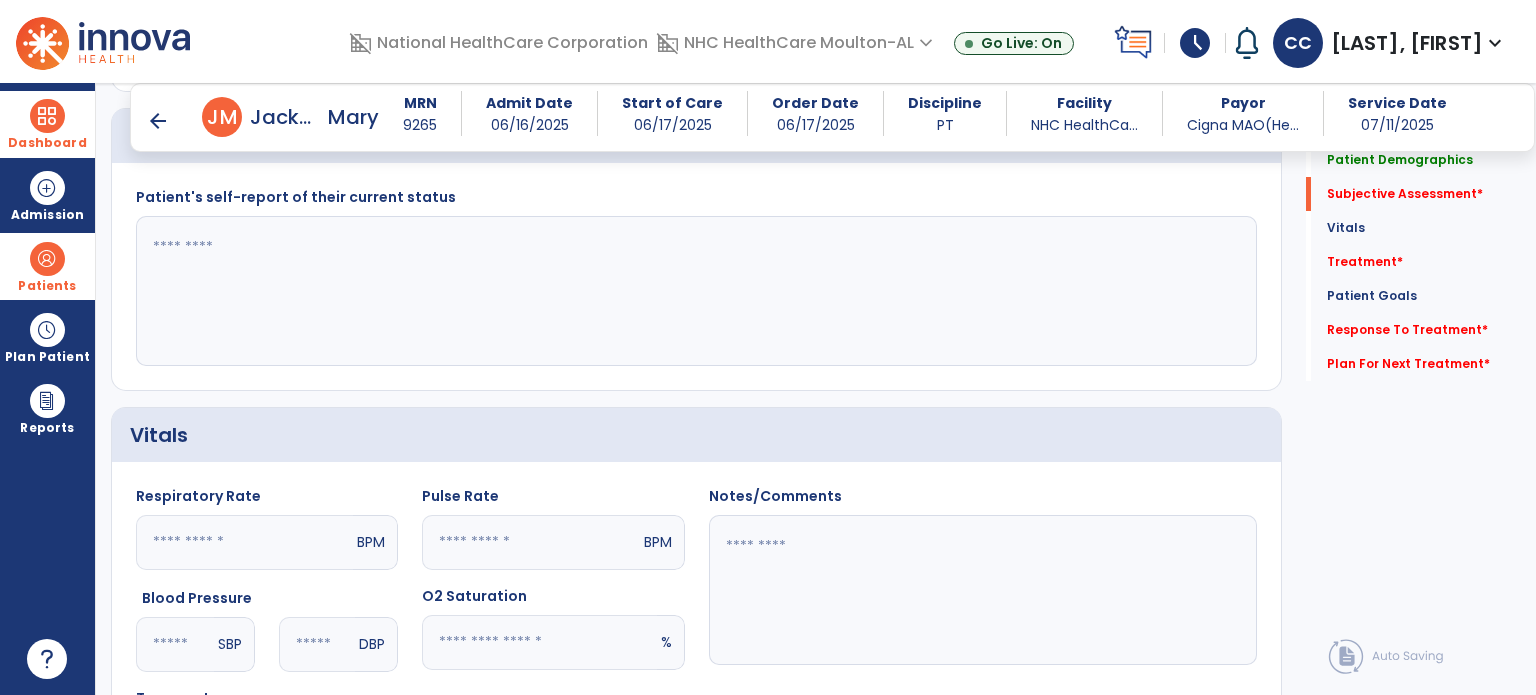scroll, scrollTop: 420, scrollLeft: 0, axis: vertical 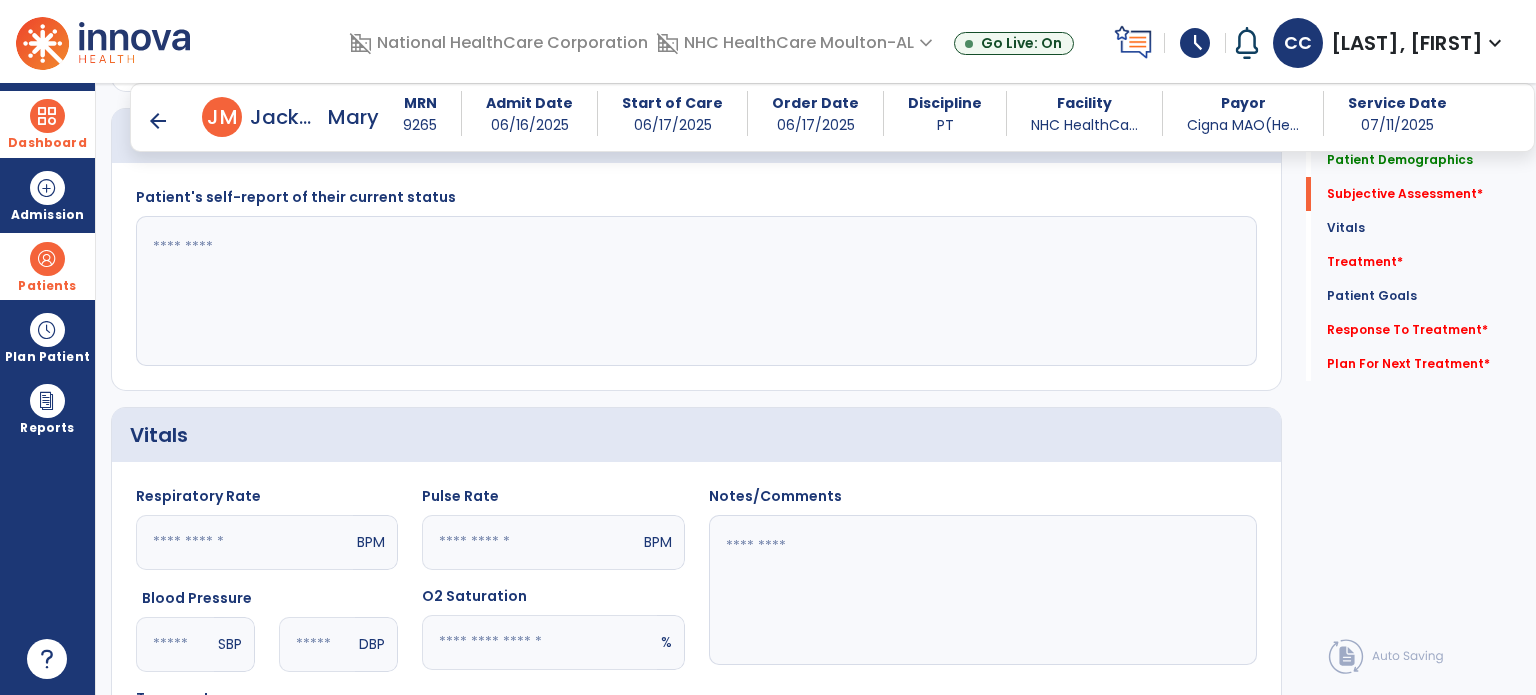 click 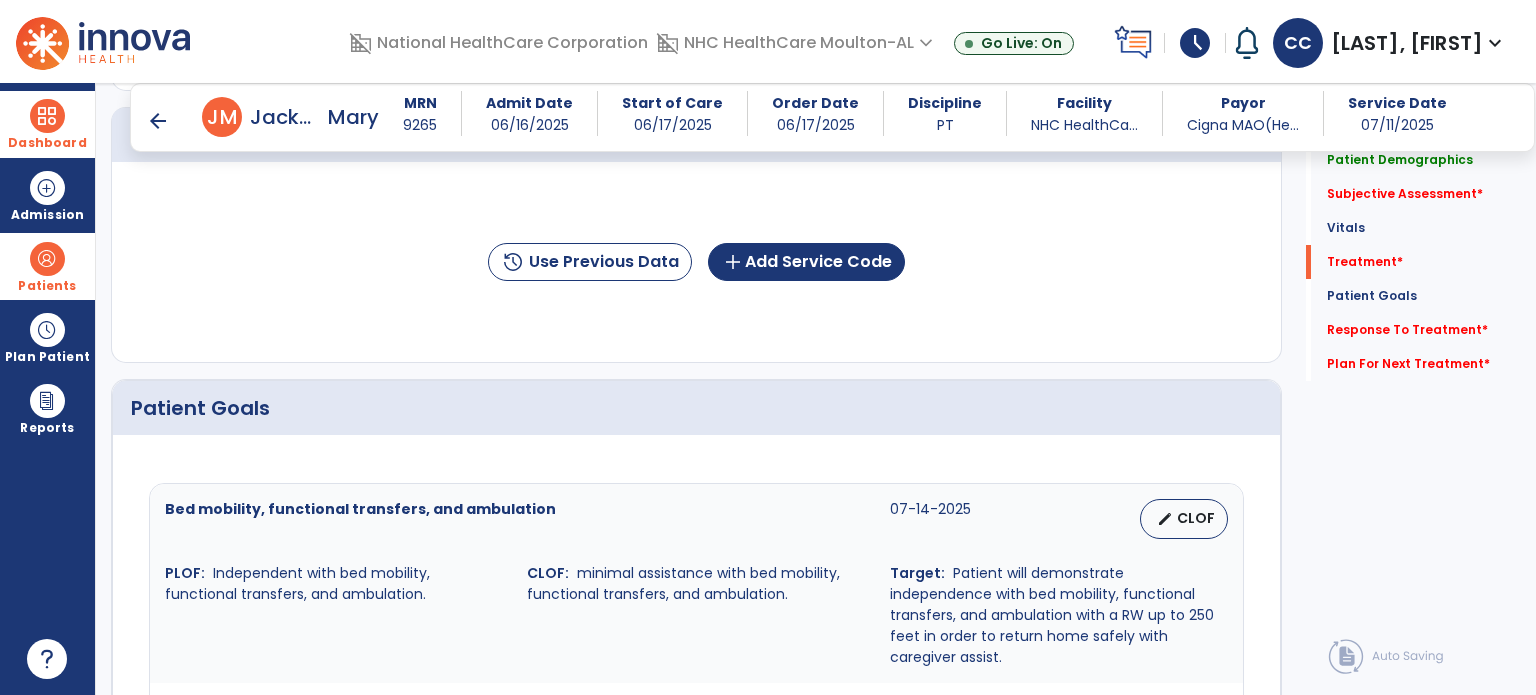 scroll, scrollTop: 1140, scrollLeft: 0, axis: vertical 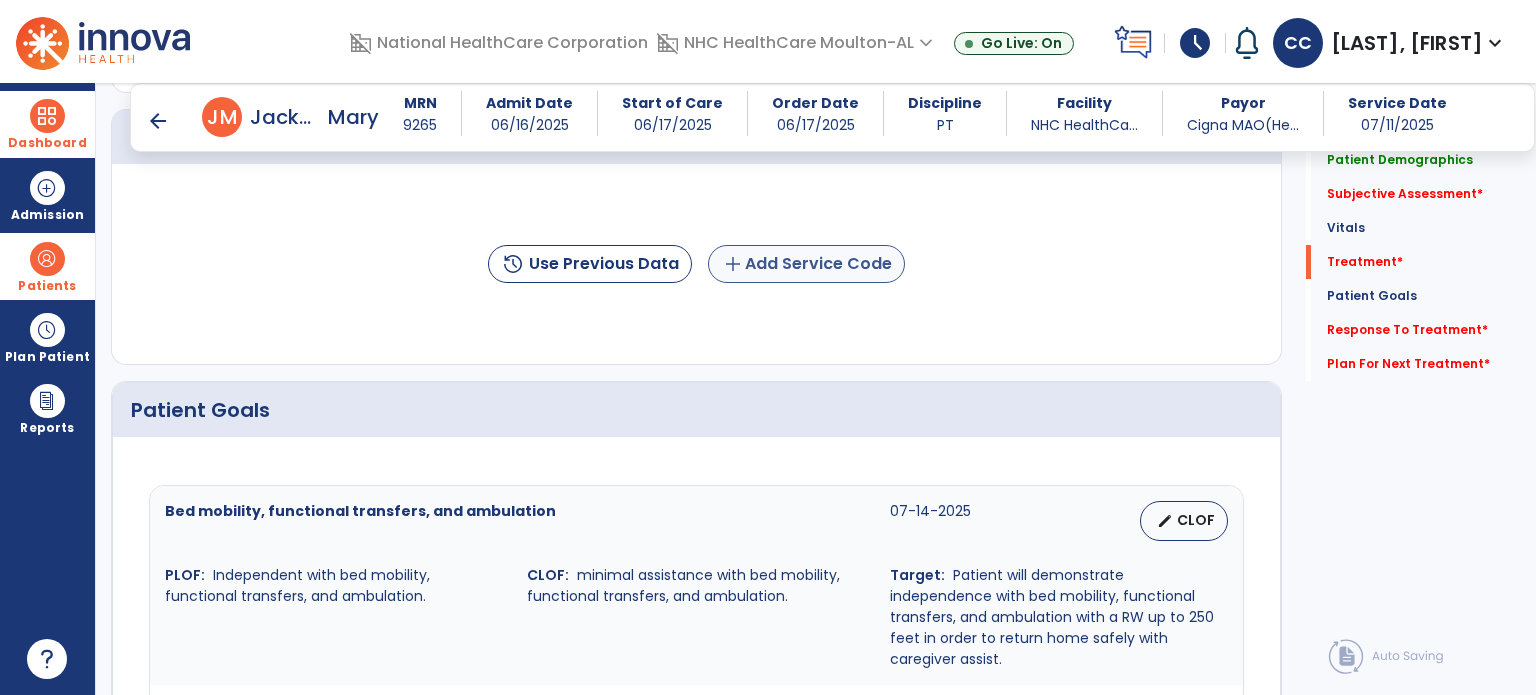 type on "**********" 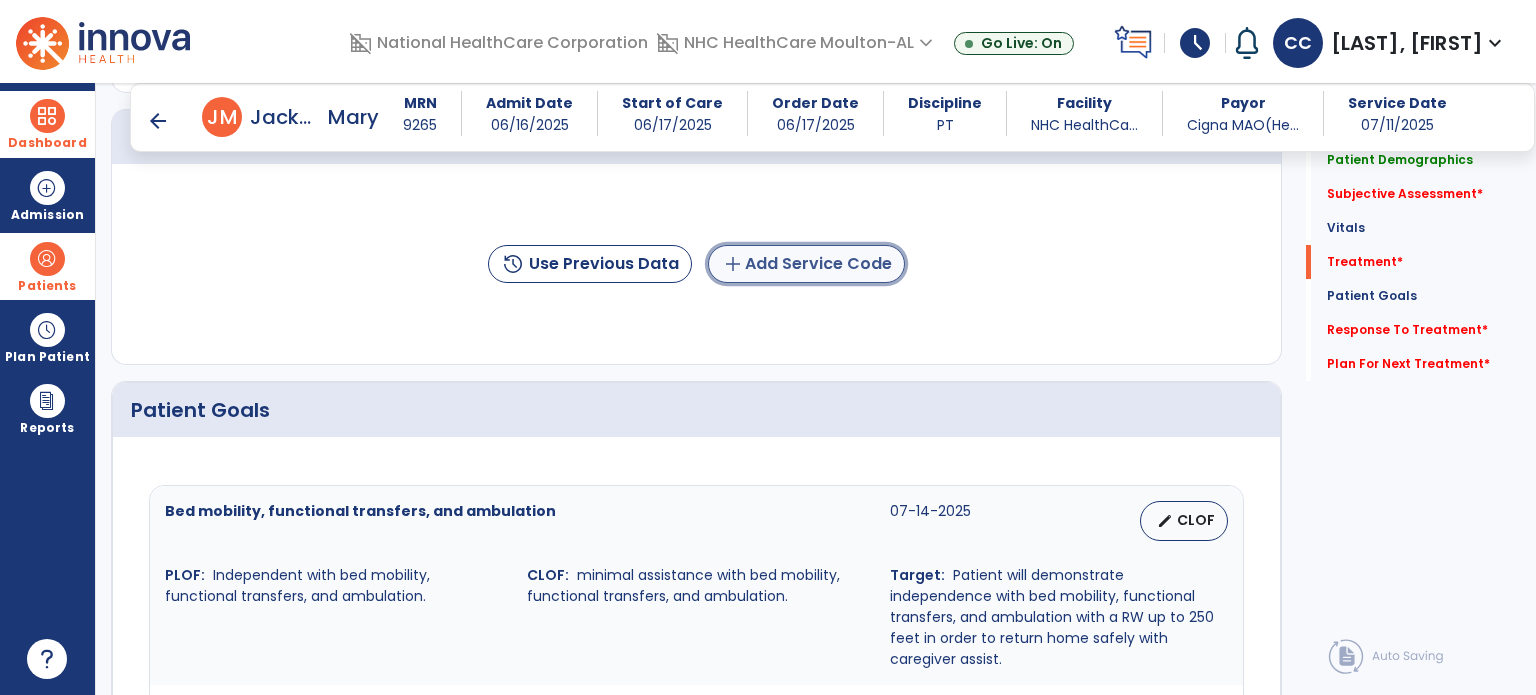 click on "add  Add Service Code" 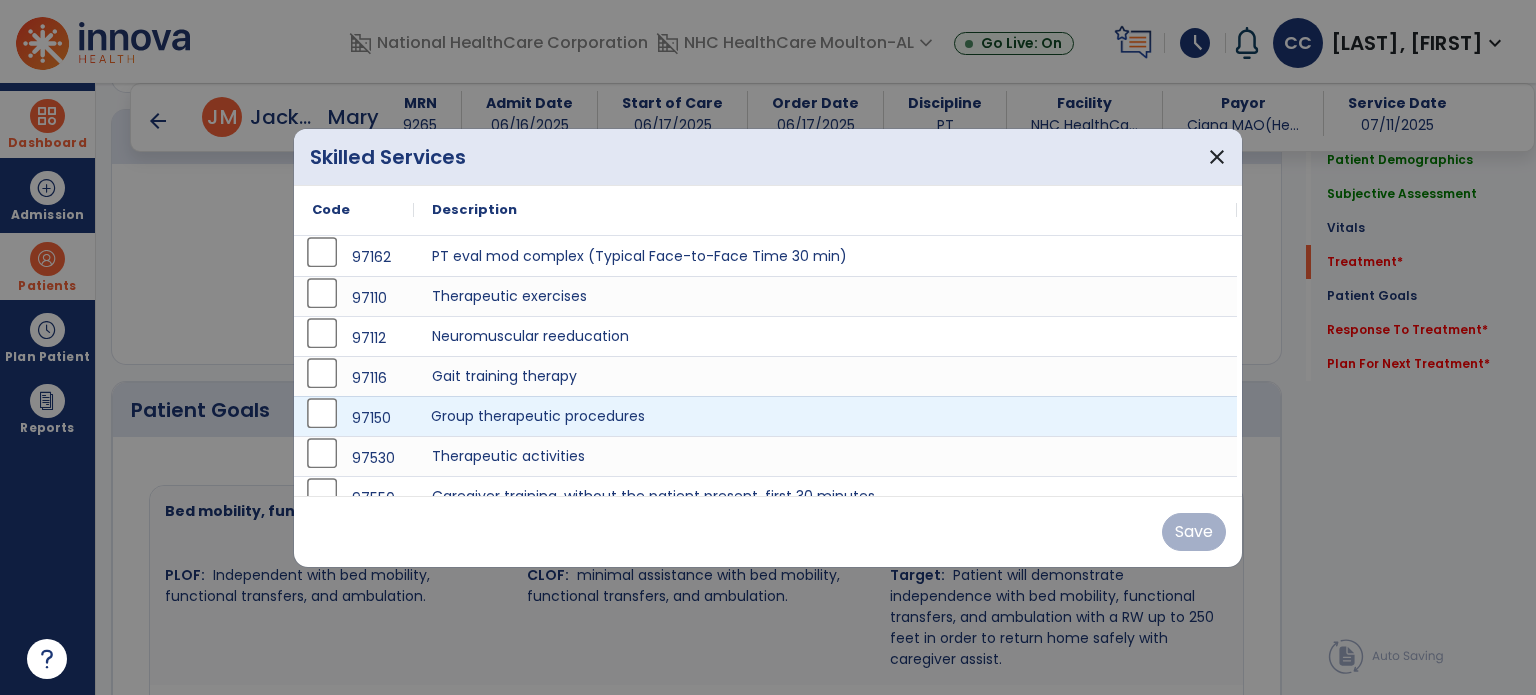 click on "Group therapeutic procedures" at bounding box center [825, 416] 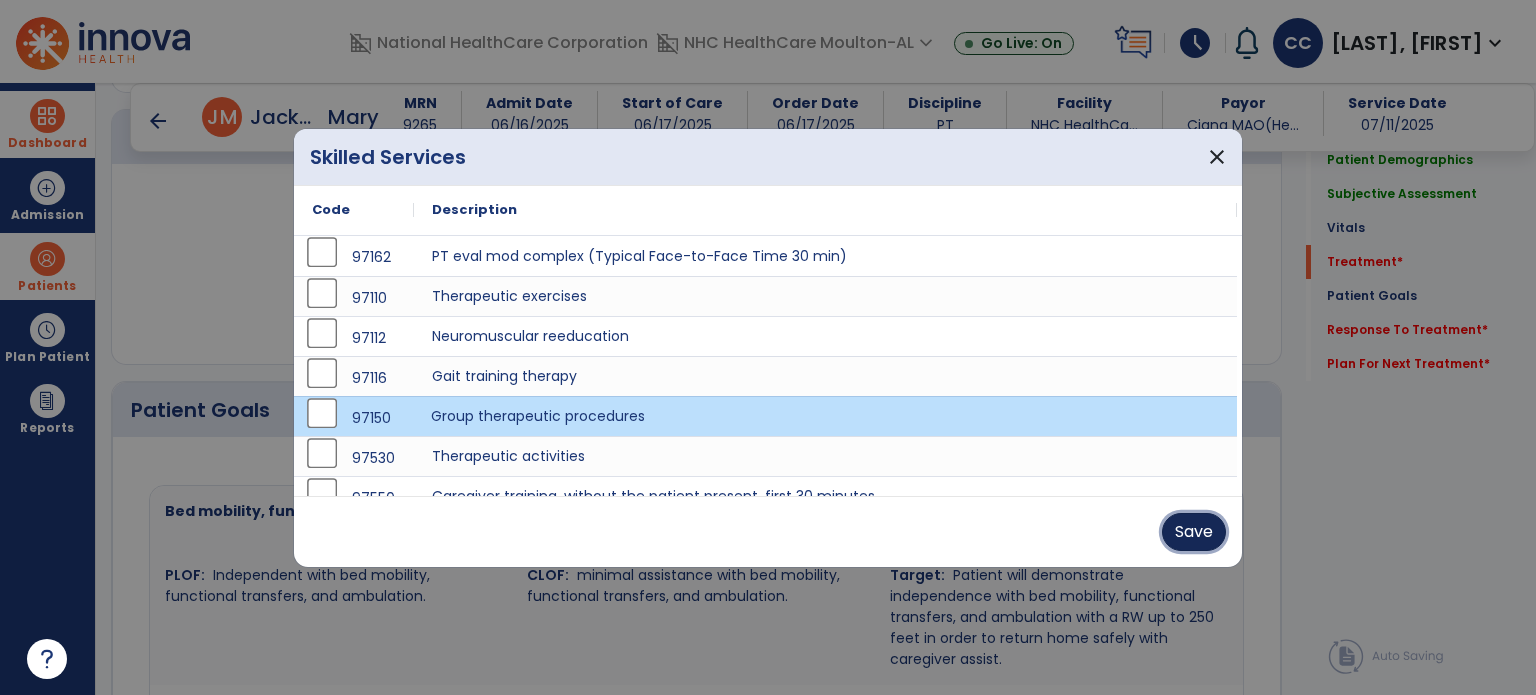 click on "Save" at bounding box center (1194, 532) 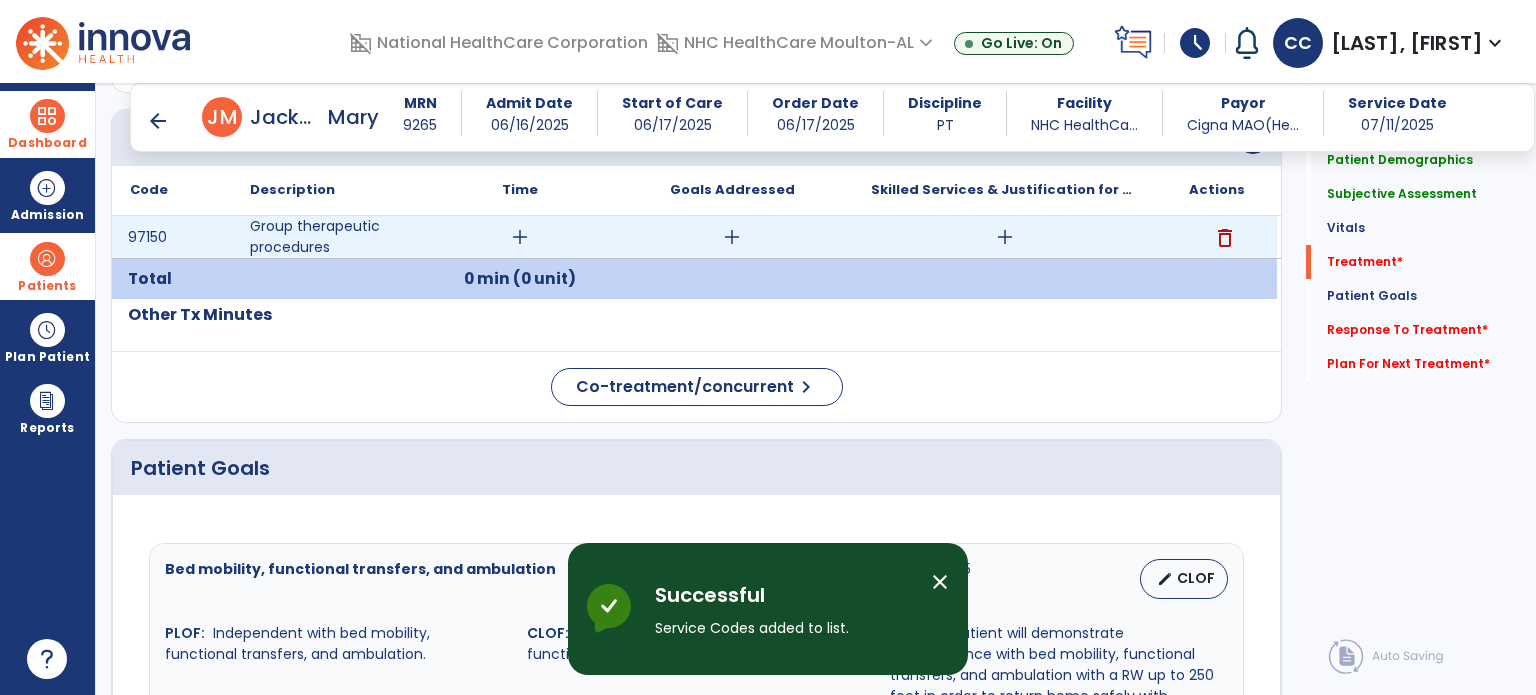 click on "add" at bounding box center (1004, 237) 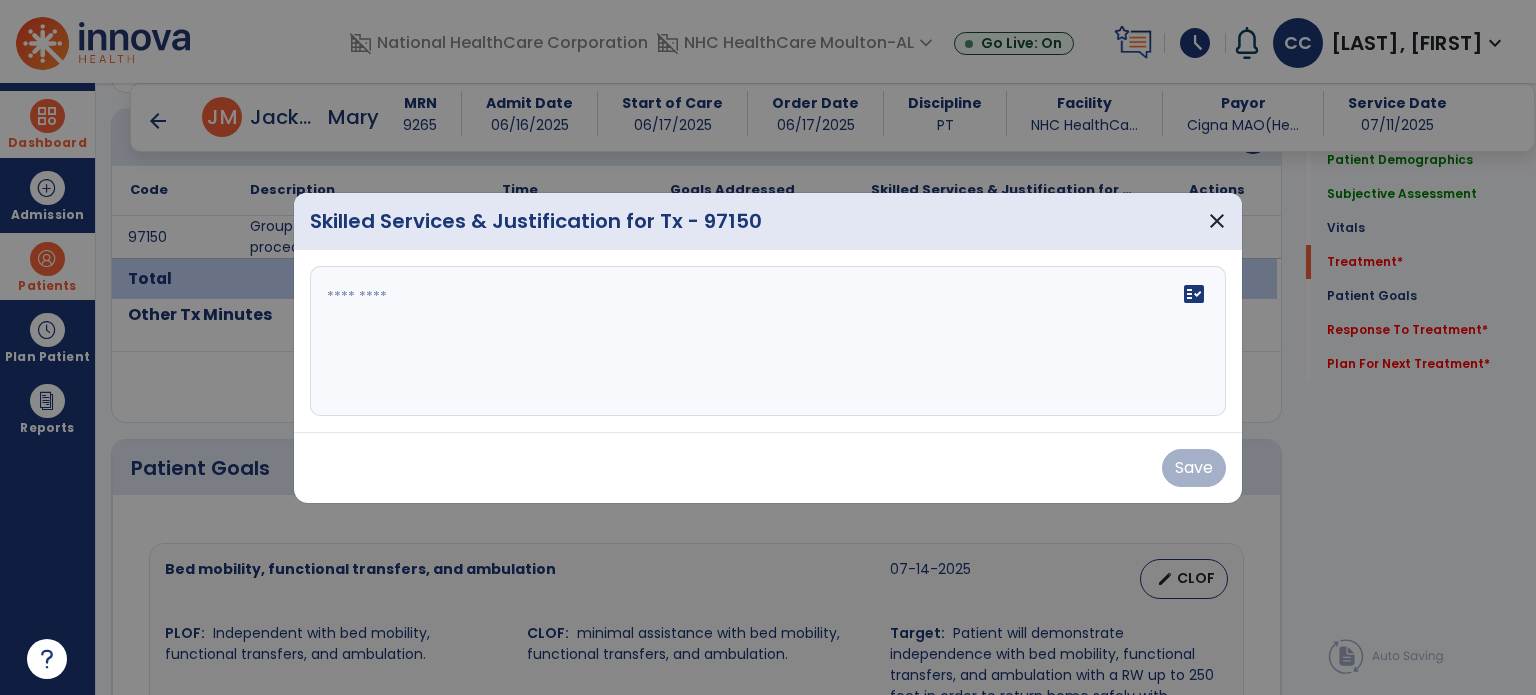 click on "fact_check" at bounding box center [768, 341] 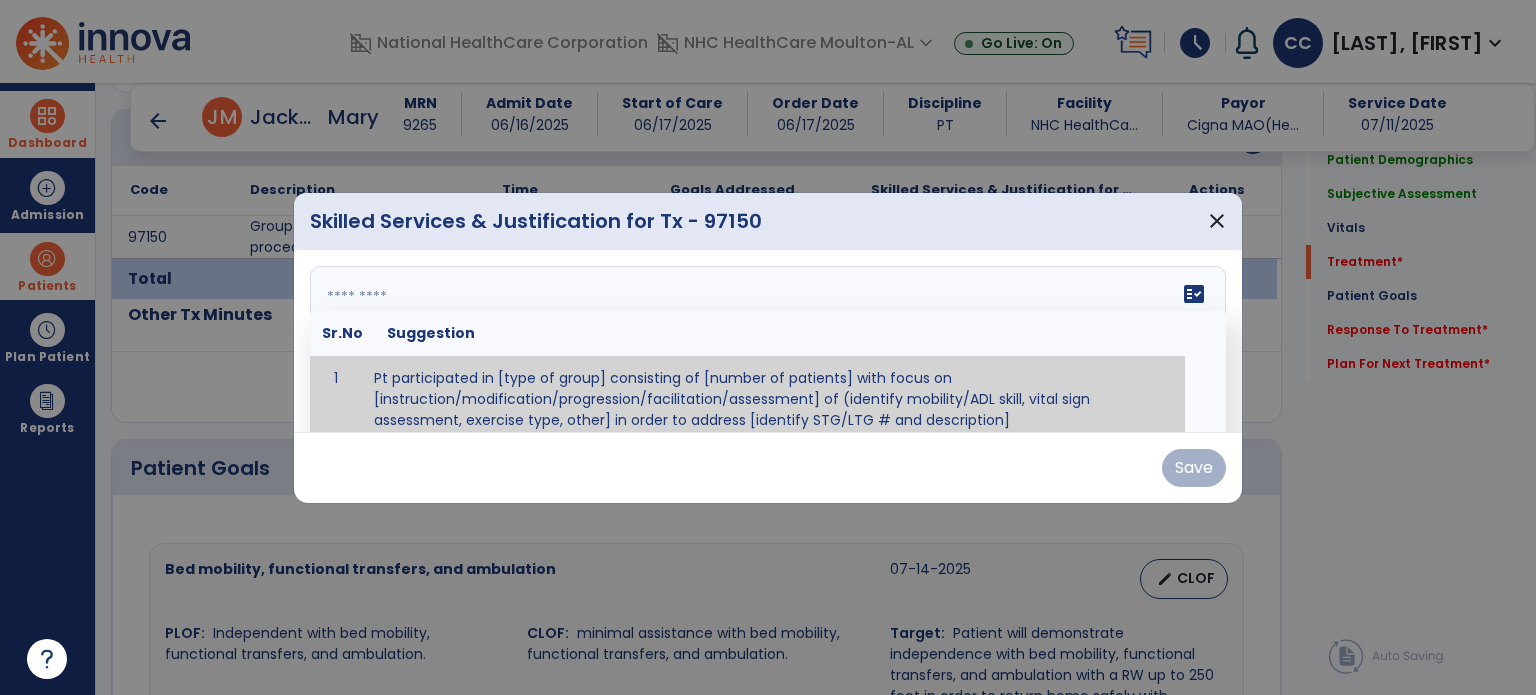scroll, scrollTop: 12, scrollLeft: 0, axis: vertical 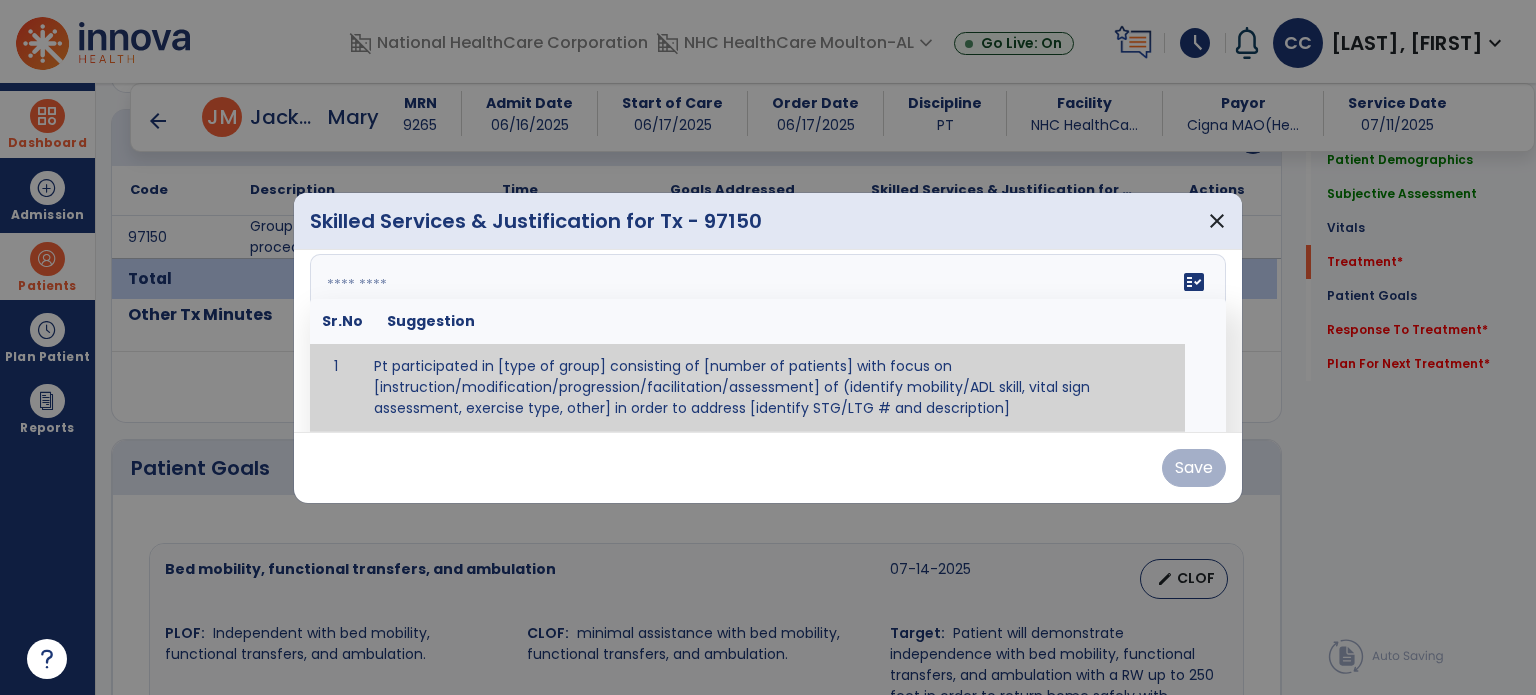 paste on "**********" 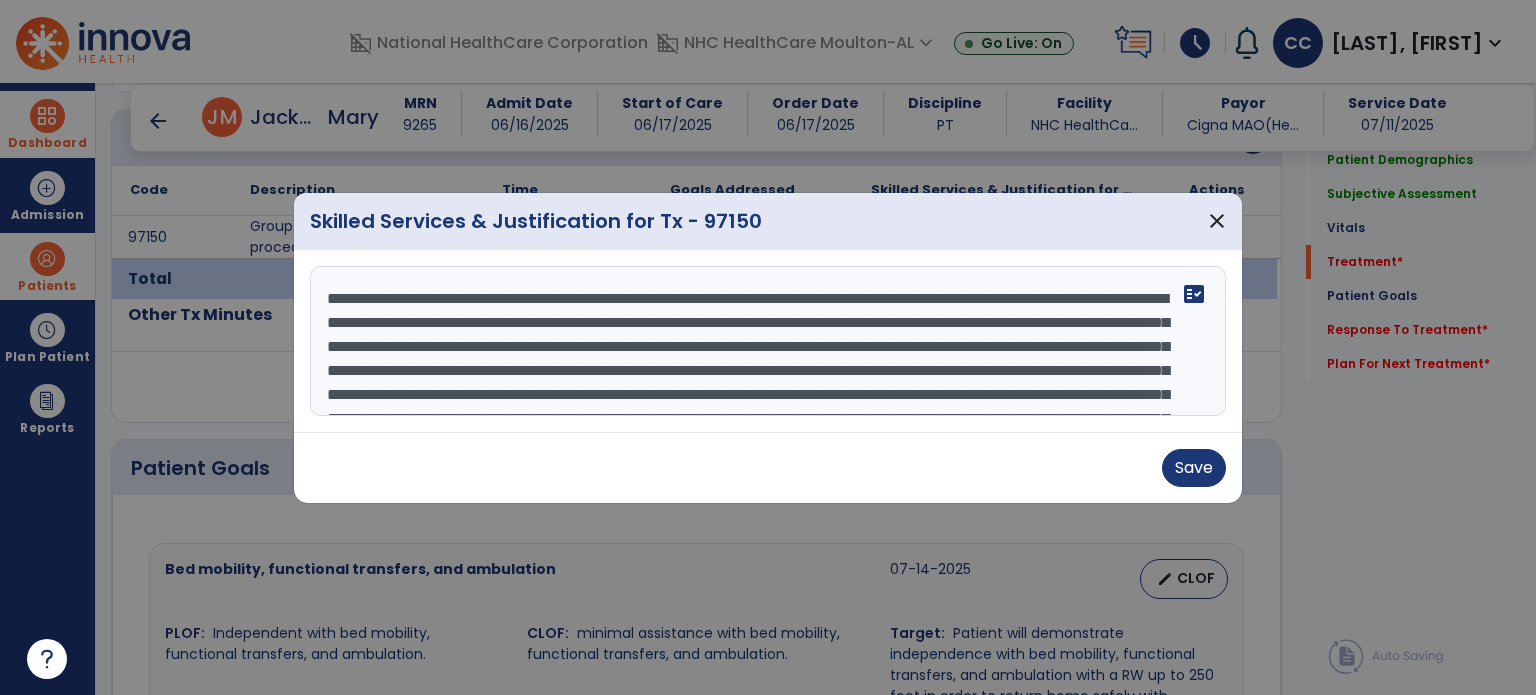 scroll, scrollTop: 111, scrollLeft: 0, axis: vertical 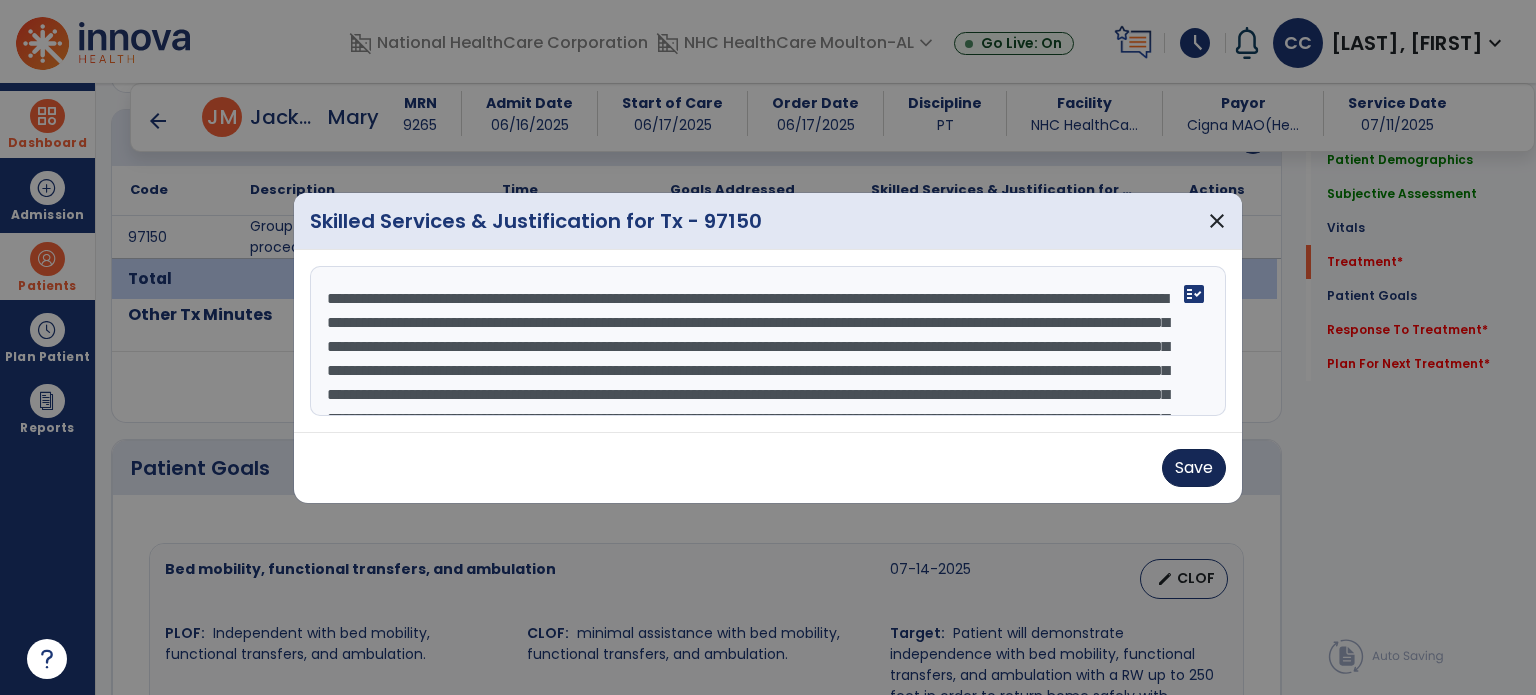 type on "**********" 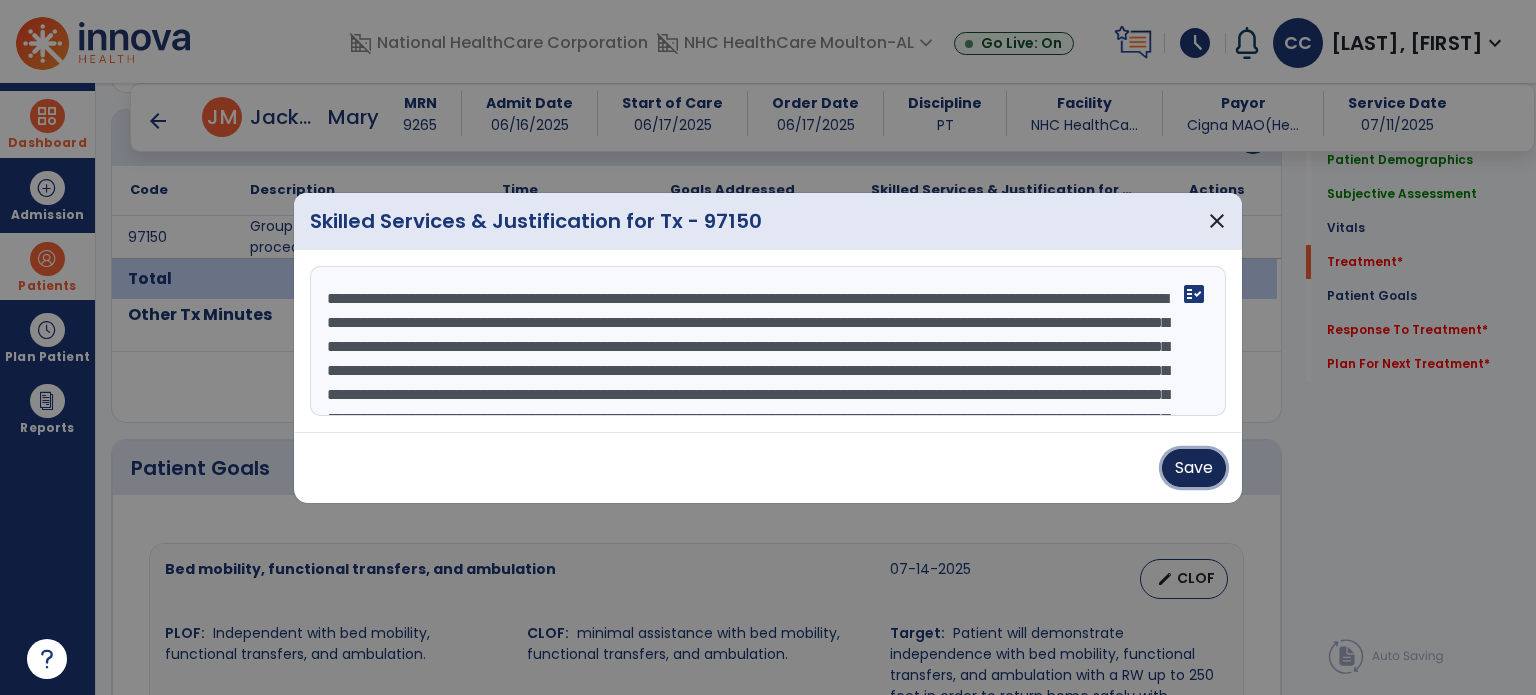 click on "Save" at bounding box center [1194, 468] 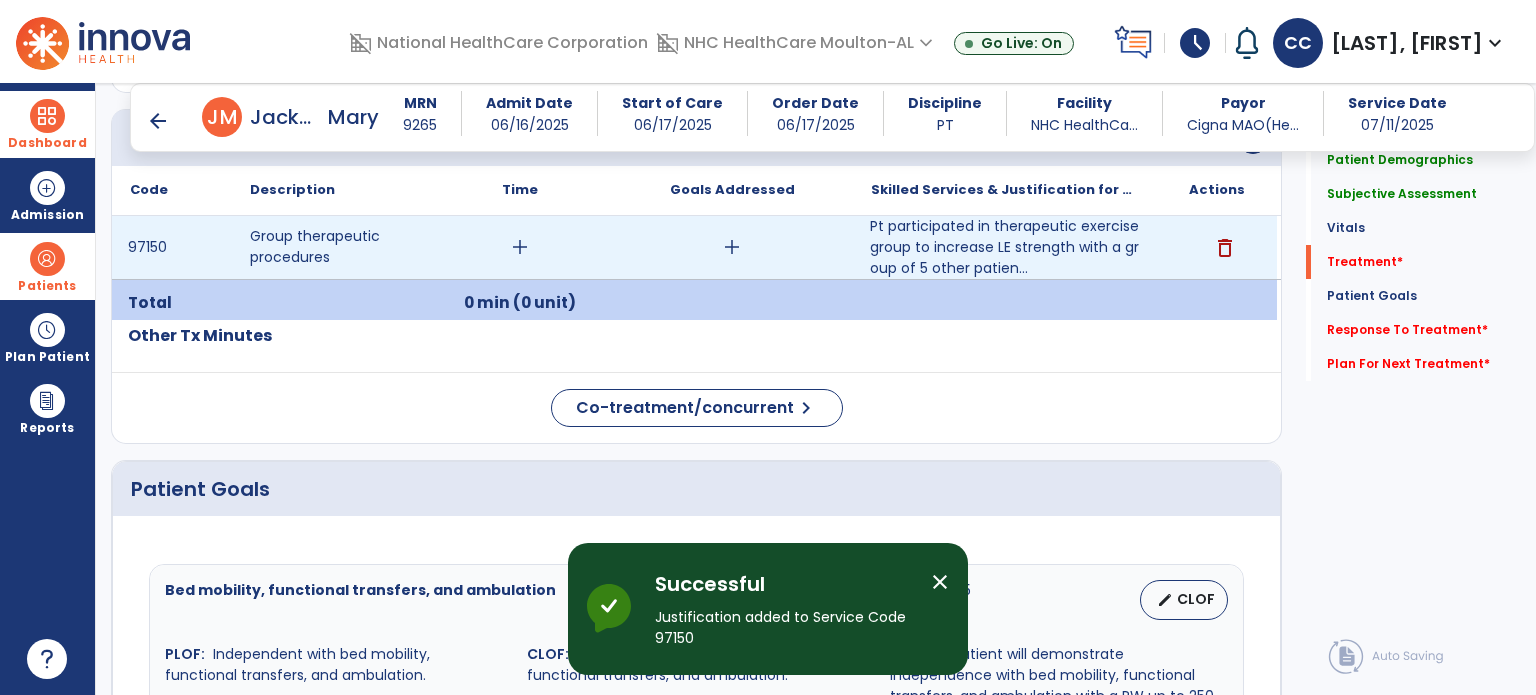 click on "add" at bounding box center (520, 247) 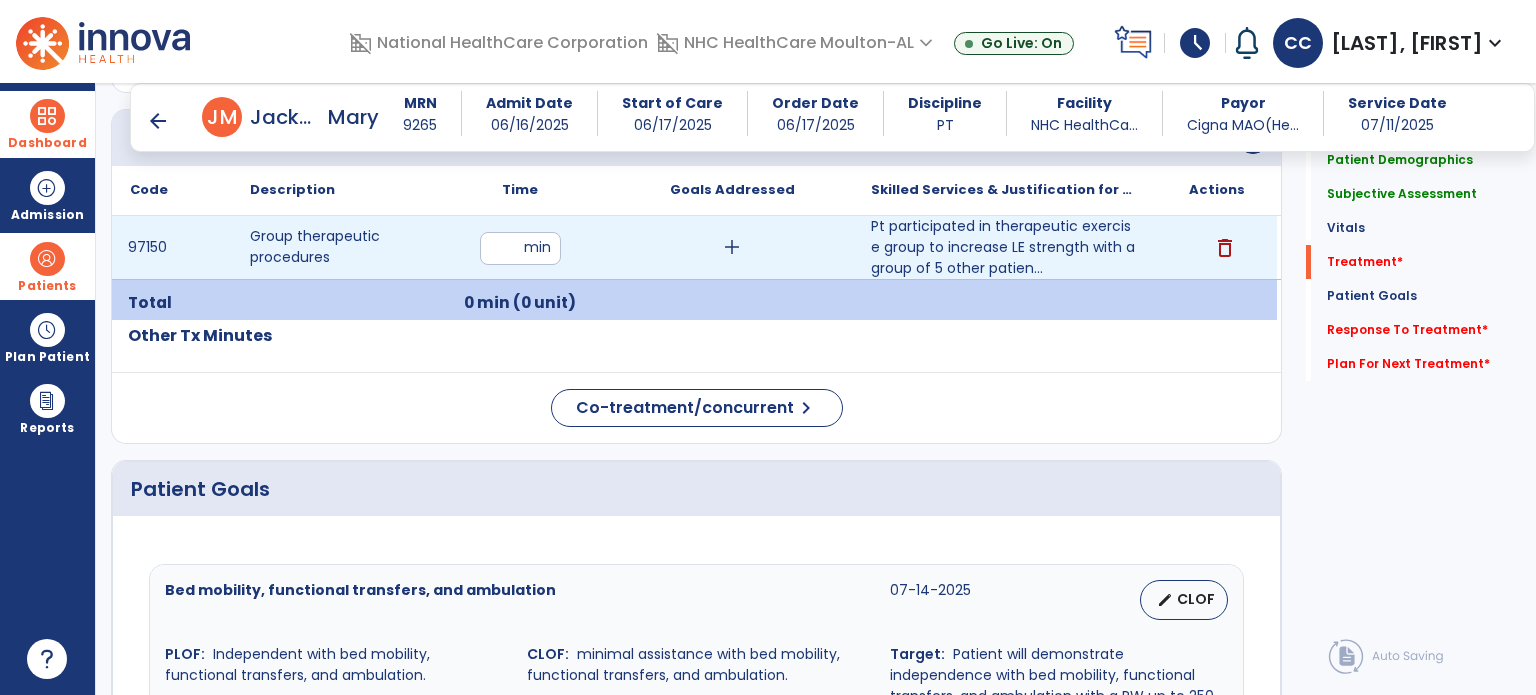 type on "**" 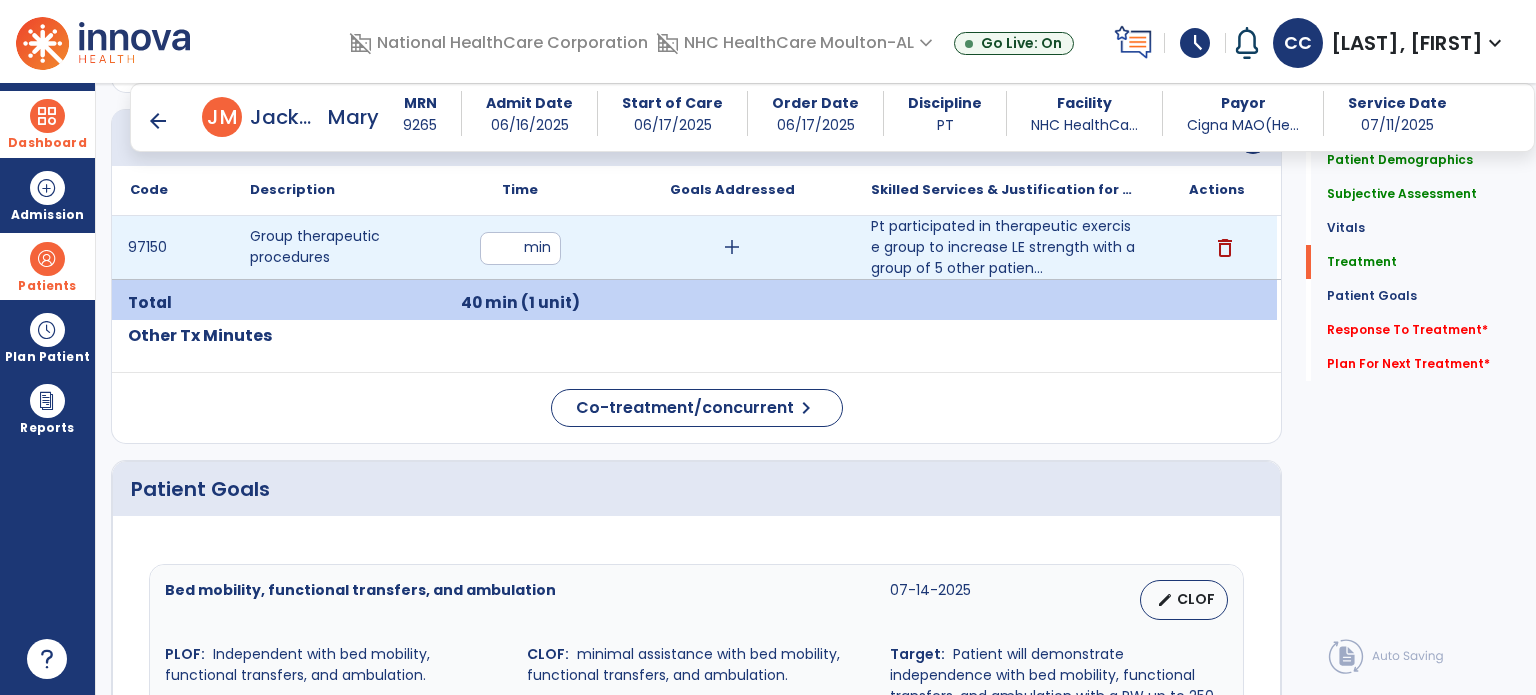click on "add" at bounding box center (732, 247) 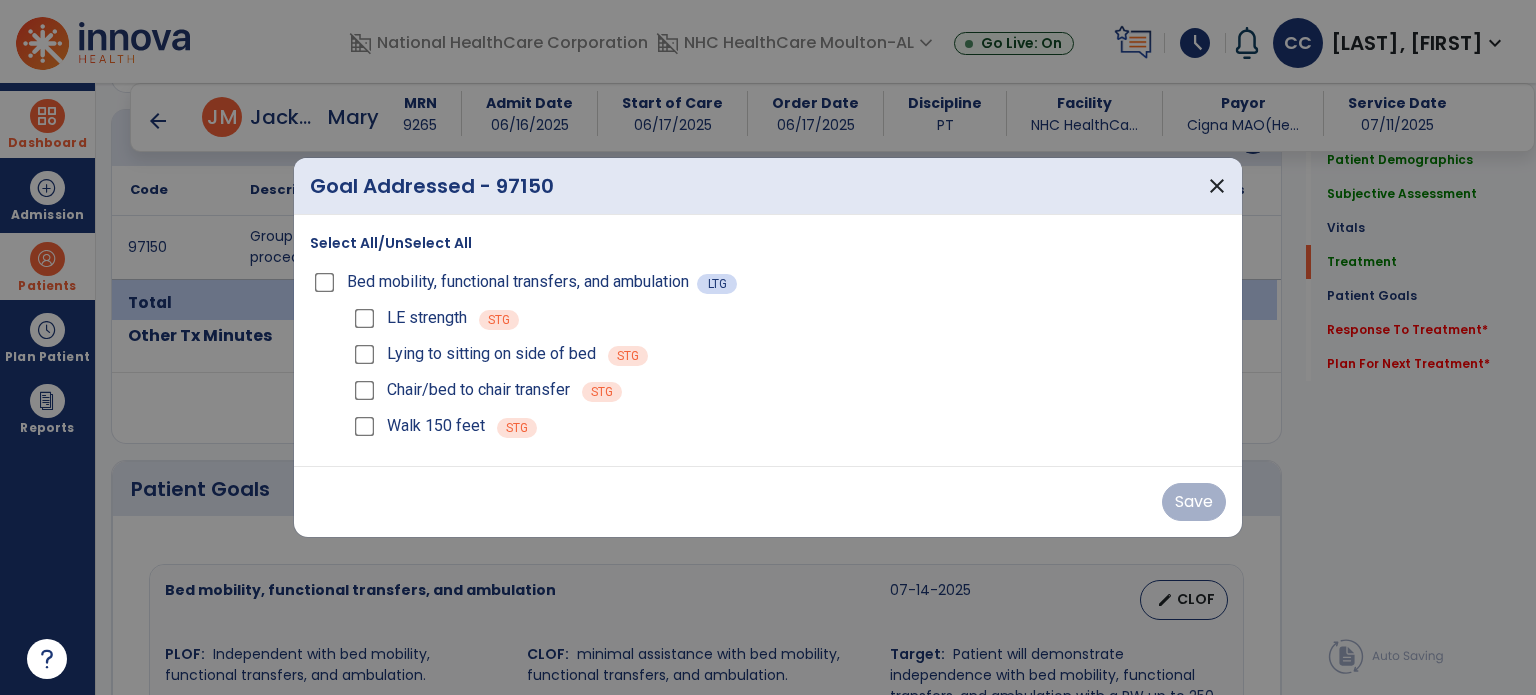 click on "Bed mobility, functional transfers, and ambulation" at bounding box center (503, 282) 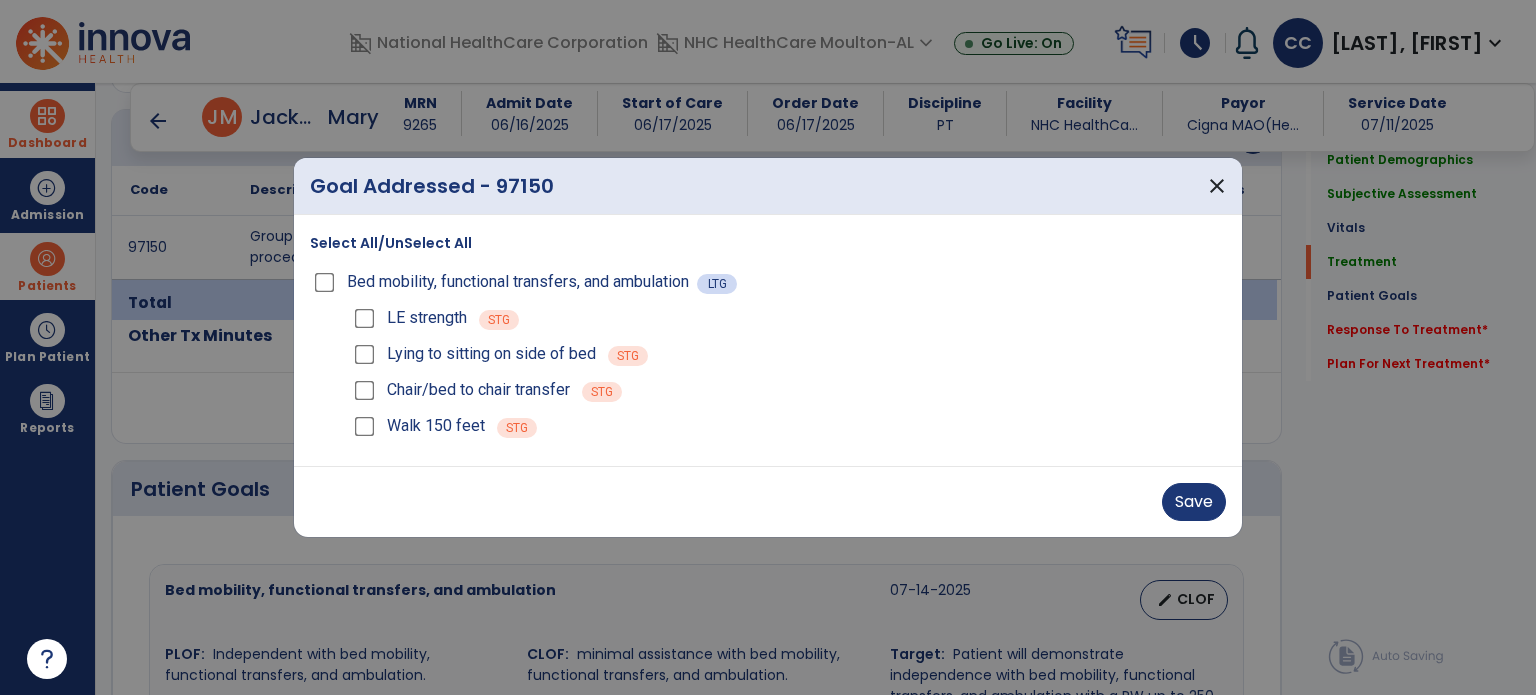 click at bounding box center [768, 347] 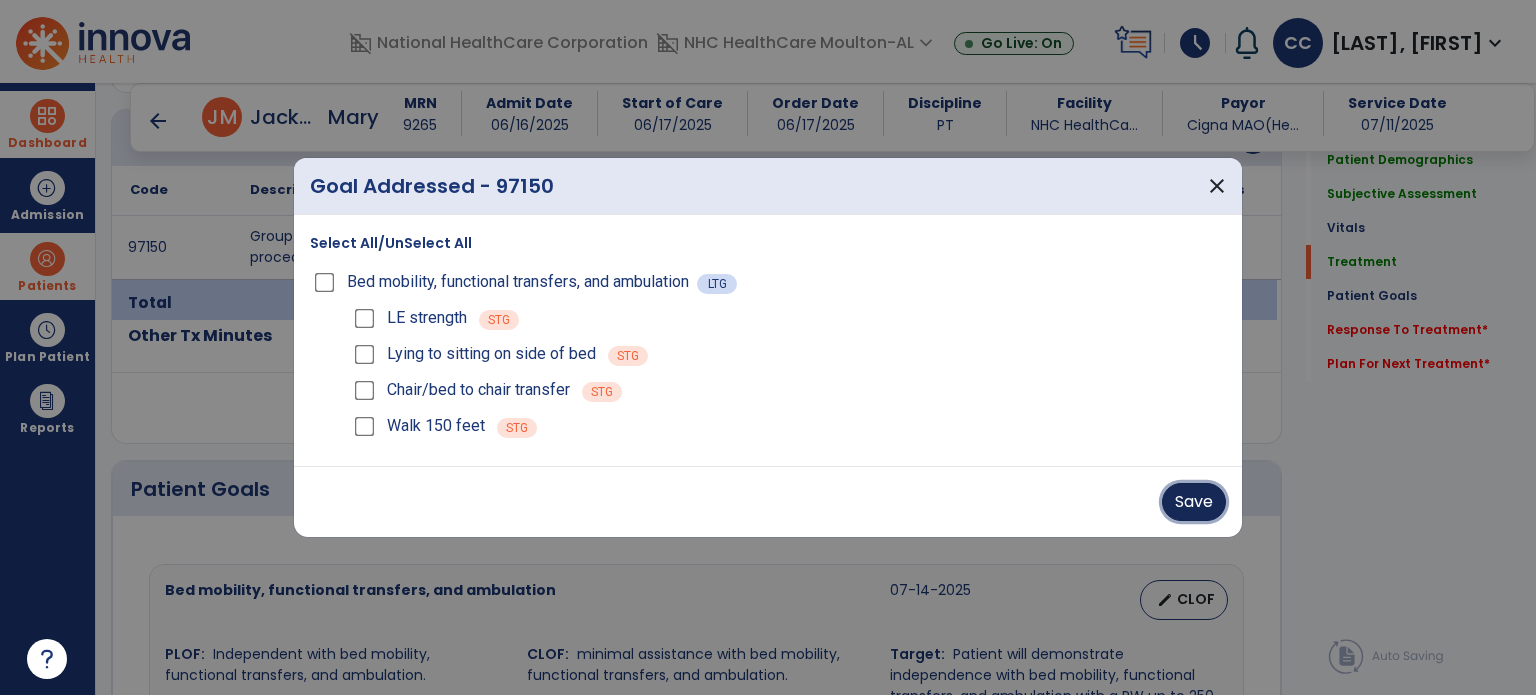 click on "Save" at bounding box center (1194, 502) 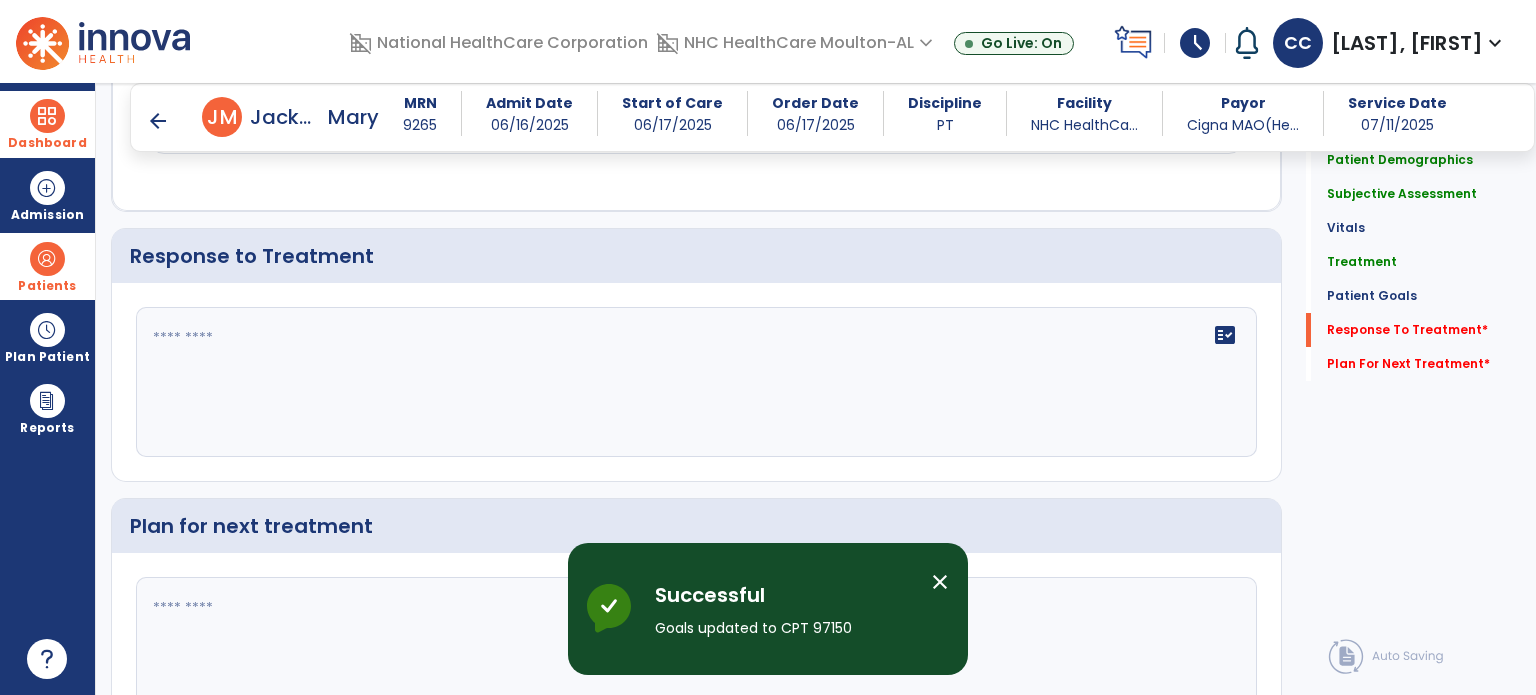 scroll, scrollTop: 2310, scrollLeft: 0, axis: vertical 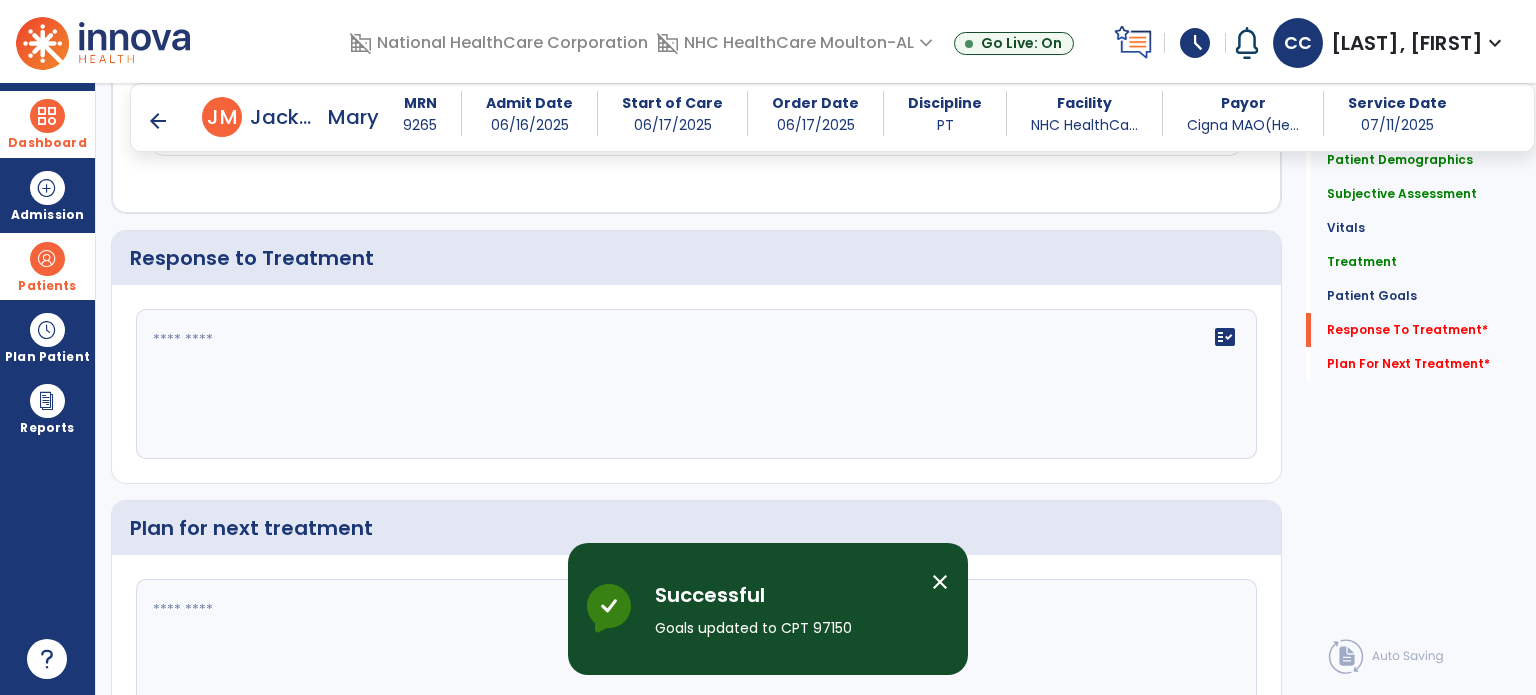click on "fact_check" 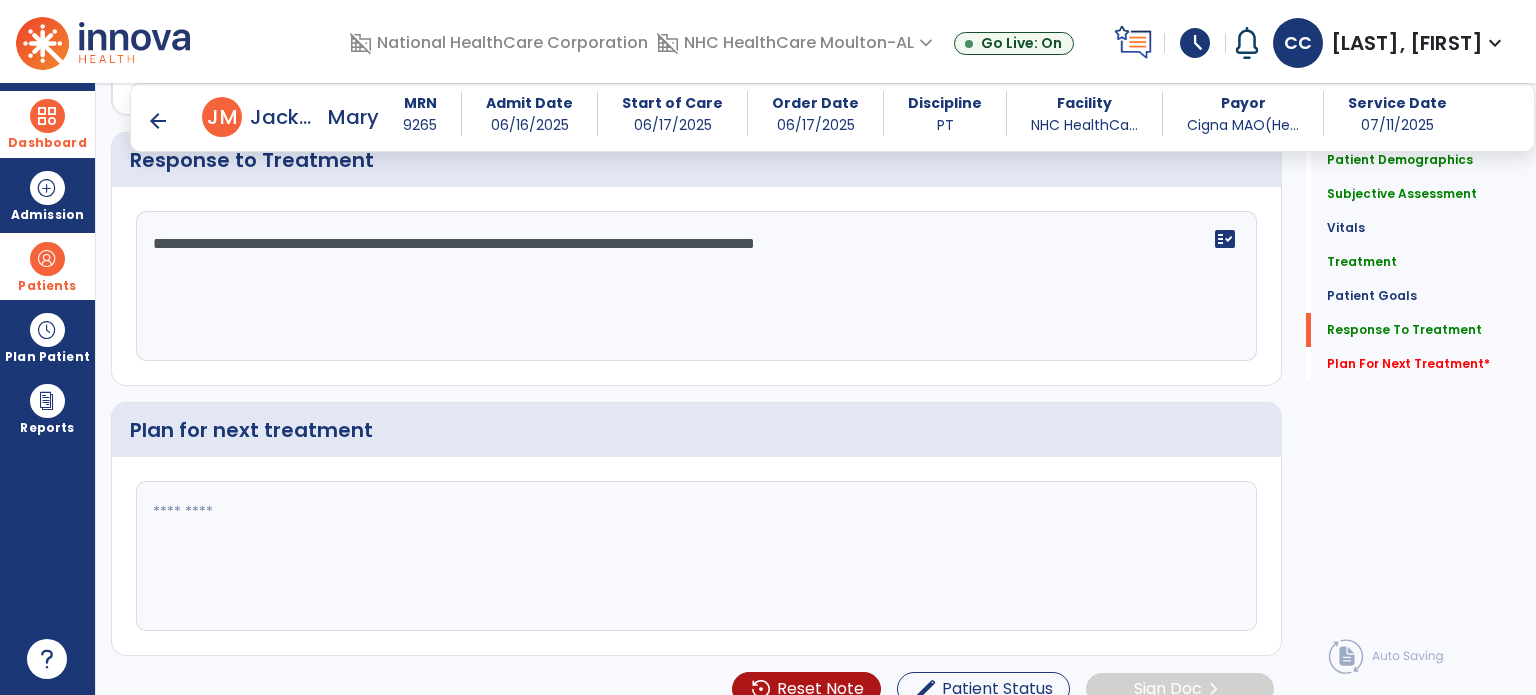 scroll, scrollTop: 2407, scrollLeft: 0, axis: vertical 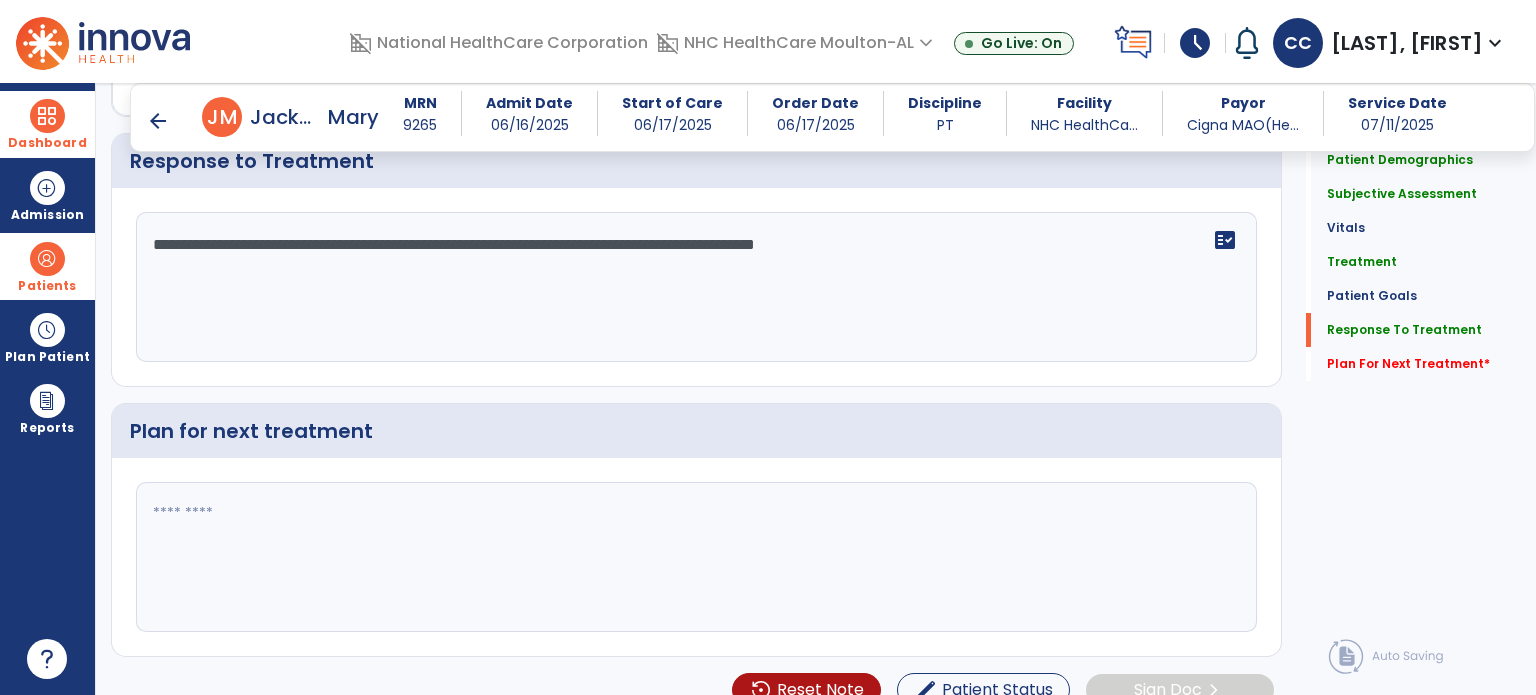 type on "**********" 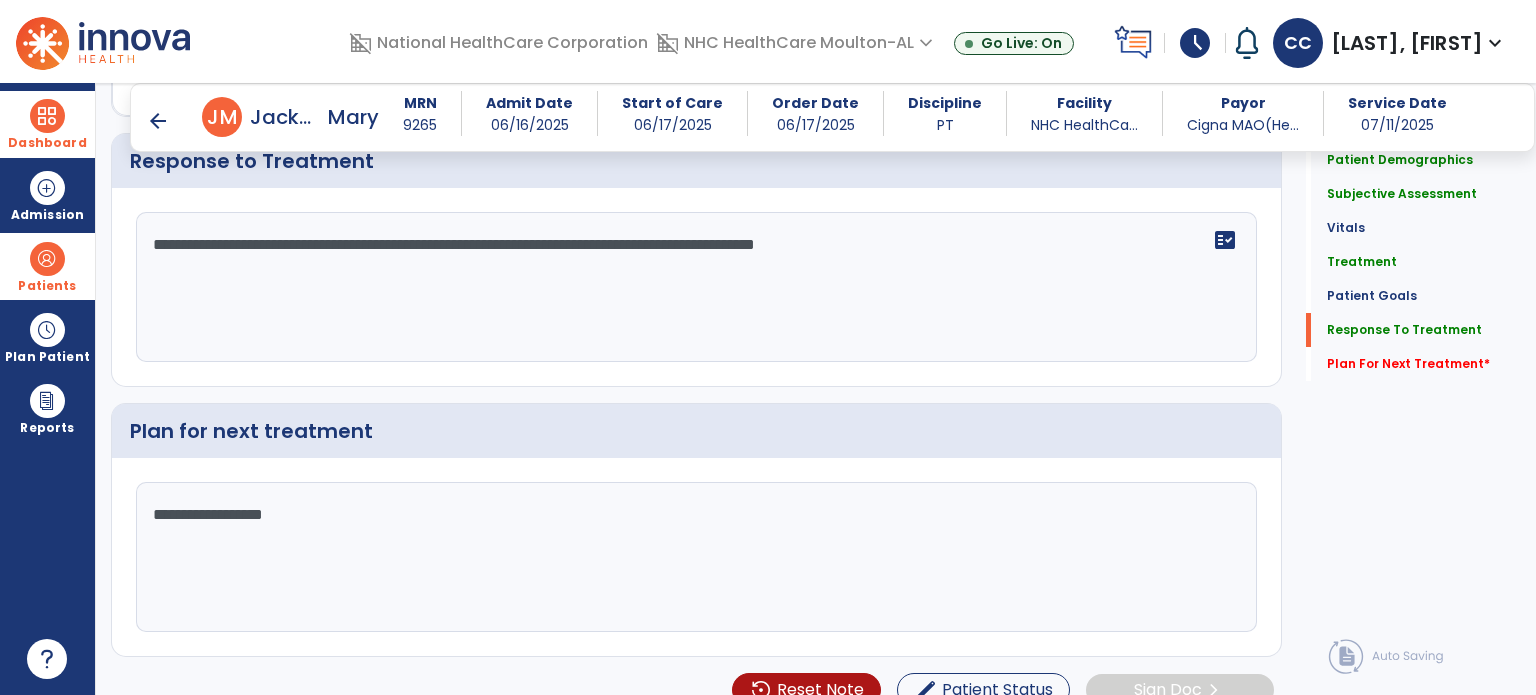 scroll, scrollTop: 2408, scrollLeft: 0, axis: vertical 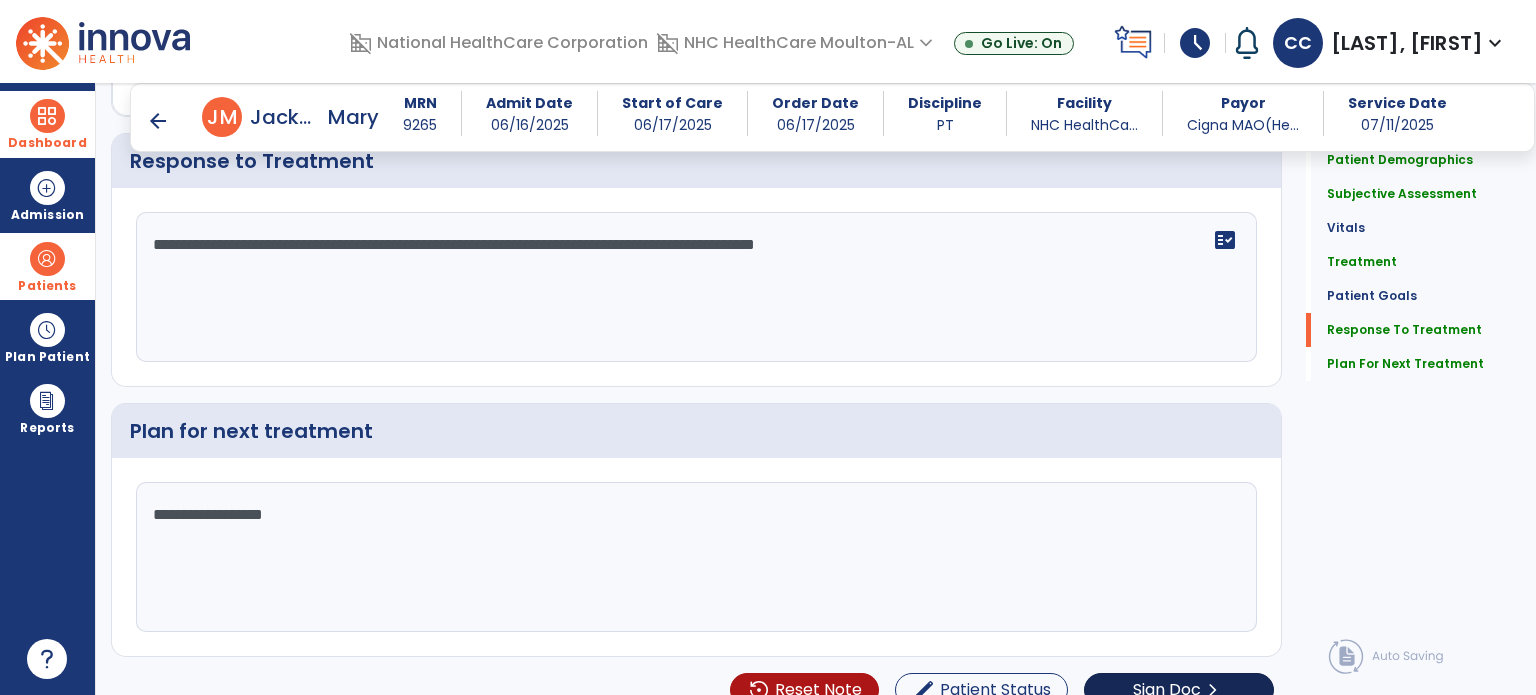 type on "**********" 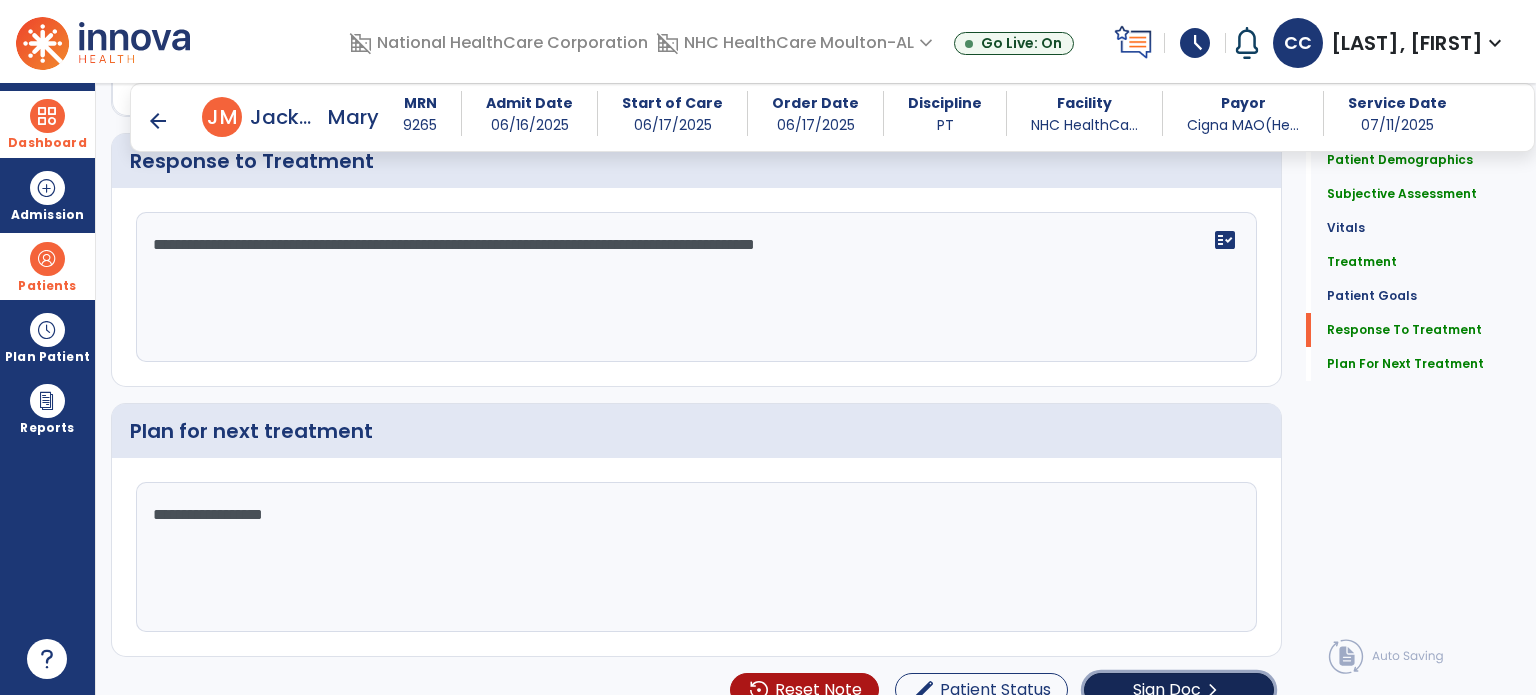 click on "Sign Doc" 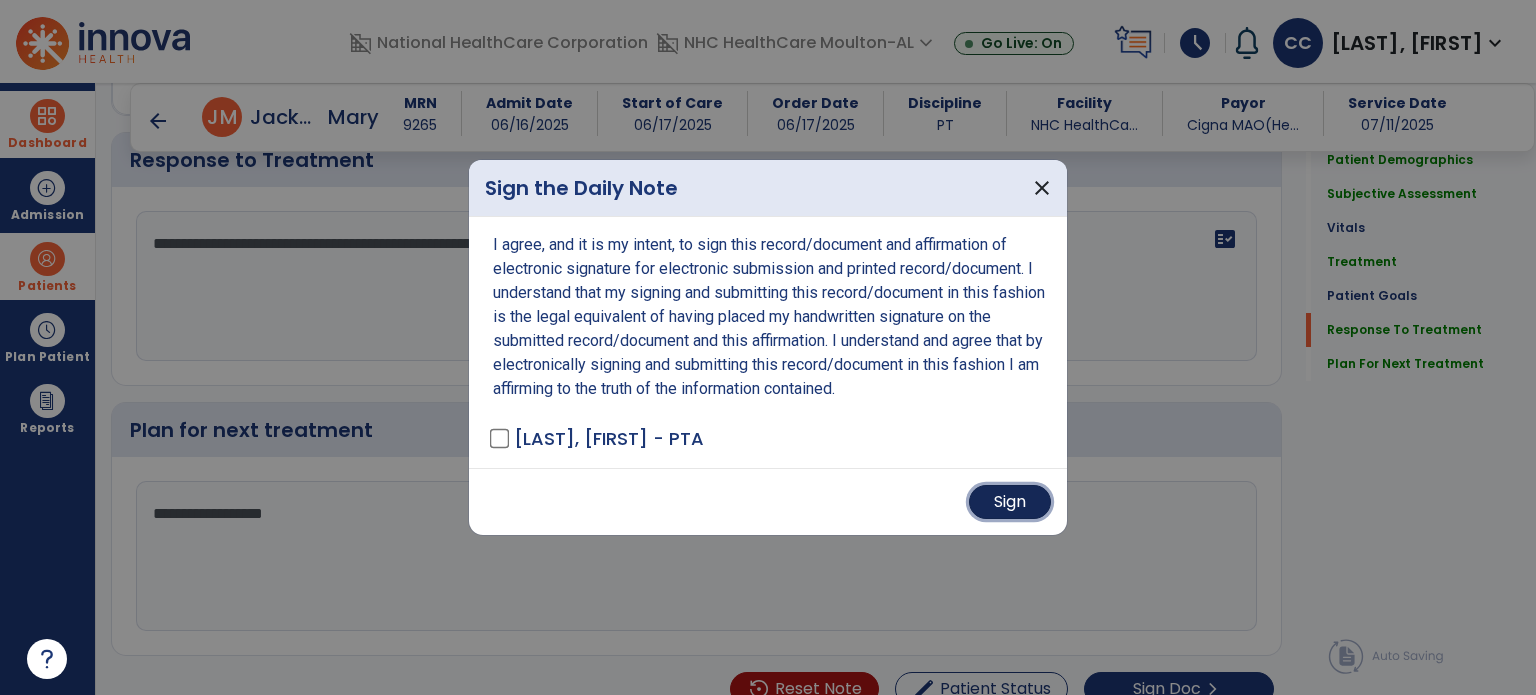 click on "Sign" at bounding box center [1010, 502] 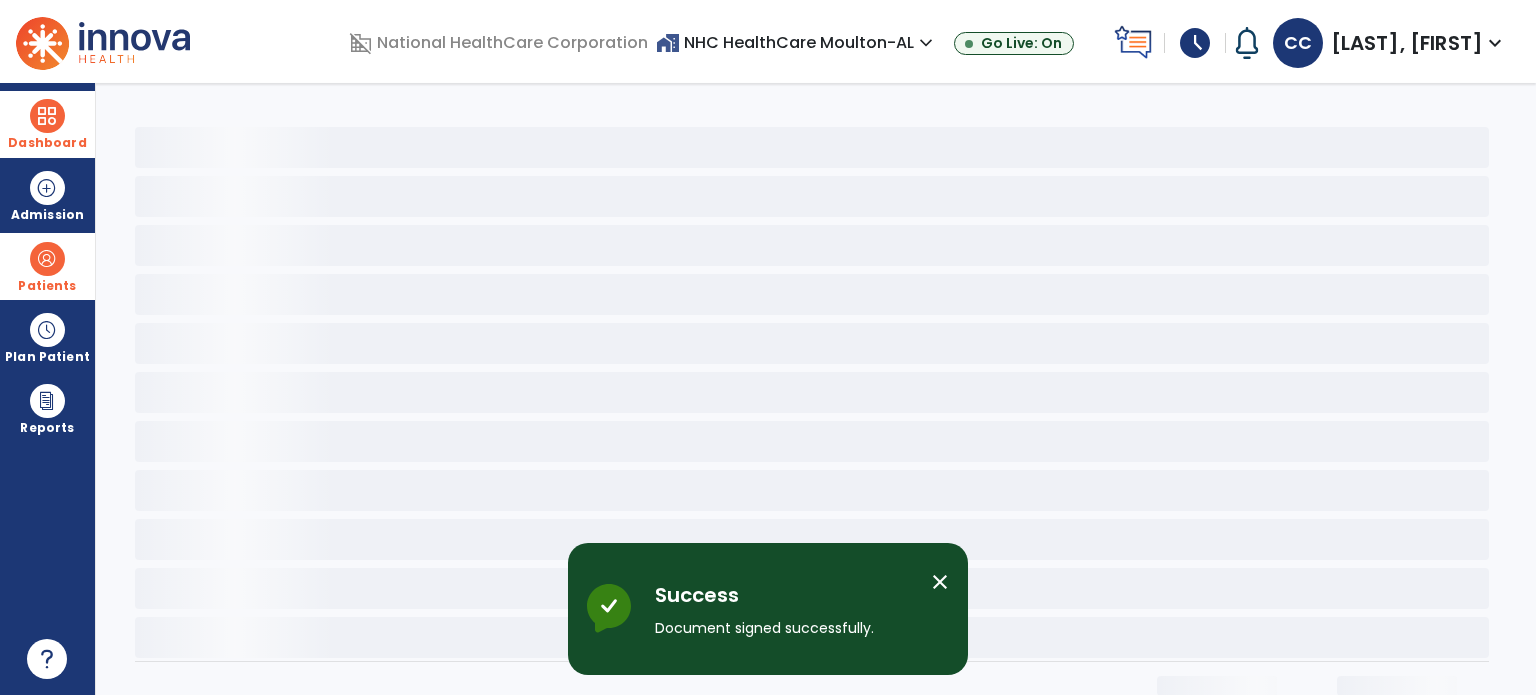scroll, scrollTop: 0, scrollLeft: 0, axis: both 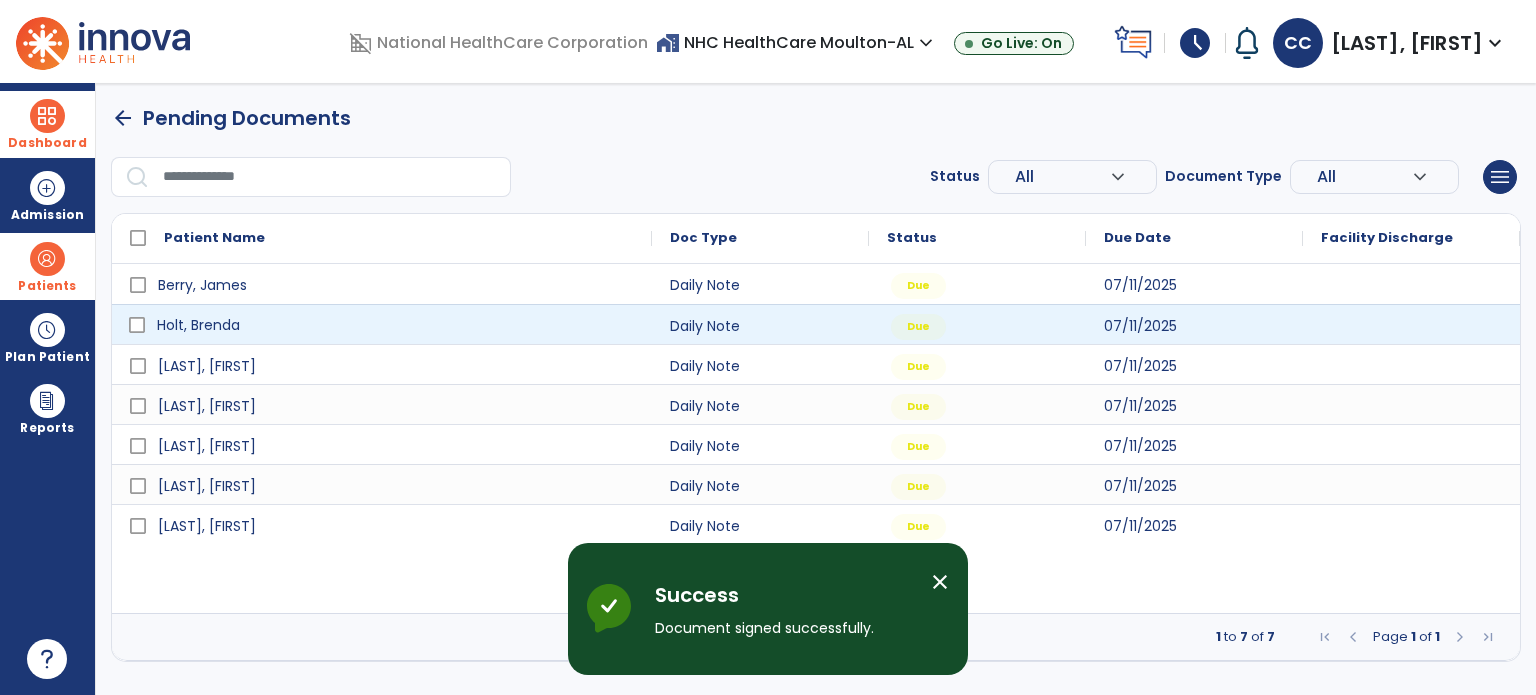 click on "Holt, Brenda" at bounding box center [396, 325] 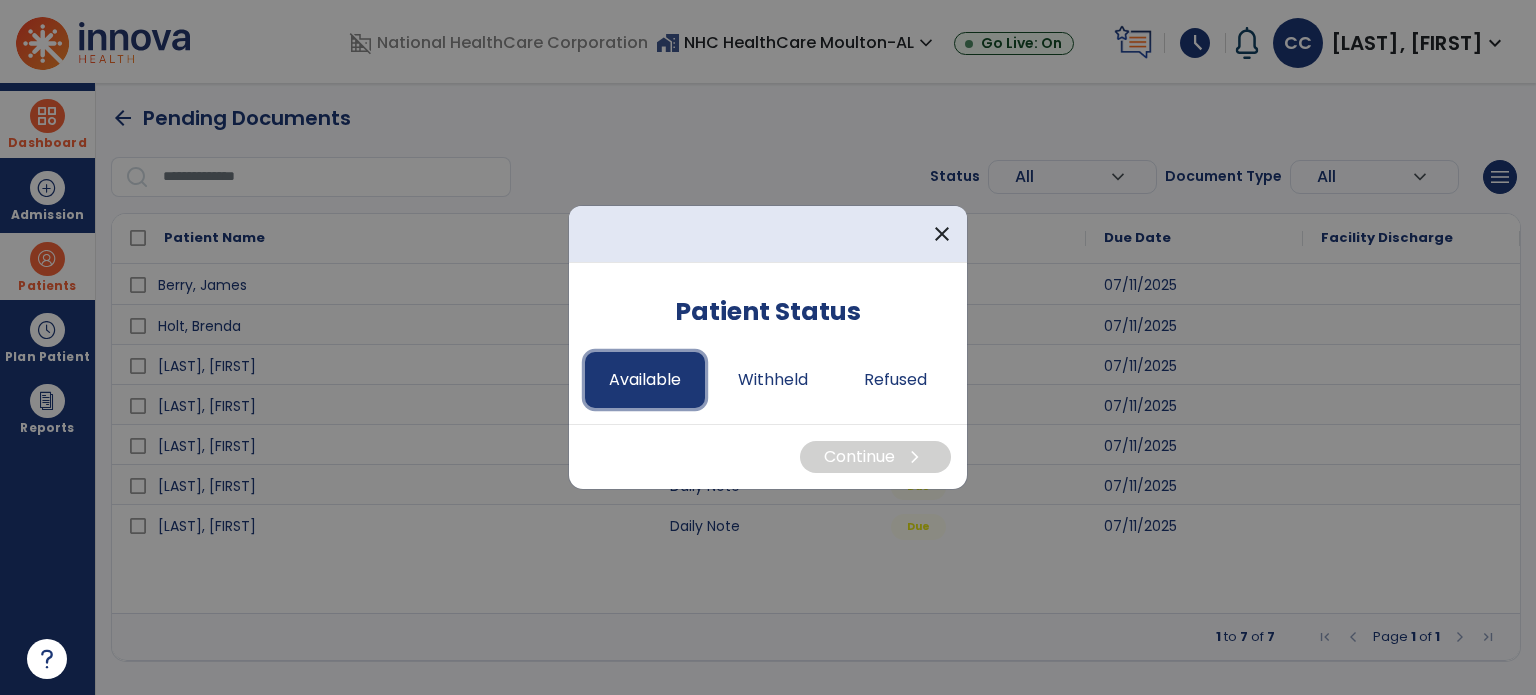 click on "Available" at bounding box center [645, 380] 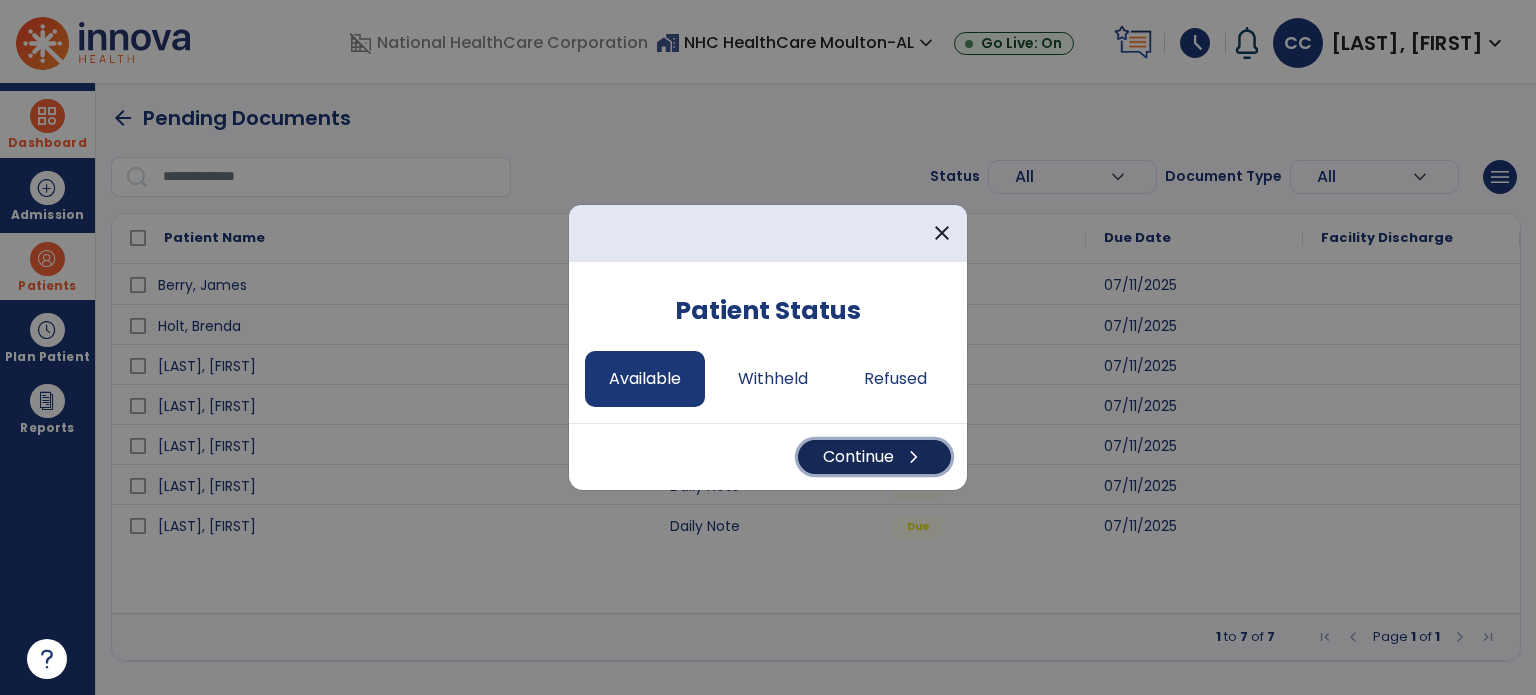 click on "Continue   chevron_right" at bounding box center (874, 457) 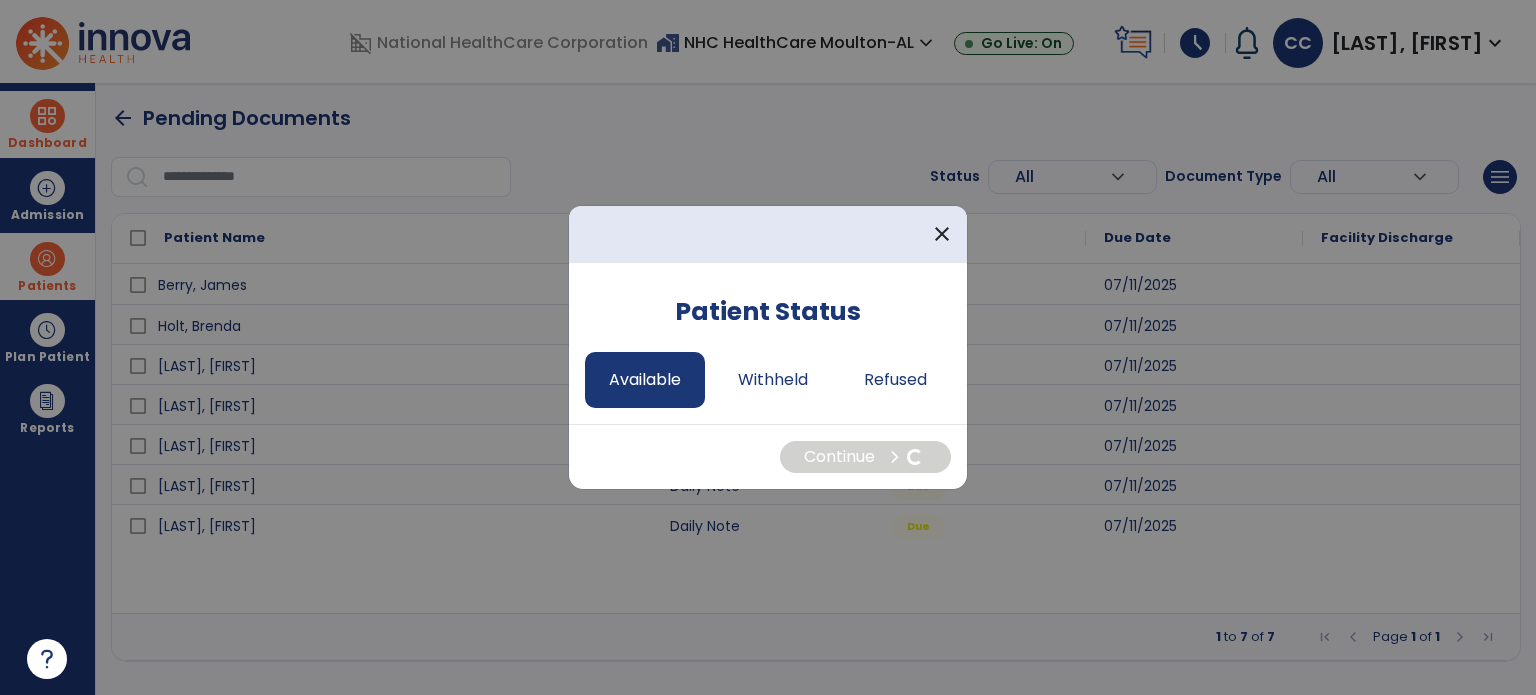select on "*" 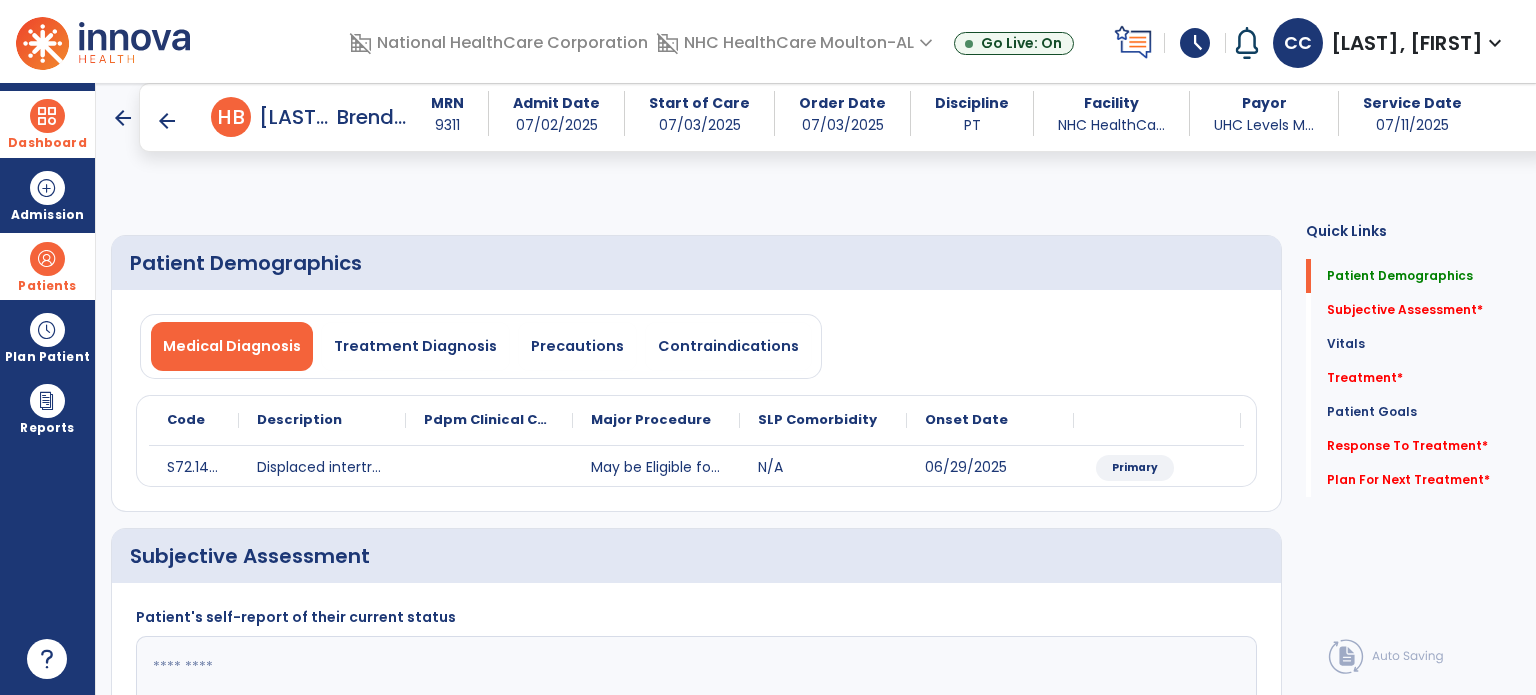 scroll, scrollTop: 180, scrollLeft: 0, axis: vertical 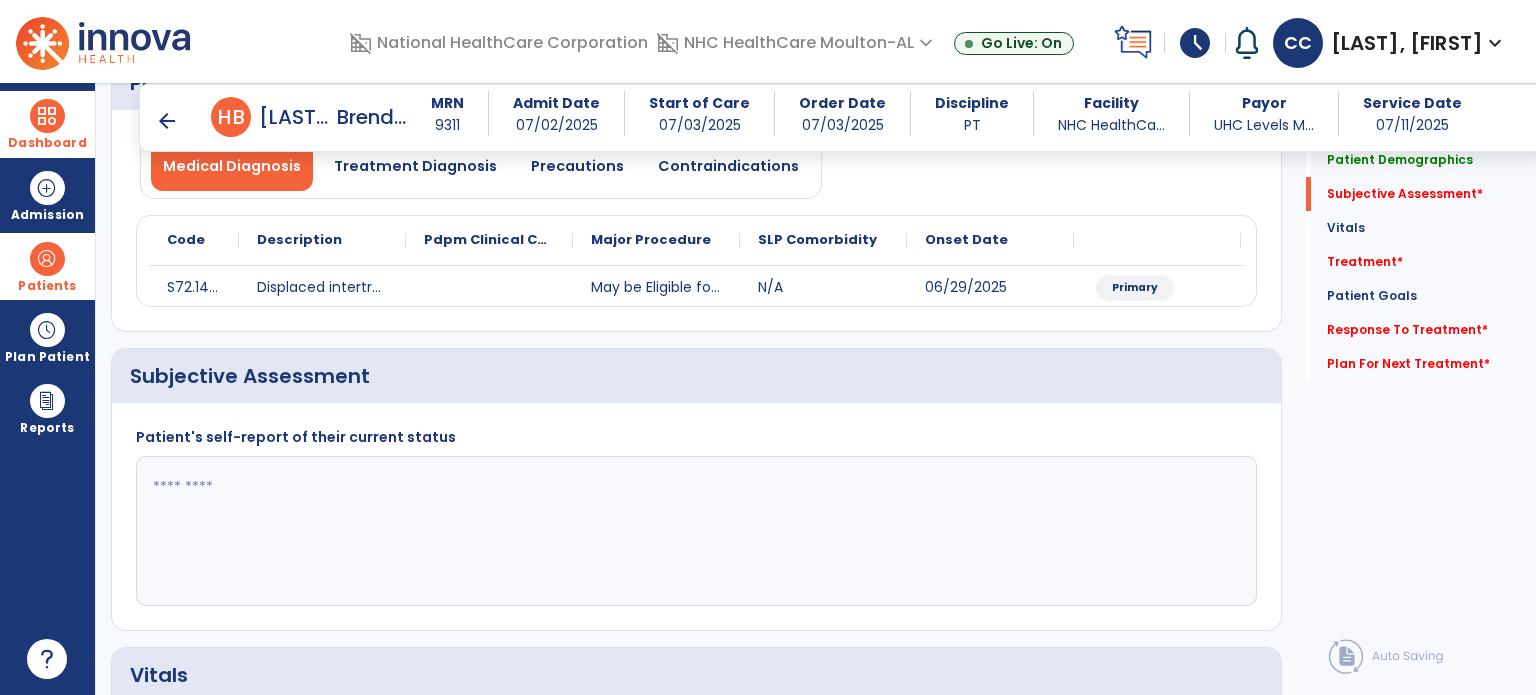click 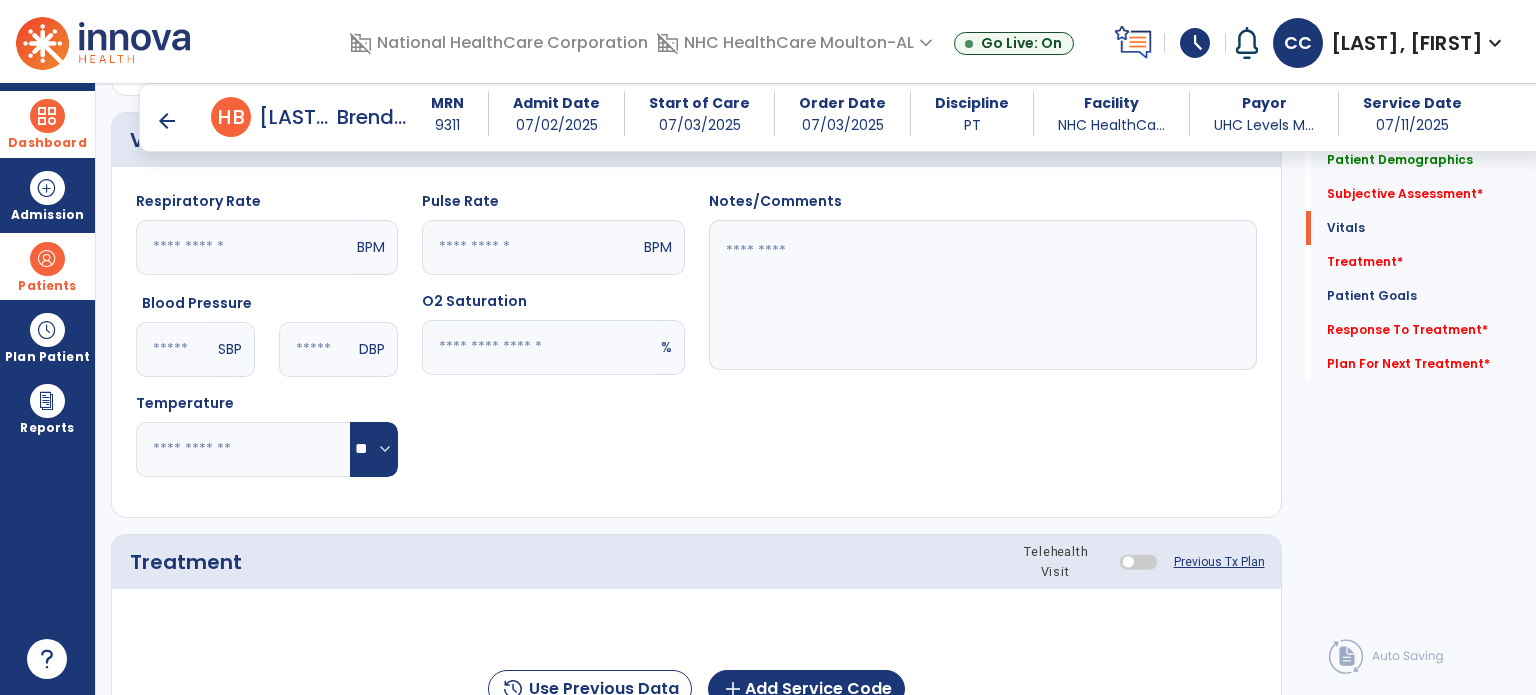 scroll, scrollTop: 938, scrollLeft: 0, axis: vertical 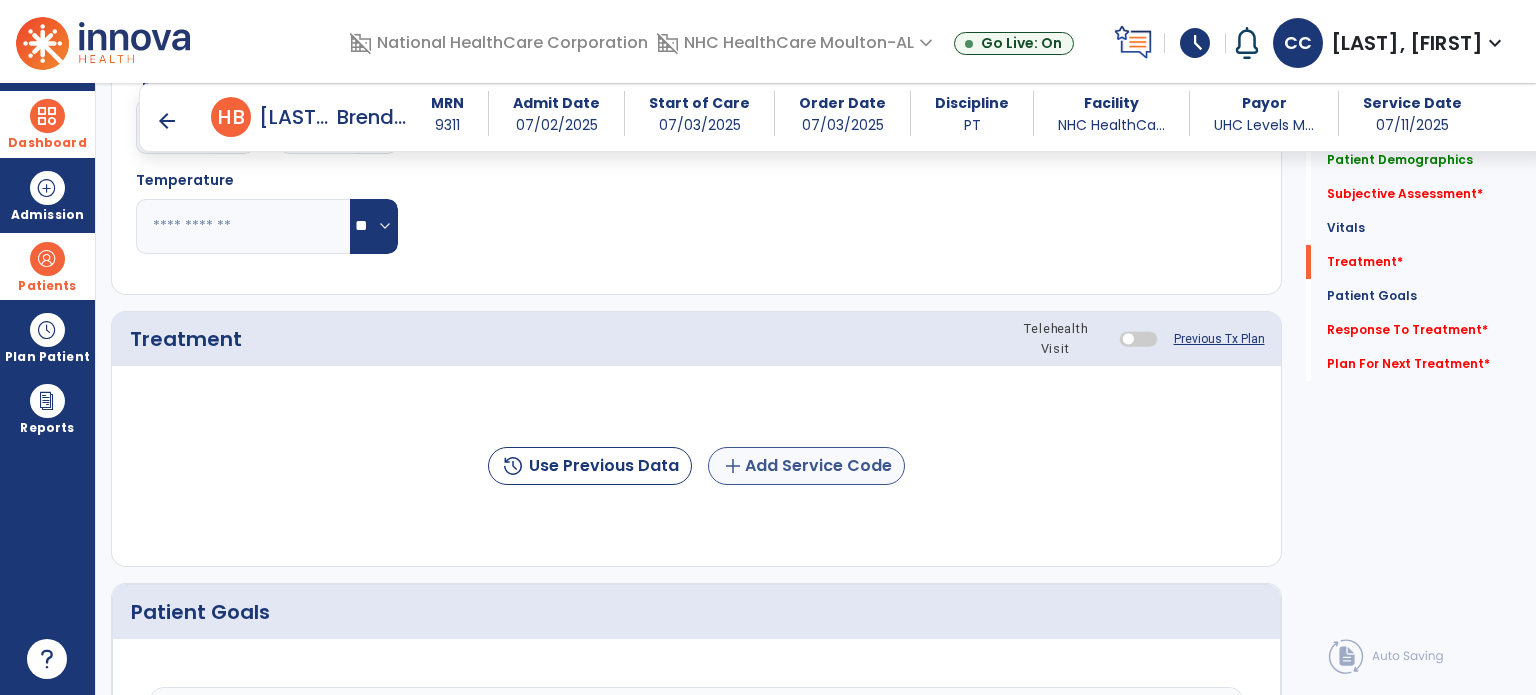 type on "**********" 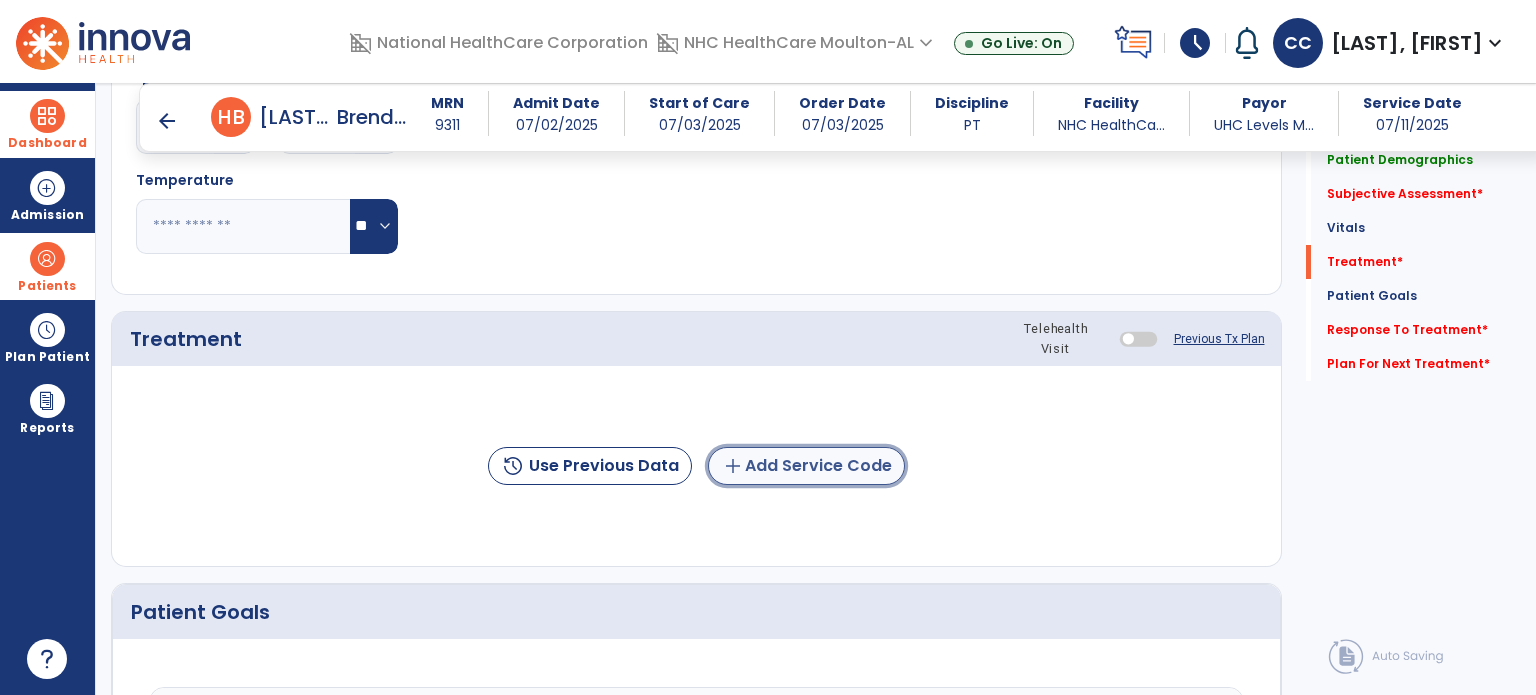 click on "add  Add Service Code" 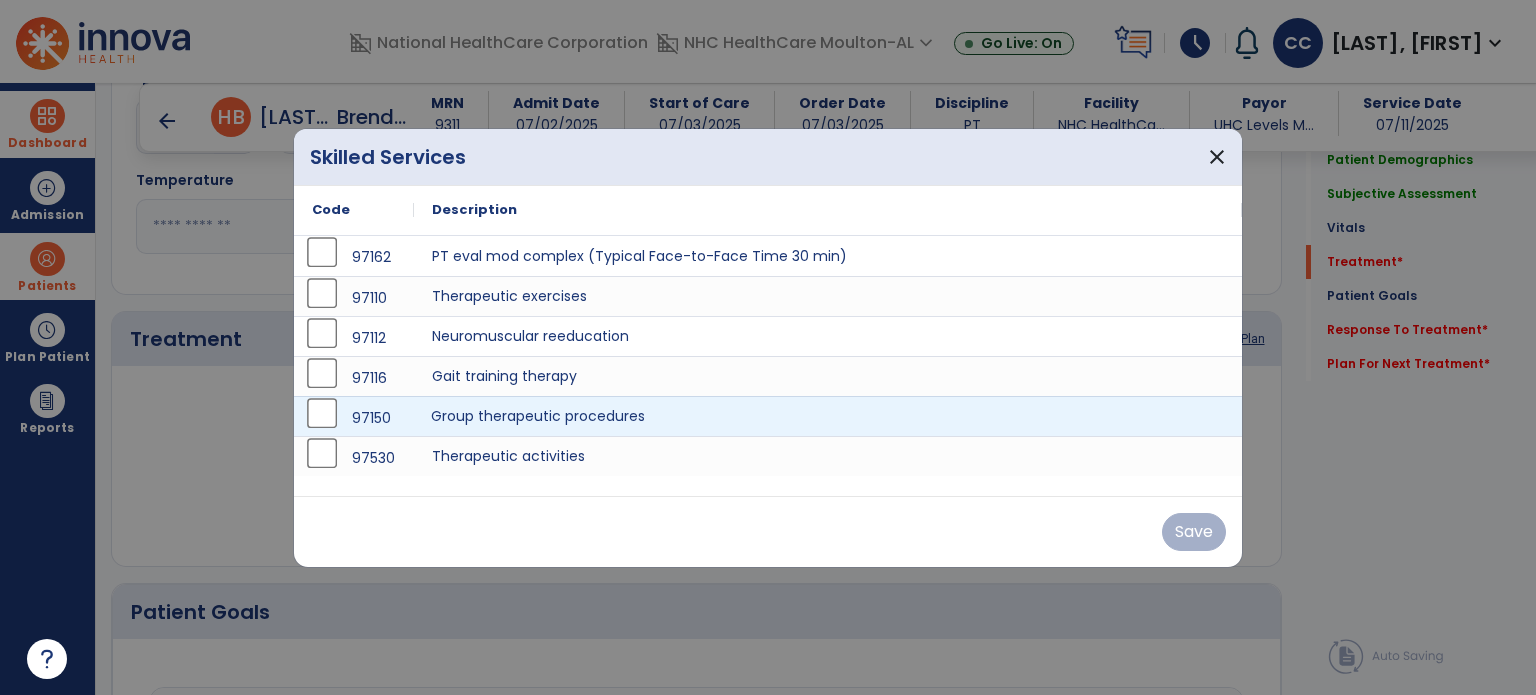 click on "Group therapeutic procedures" at bounding box center [828, 416] 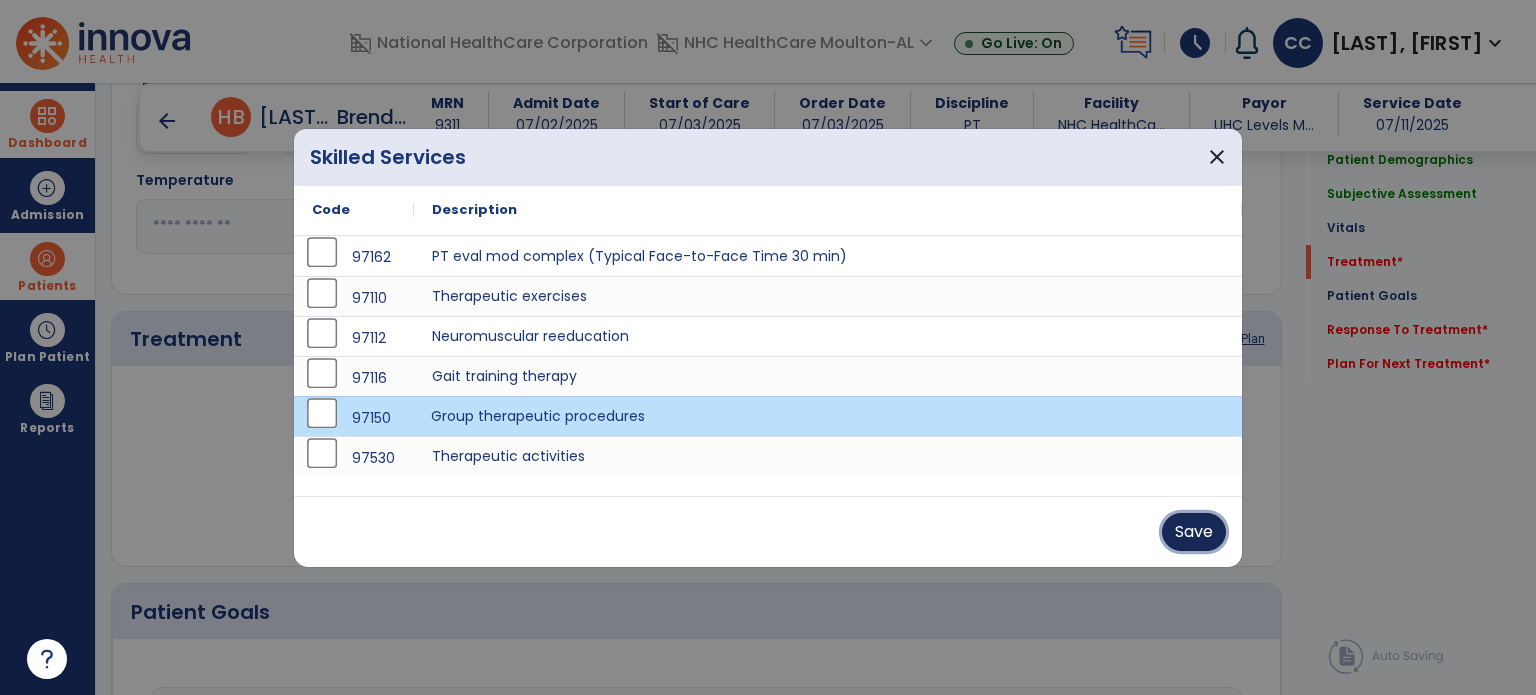 click on "Save" at bounding box center [1194, 532] 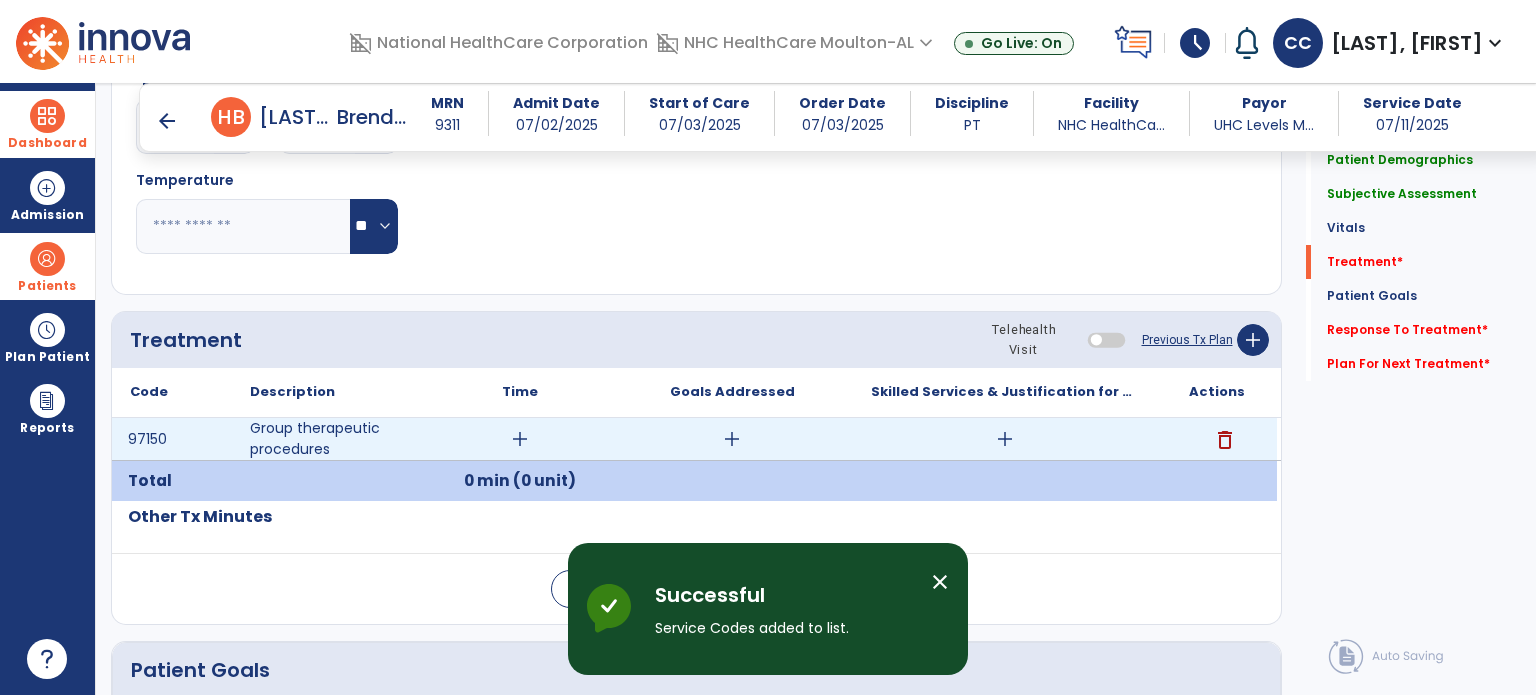 click on "add" at bounding box center [520, 439] 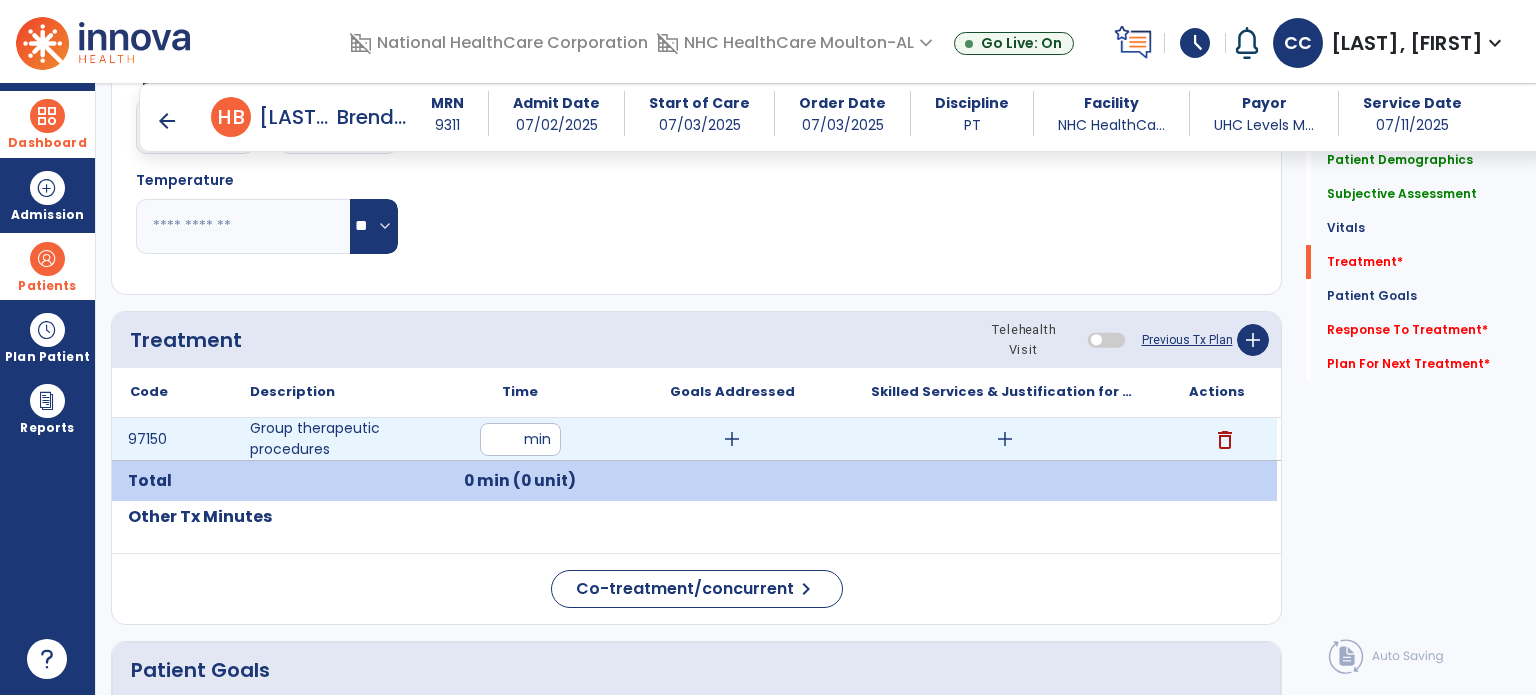 type on "*" 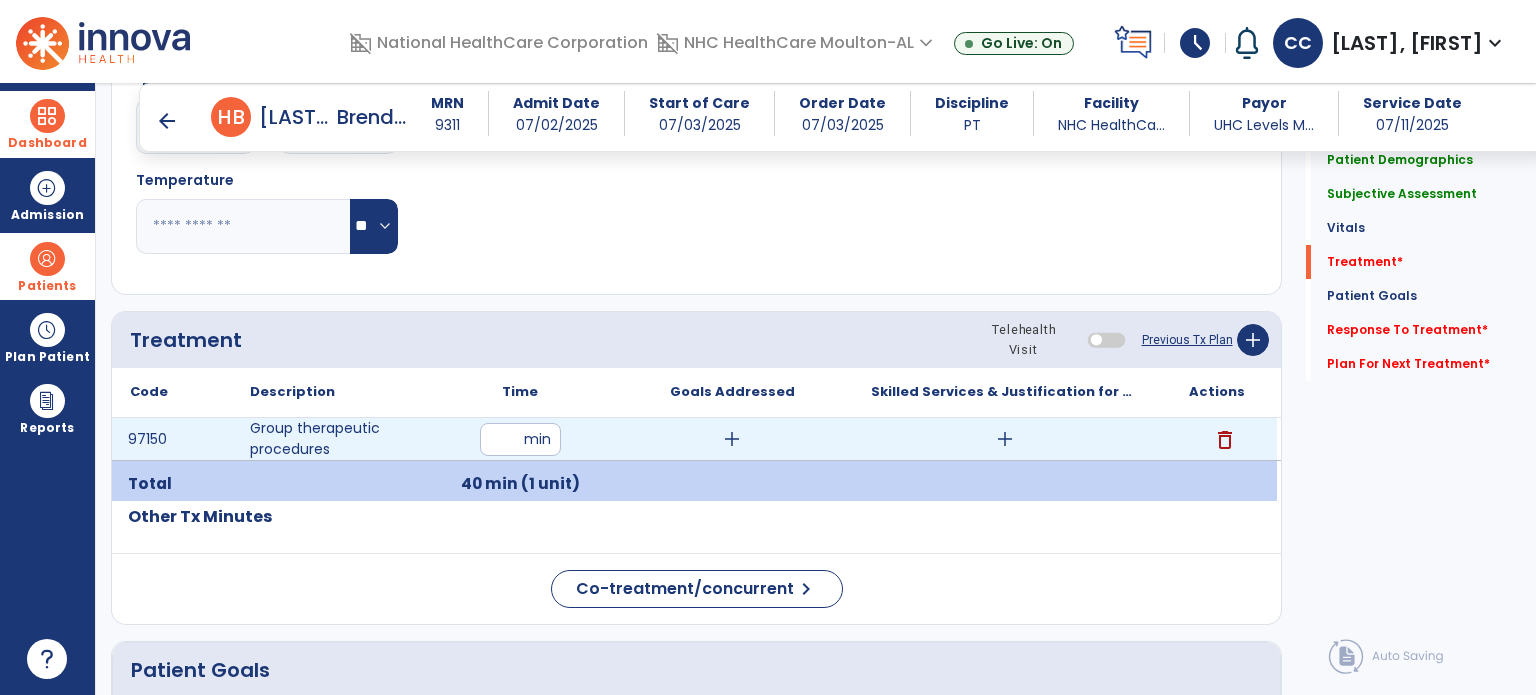 click on "add" at bounding box center (732, 439) 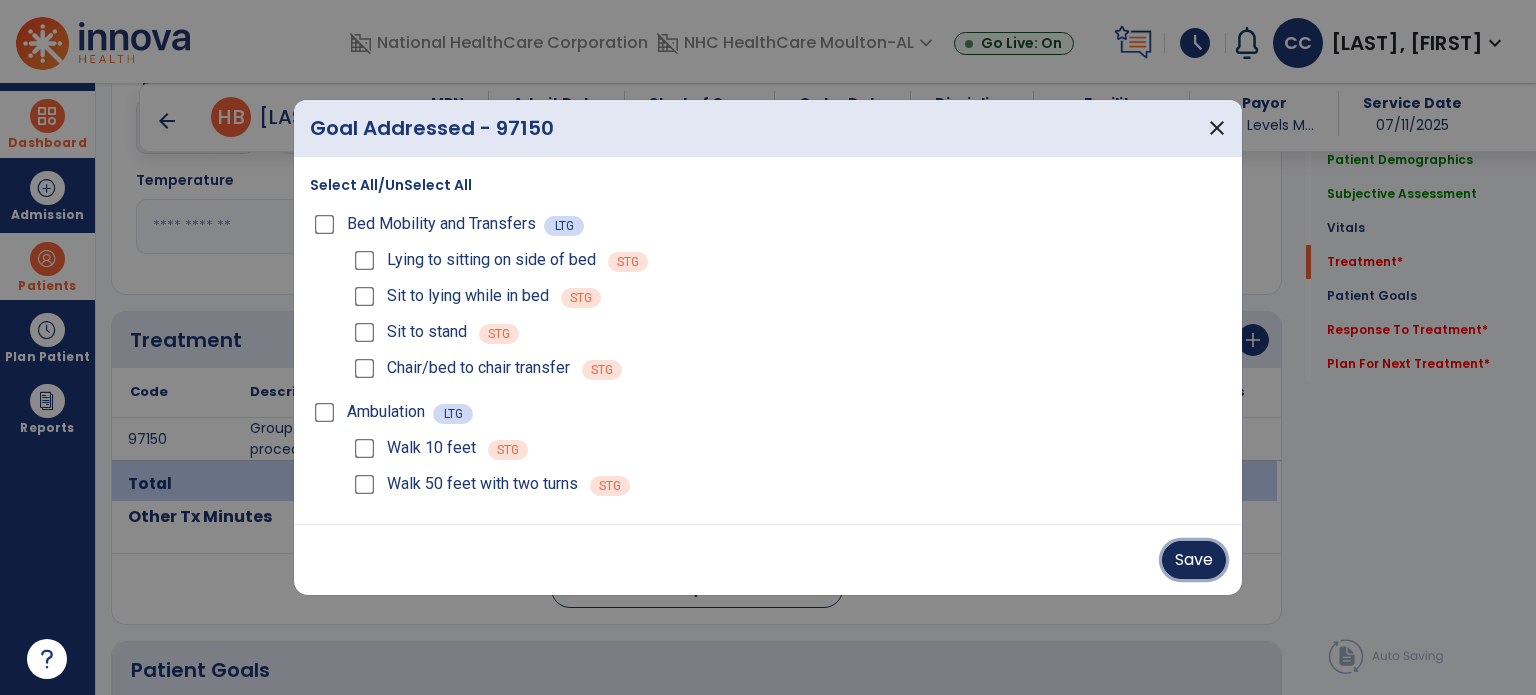click on "Save" at bounding box center (1194, 560) 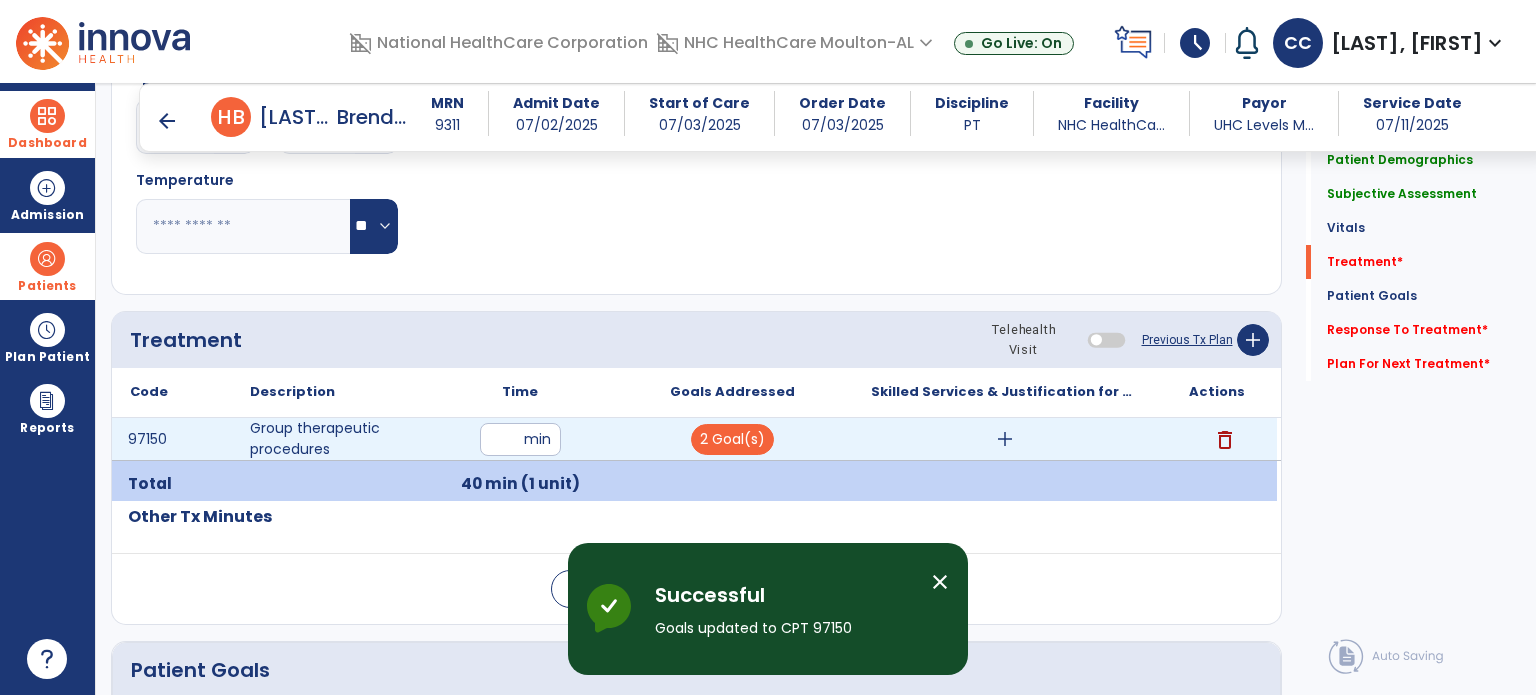 click on "add" at bounding box center (1005, 439) 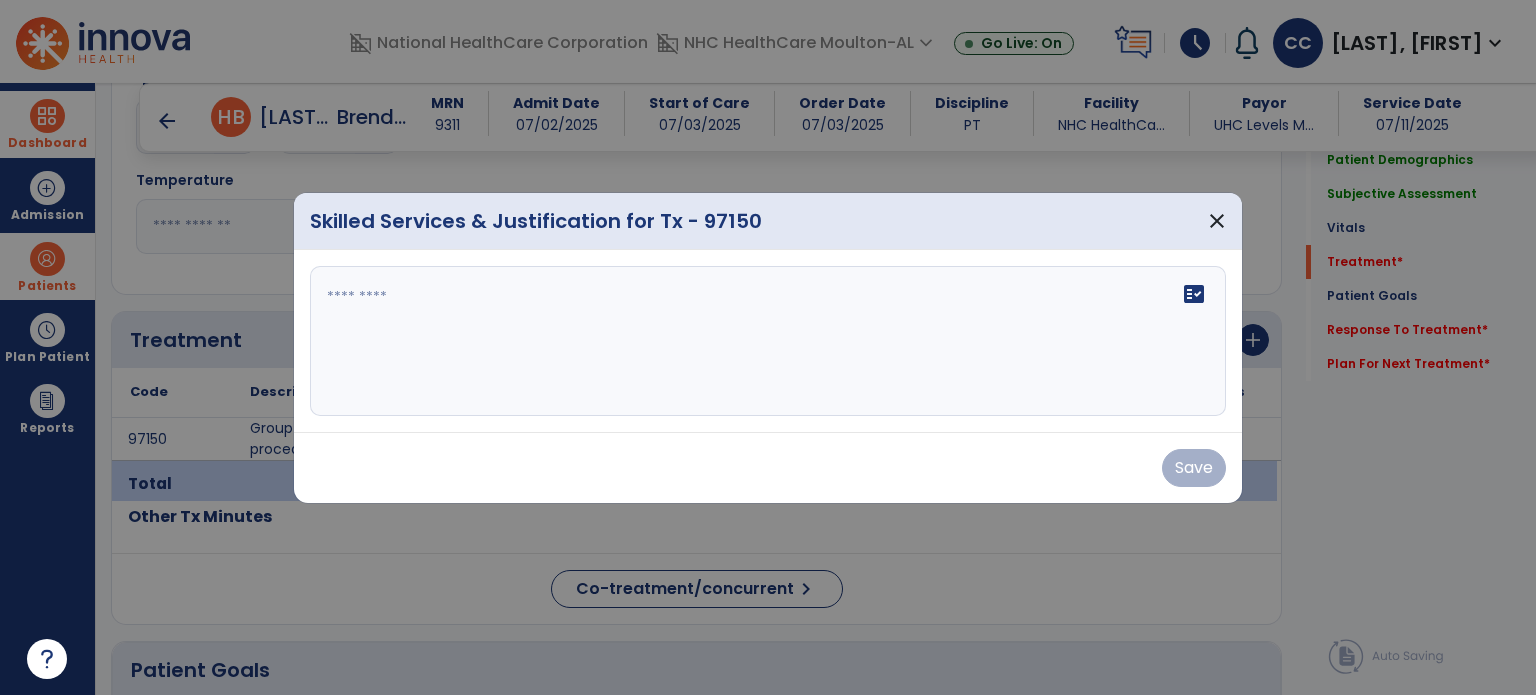 click on "fact_check" at bounding box center [768, 341] 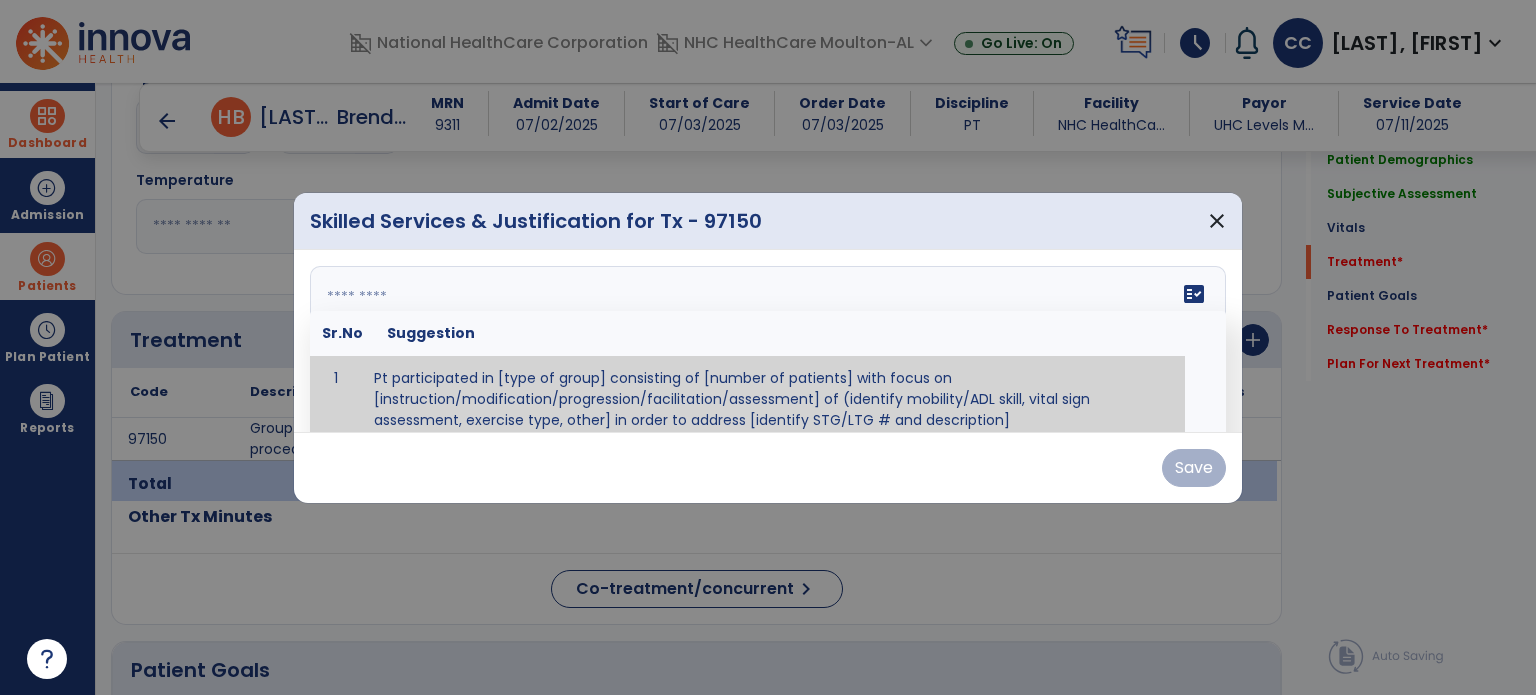 scroll, scrollTop: 12, scrollLeft: 0, axis: vertical 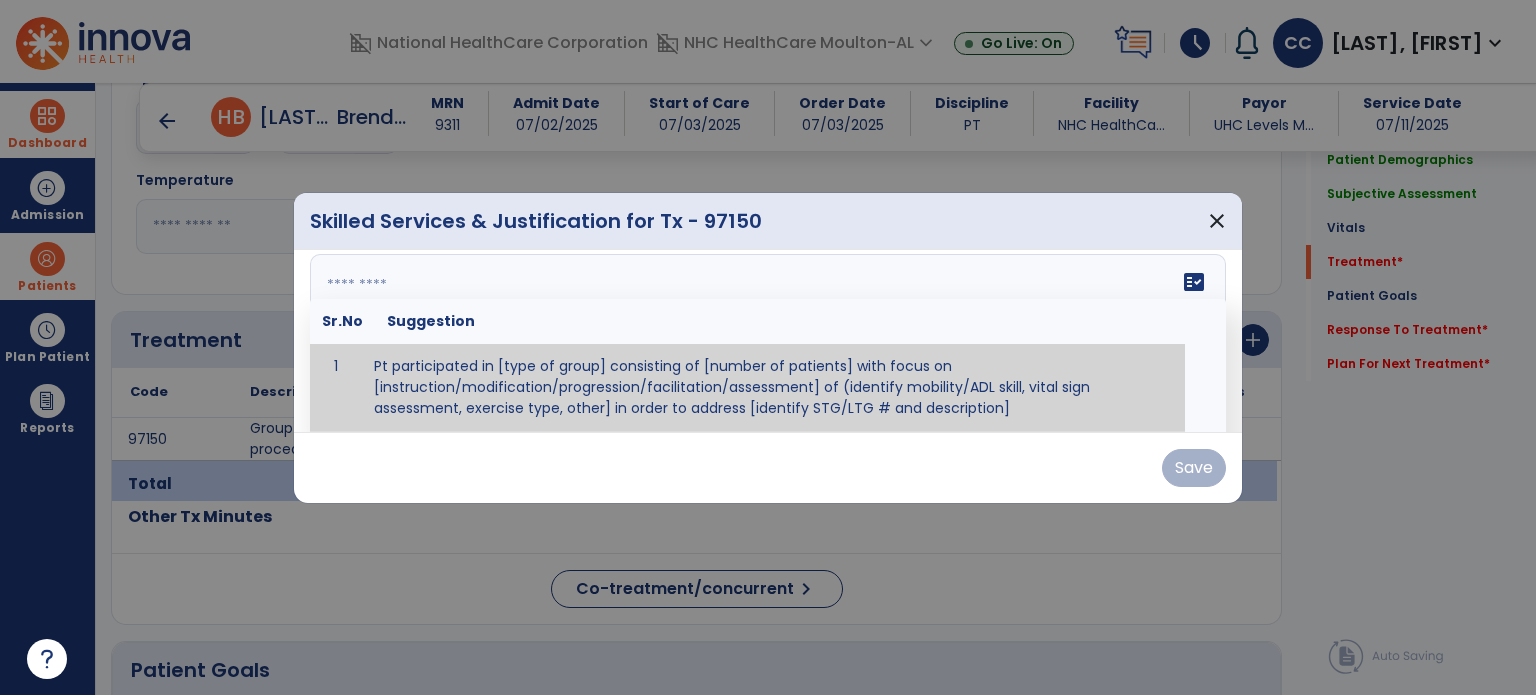 paste on "**********" 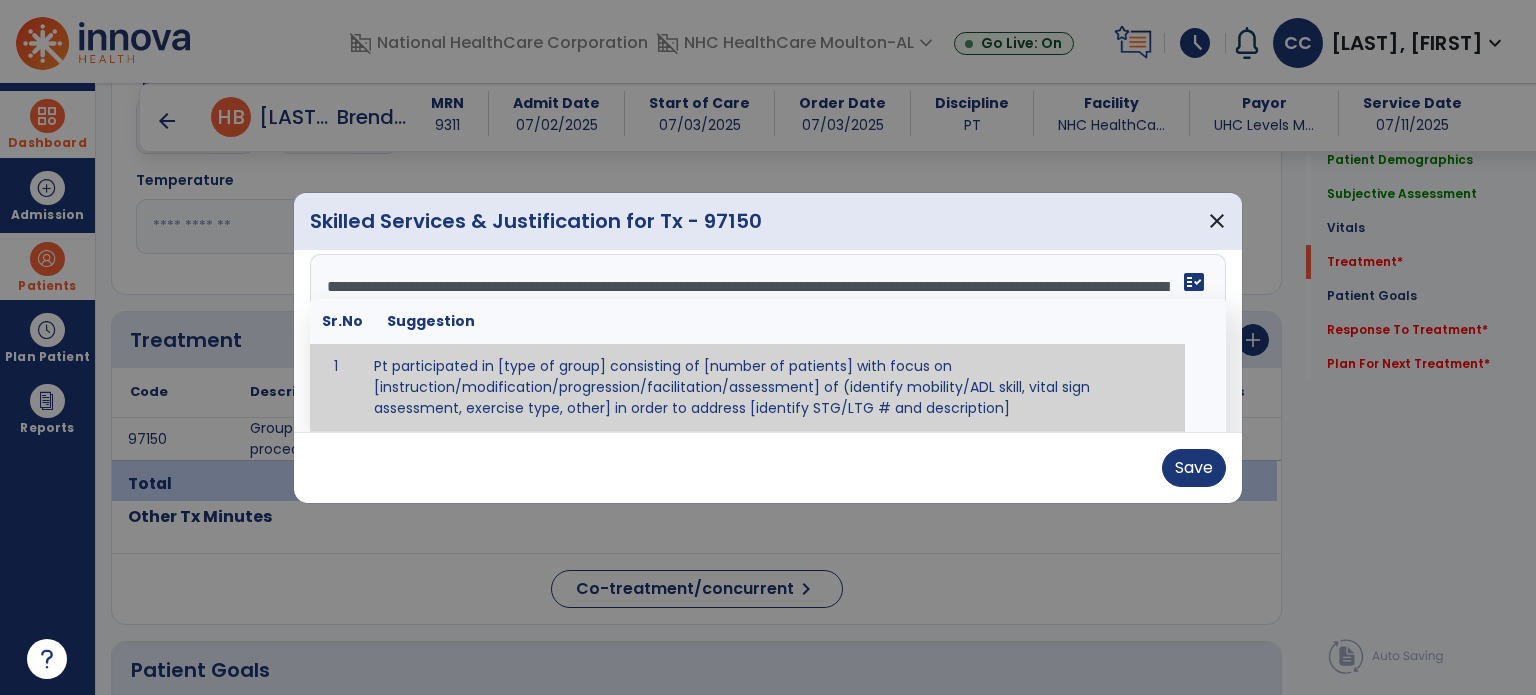 scroll, scrollTop: 111, scrollLeft: 0, axis: vertical 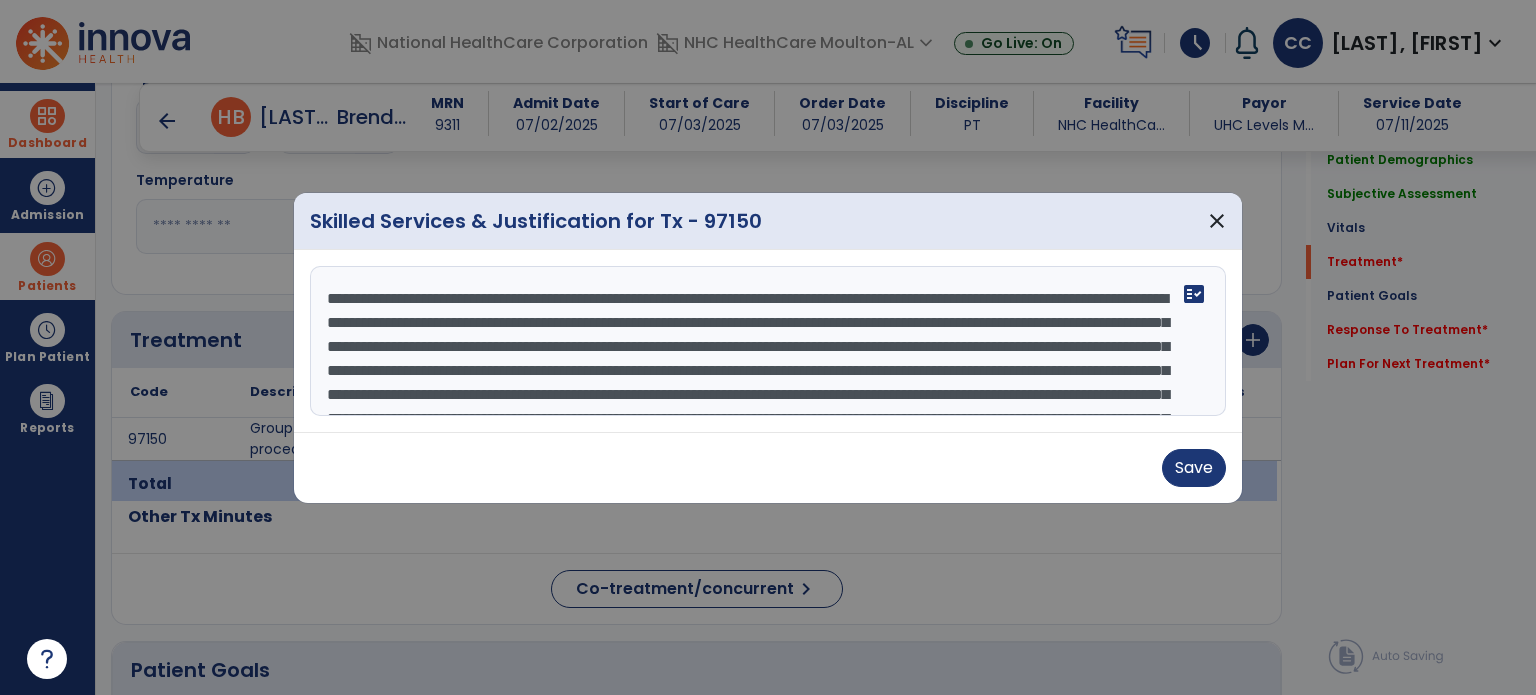 click on "**********" at bounding box center [768, 341] 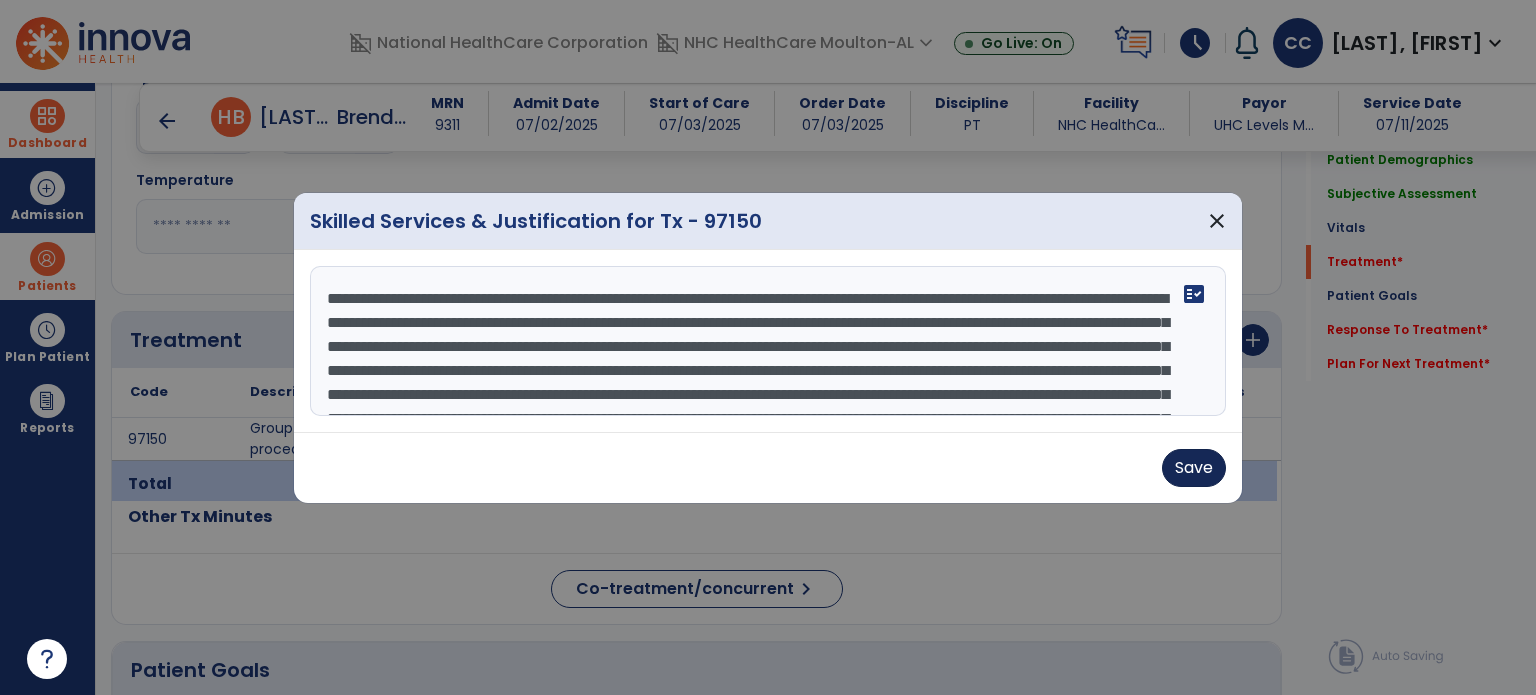 type on "**********" 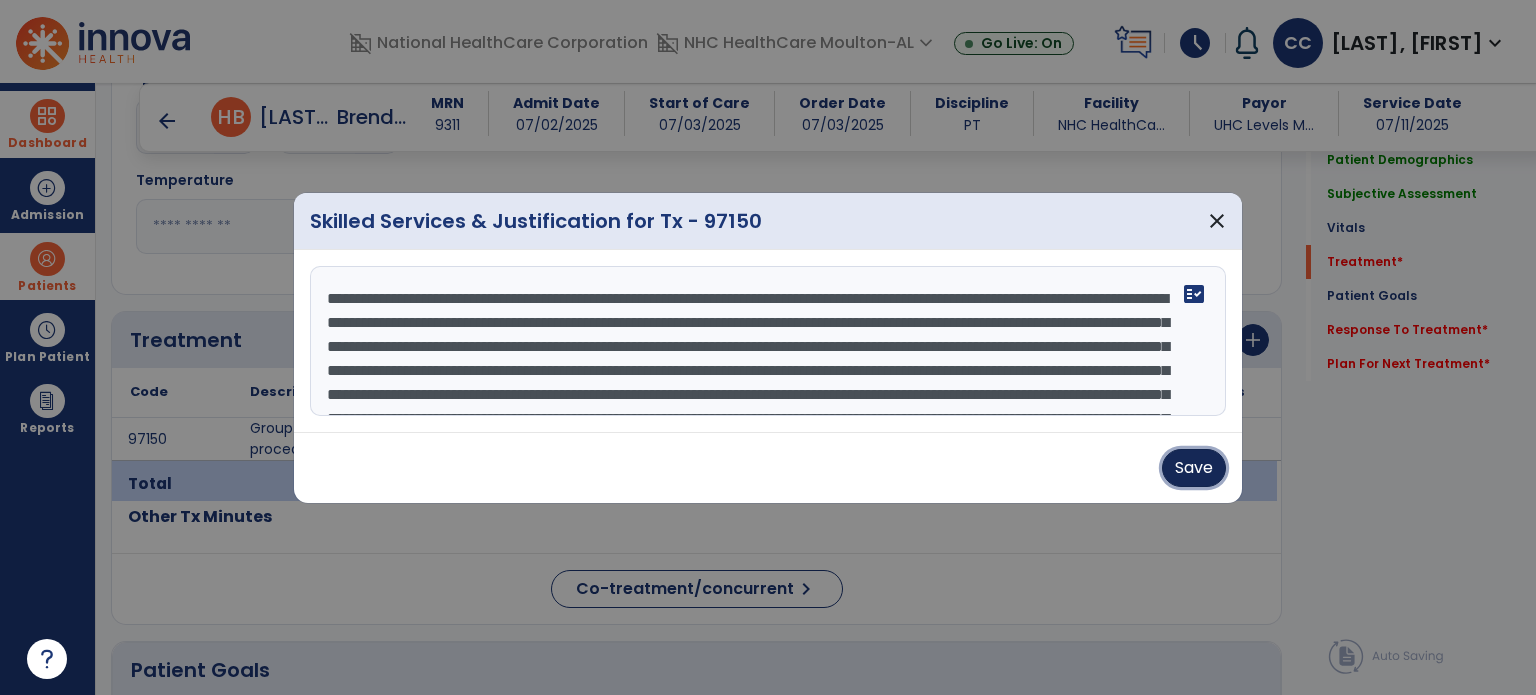 click on "Save" at bounding box center [1194, 468] 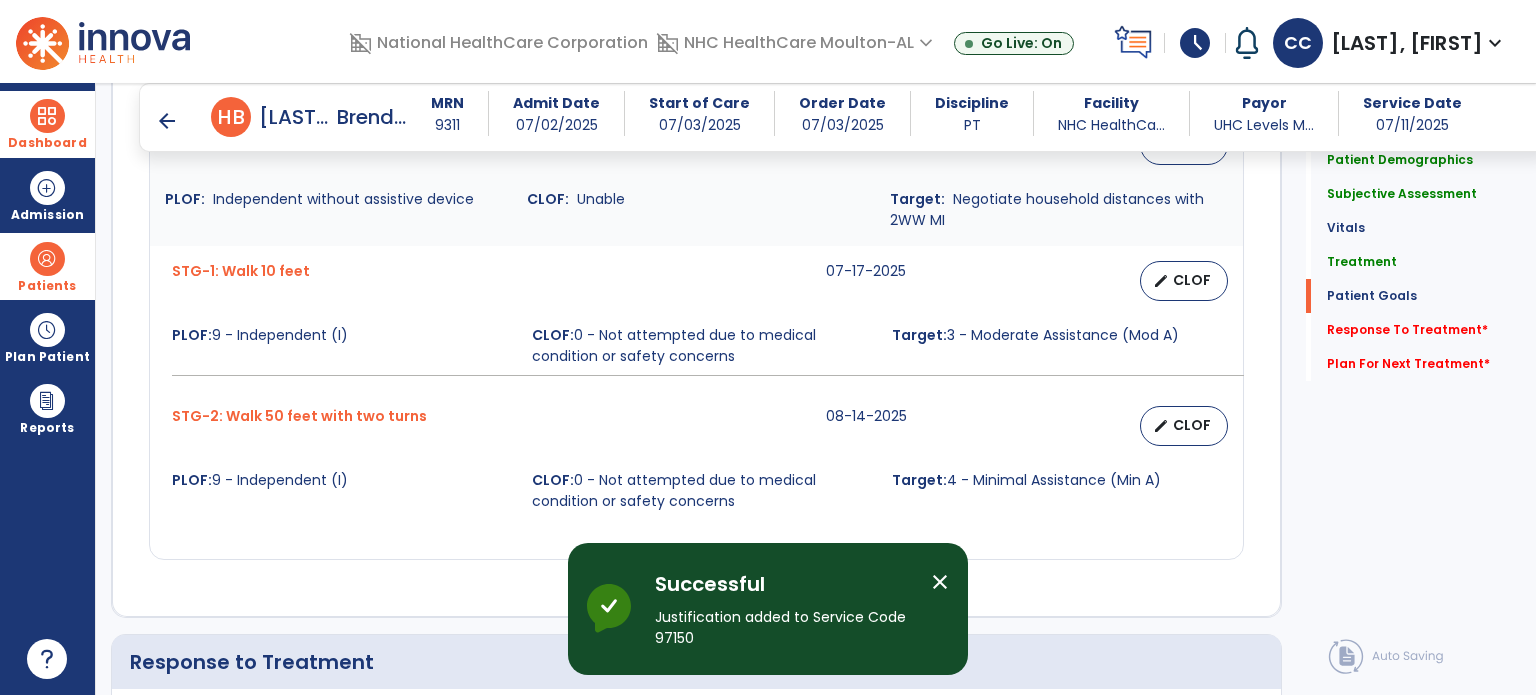 scroll, scrollTop: 2516, scrollLeft: 0, axis: vertical 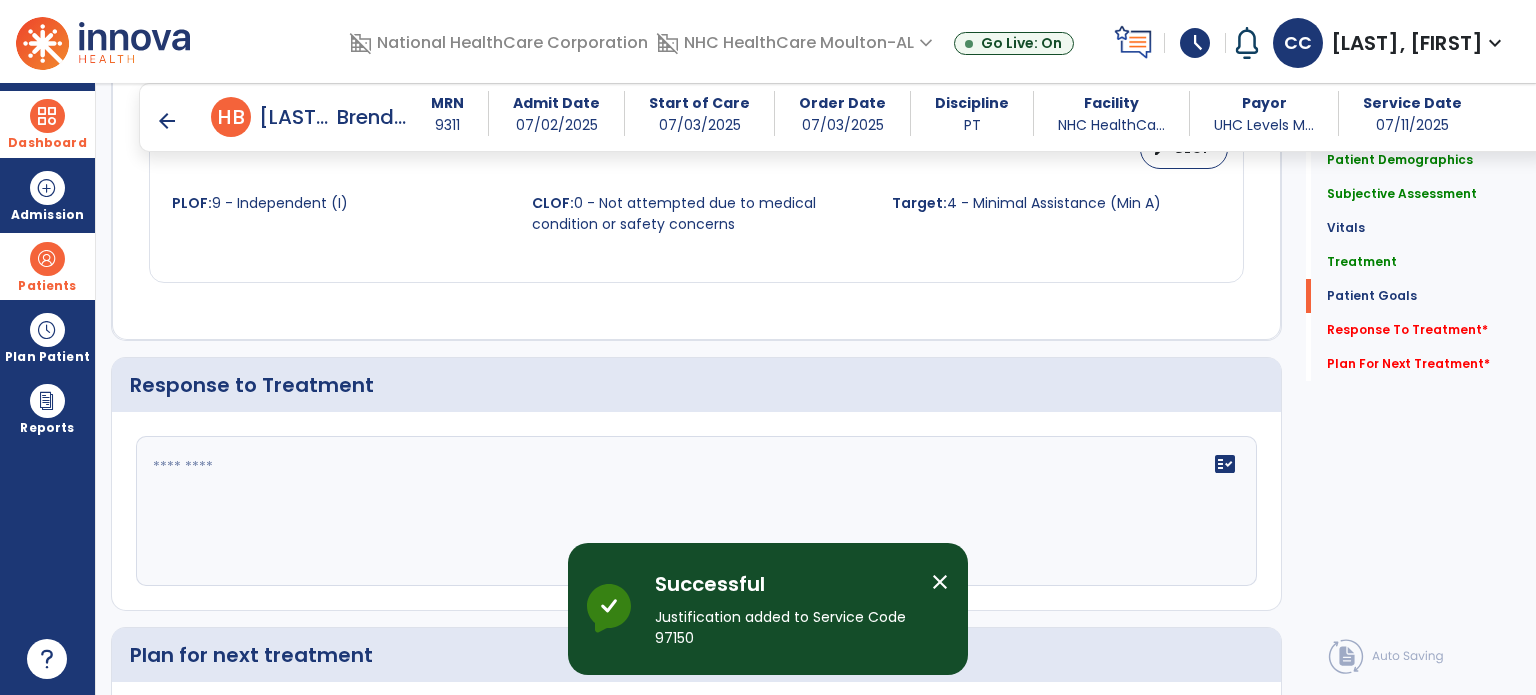 click on "fact_check" 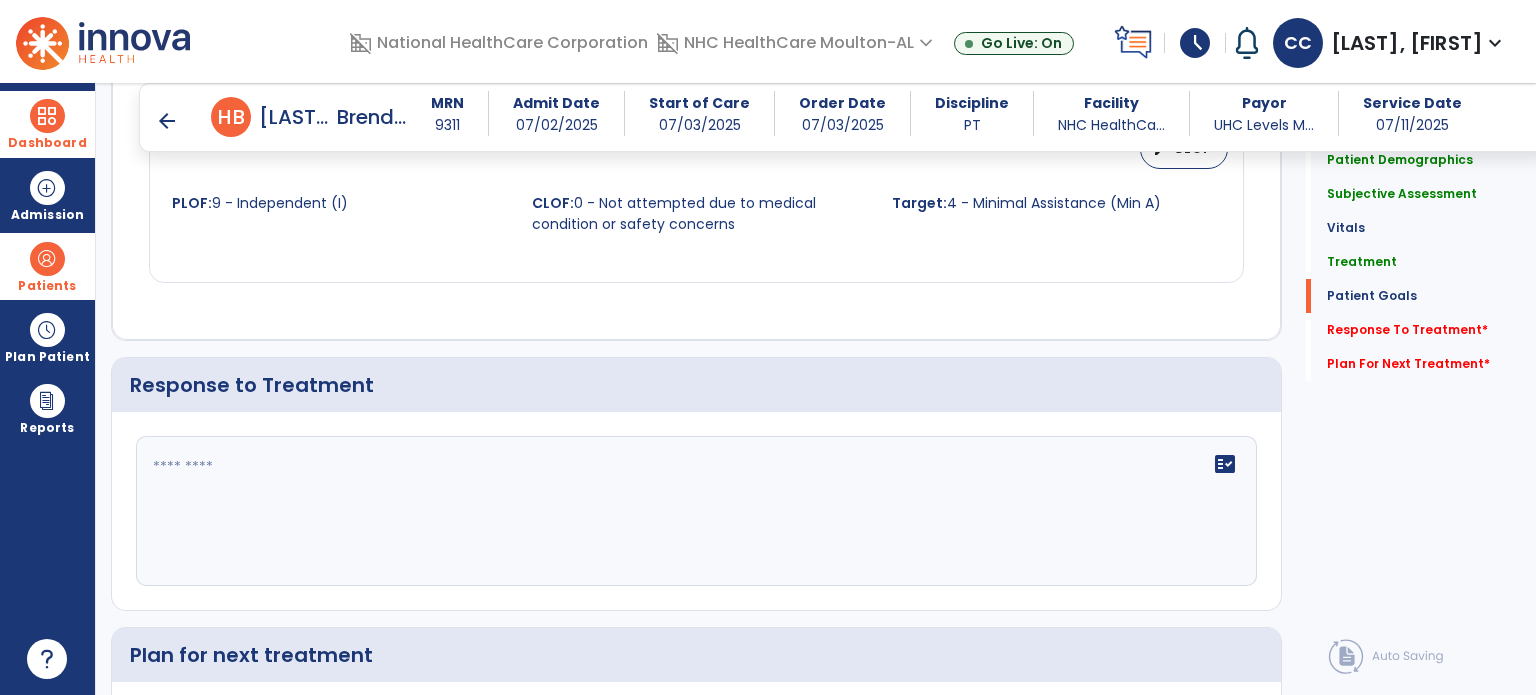 click on "fact_check" 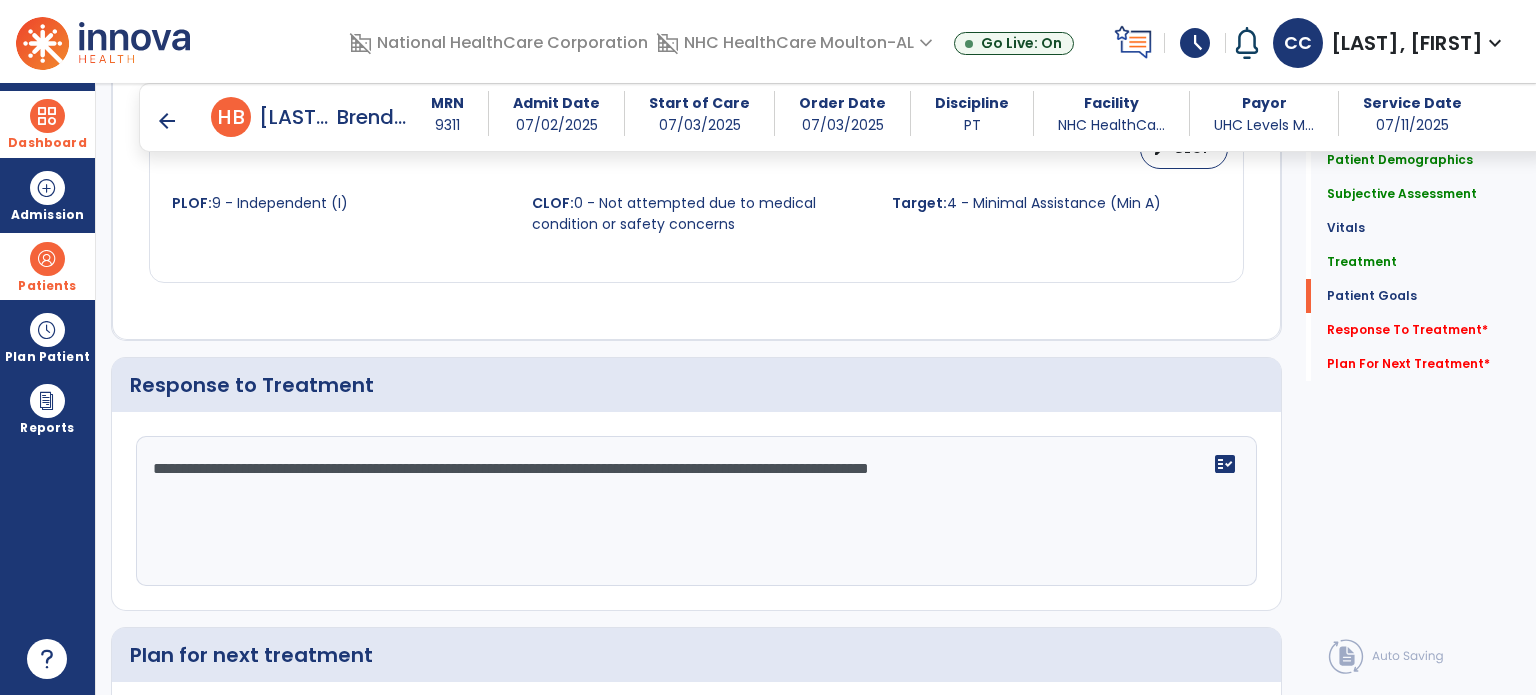 scroll, scrollTop: 2760, scrollLeft: 0, axis: vertical 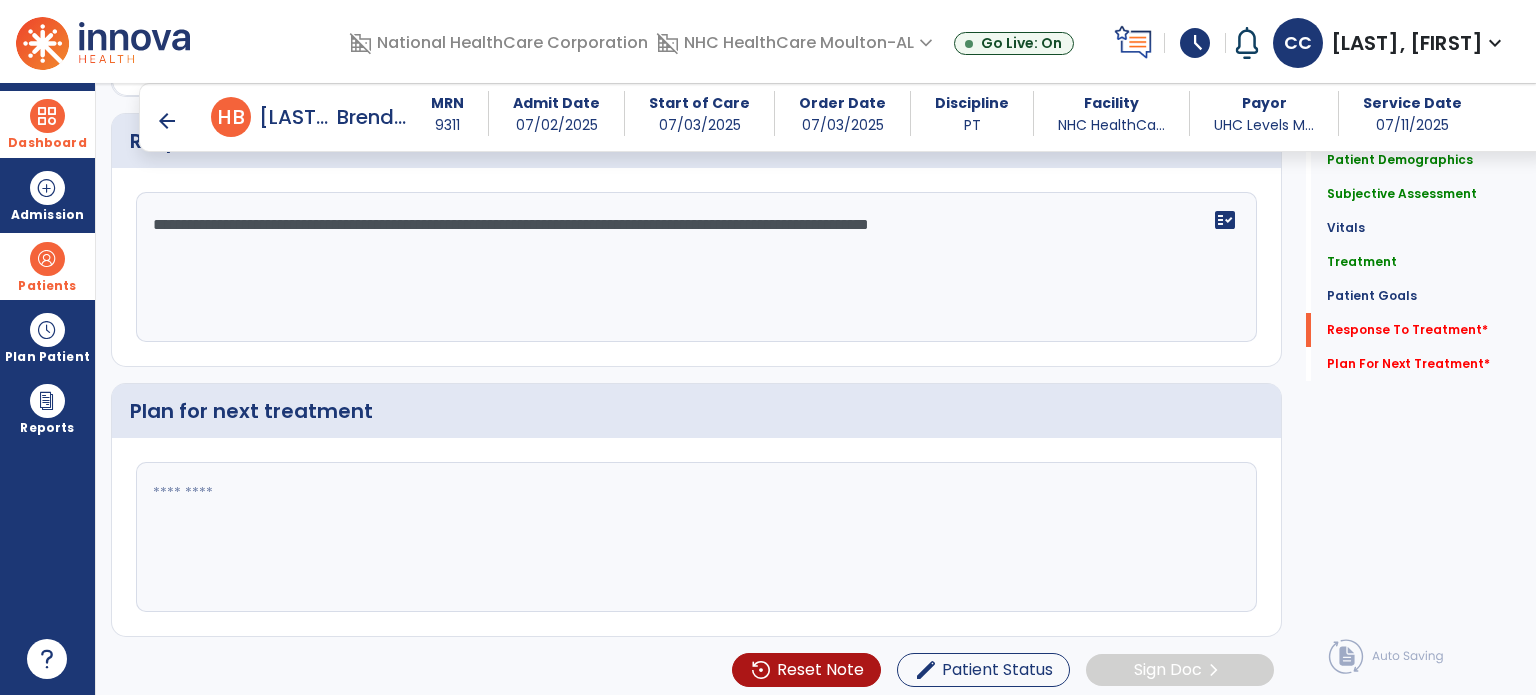 type on "**********" 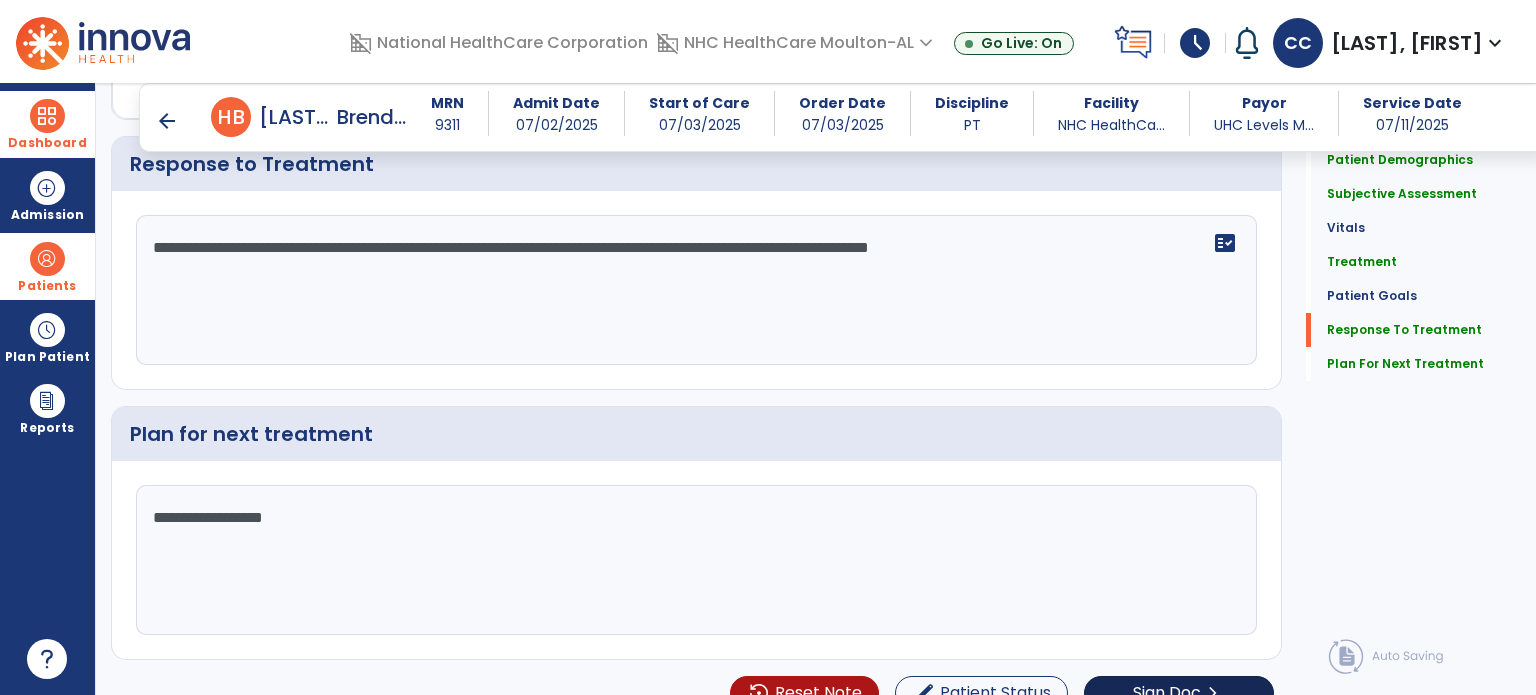 scroll, scrollTop: 2760, scrollLeft: 0, axis: vertical 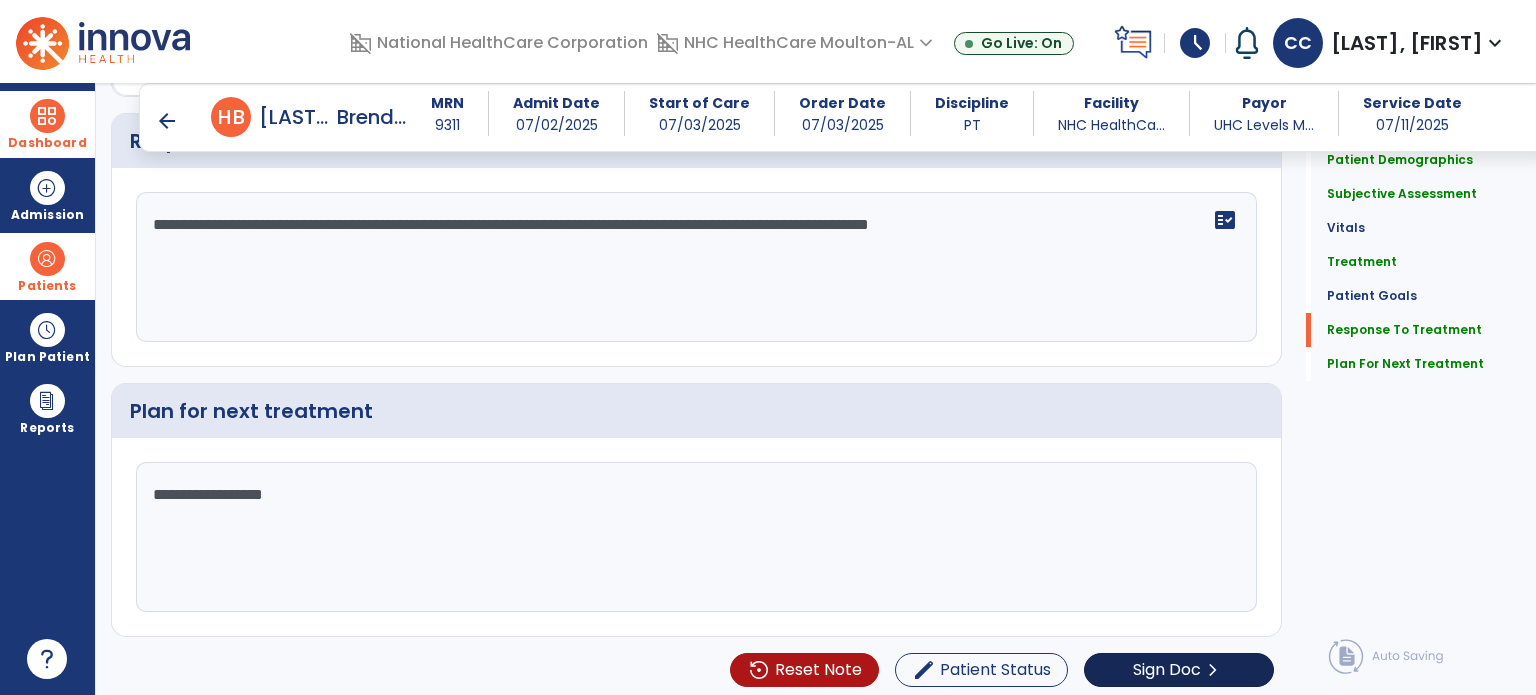 type on "**********" 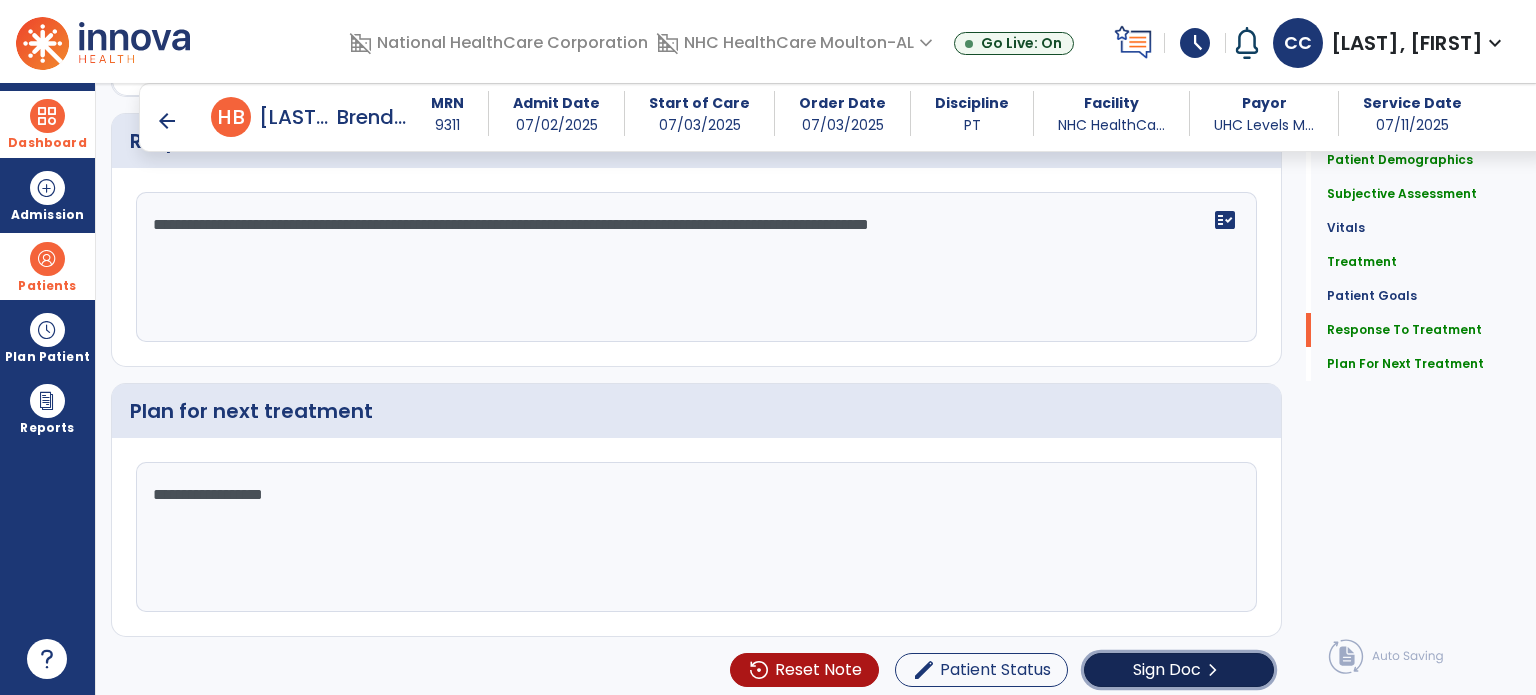 click on "Sign Doc" 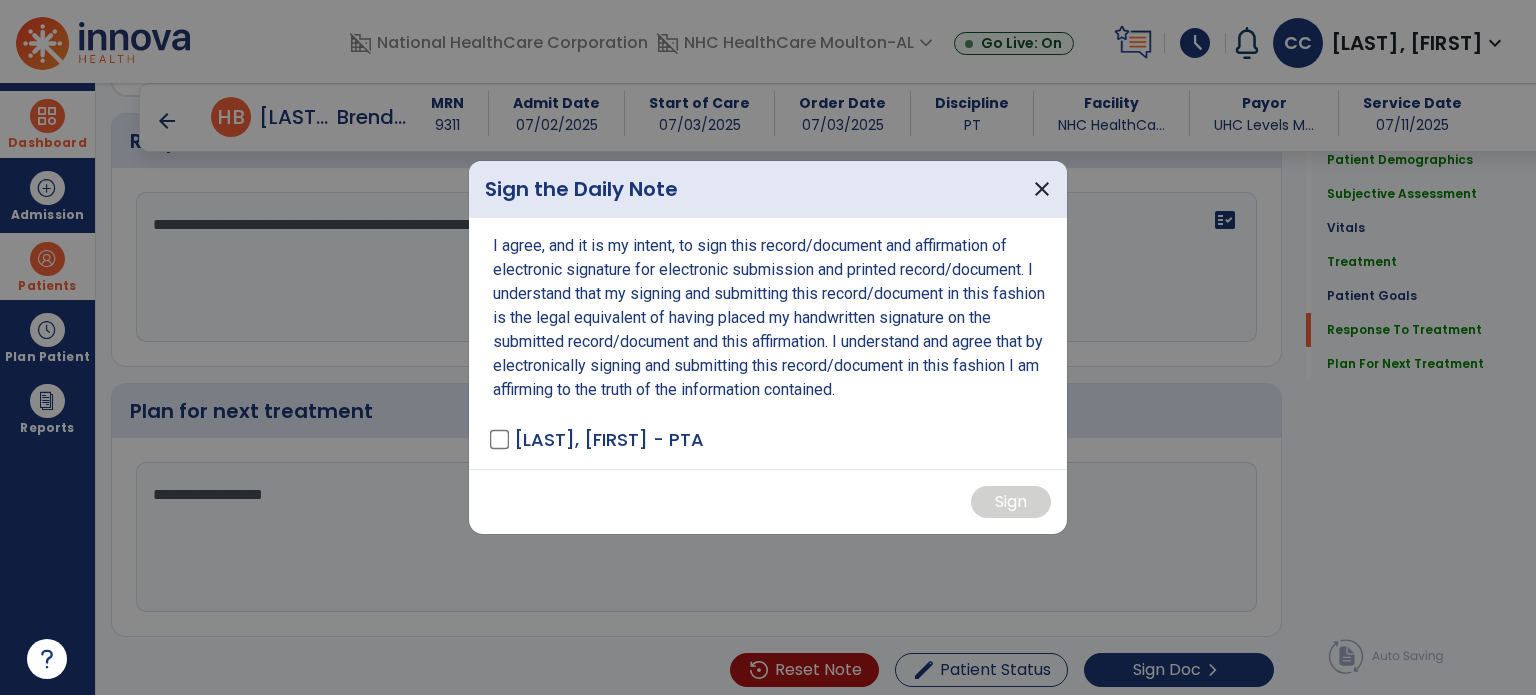 click on "I agree, and it is my intent, to sign this record/document and affirmation of electronic signature for electronic submission and printed record/document. I understand that my signing and submitting this record/document in this fashion is the legal equivalent of having placed my handwritten signature on the submitted record/document and this affirmation. I understand and agree that by electronically signing and submitting this record/document in this fashion I am affirming to the truth of the information contained. [LAST], [FIRST]  - PTA" at bounding box center (768, 343) 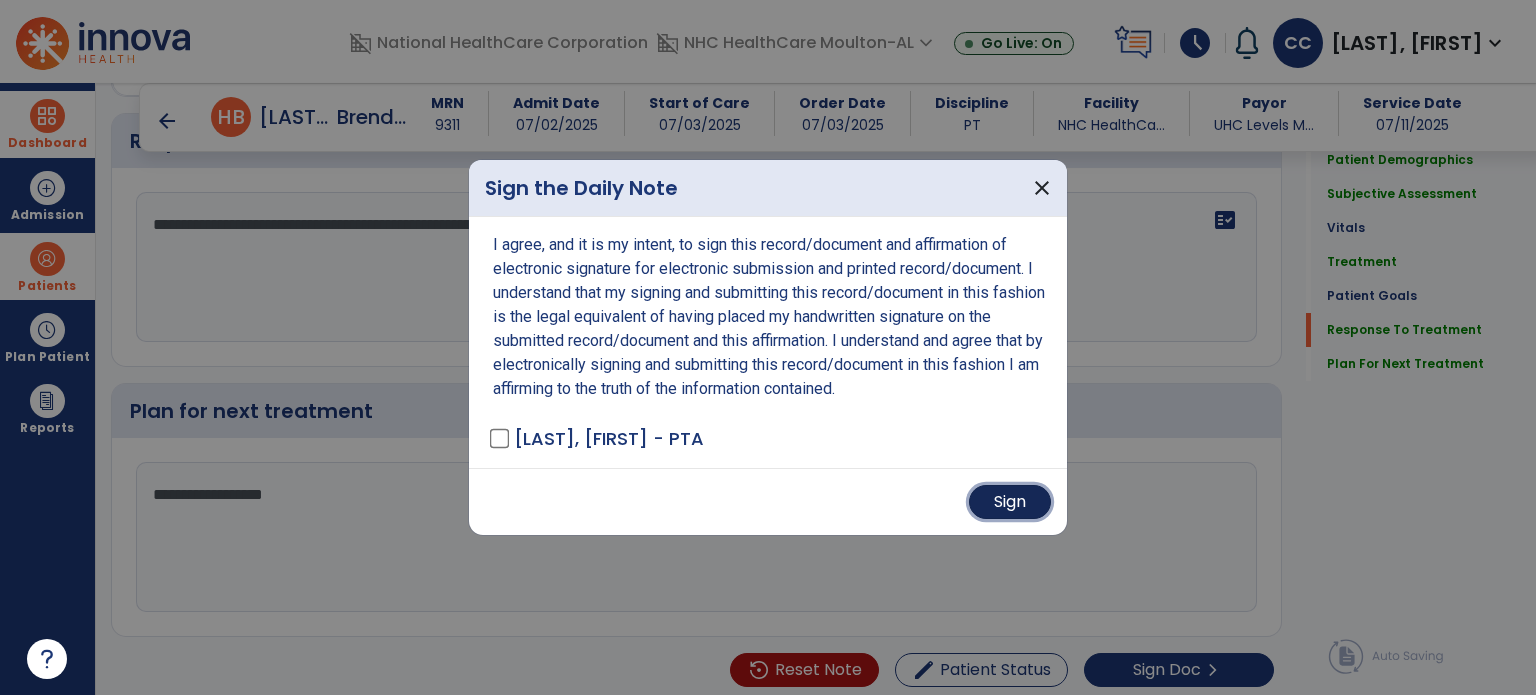 click on "Sign" at bounding box center [1010, 502] 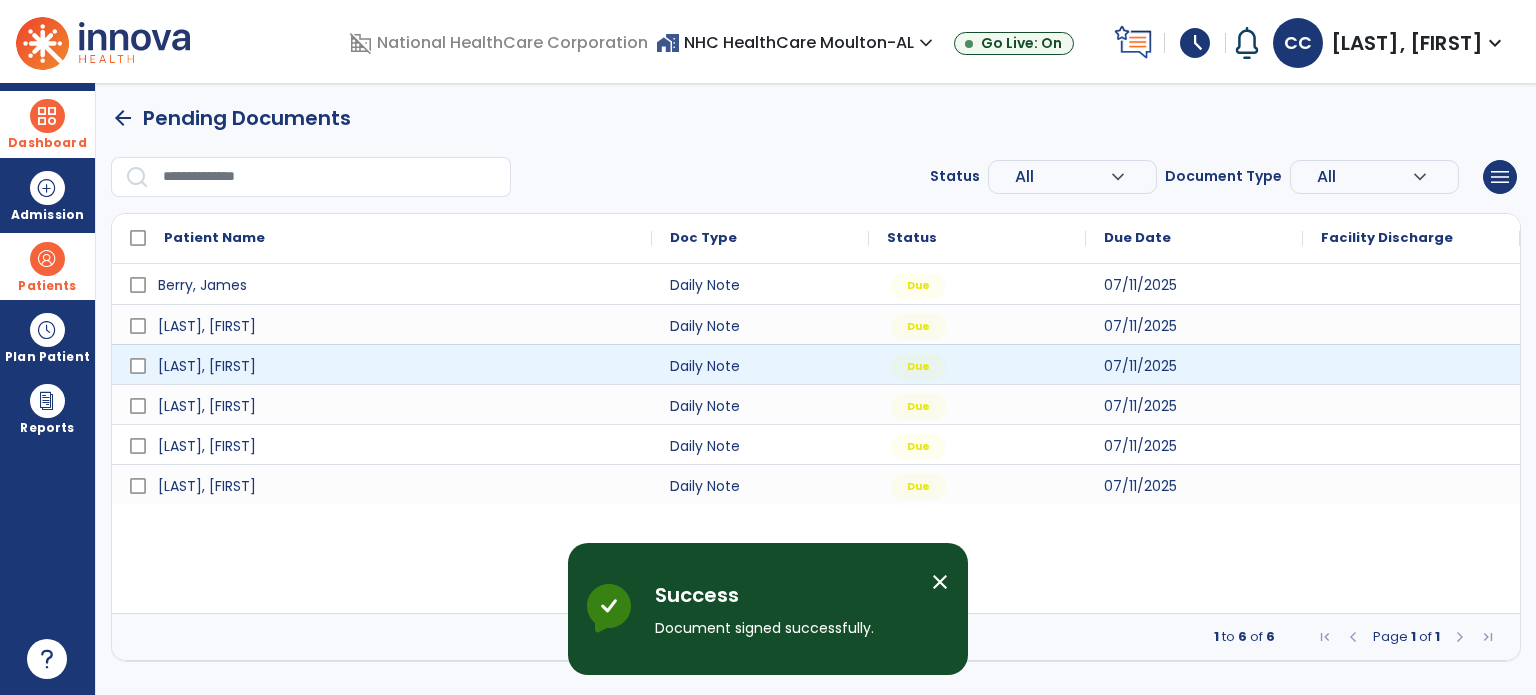 scroll, scrollTop: 0, scrollLeft: 0, axis: both 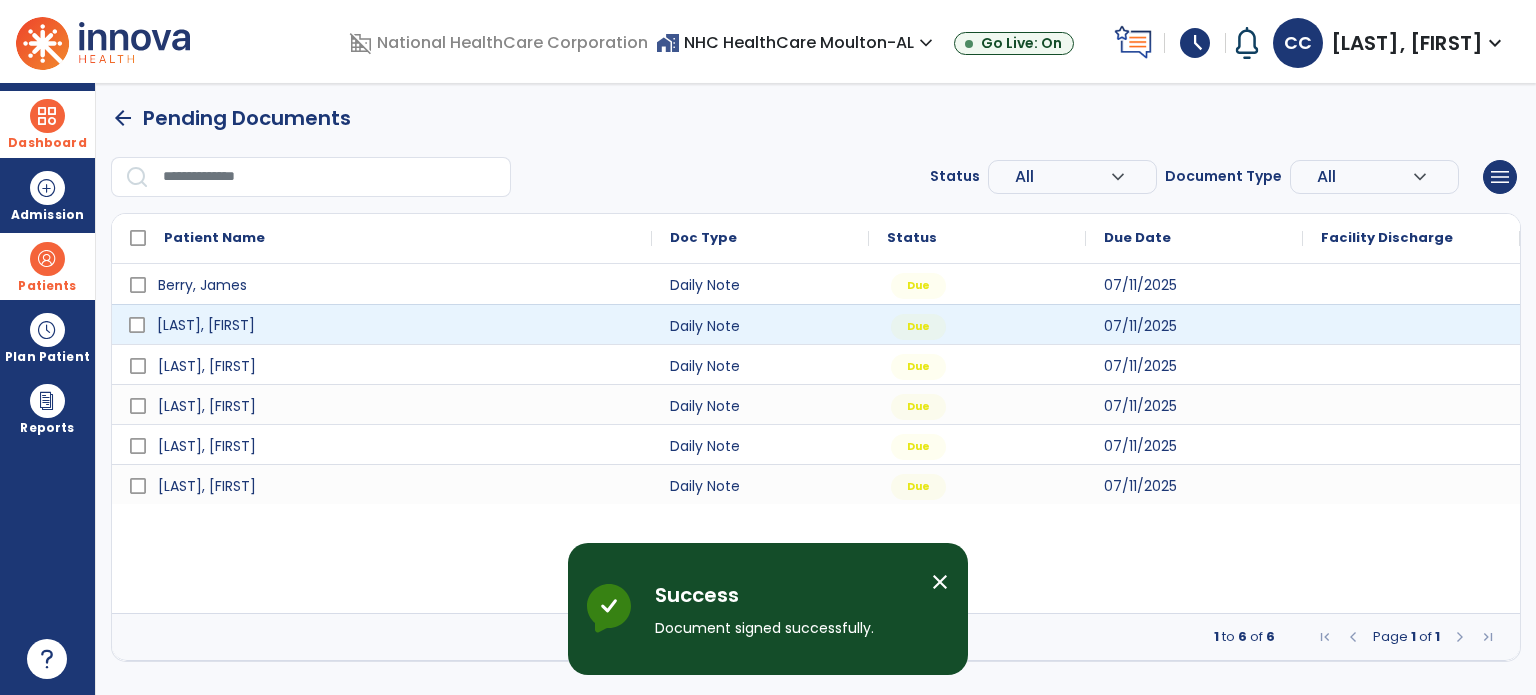 click on "[LAST], [FIRST]" at bounding box center (396, 325) 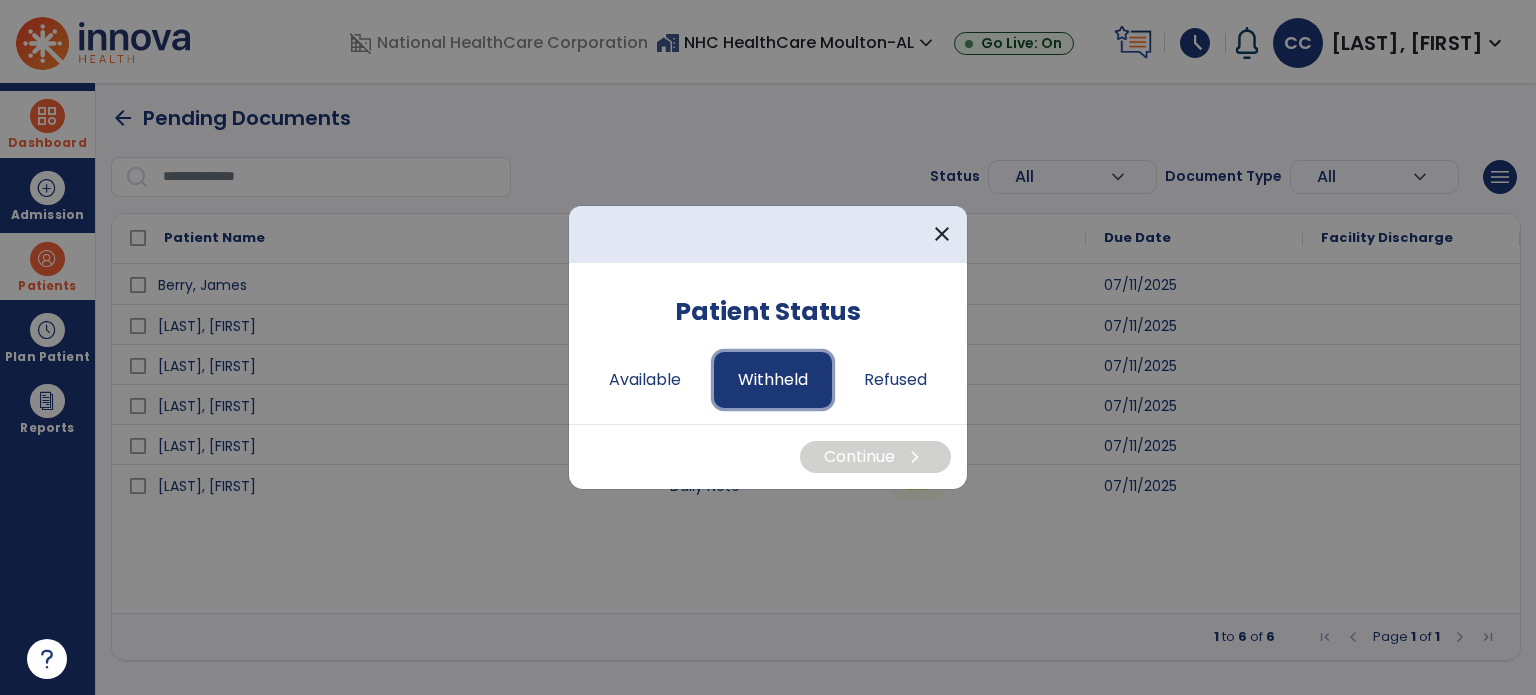 click on "Withheld" at bounding box center [773, 380] 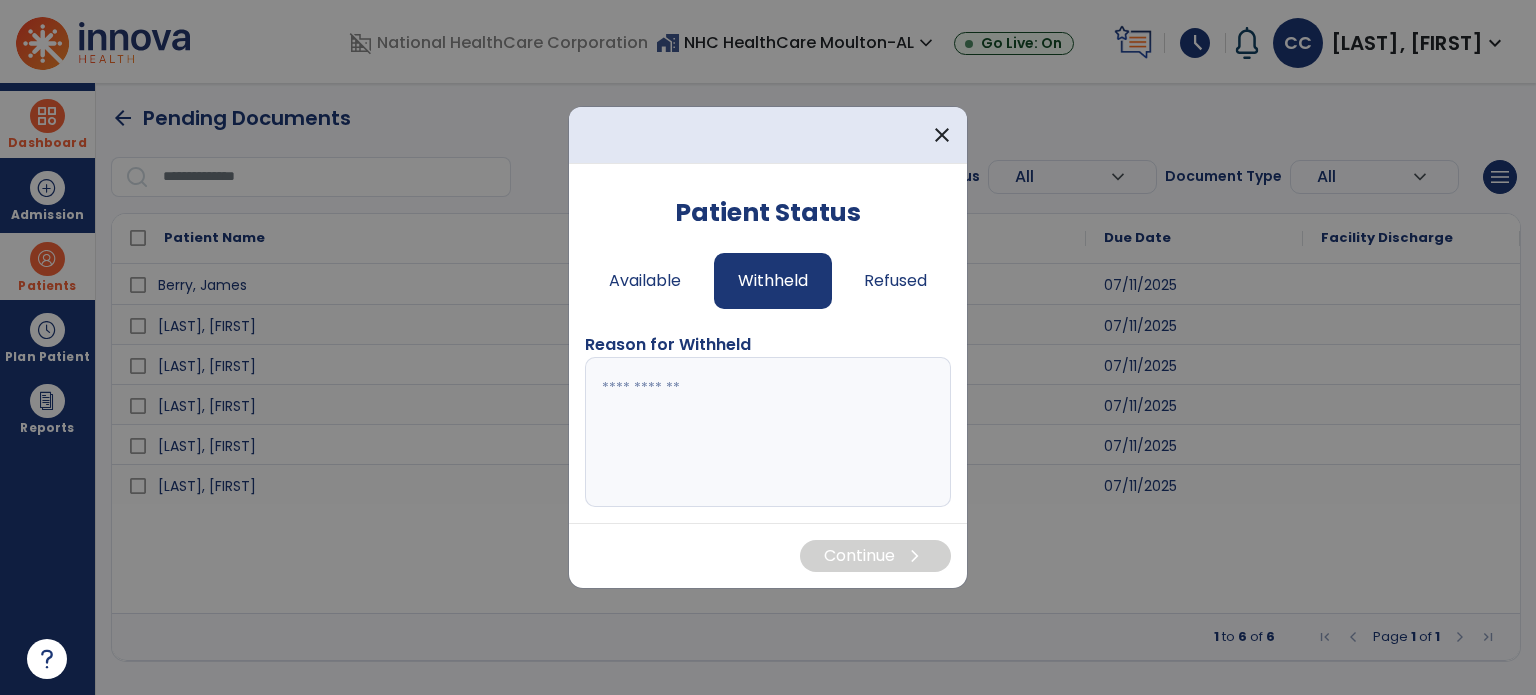 click at bounding box center [768, 432] 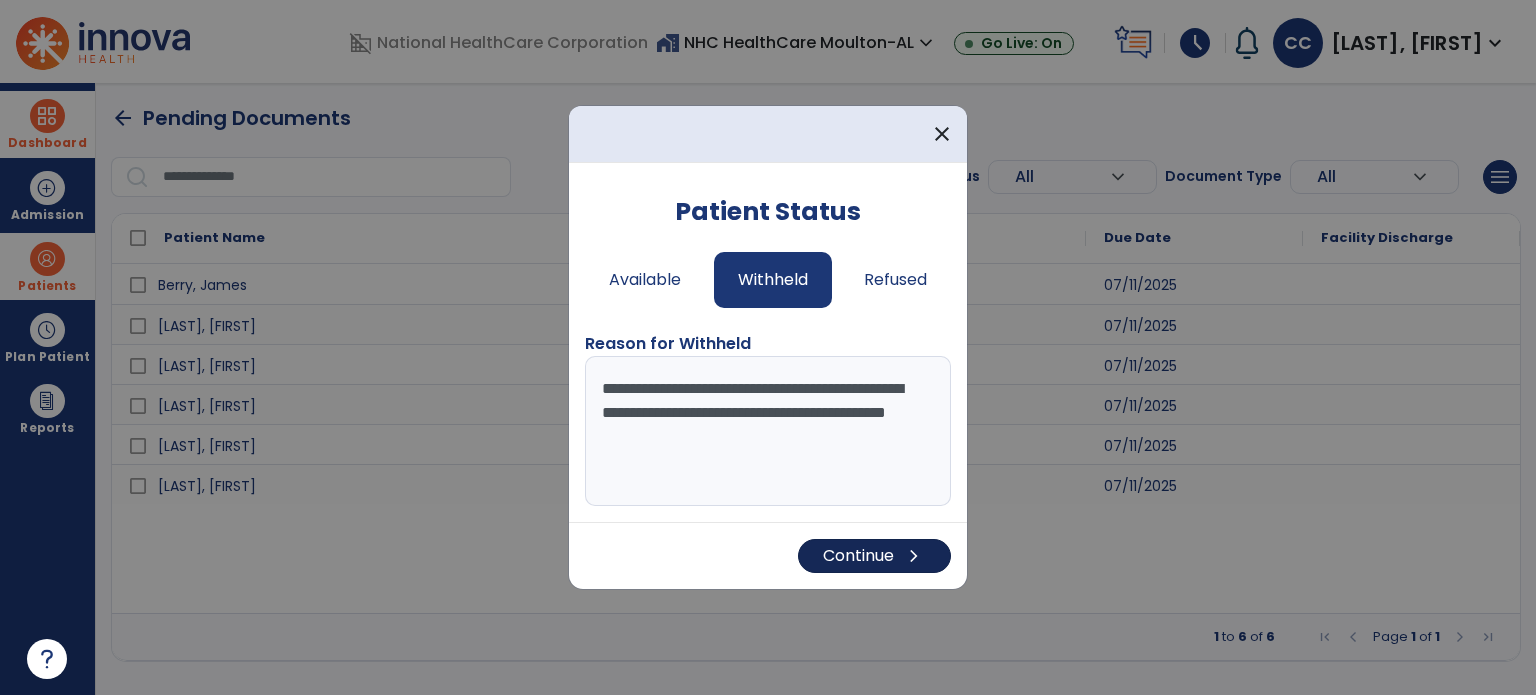 type on "**********" 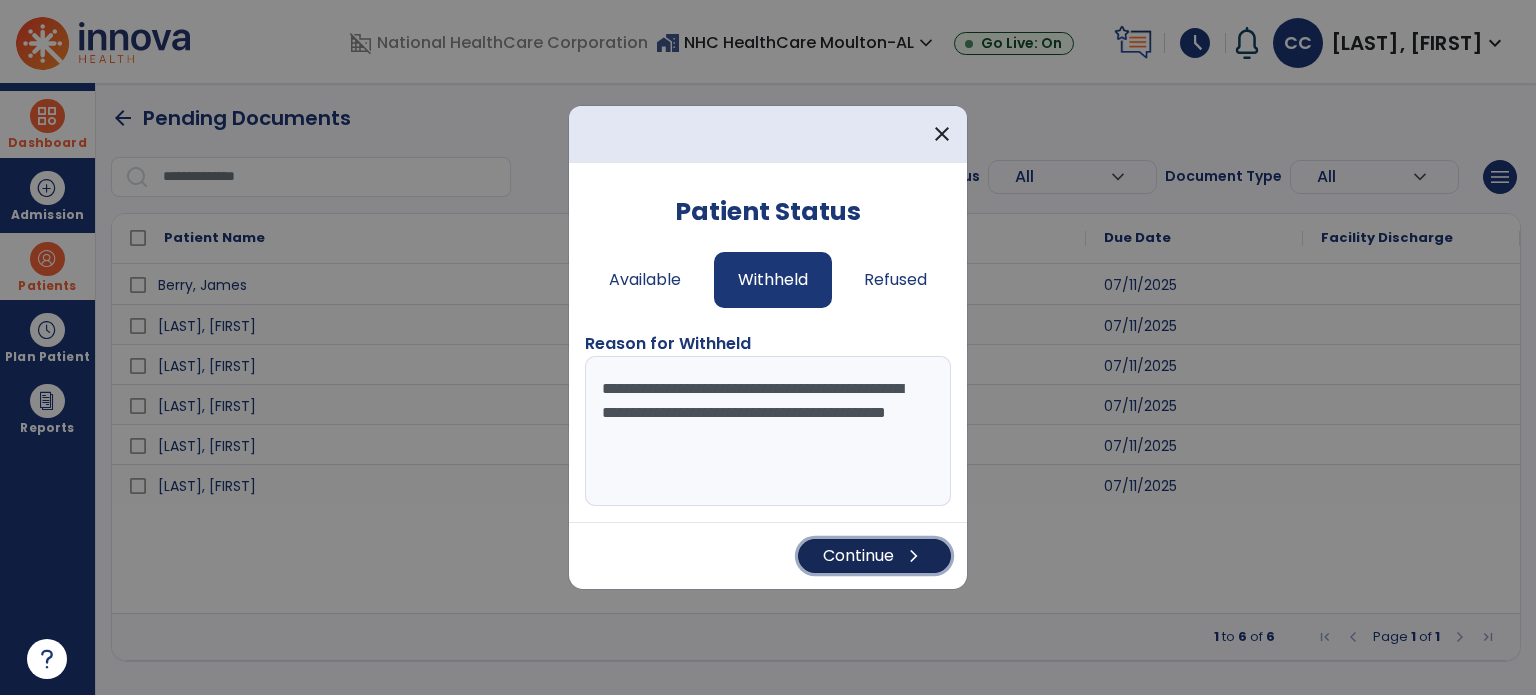 click on "Continue   chevron_right" at bounding box center (874, 556) 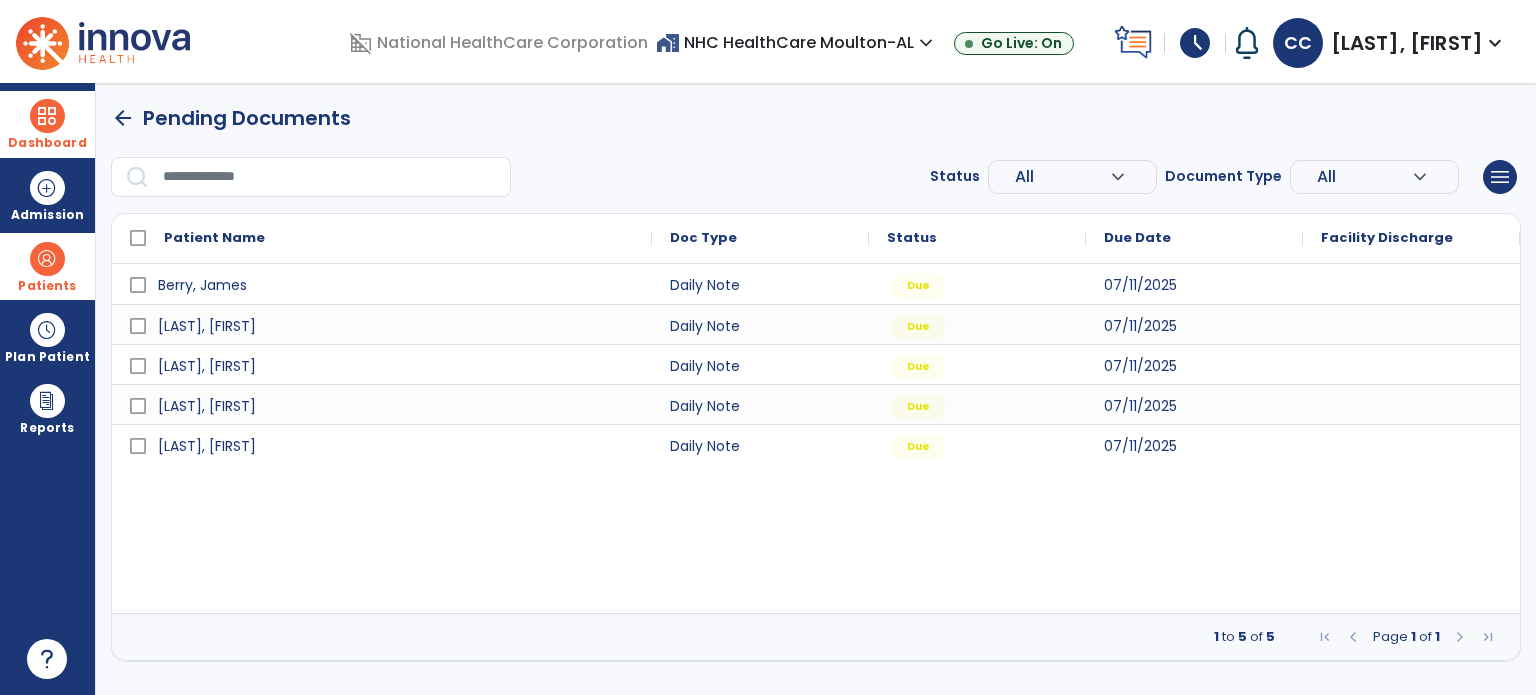 click on "[LAST], [FIRST] Daily Note Due [DATE]
[LAST], [FIRST] Daily Note Due [DATE]
[LAST], [FIRST] Daily Note Due [DATE]
[LAST], [FIRST] Daily Note Due [DATE]
[LAST], [FIRST] Daily Note Due [DATE]" at bounding box center (816, 438) 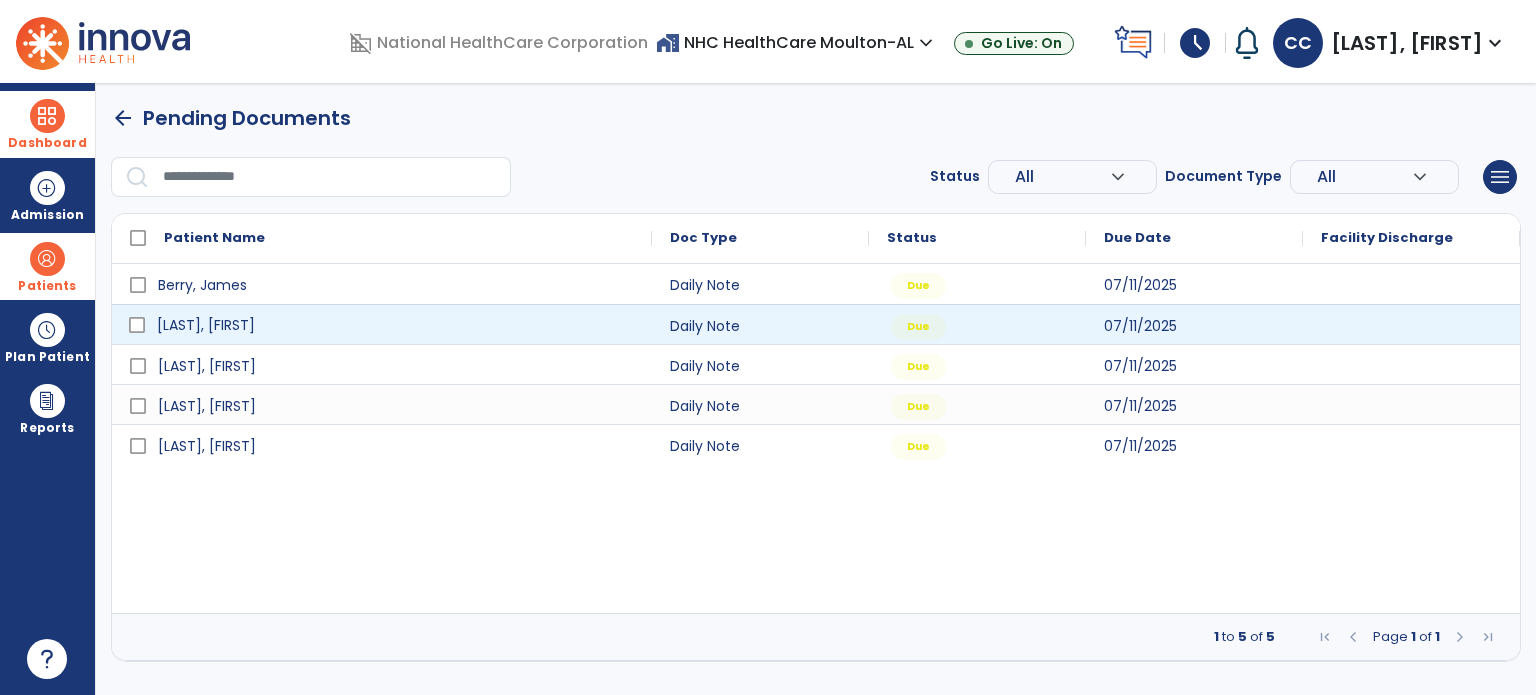 click on "[LAST], [FIRST]" at bounding box center (206, 325) 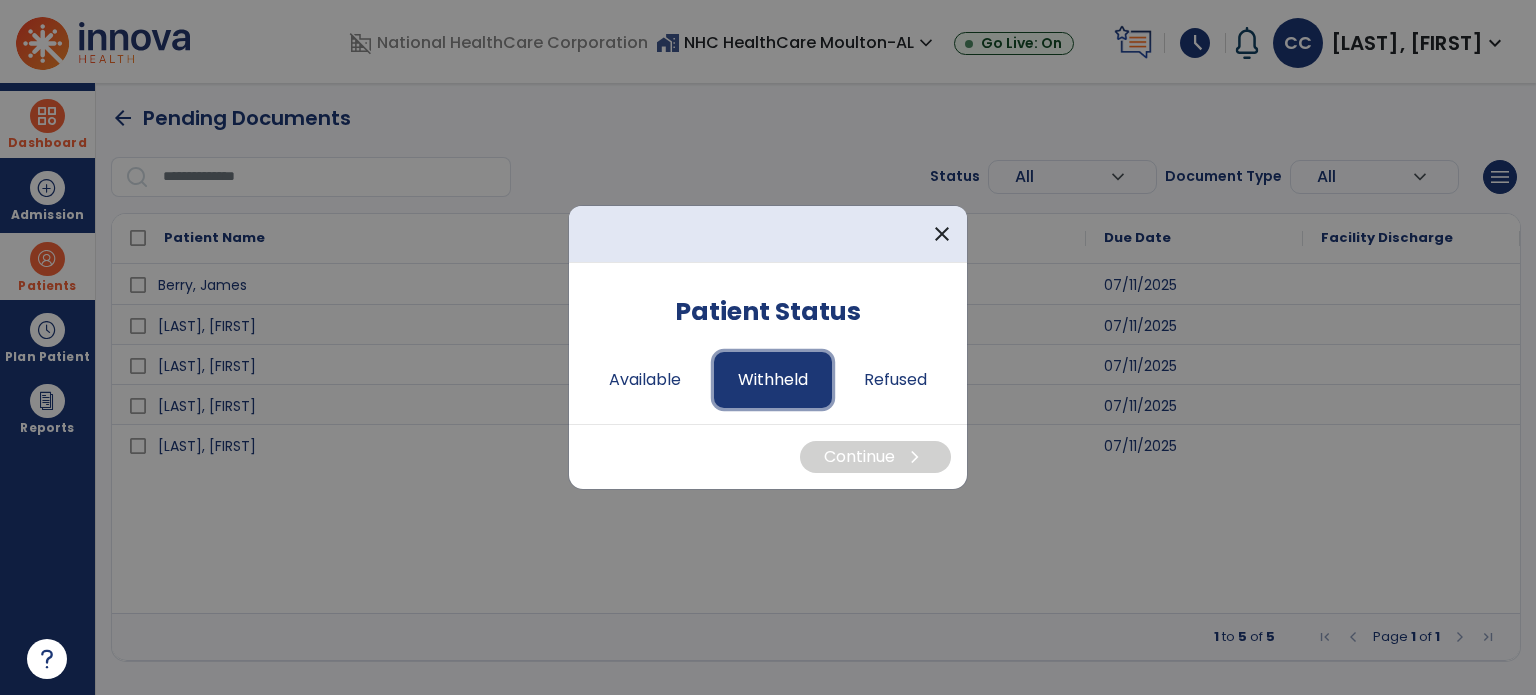 click on "Withheld" at bounding box center [773, 380] 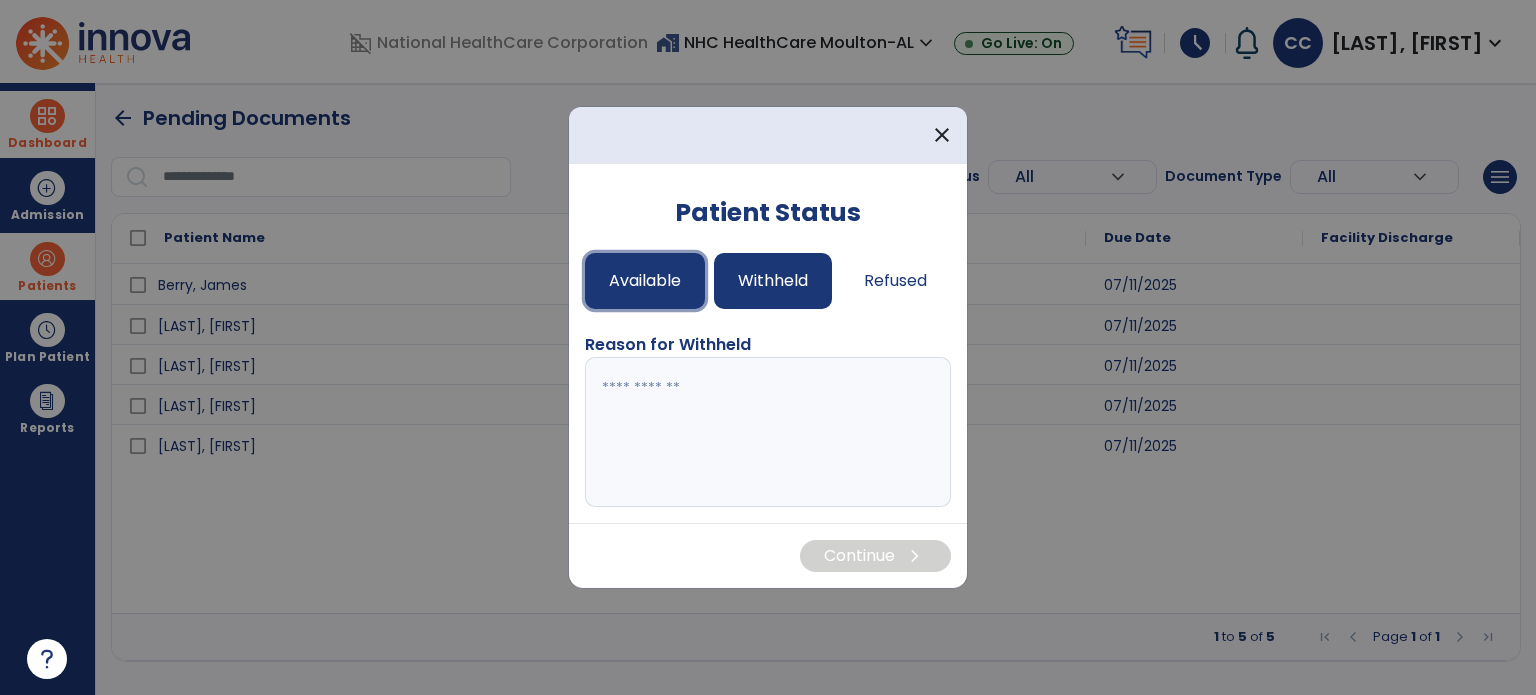 click on "Available" at bounding box center [645, 281] 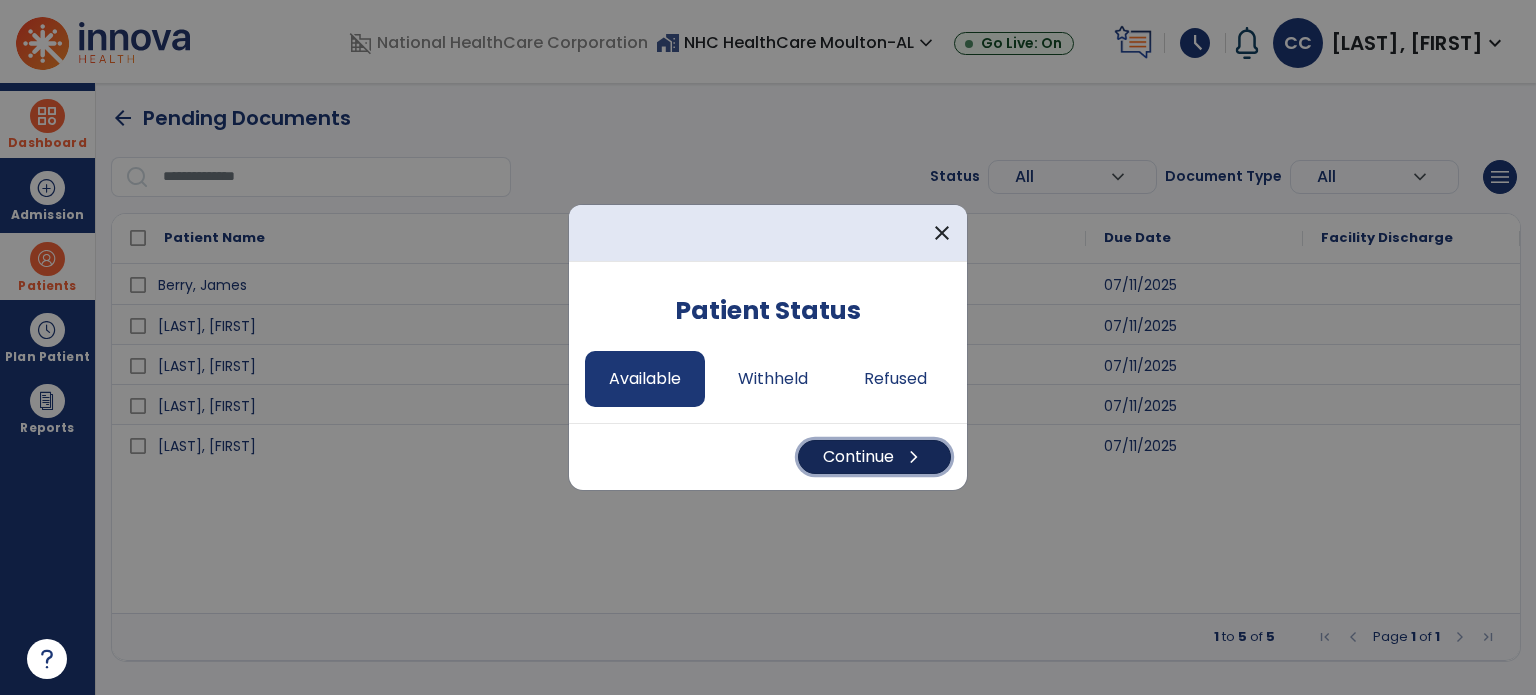 click on "Continue   chevron_right" at bounding box center (874, 457) 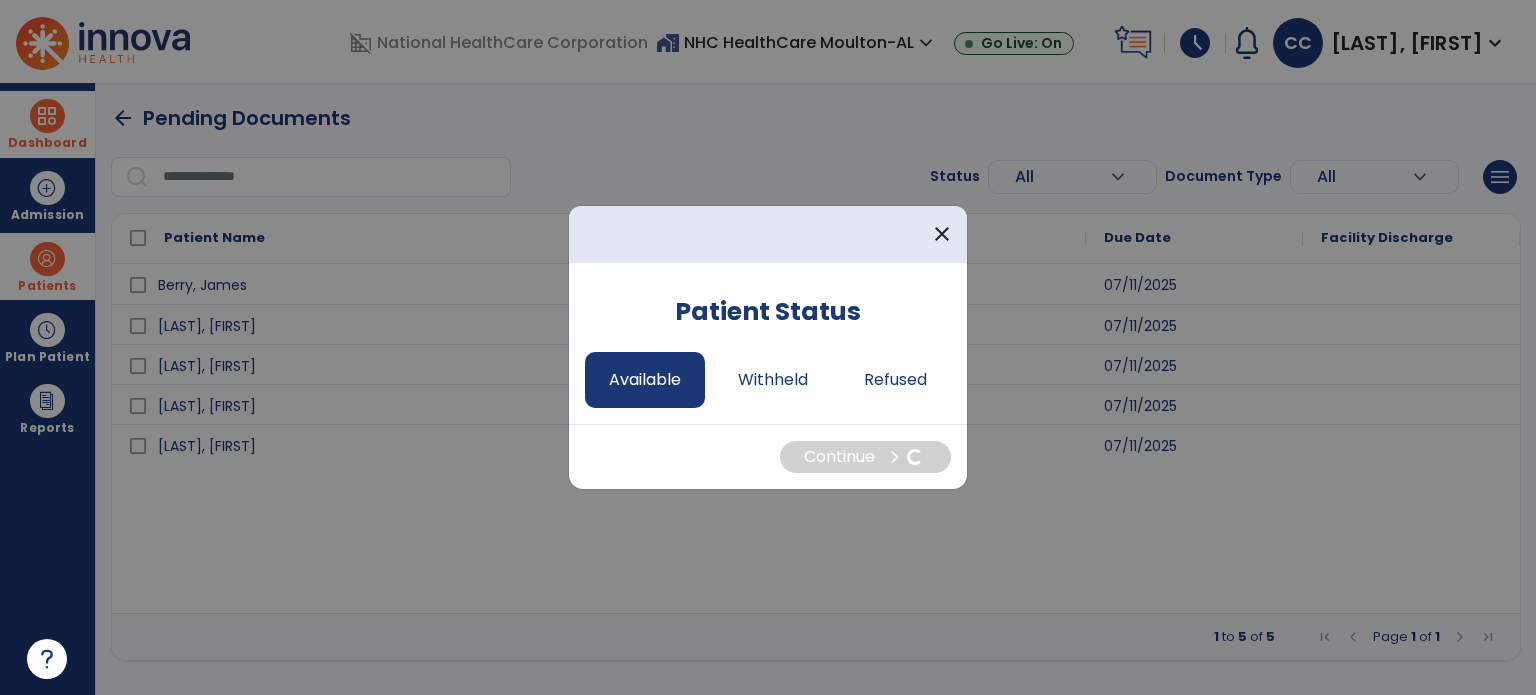 select on "*" 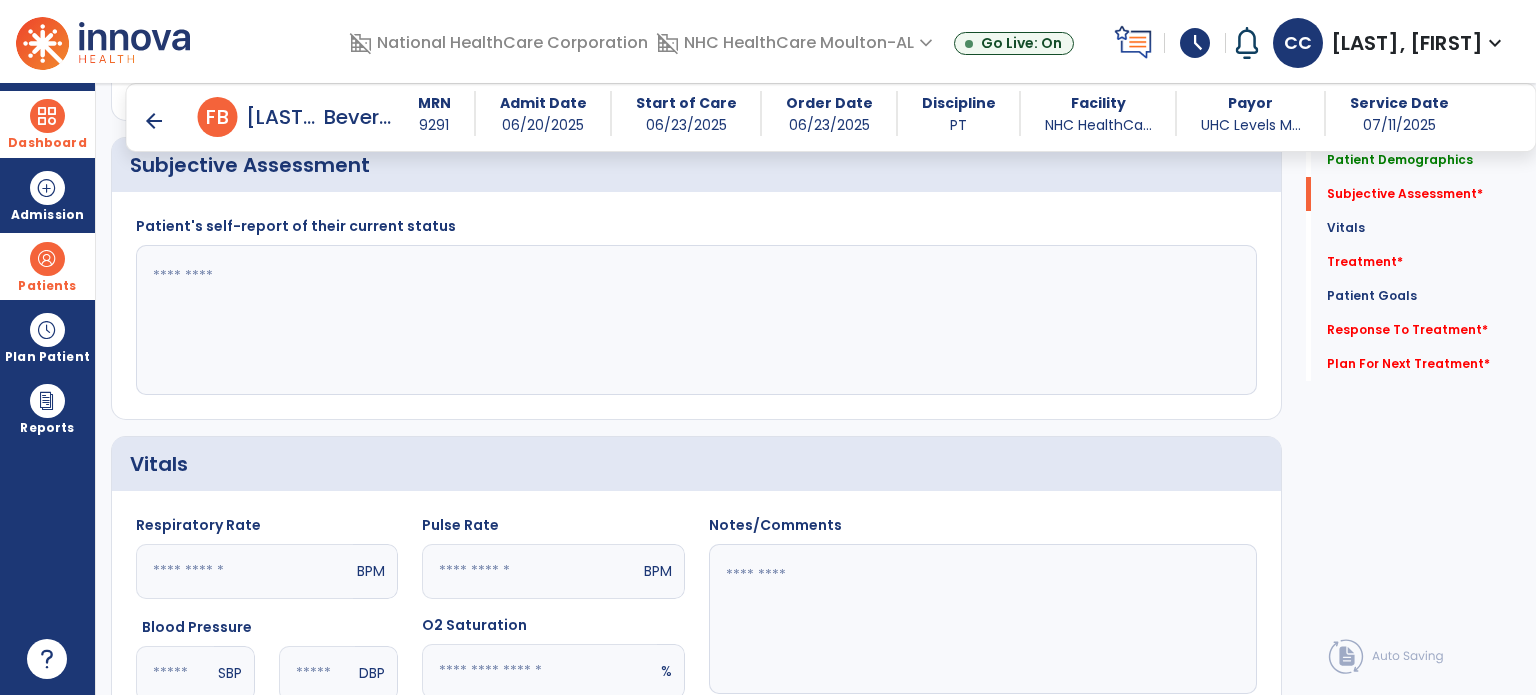 scroll, scrollTop: 392, scrollLeft: 0, axis: vertical 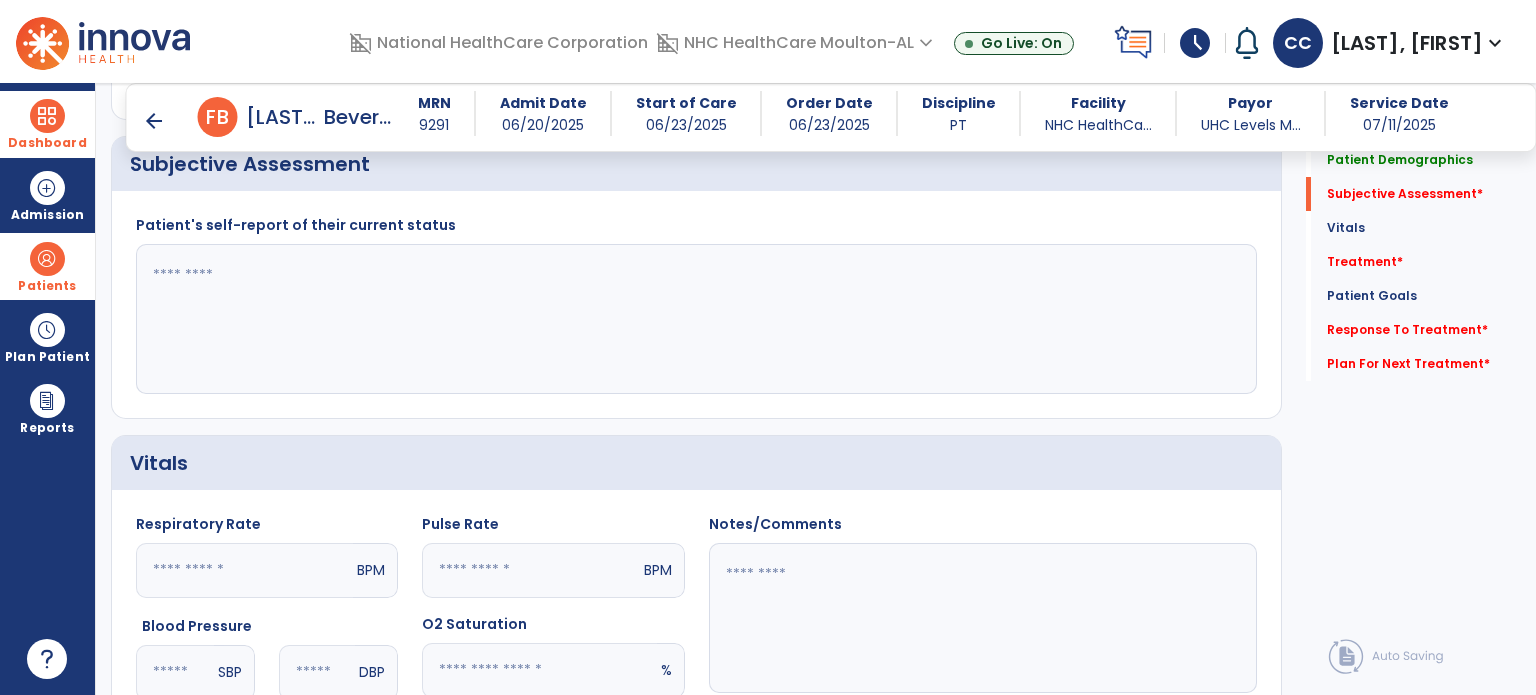 click 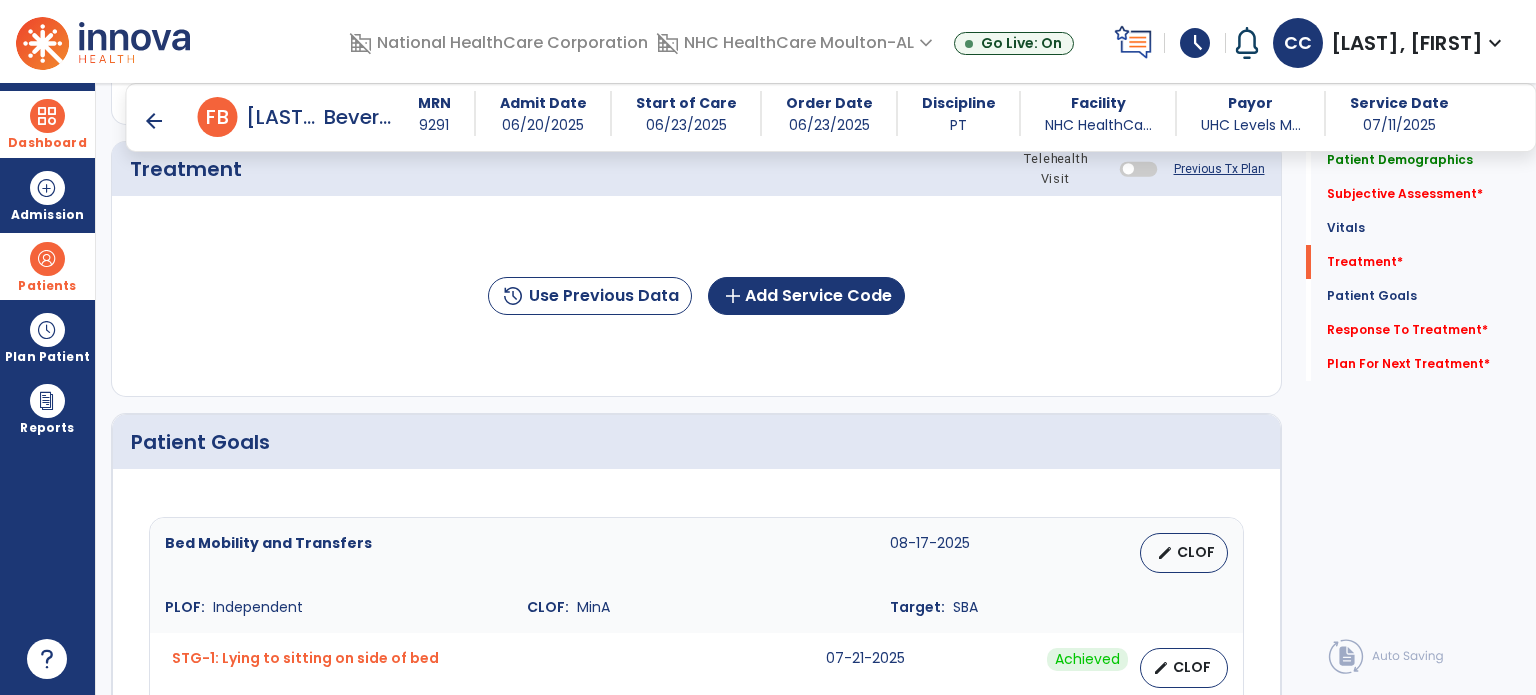 scroll, scrollTop: 1112, scrollLeft: 0, axis: vertical 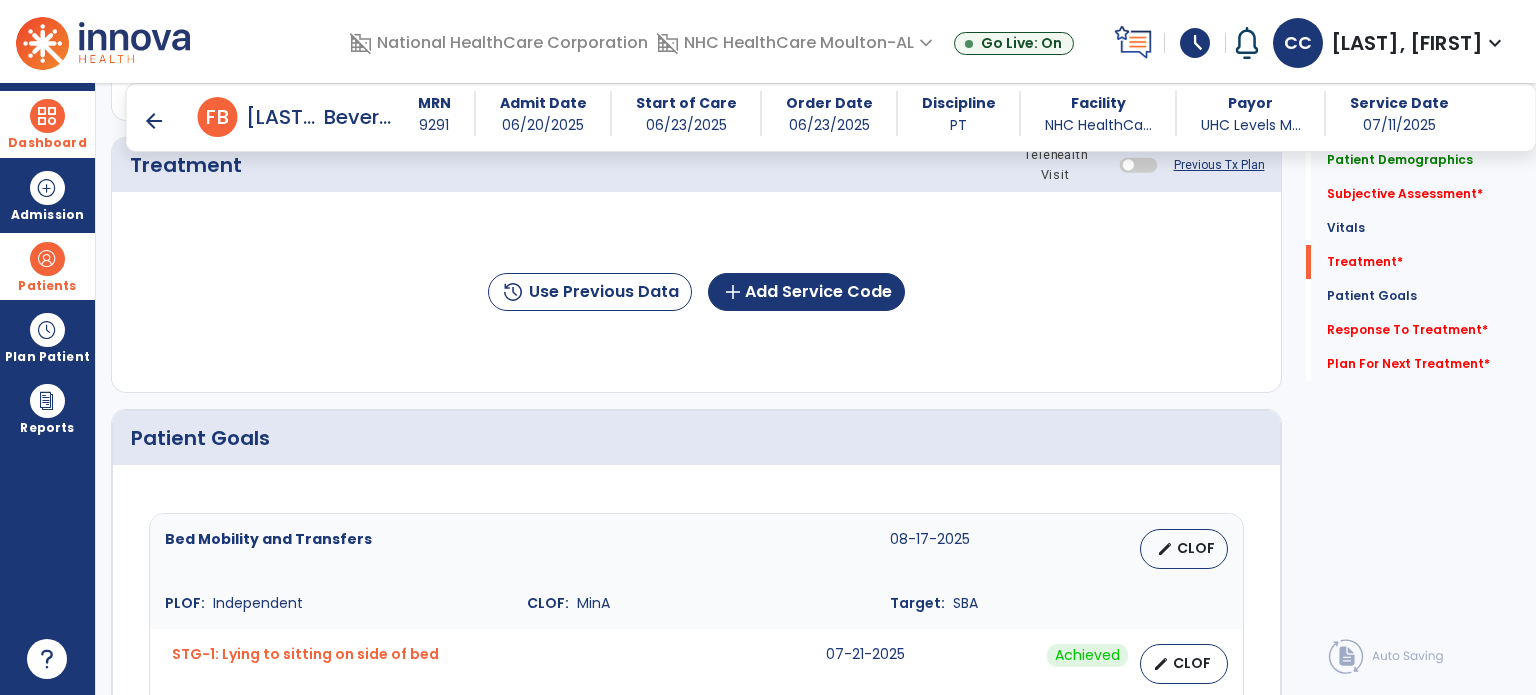 type on "**********" 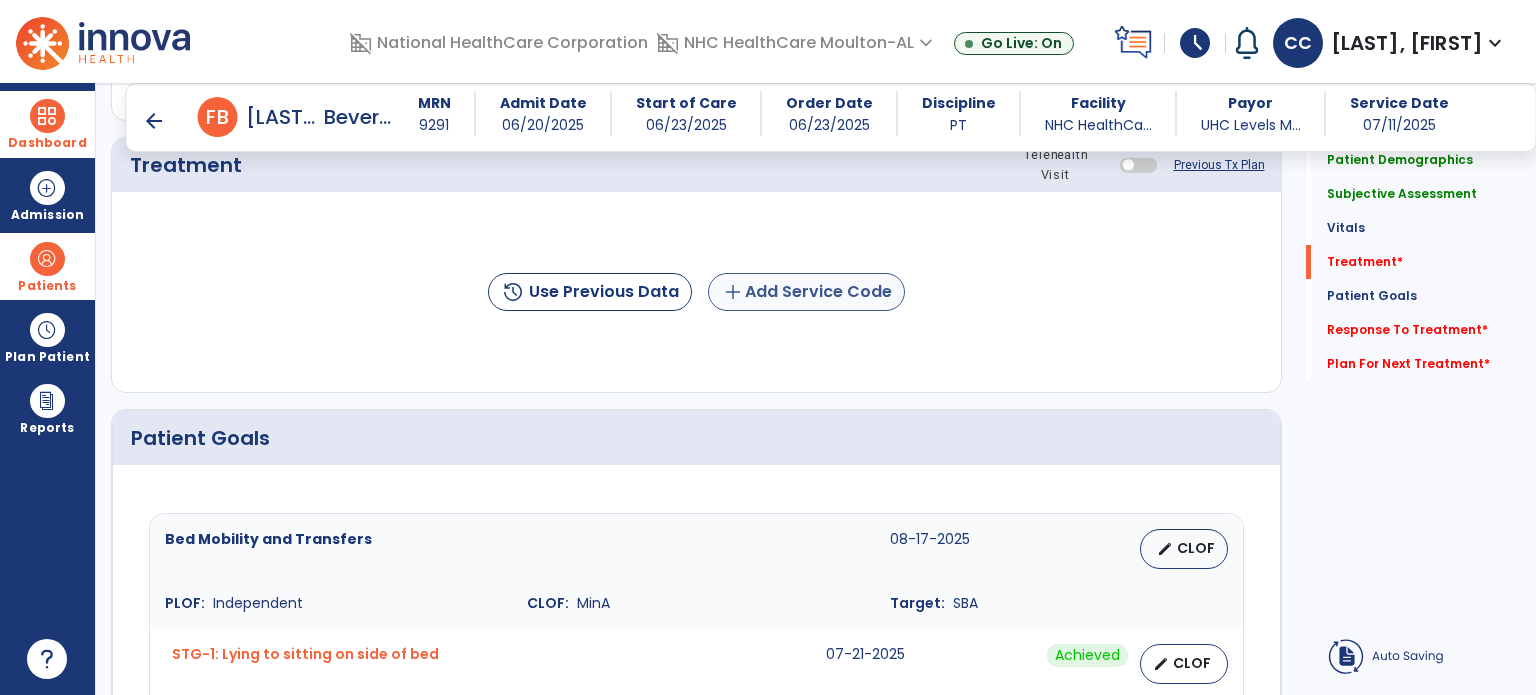 click on "history  Use Previous Data  add  Add Service Code" 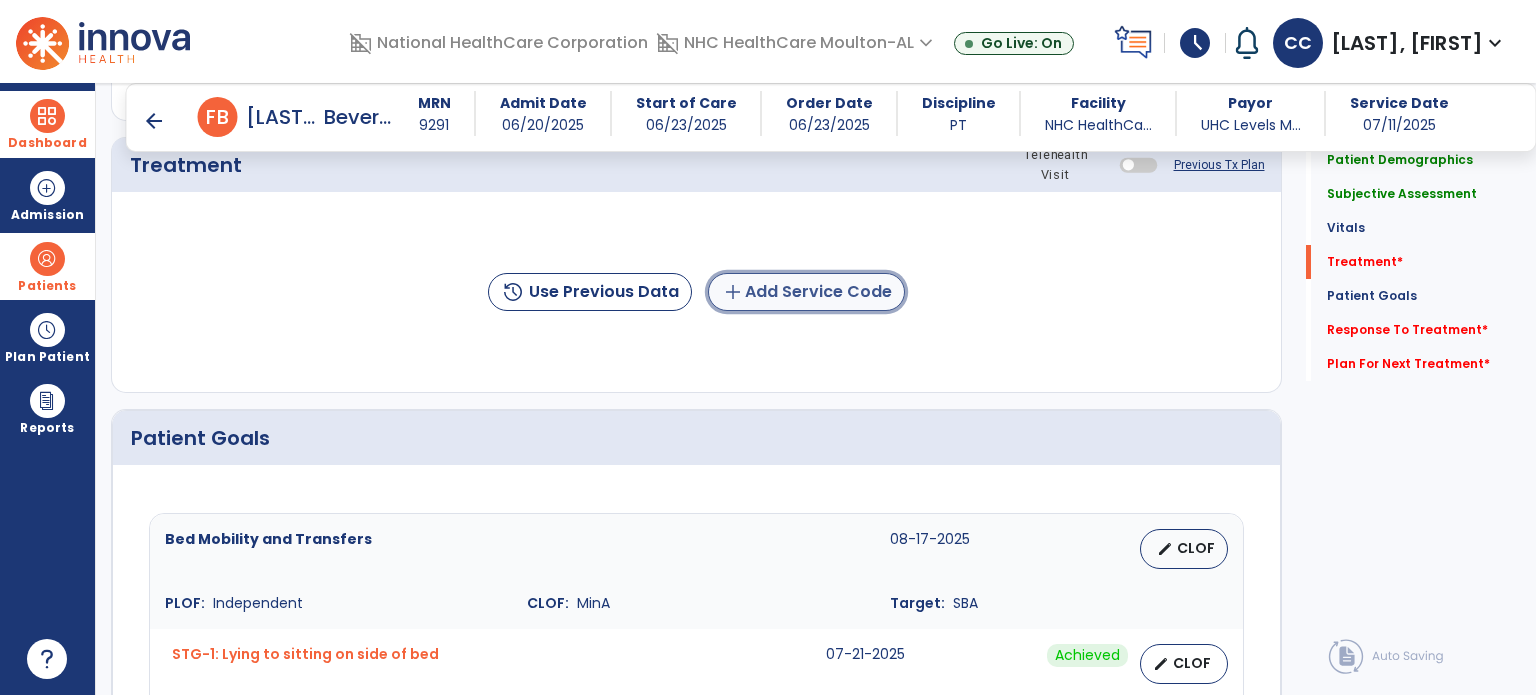 click on "add  Add Service Code" 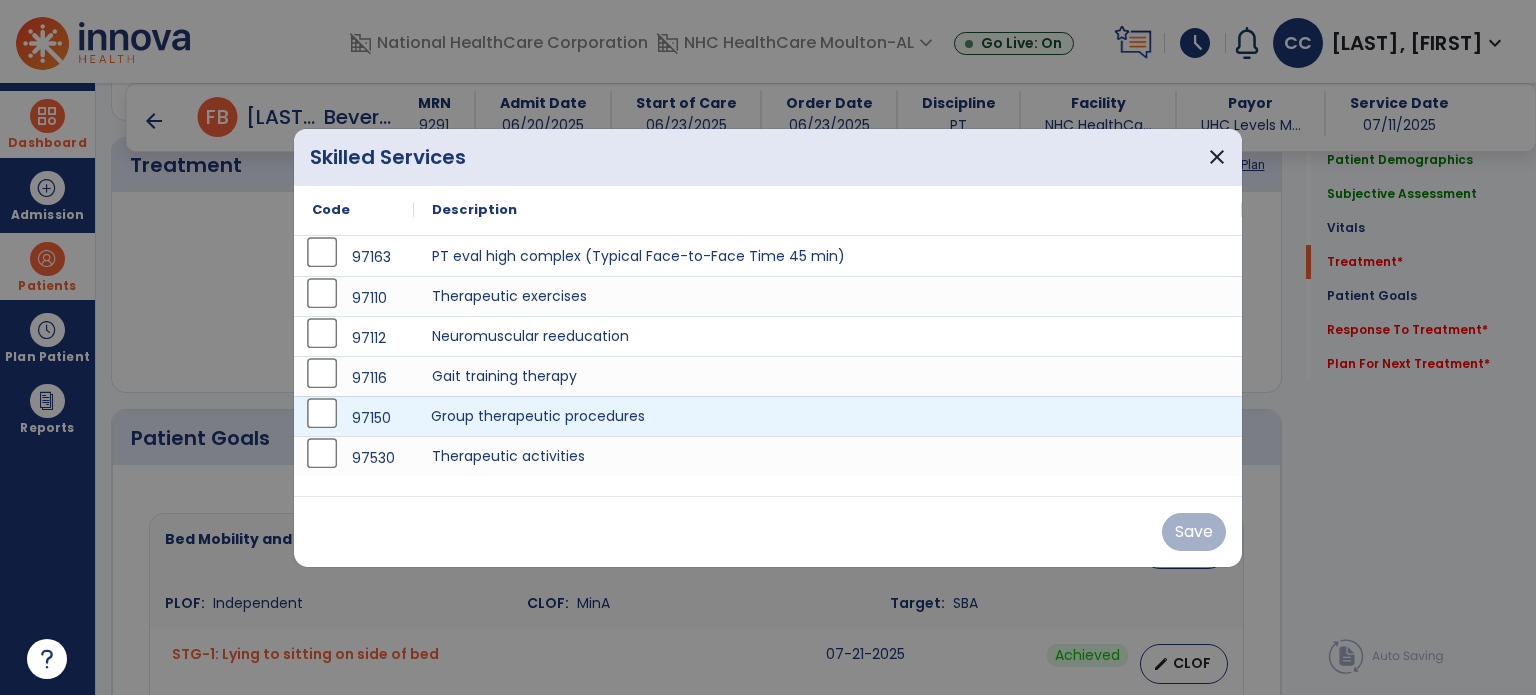 click on "Group therapeutic procedures" at bounding box center (828, 416) 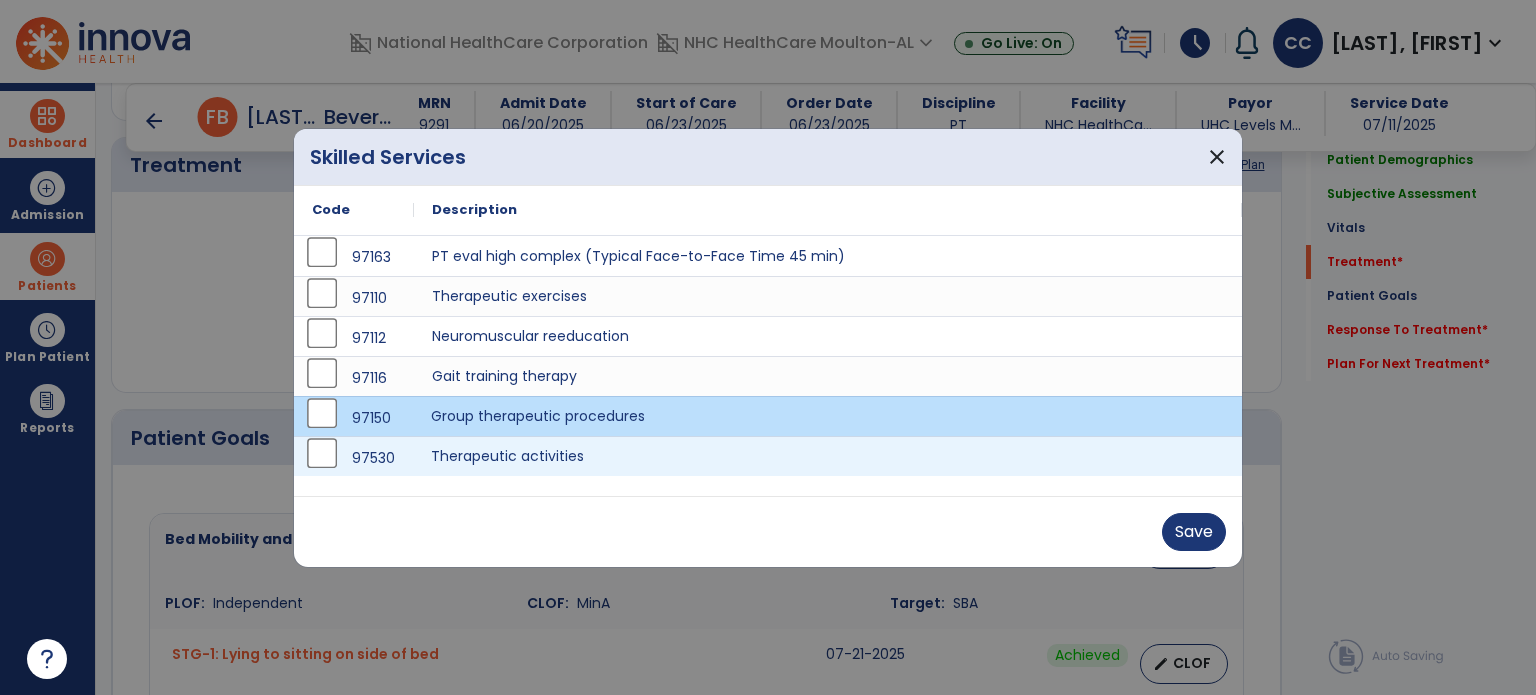 click on "Therapeutic activities" at bounding box center [828, 456] 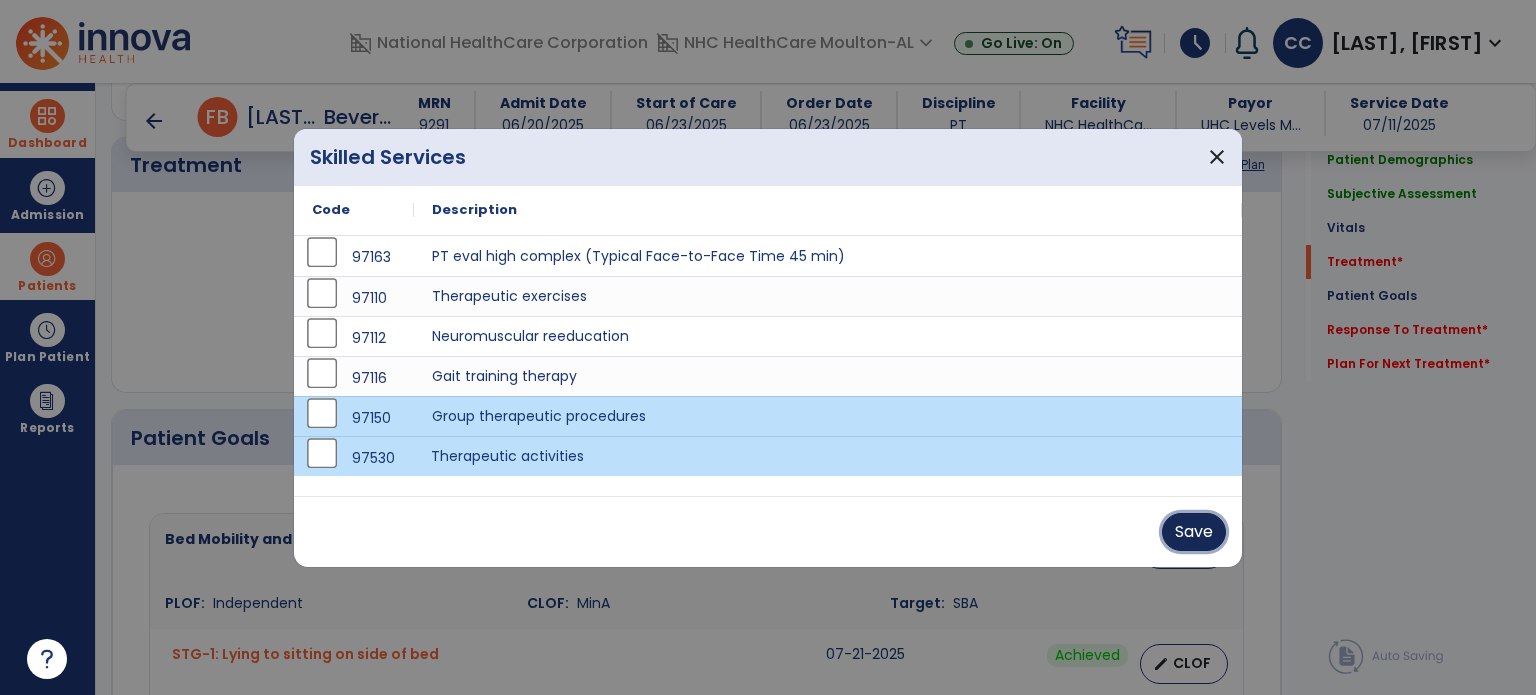 click on "Save" at bounding box center (1194, 532) 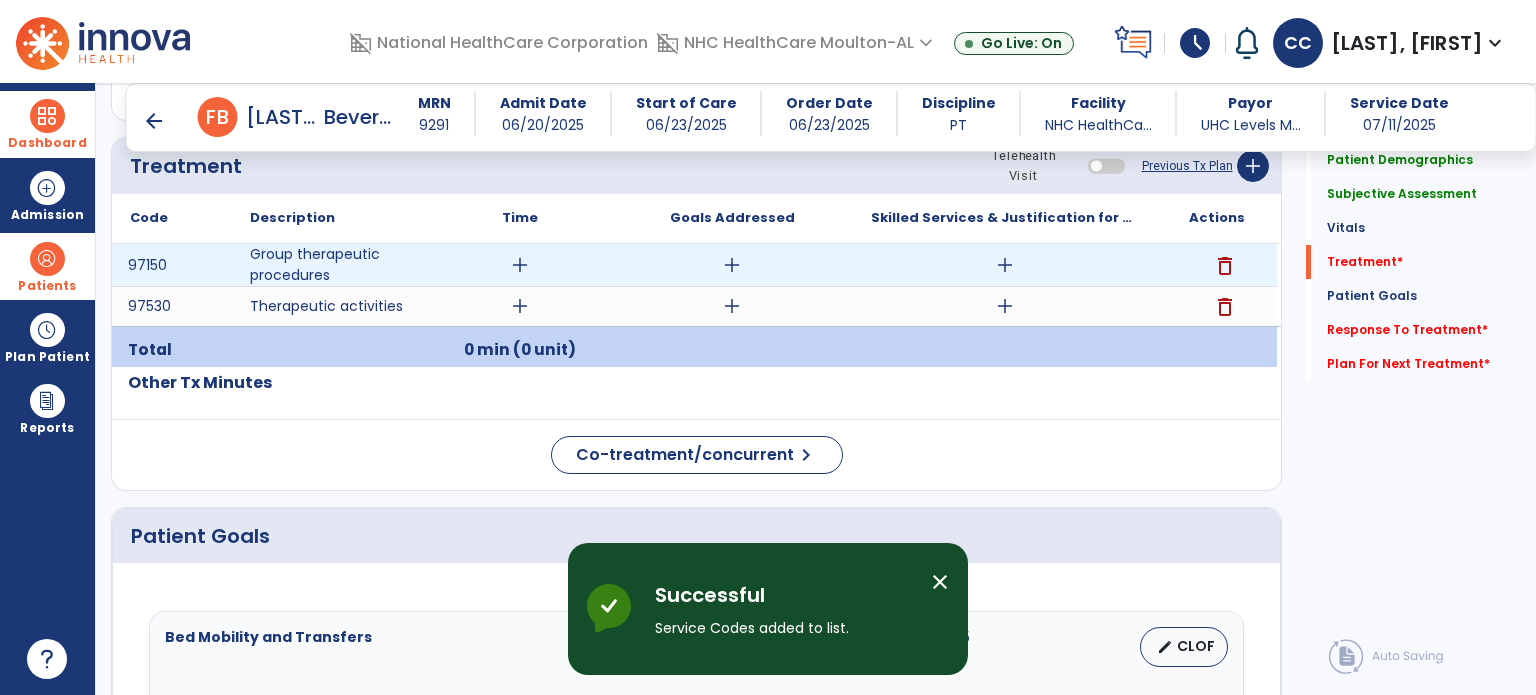 click on "add" at bounding box center (1004, 265) 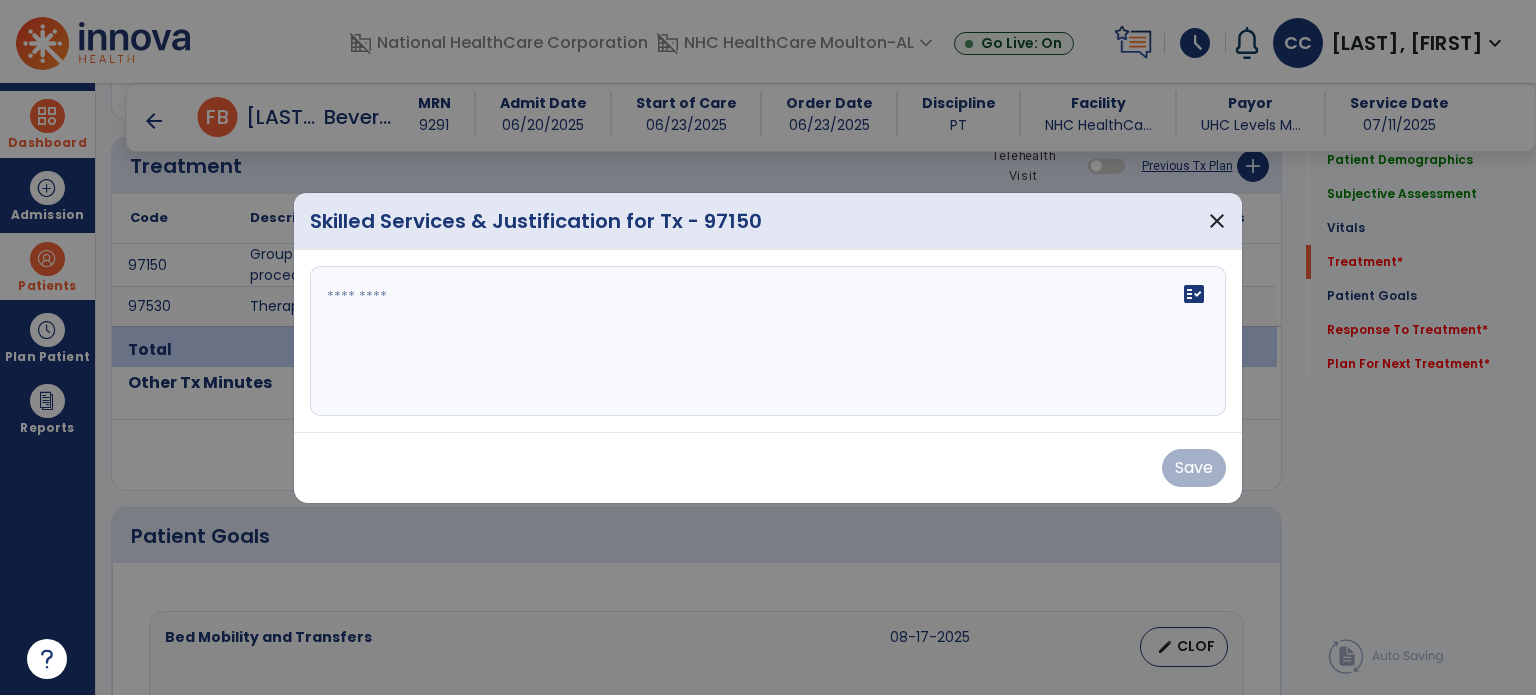 click at bounding box center [768, 341] 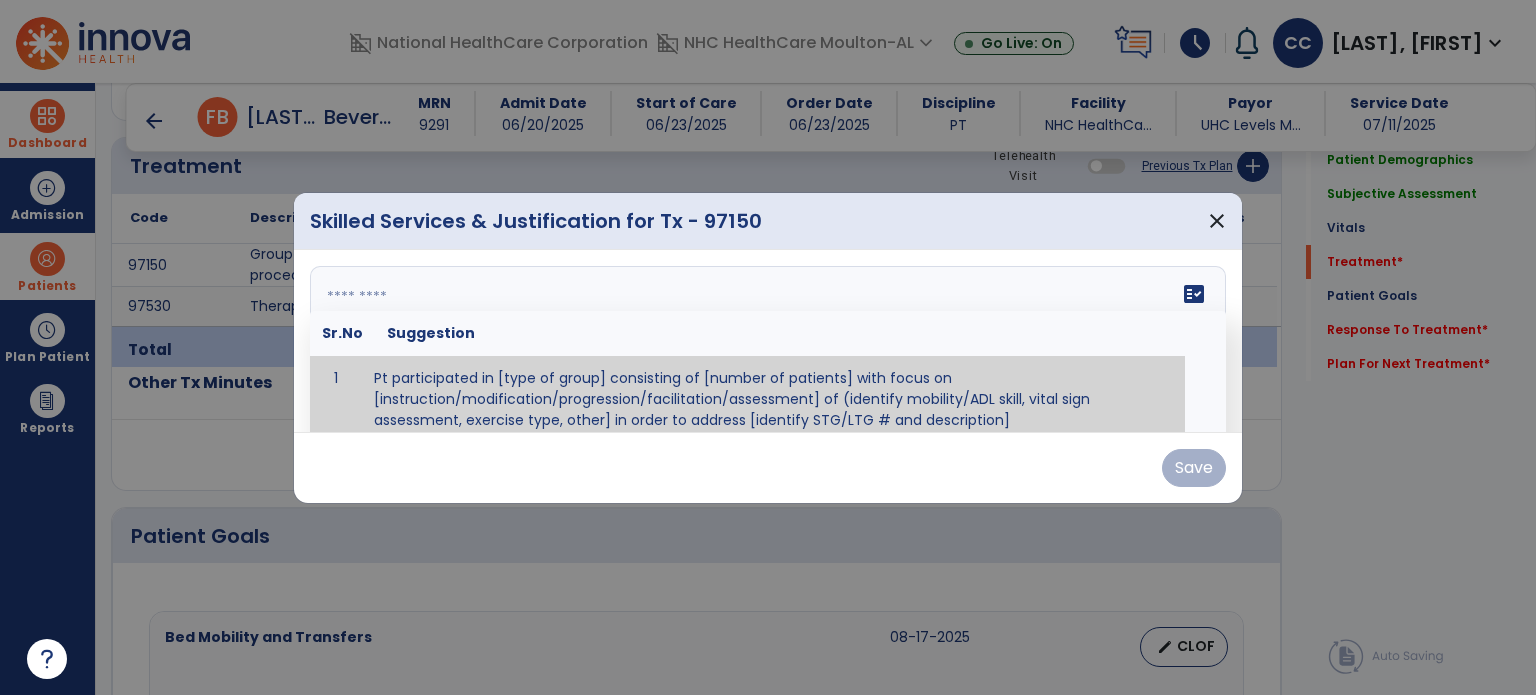 paste on "**********" 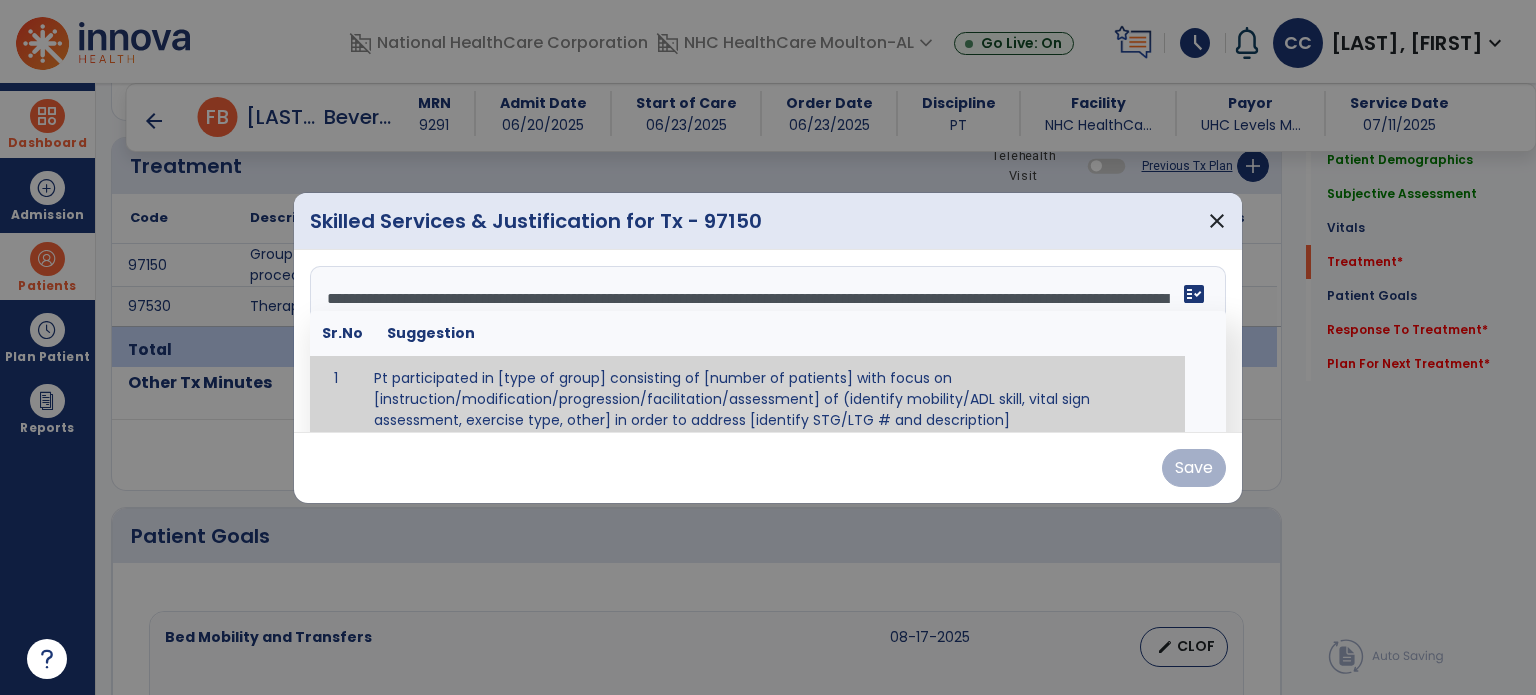 scroll, scrollTop: 0, scrollLeft: 0, axis: both 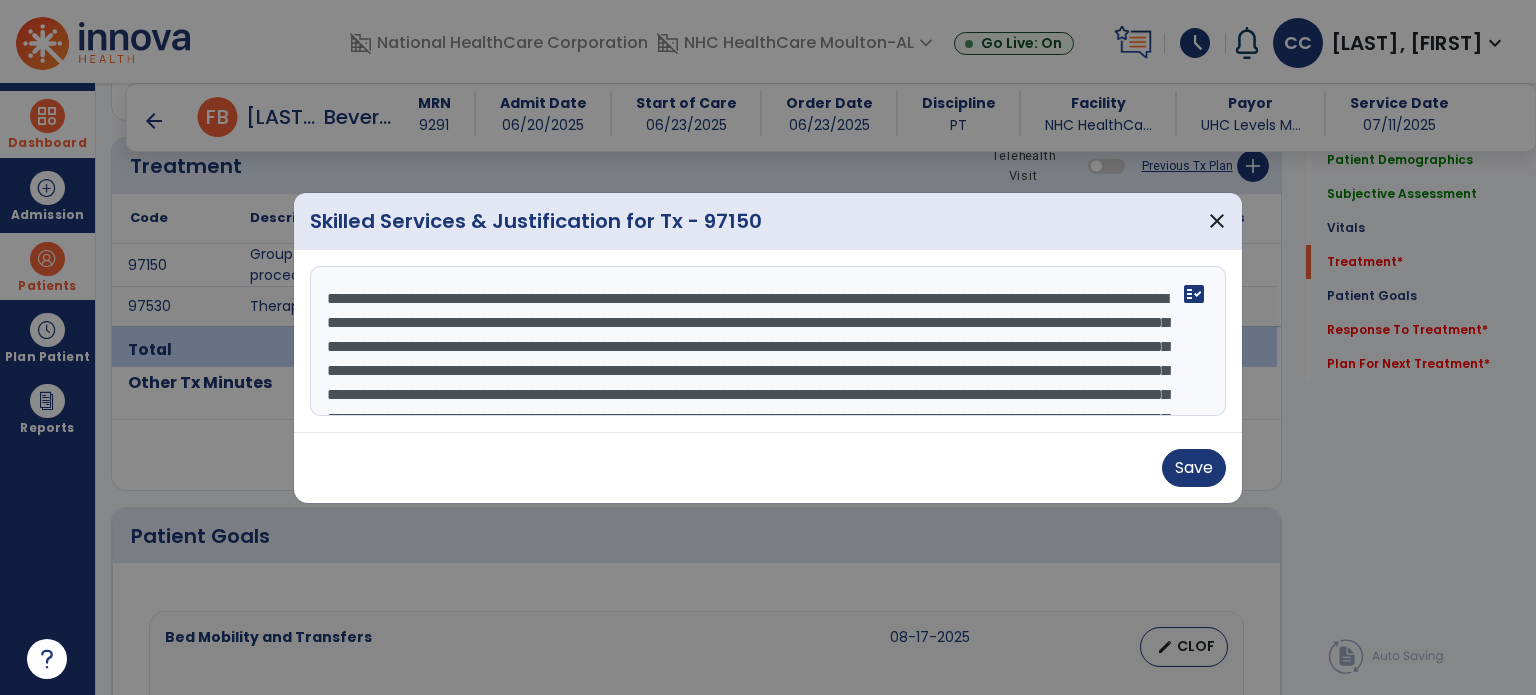 click on "**********" at bounding box center (768, 341) 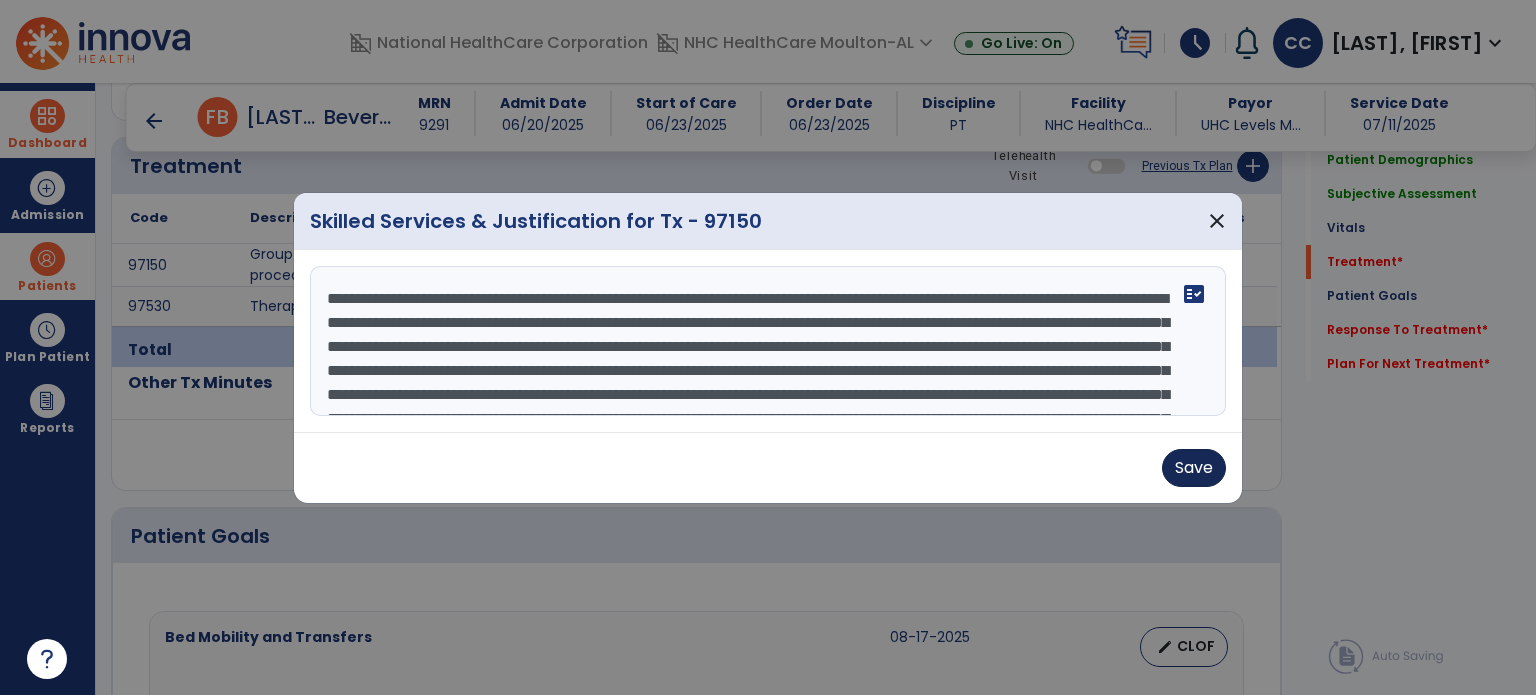 type on "**********" 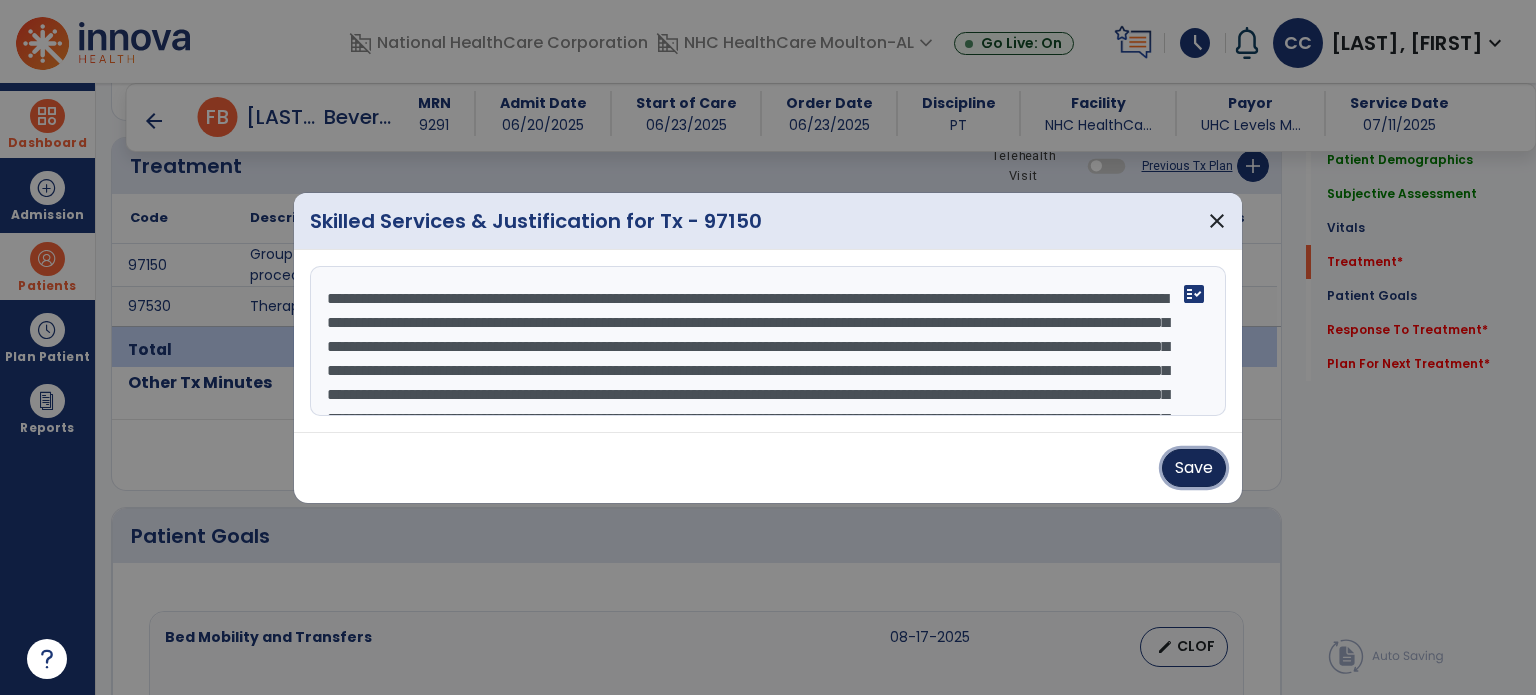click on "Save" at bounding box center [1194, 468] 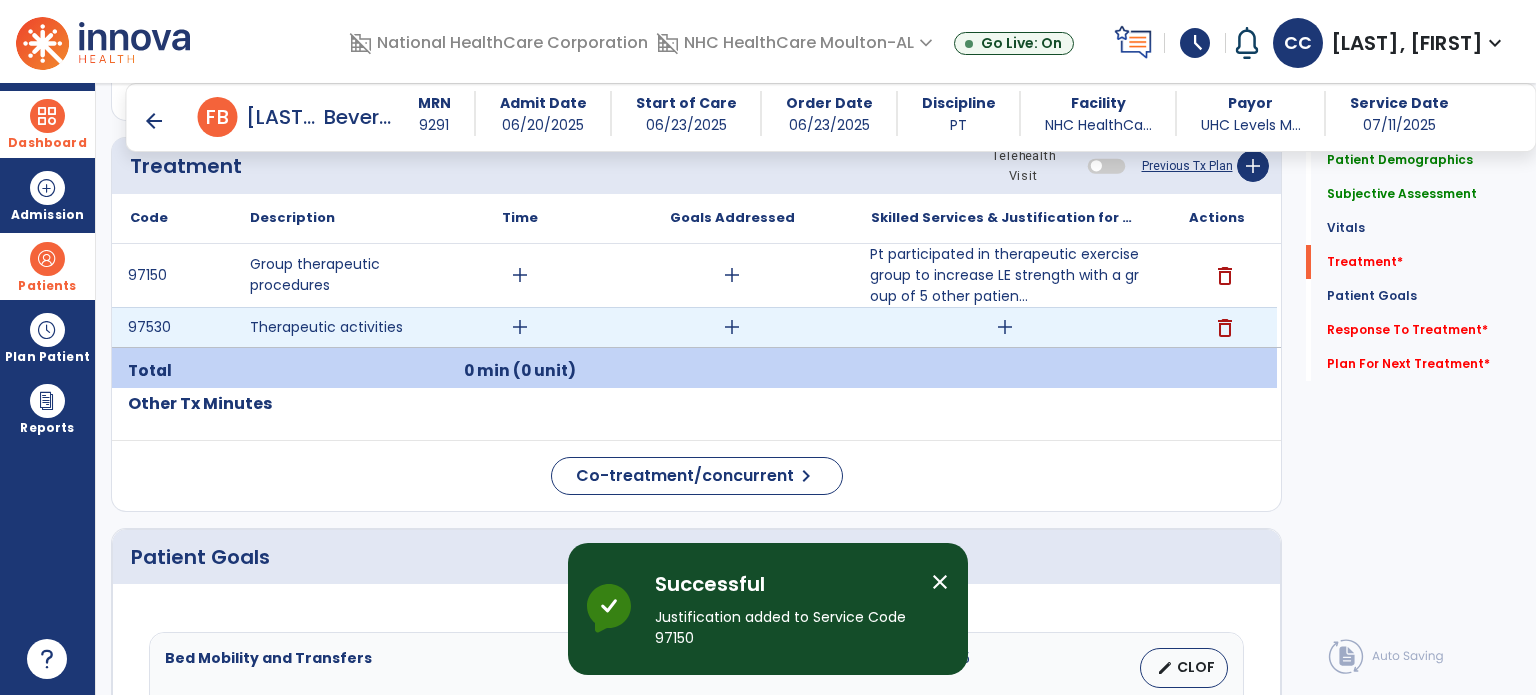 click on "add" at bounding box center [1004, 327] 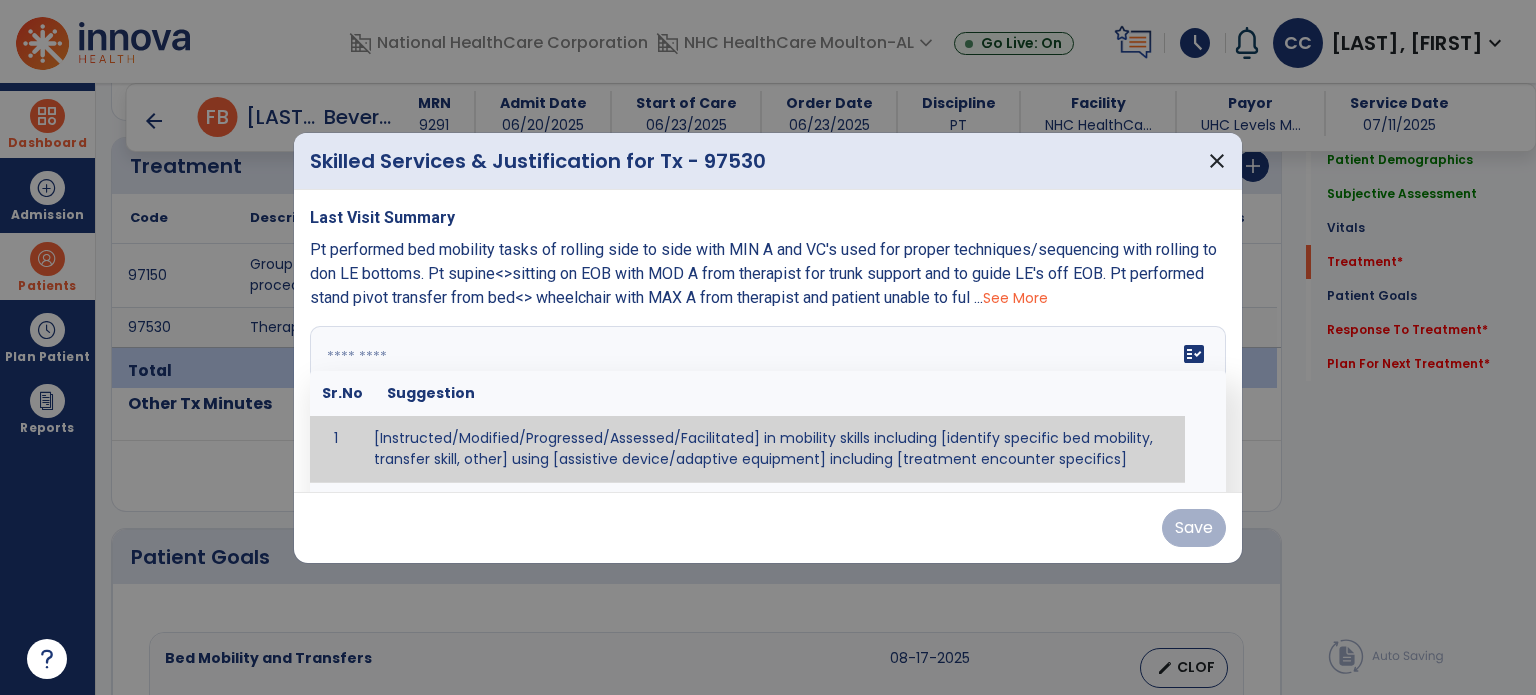 click on "fact_check  Sr.No Suggestion 1 [Instructed/Modified/Progressed/Assessed/Facilitated] in mobility skills including [identify specific bed mobility, transfer skill, other] using [assistive device/adaptive equipment] including [treatment encounter specifics]" at bounding box center [768, 401] 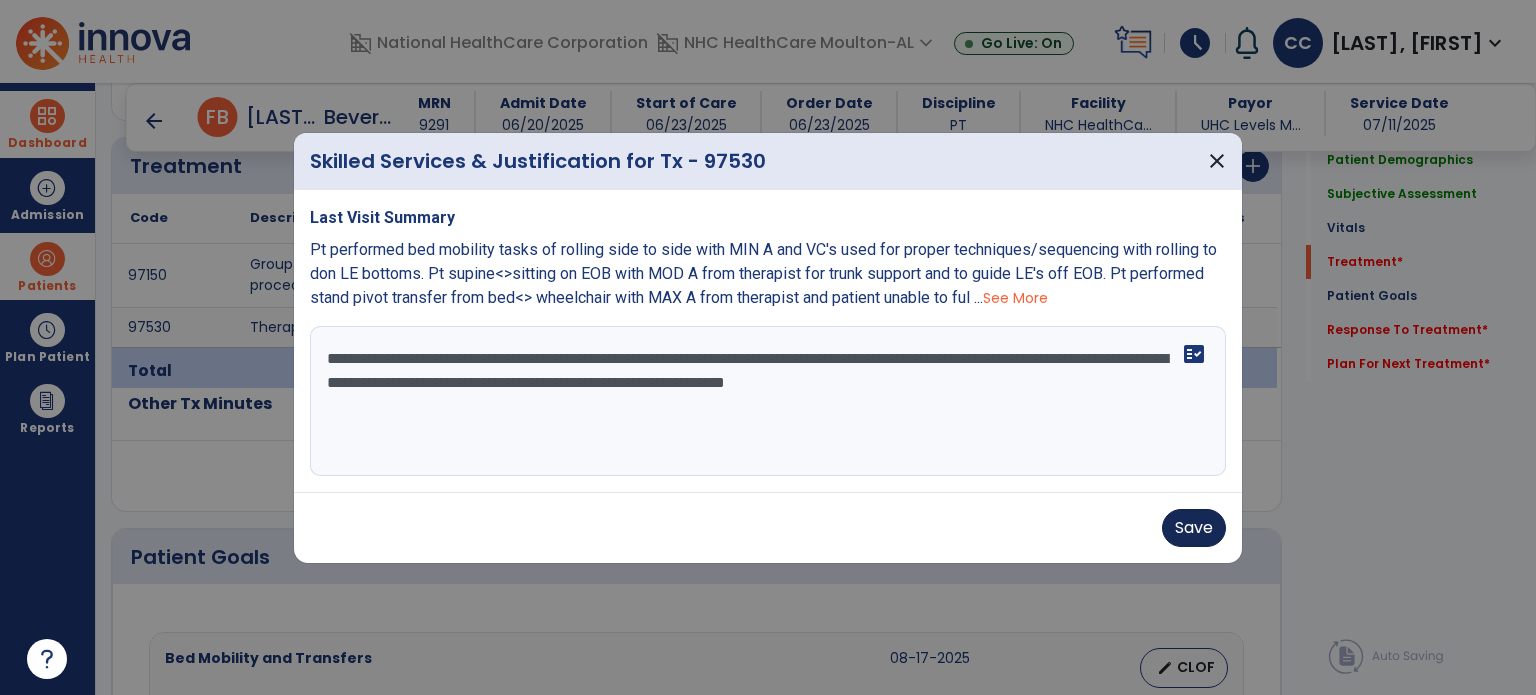 type on "**********" 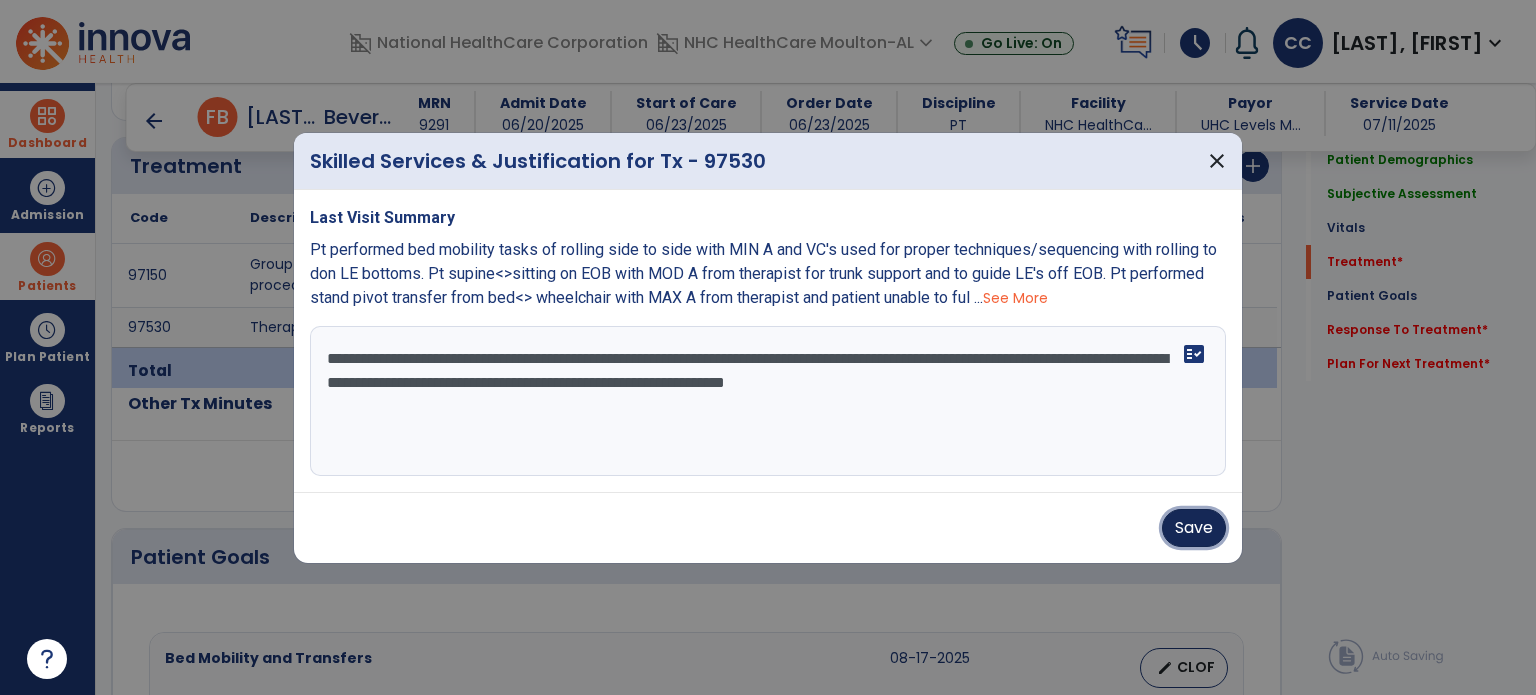 click on "Save" at bounding box center (1194, 528) 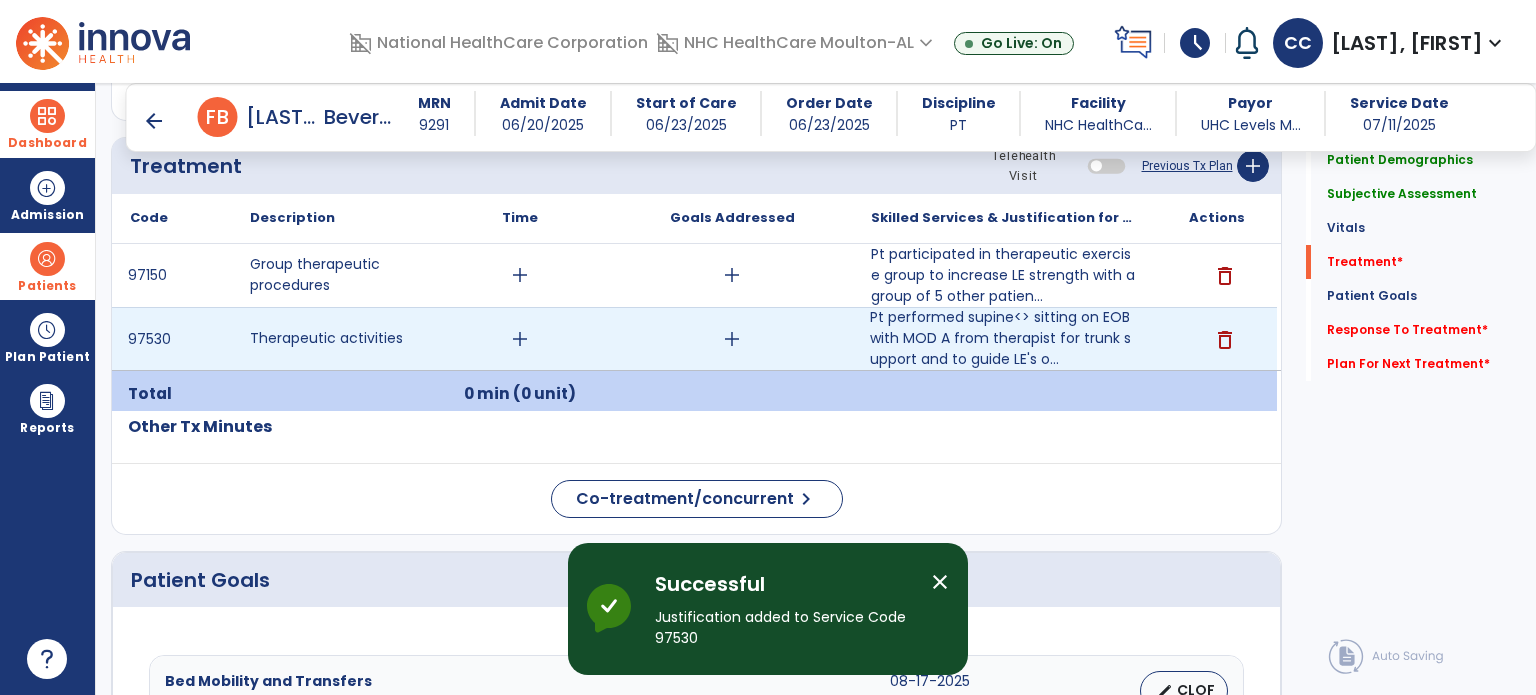 click on "add" at bounding box center [520, 339] 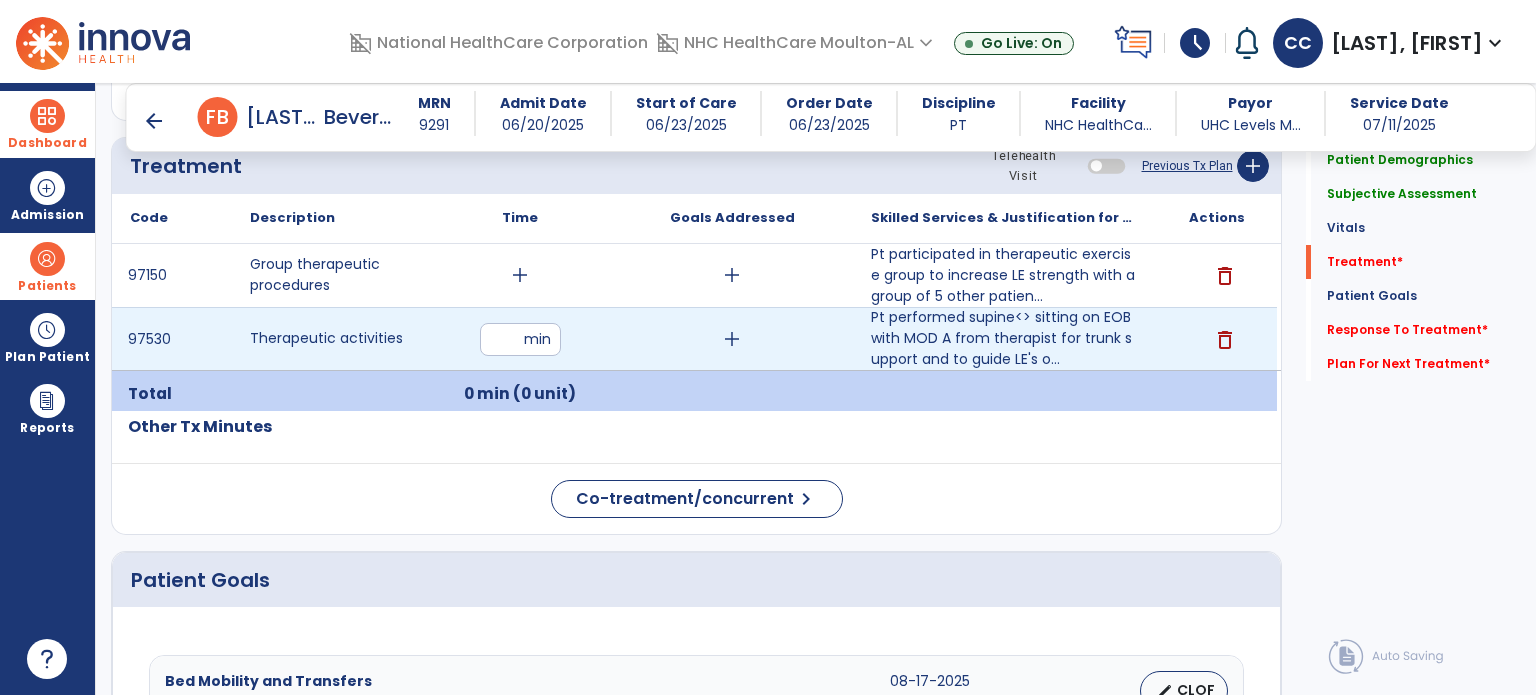 type on "*" 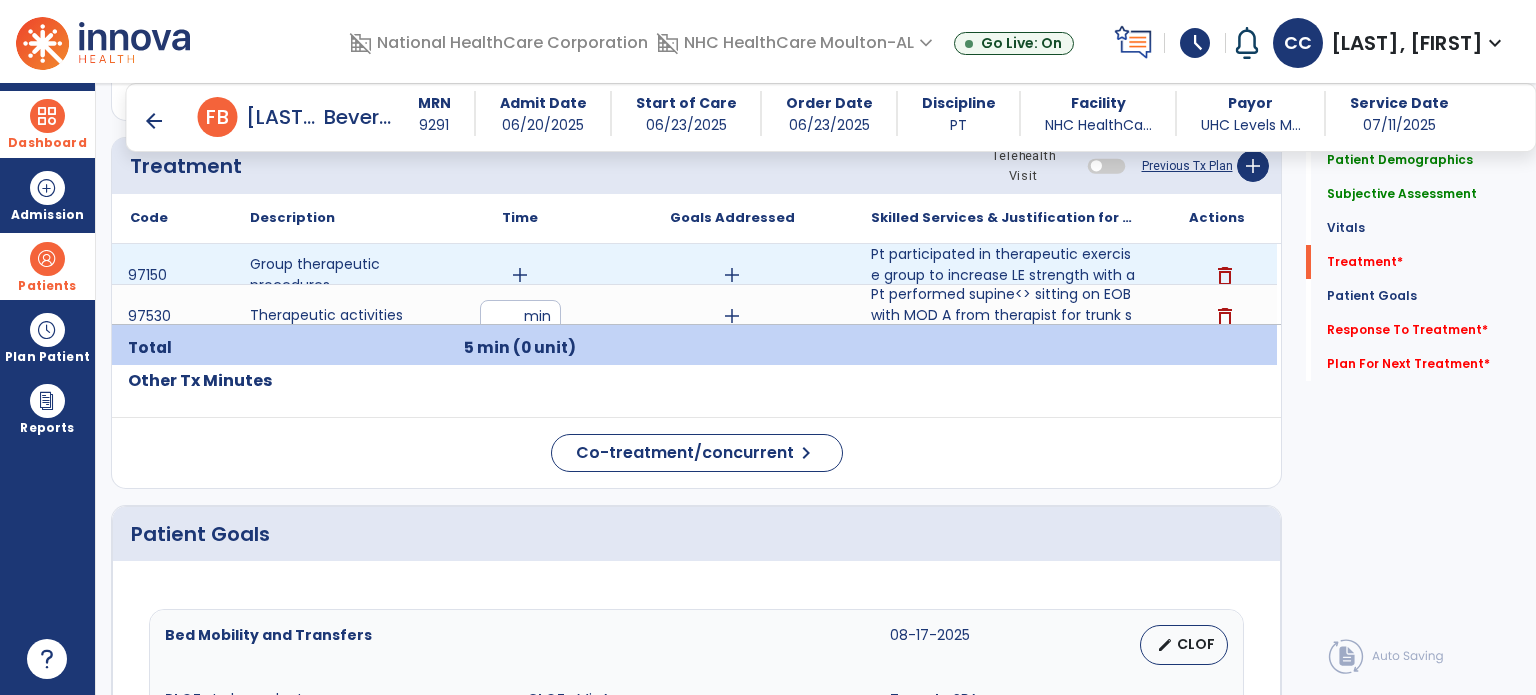 click on "add" at bounding box center (520, 275) 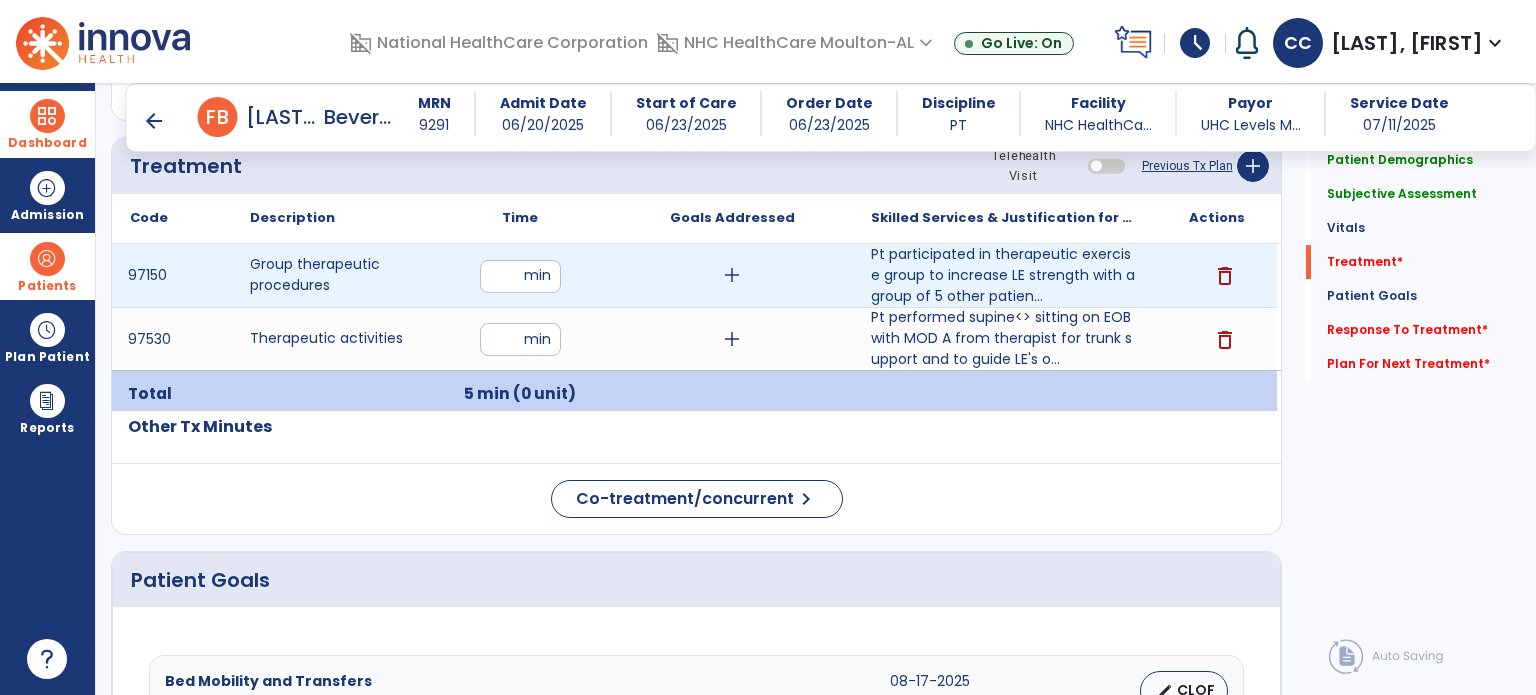 type on "**" 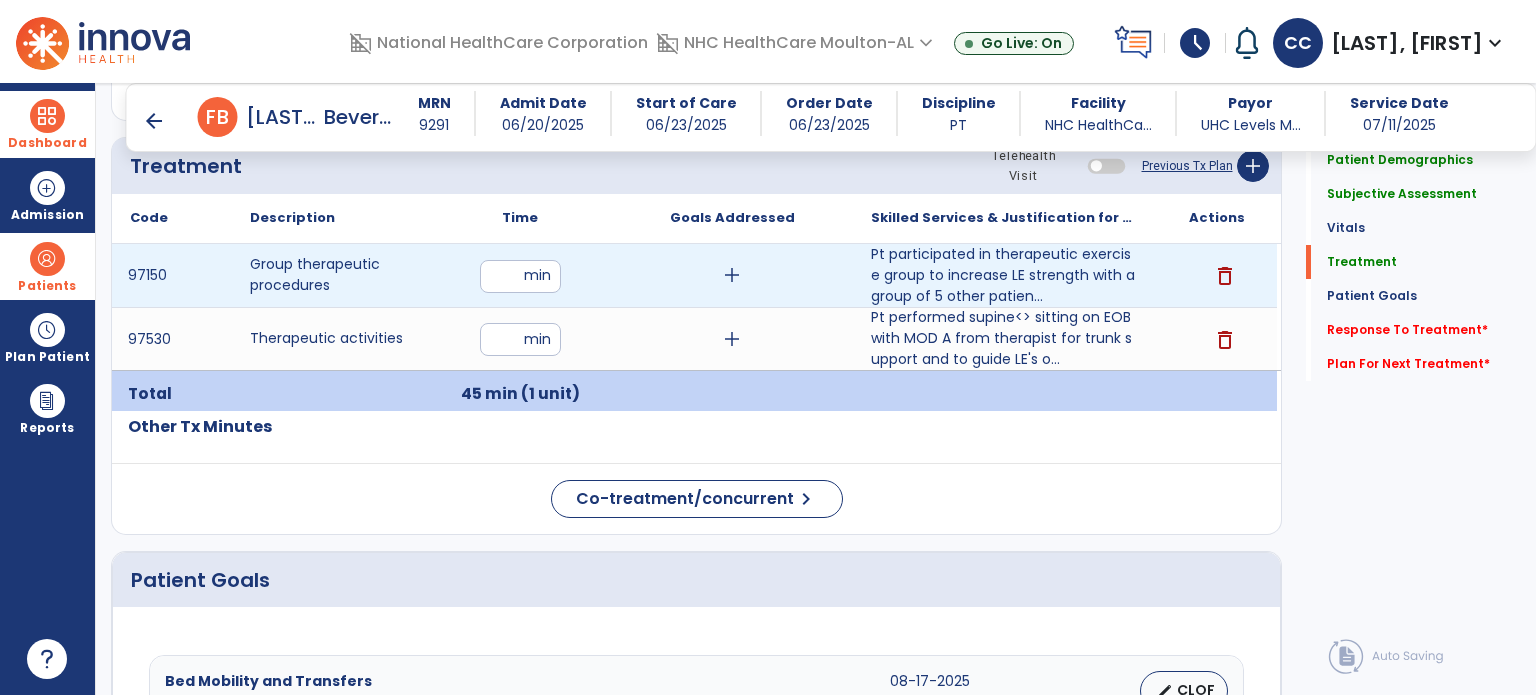 click on "add" at bounding box center (732, 275) 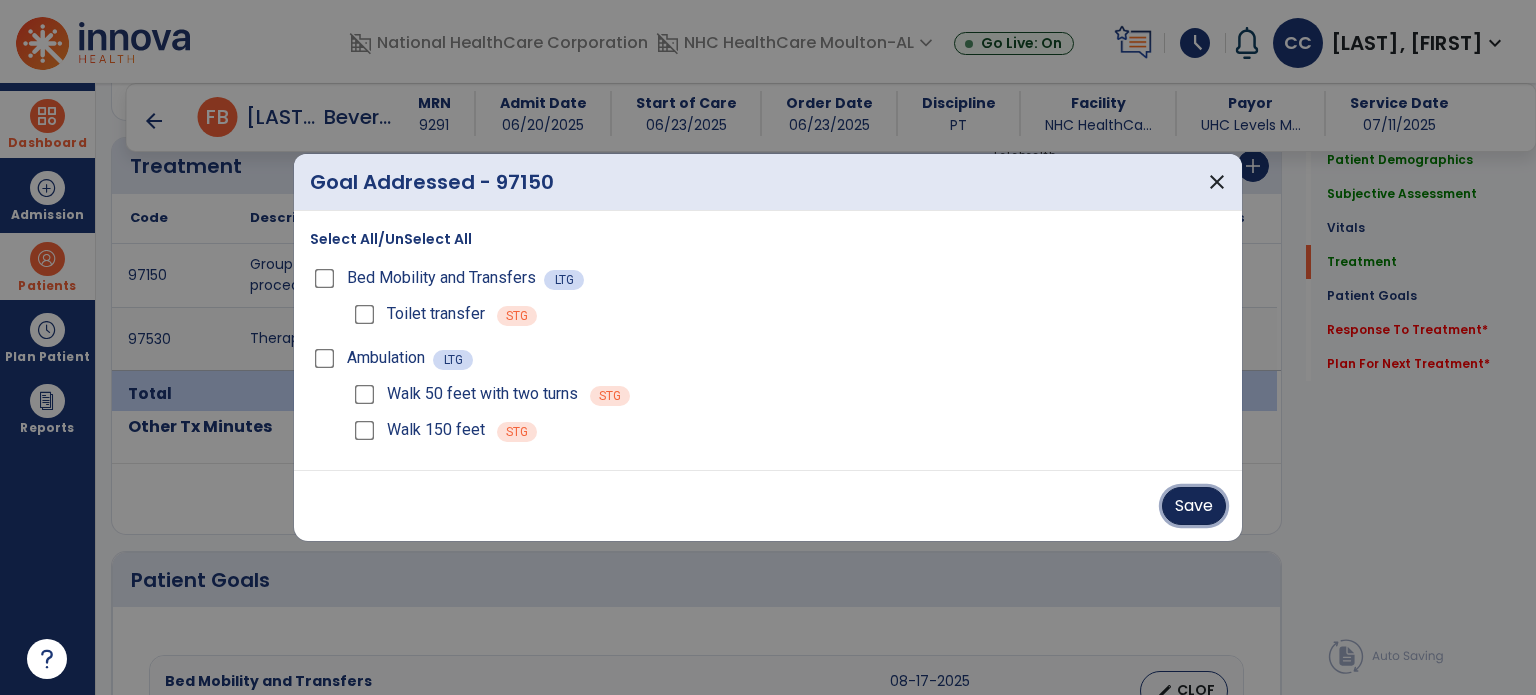 click on "Save" at bounding box center [1194, 506] 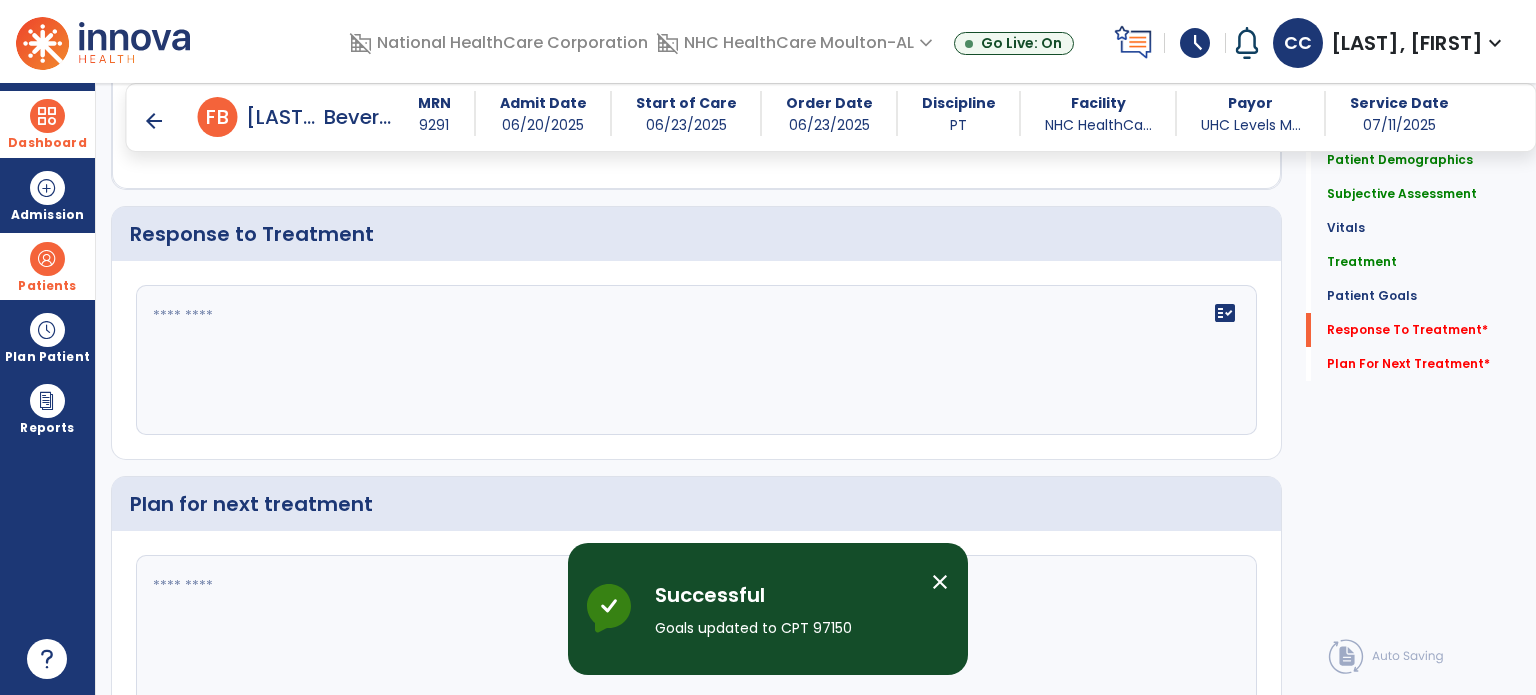 scroll, scrollTop: 3004, scrollLeft: 0, axis: vertical 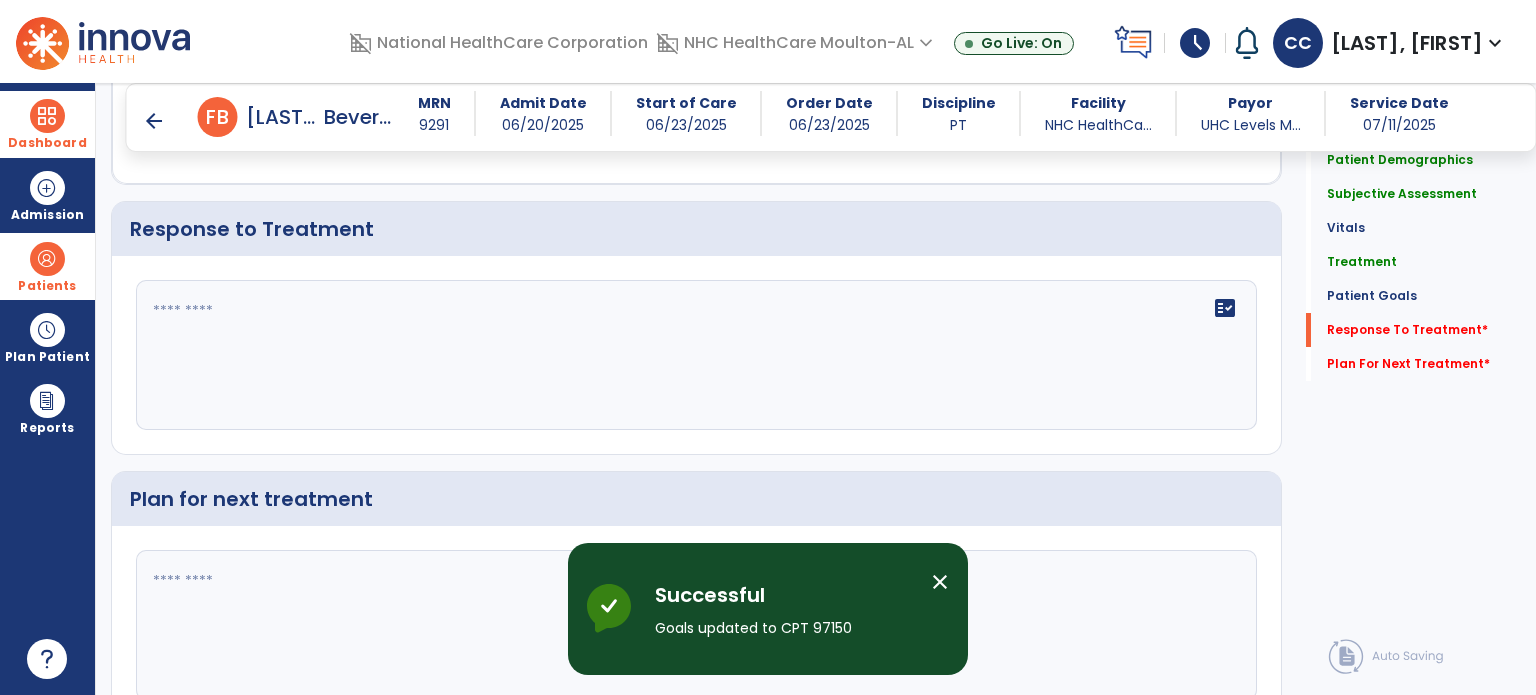 click on "fact_check" 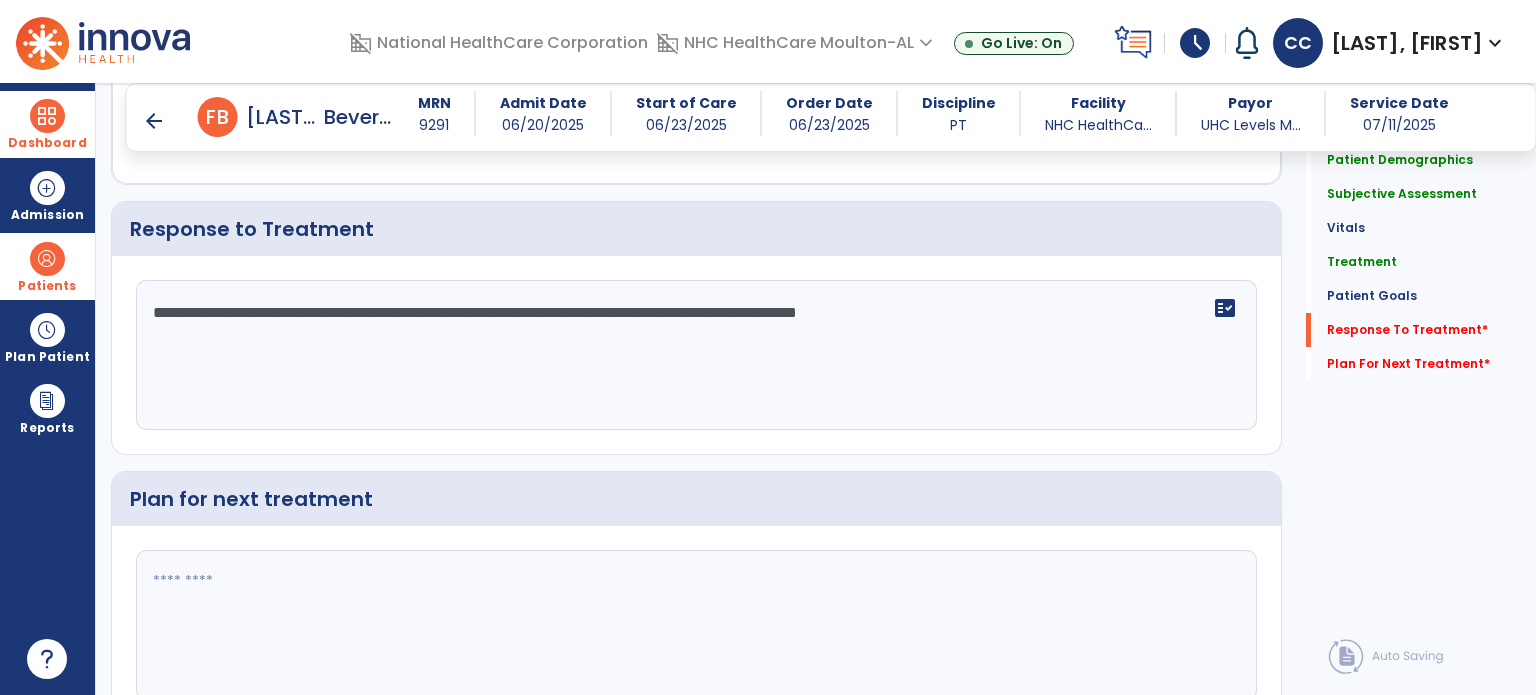 type on "**********" 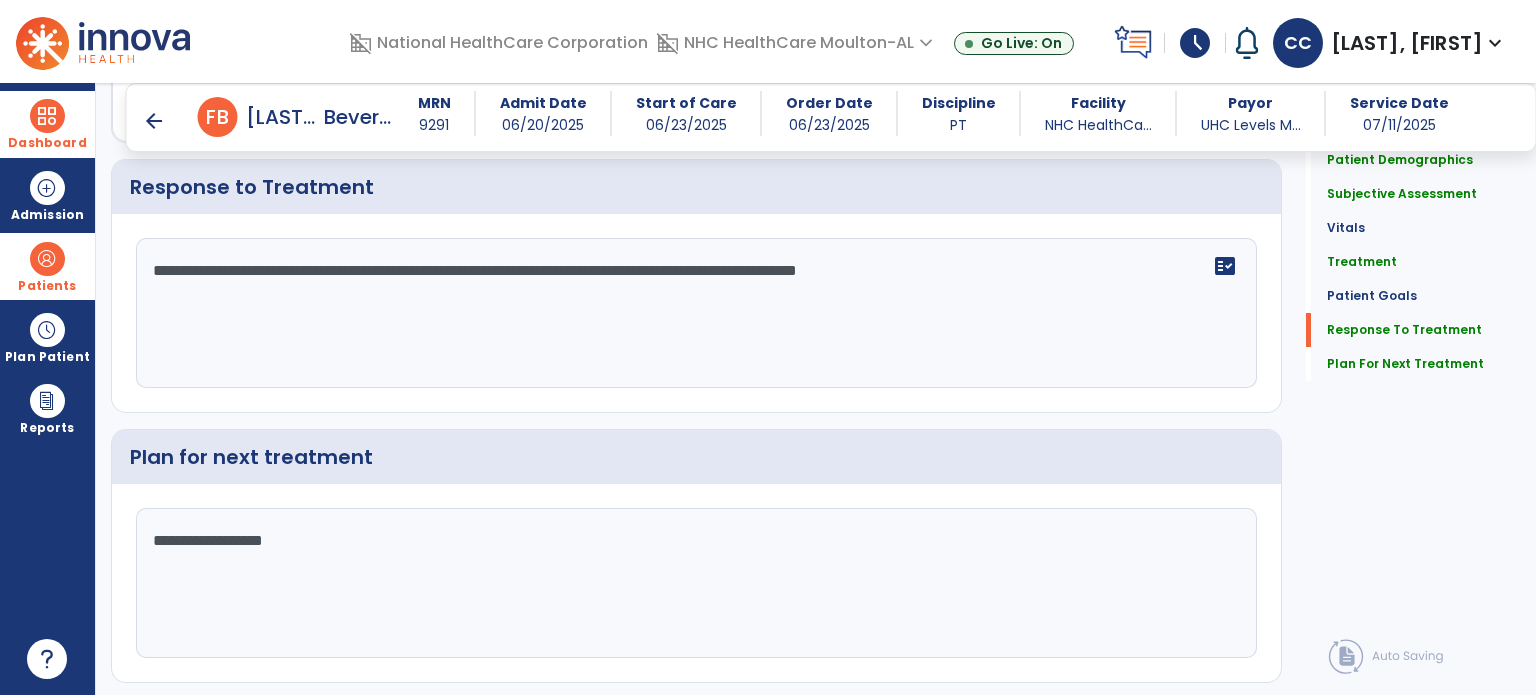 scroll, scrollTop: 3092, scrollLeft: 0, axis: vertical 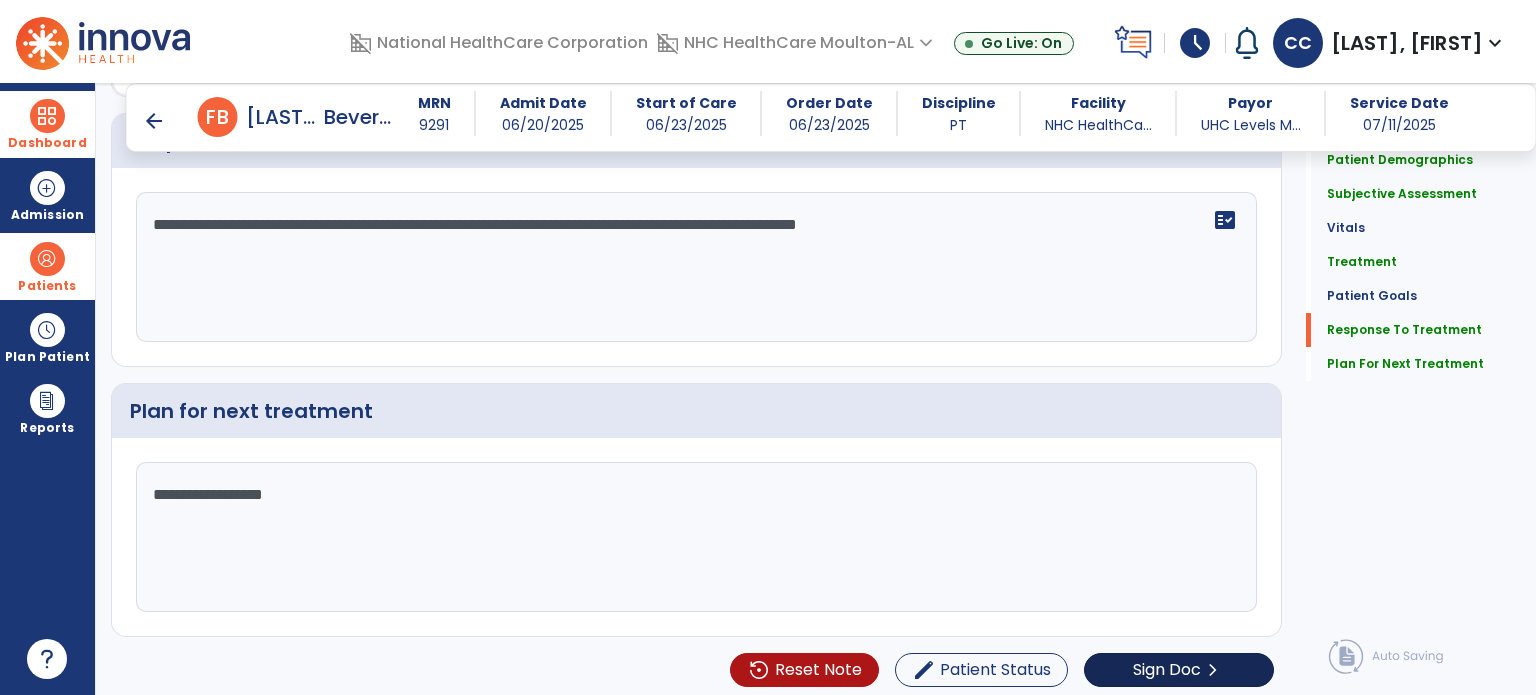 type on "**********" 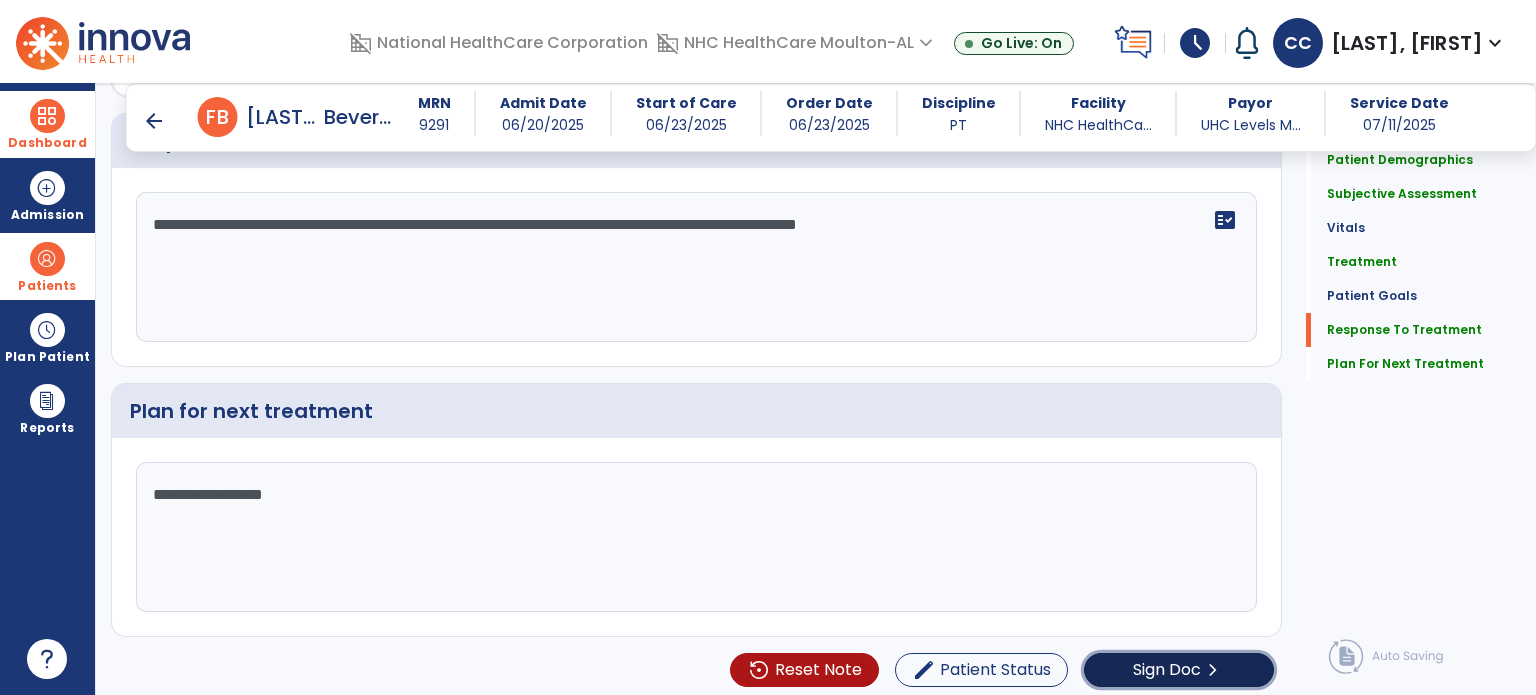 click on "Sign Doc" 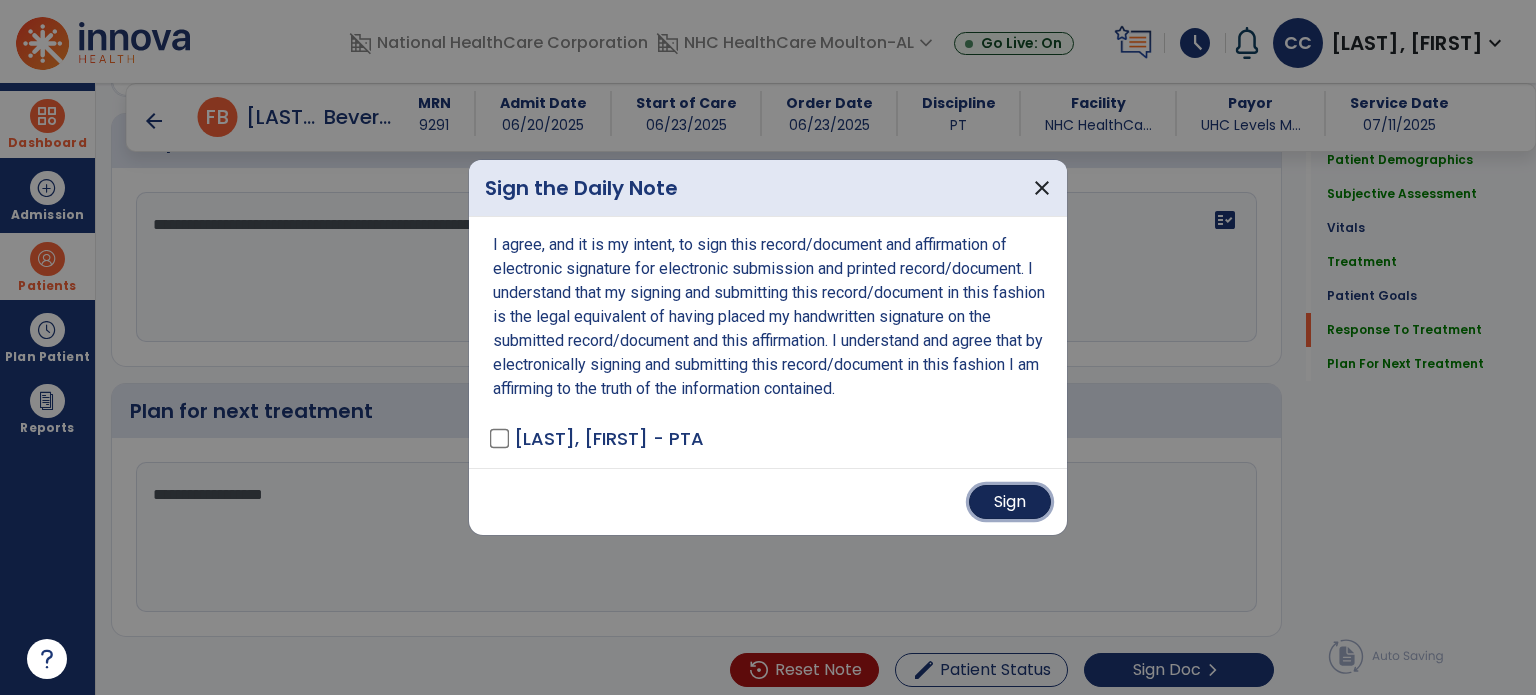 click on "Sign" at bounding box center [1010, 502] 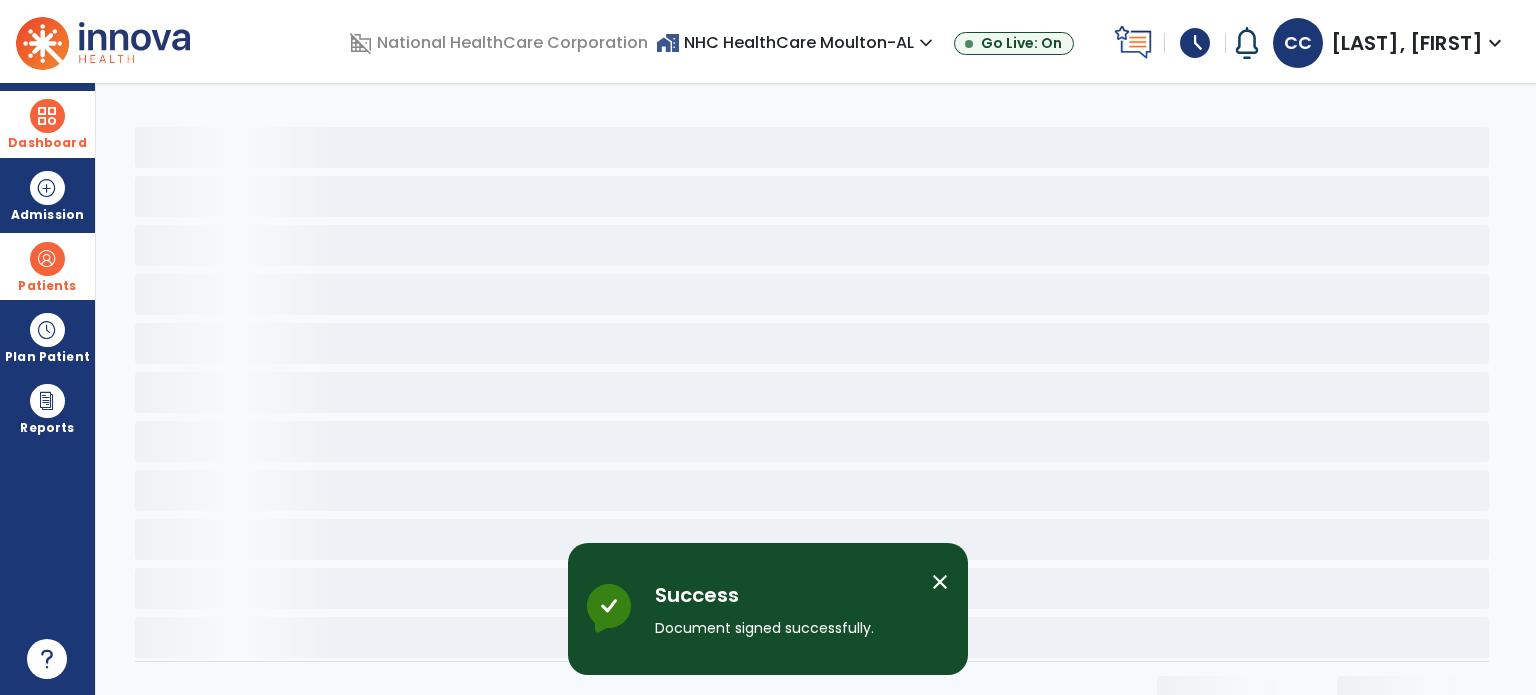 scroll, scrollTop: 0, scrollLeft: 0, axis: both 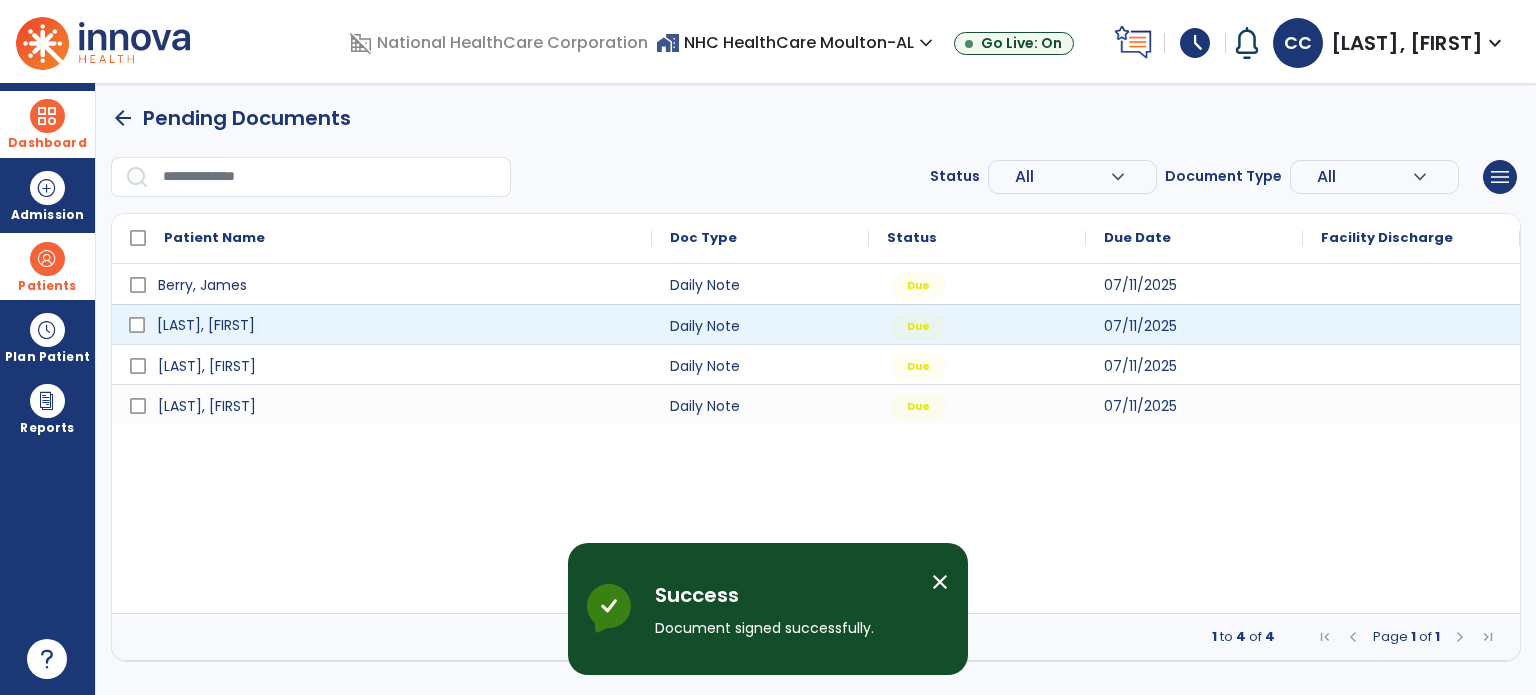 click on "[LAST], [FIRST]" at bounding box center [396, 325] 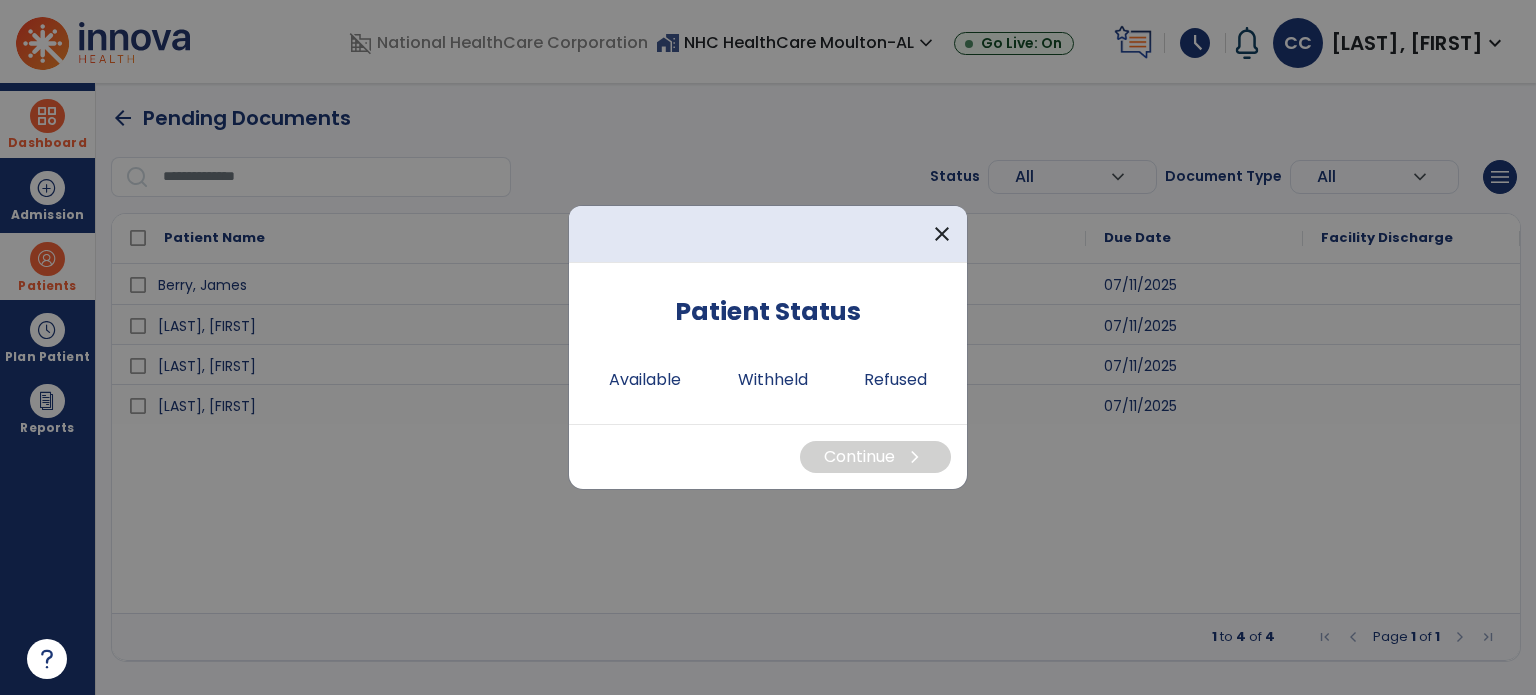 click on "Patient Status  Available   Withheld   Refused" at bounding box center [768, 343] 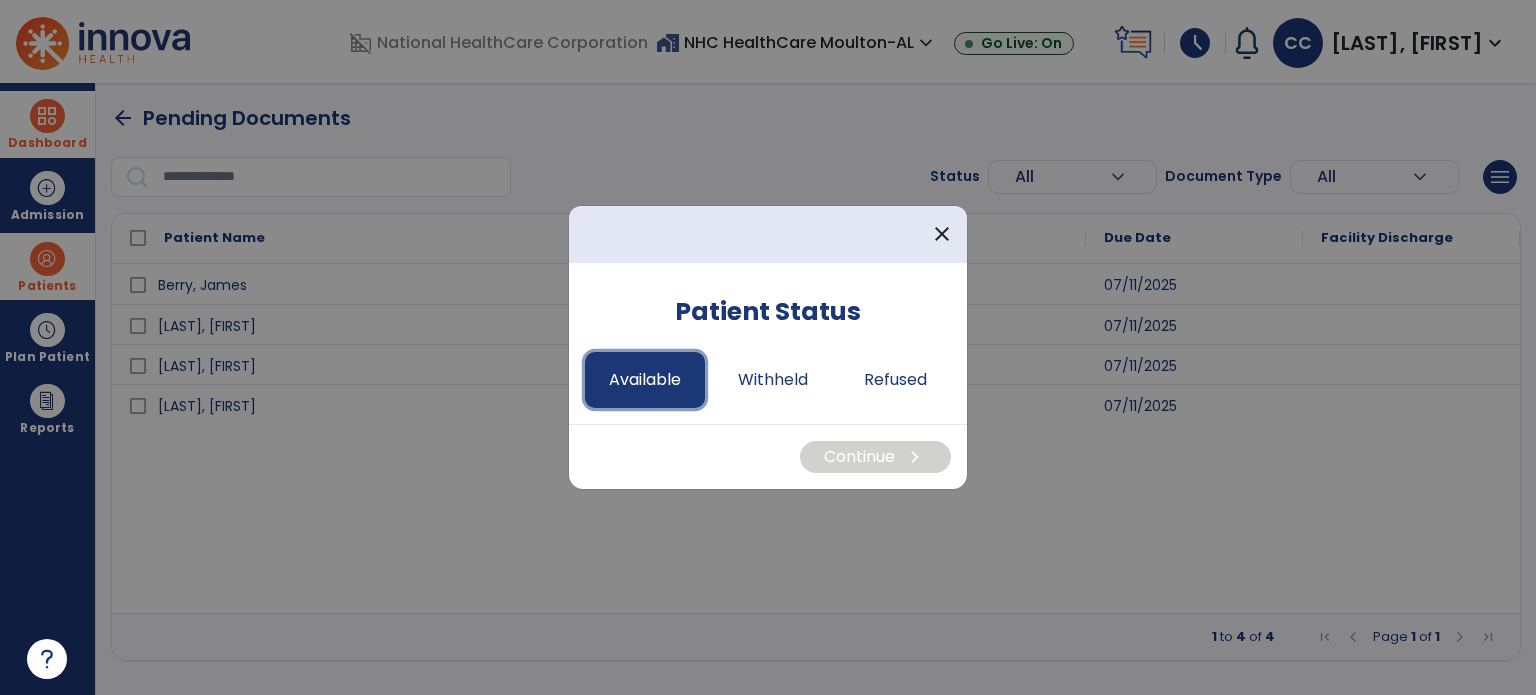 click on "Available" at bounding box center (645, 380) 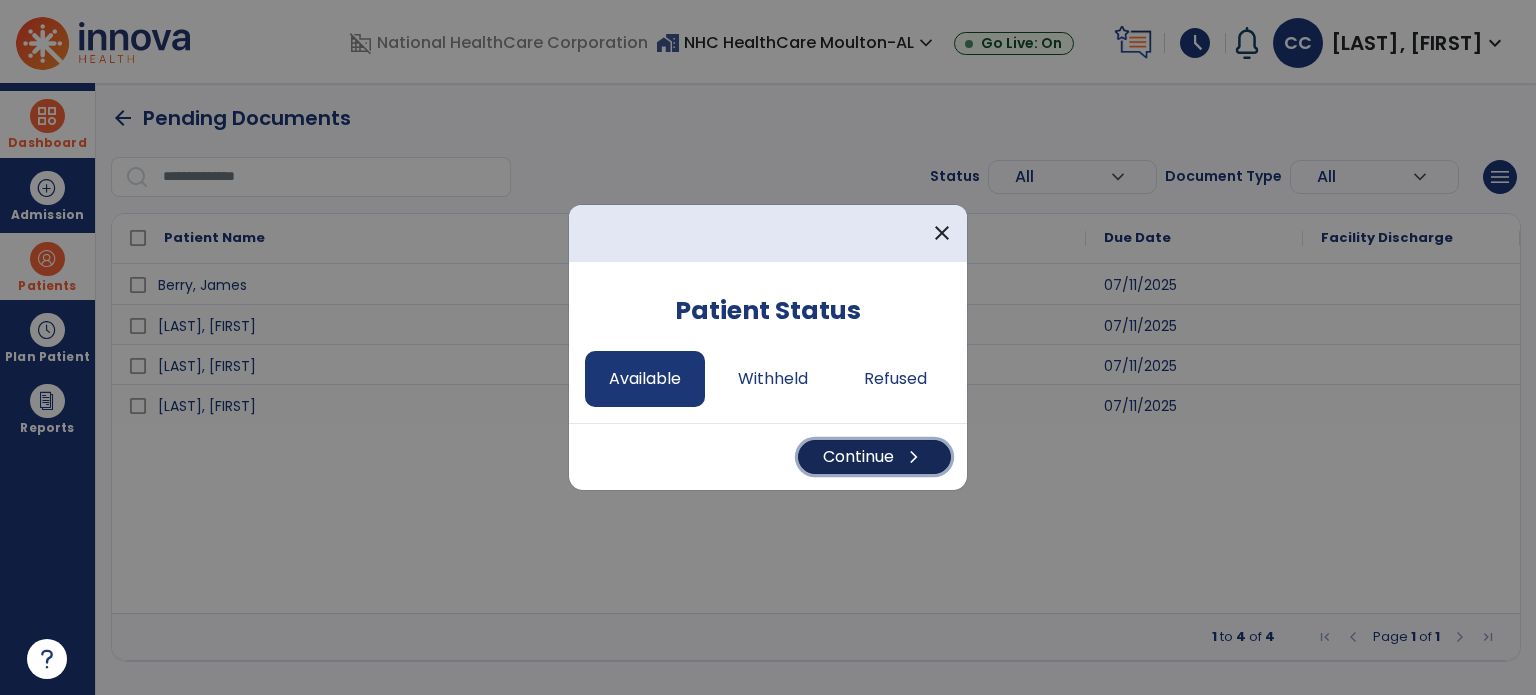 click on "Continue   chevron_right" at bounding box center (874, 457) 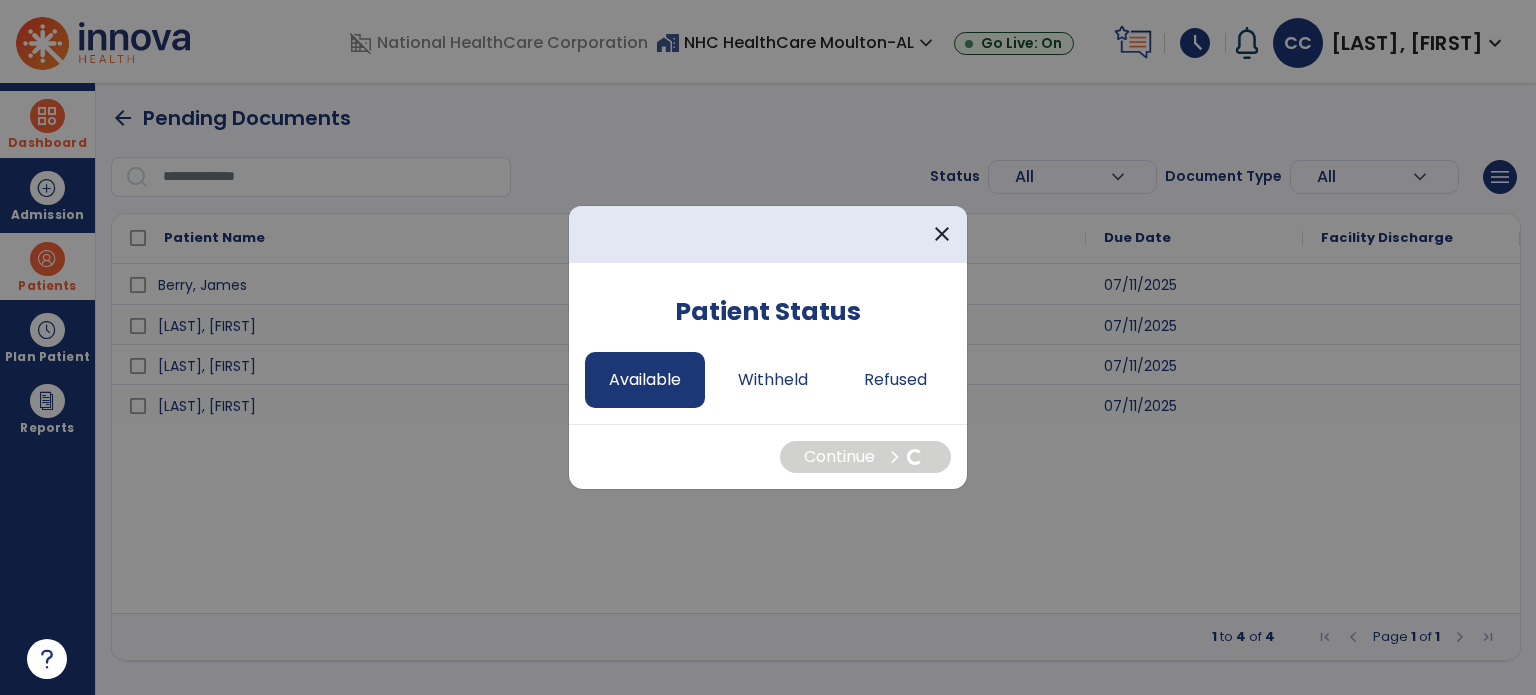 select on "*" 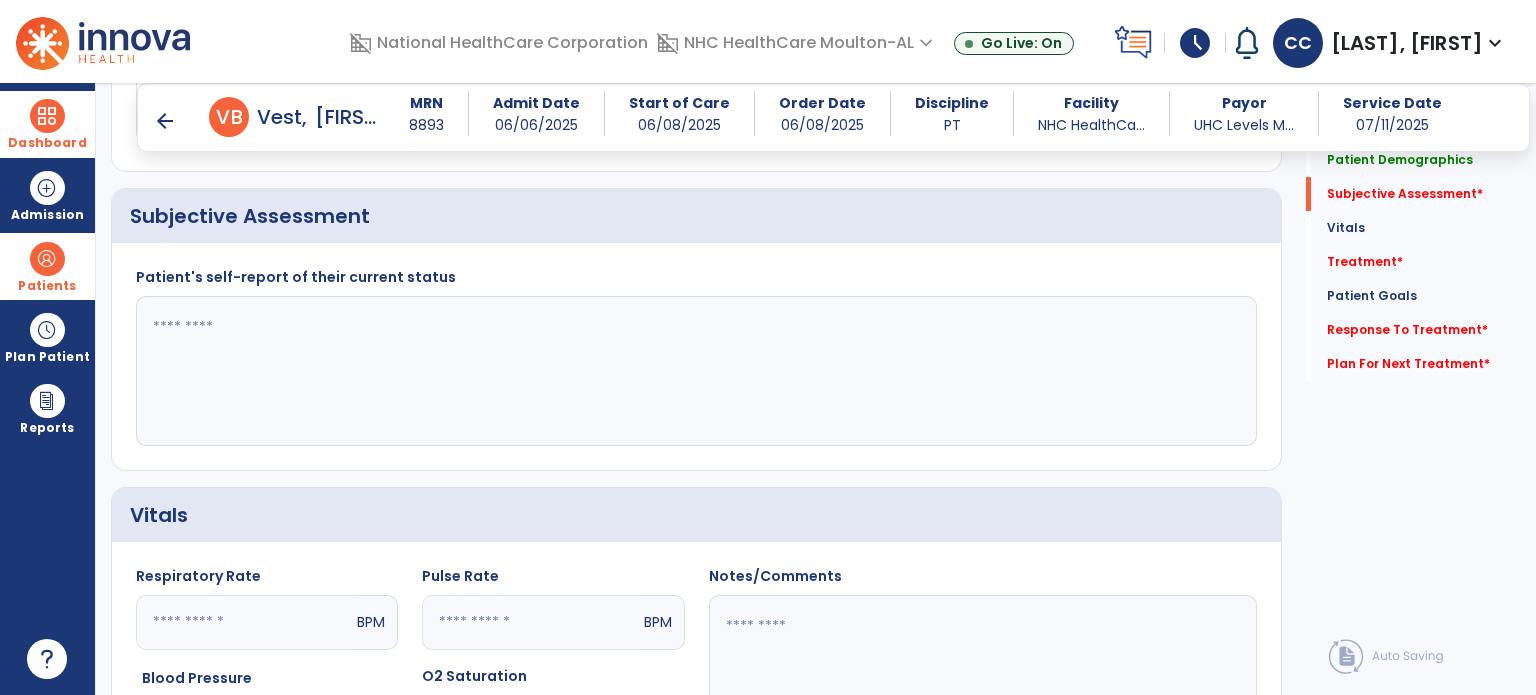 scroll, scrollTop: 384, scrollLeft: 0, axis: vertical 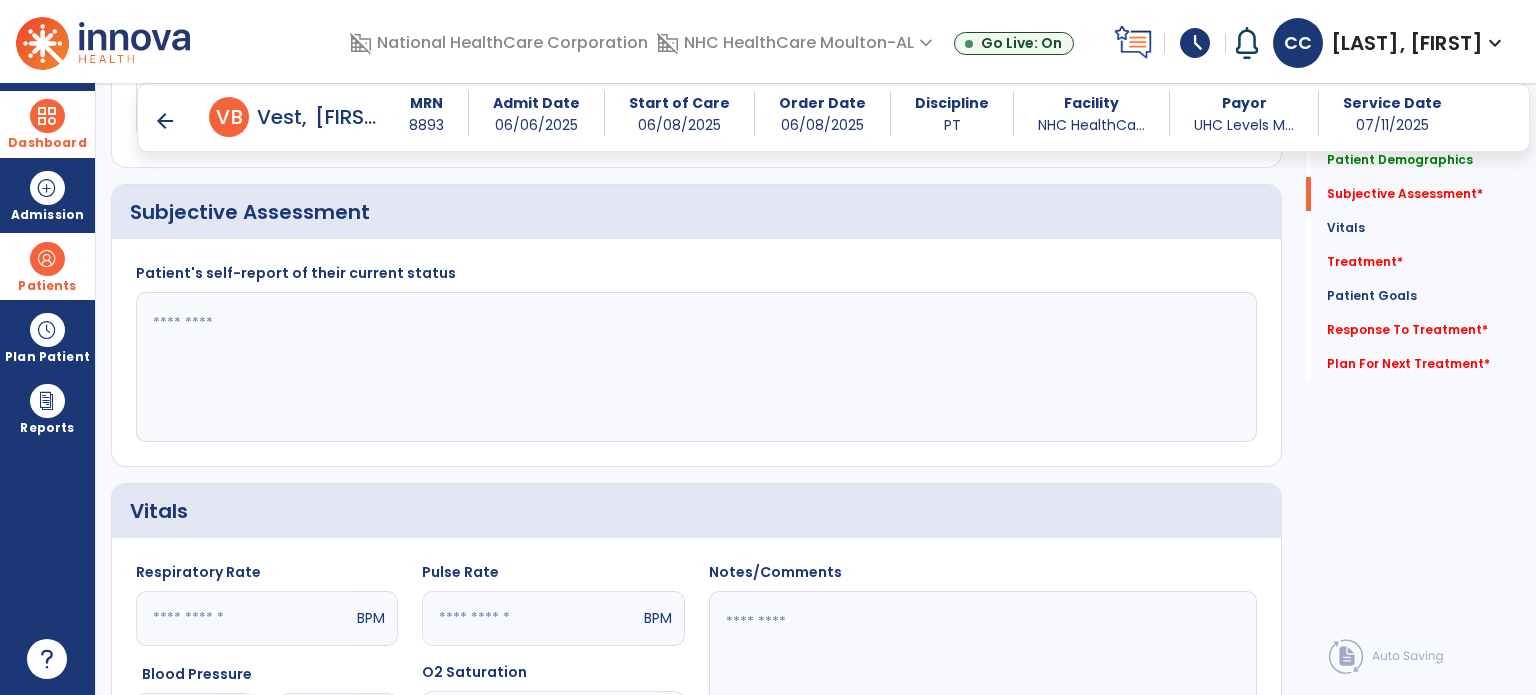 click 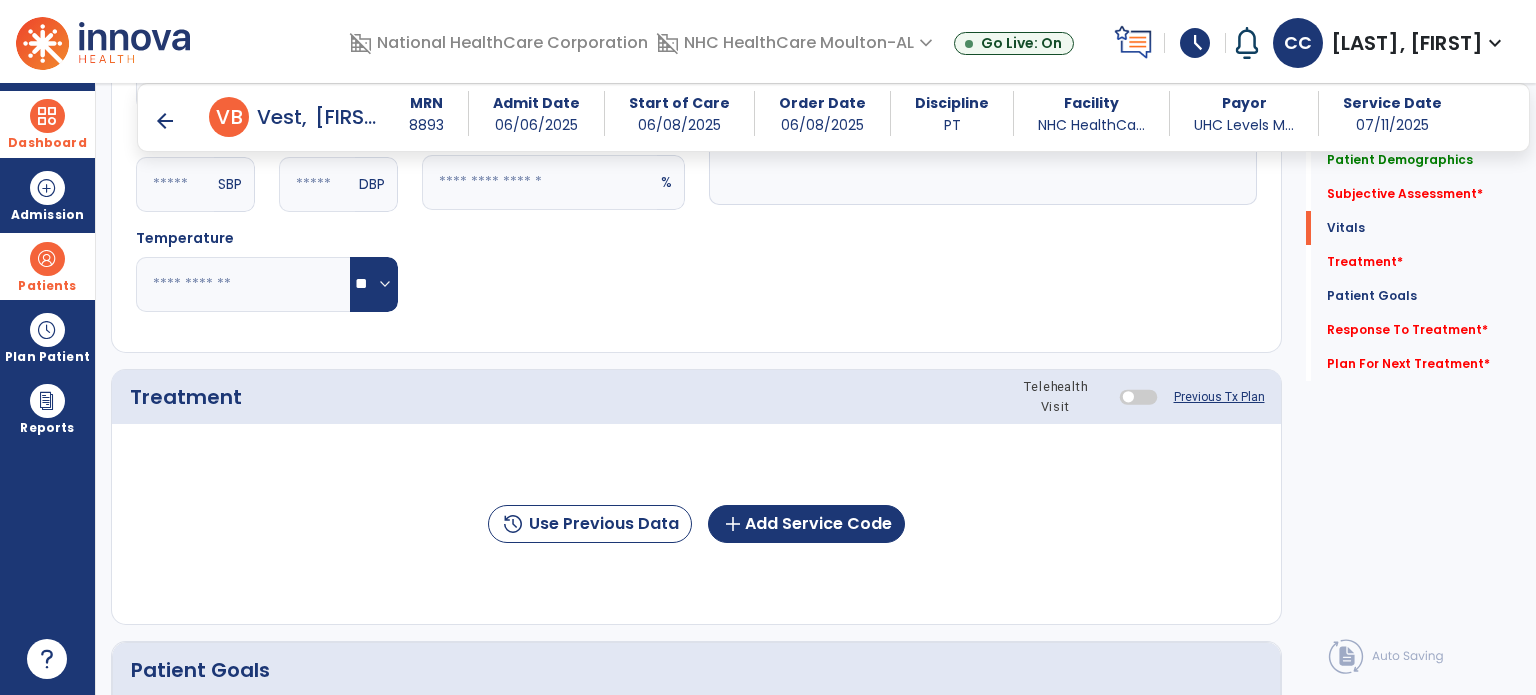 scroll, scrollTop: 1036, scrollLeft: 0, axis: vertical 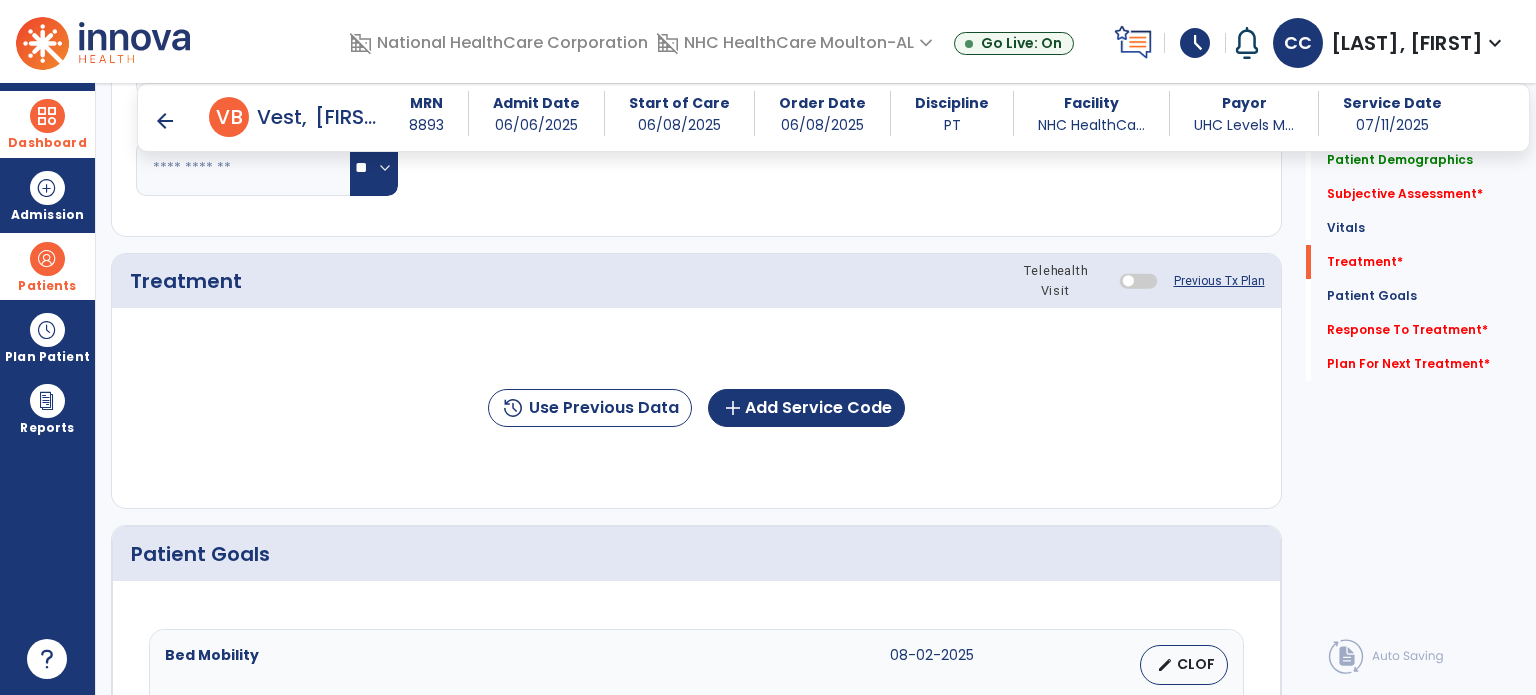type on "**********" 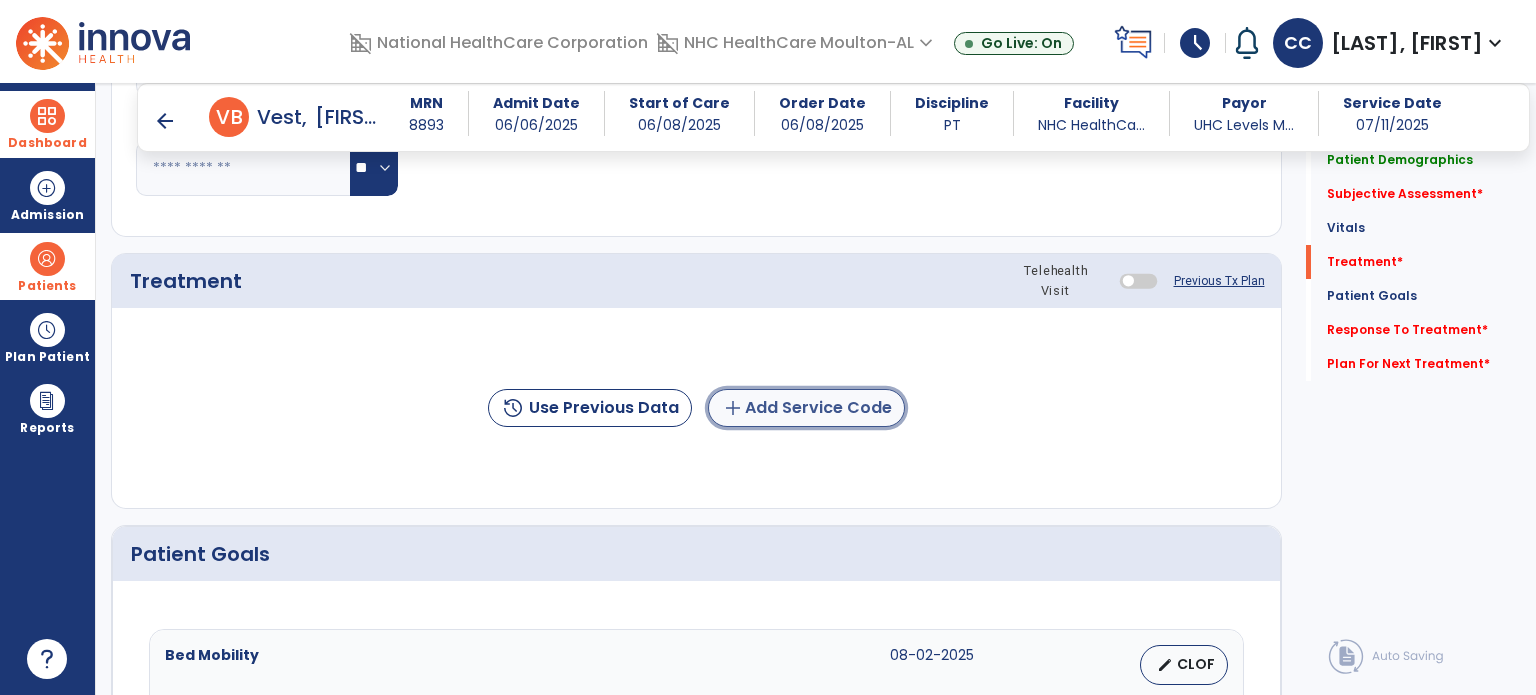 click on "add  Add Service Code" 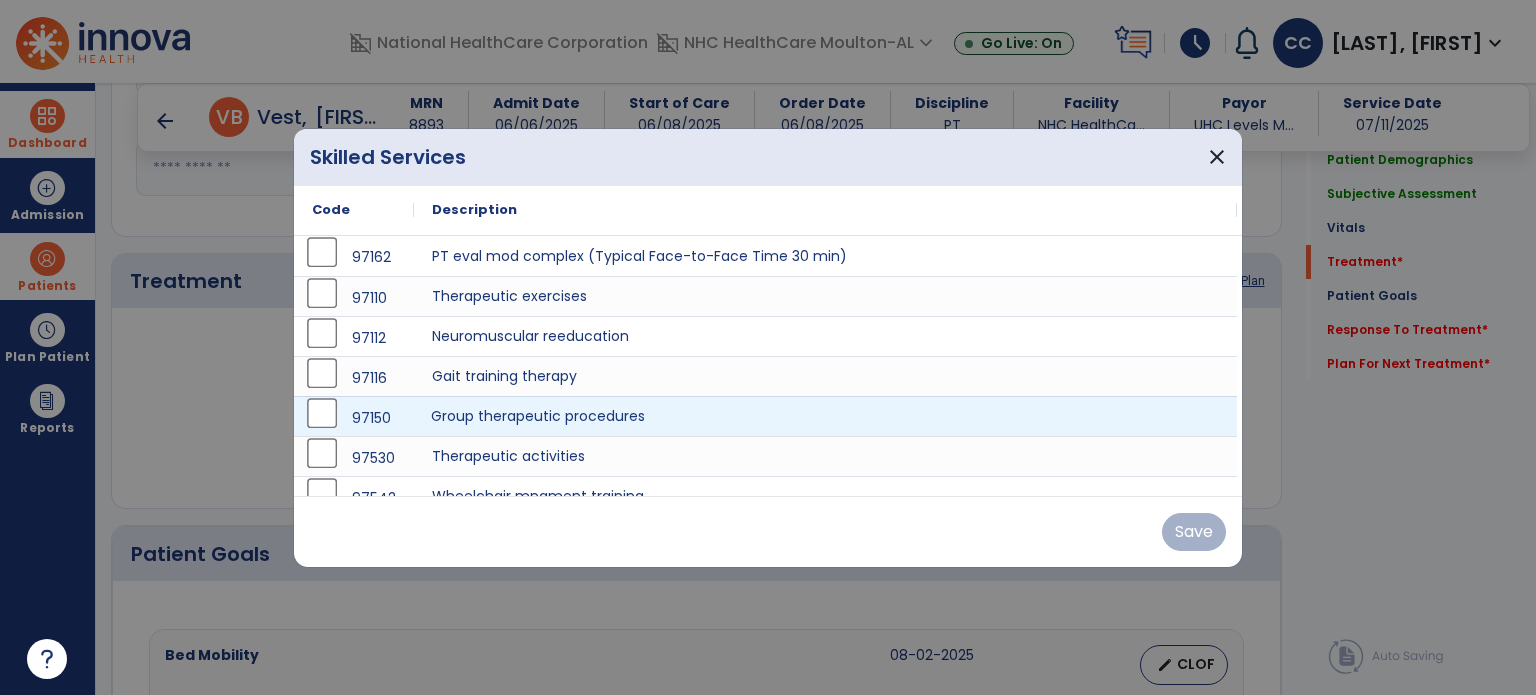 click on "Group therapeutic procedures" at bounding box center (825, 416) 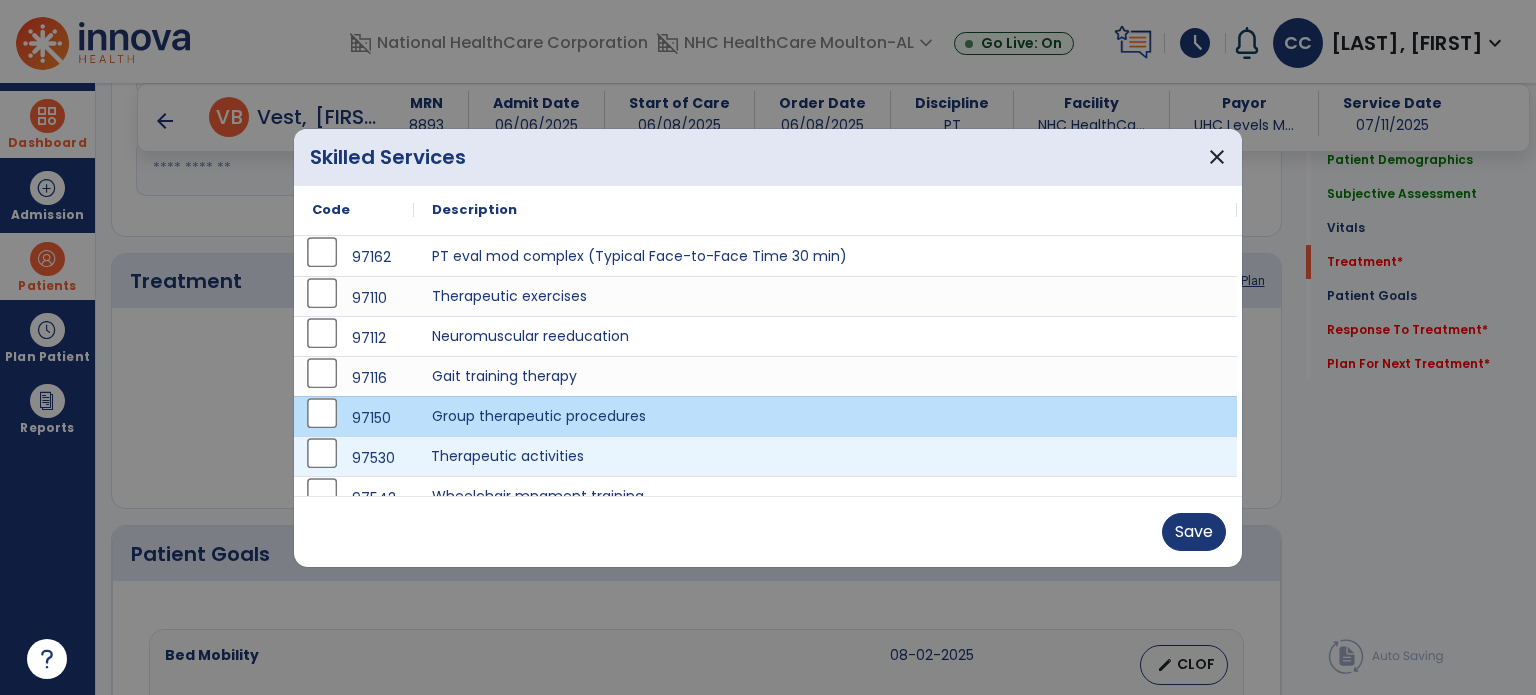 click on "Therapeutic activities" at bounding box center (825, 456) 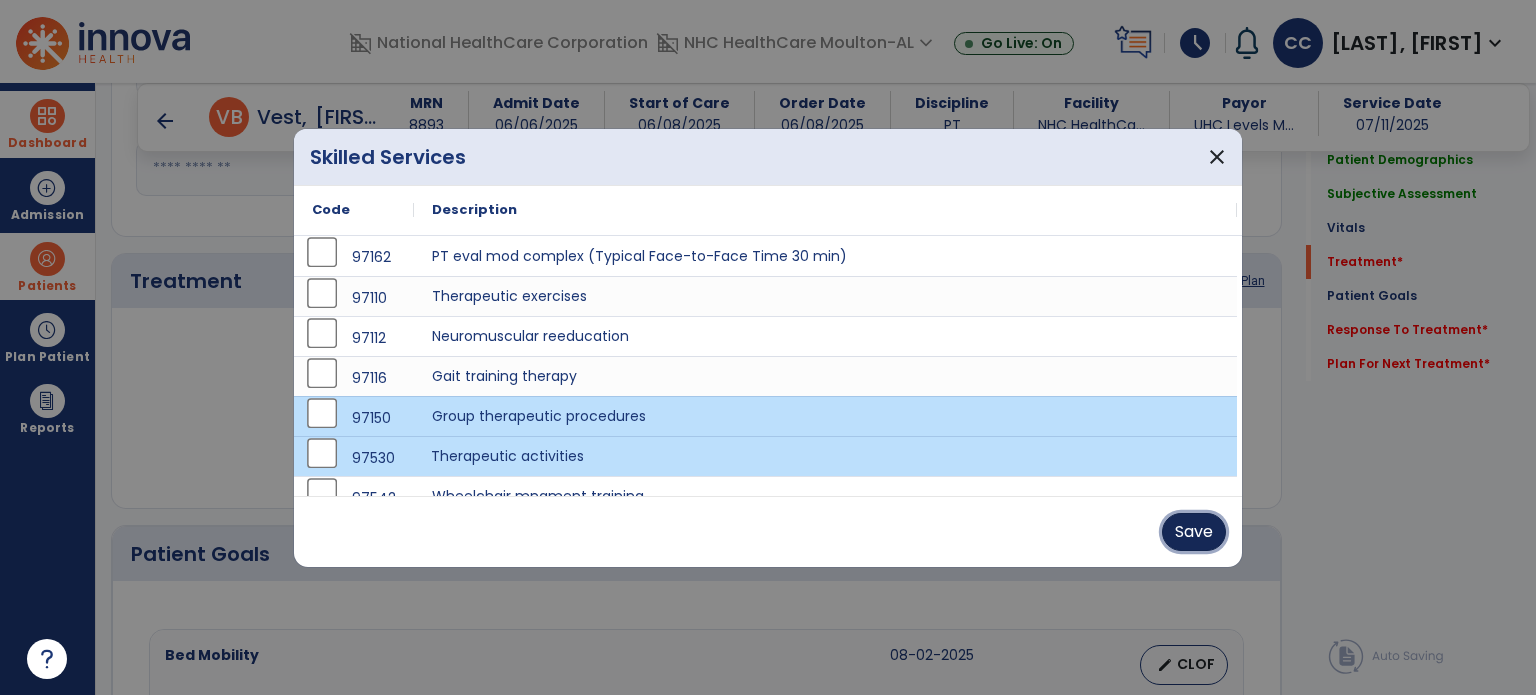 click on "Save" at bounding box center (1194, 532) 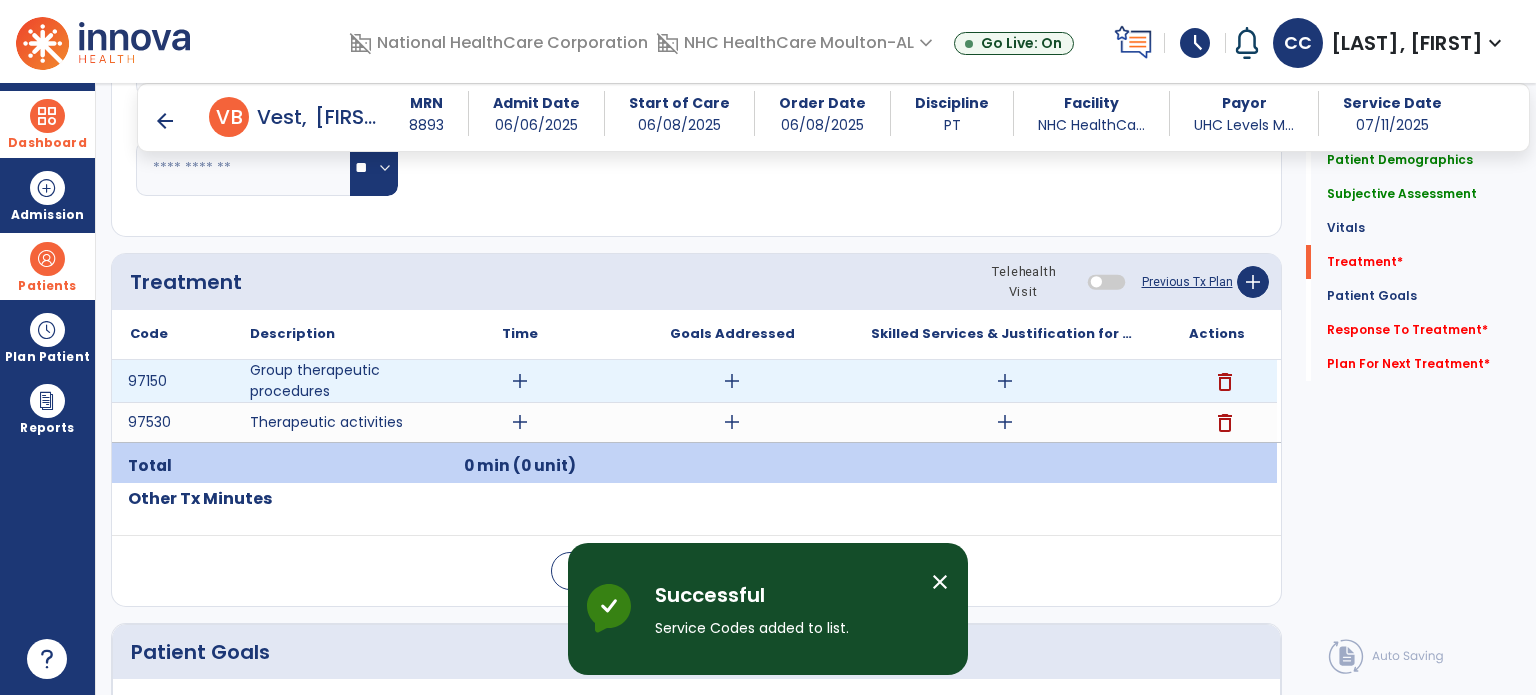 click on "add" at bounding box center [520, 381] 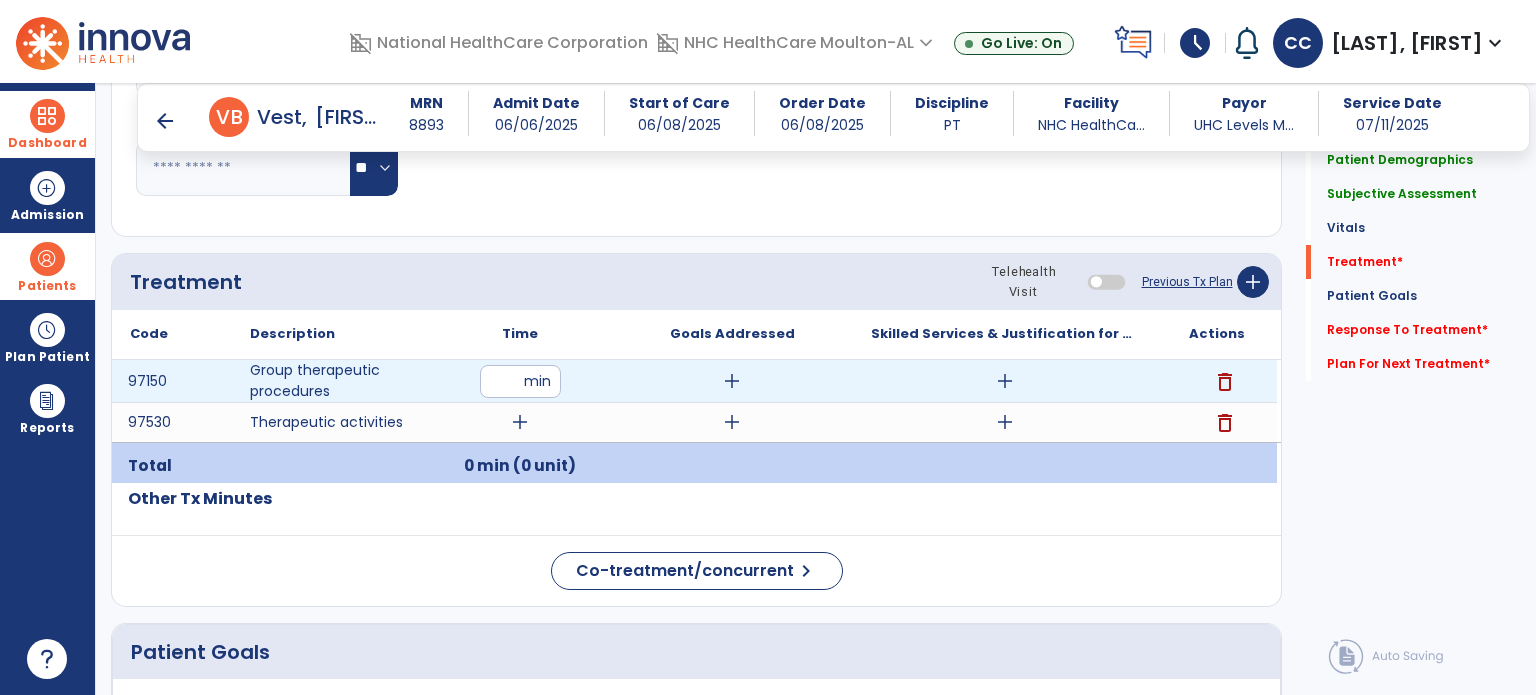 type on "**" 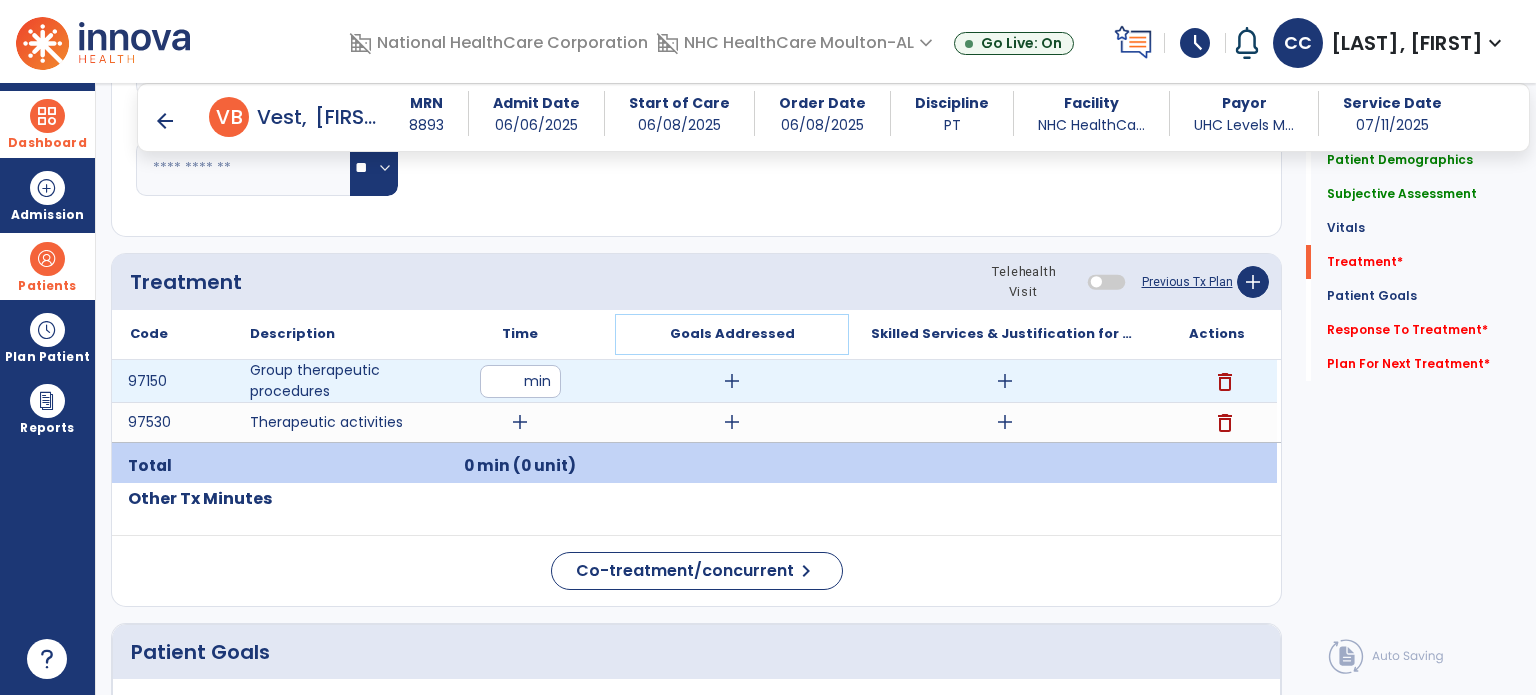 click on "Goals Addressed" at bounding box center [732, 334] 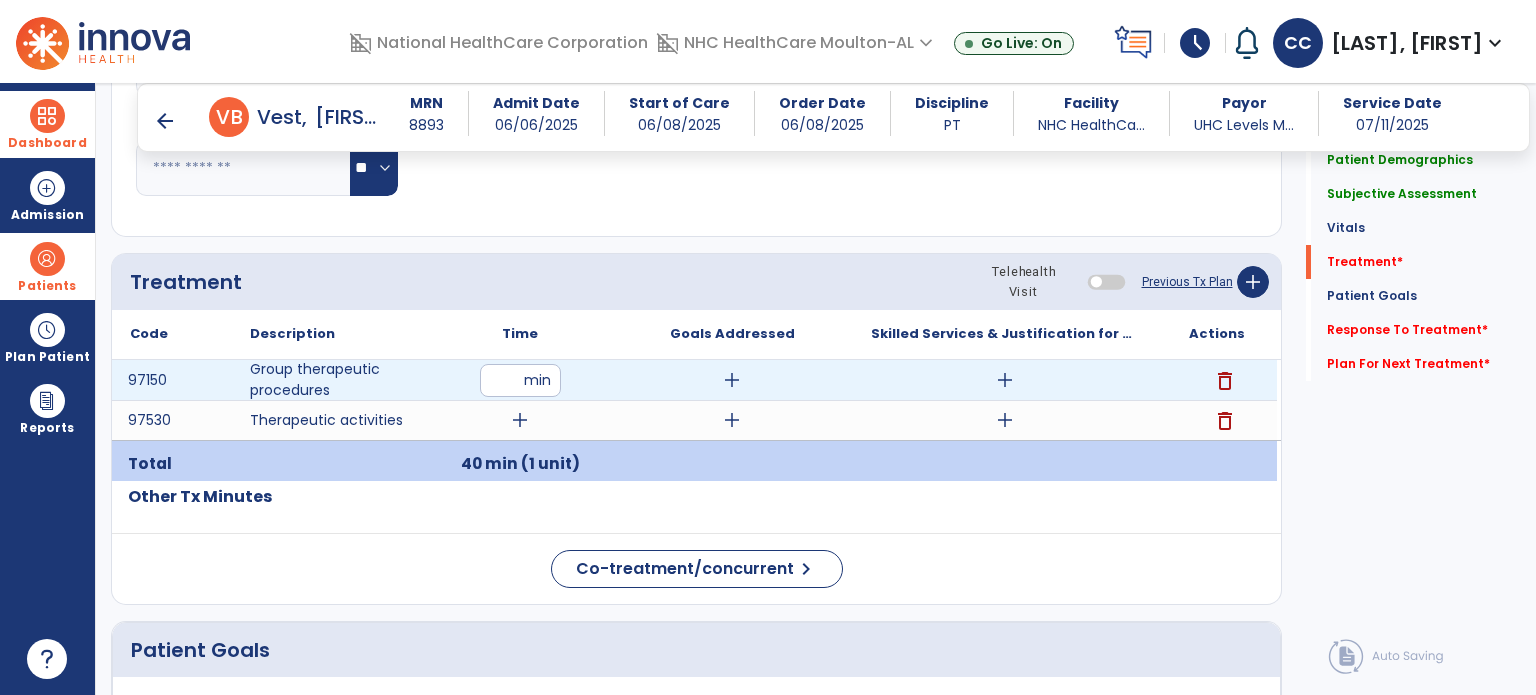 click on "add" at bounding box center (1005, 380) 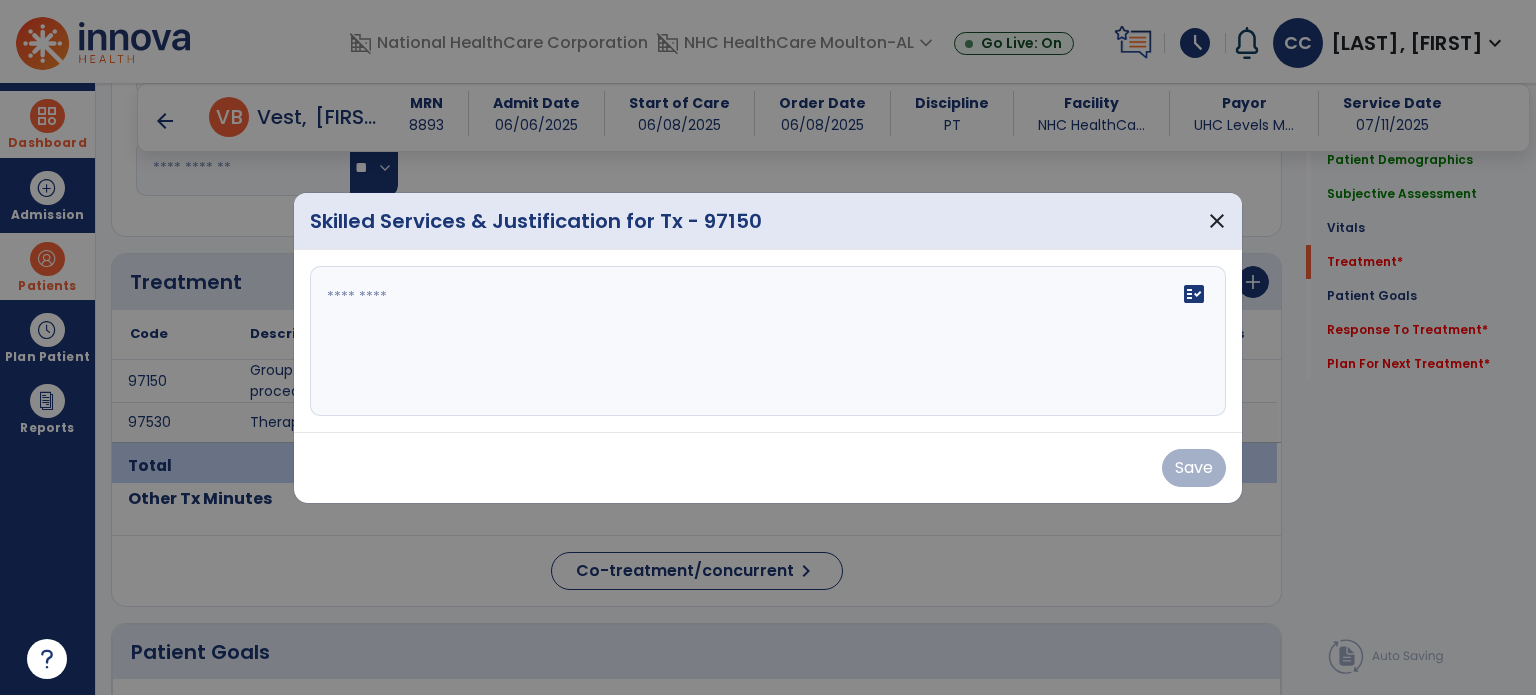 click on "fact_check" at bounding box center (768, 341) 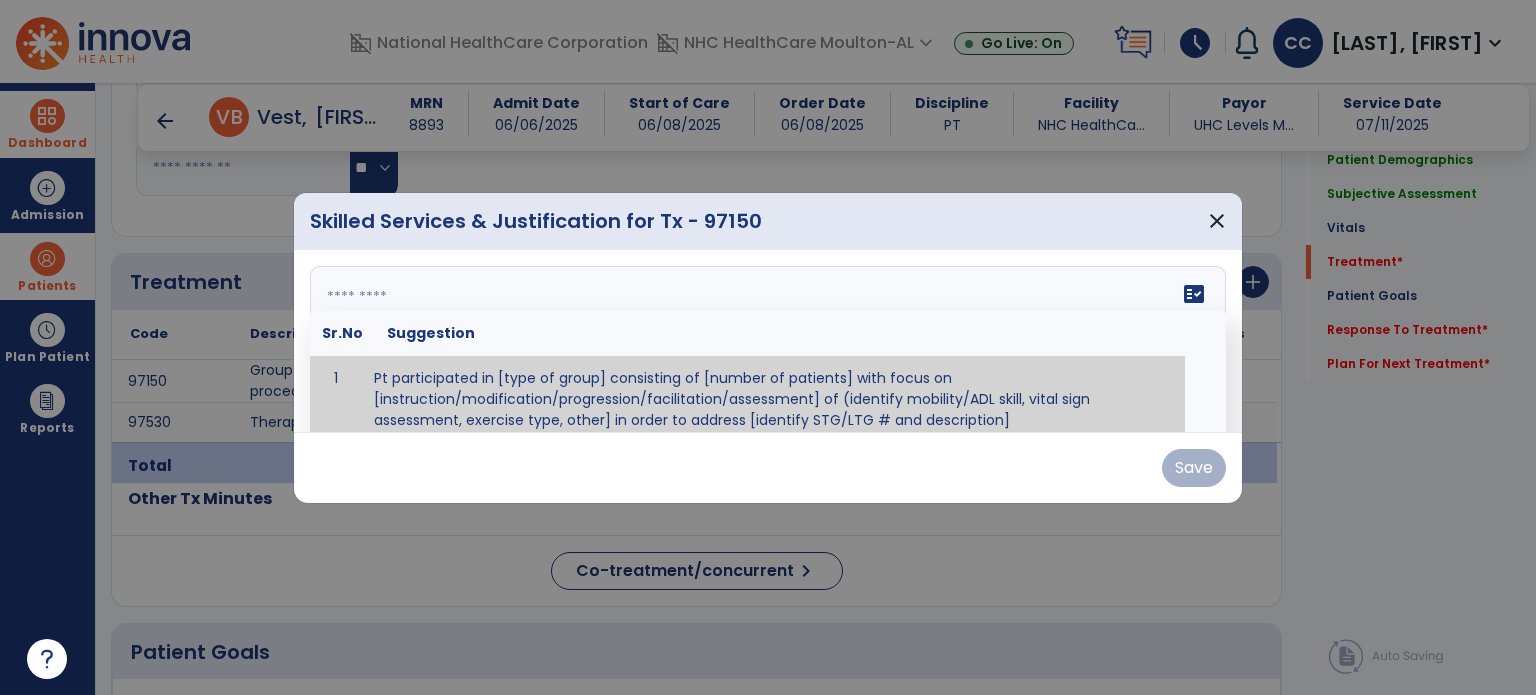 paste on "**********" 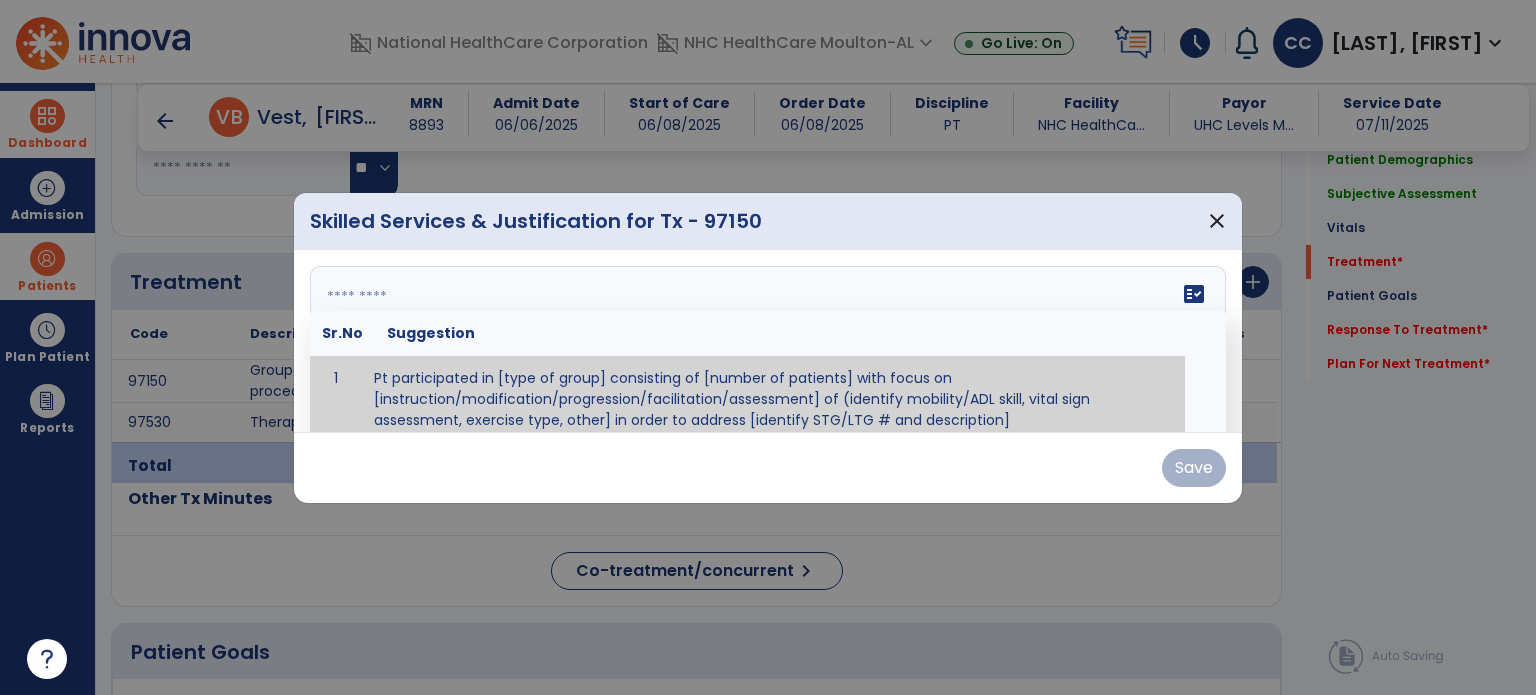 scroll, scrollTop: 12, scrollLeft: 0, axis: vertical 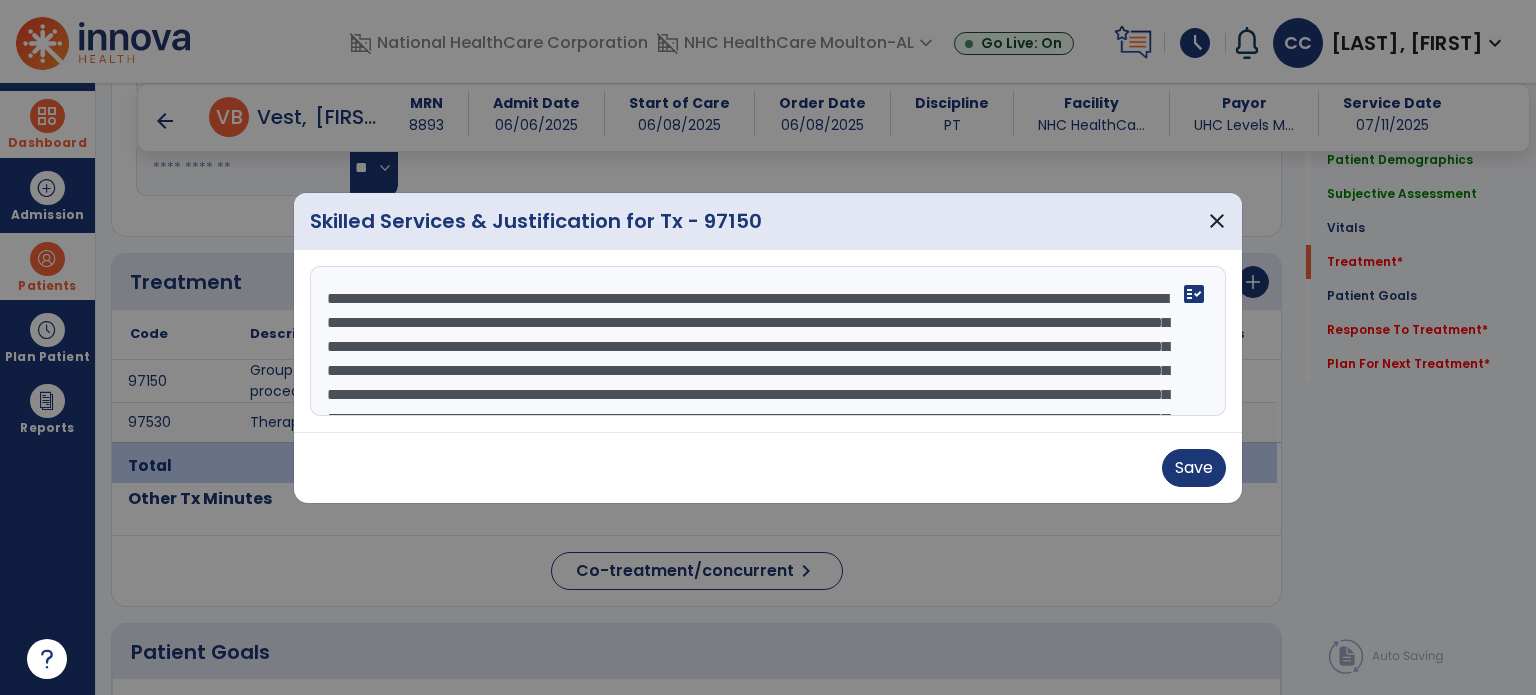 click on "**********" at bounding box center [768, 341] 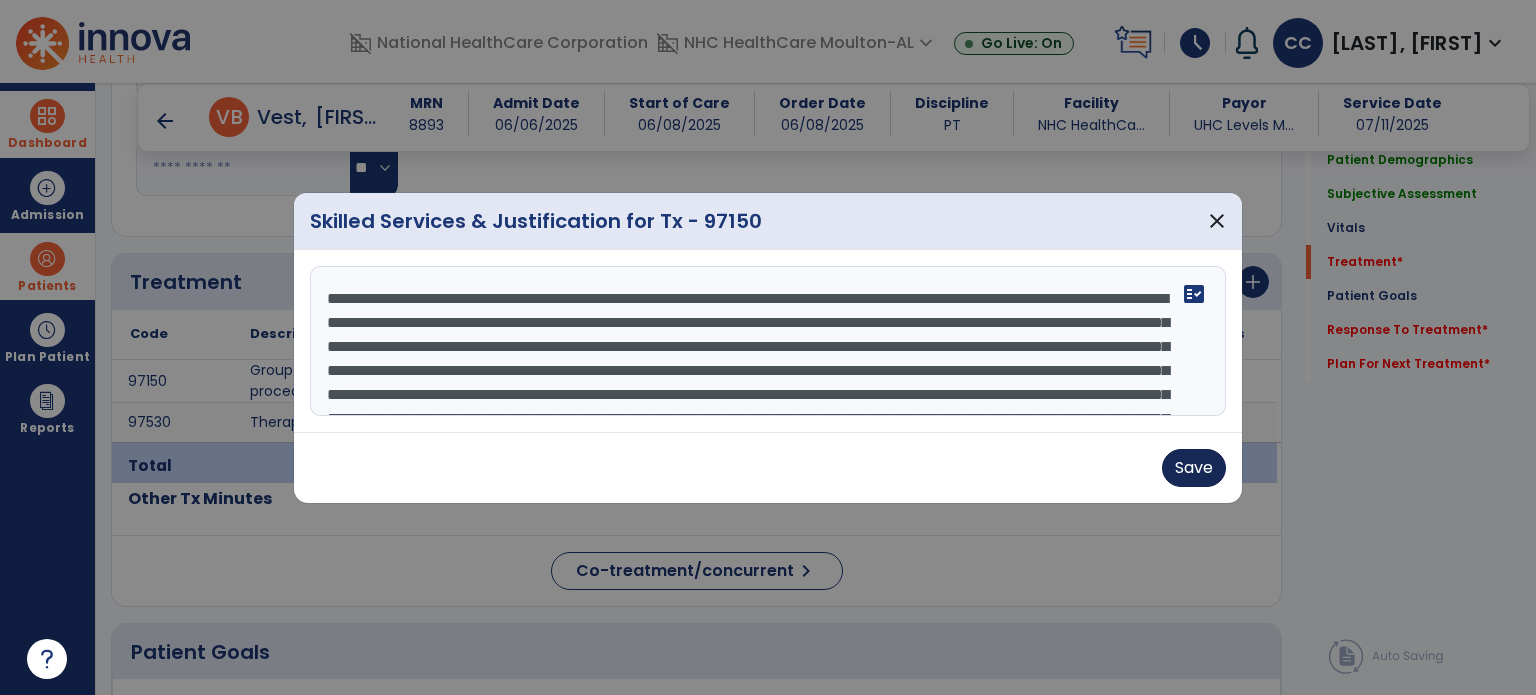 type on "**********" 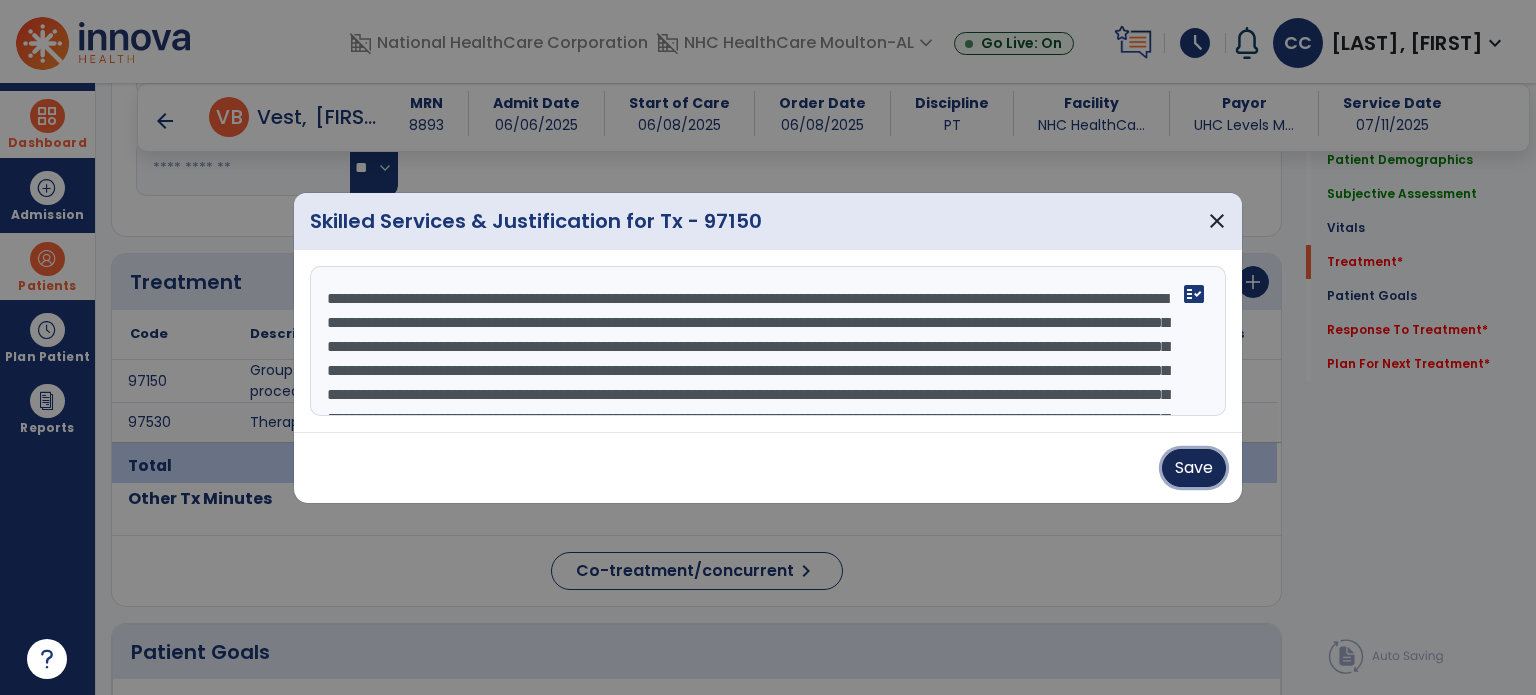 click on "Save" at bounding box center (1194, 468) 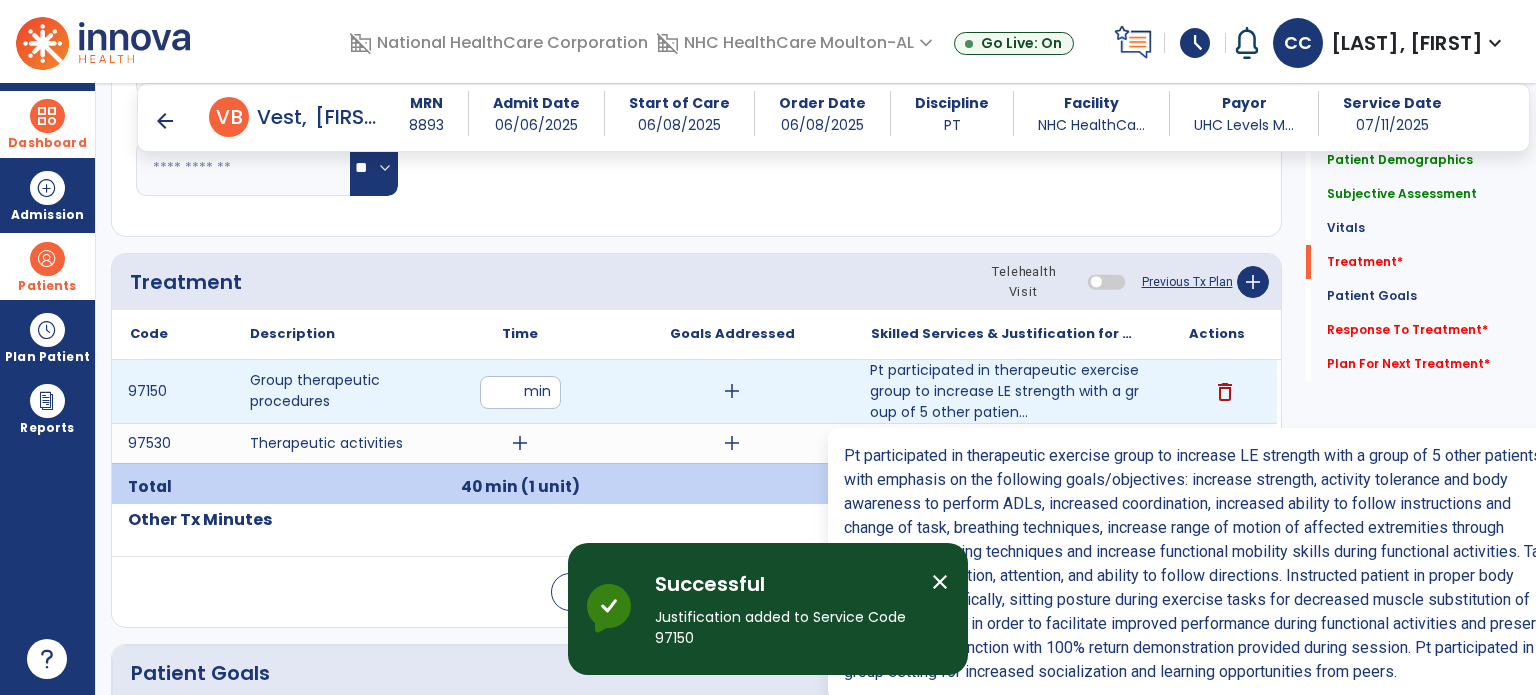 click on "add" at bounding box center (1004, 443) 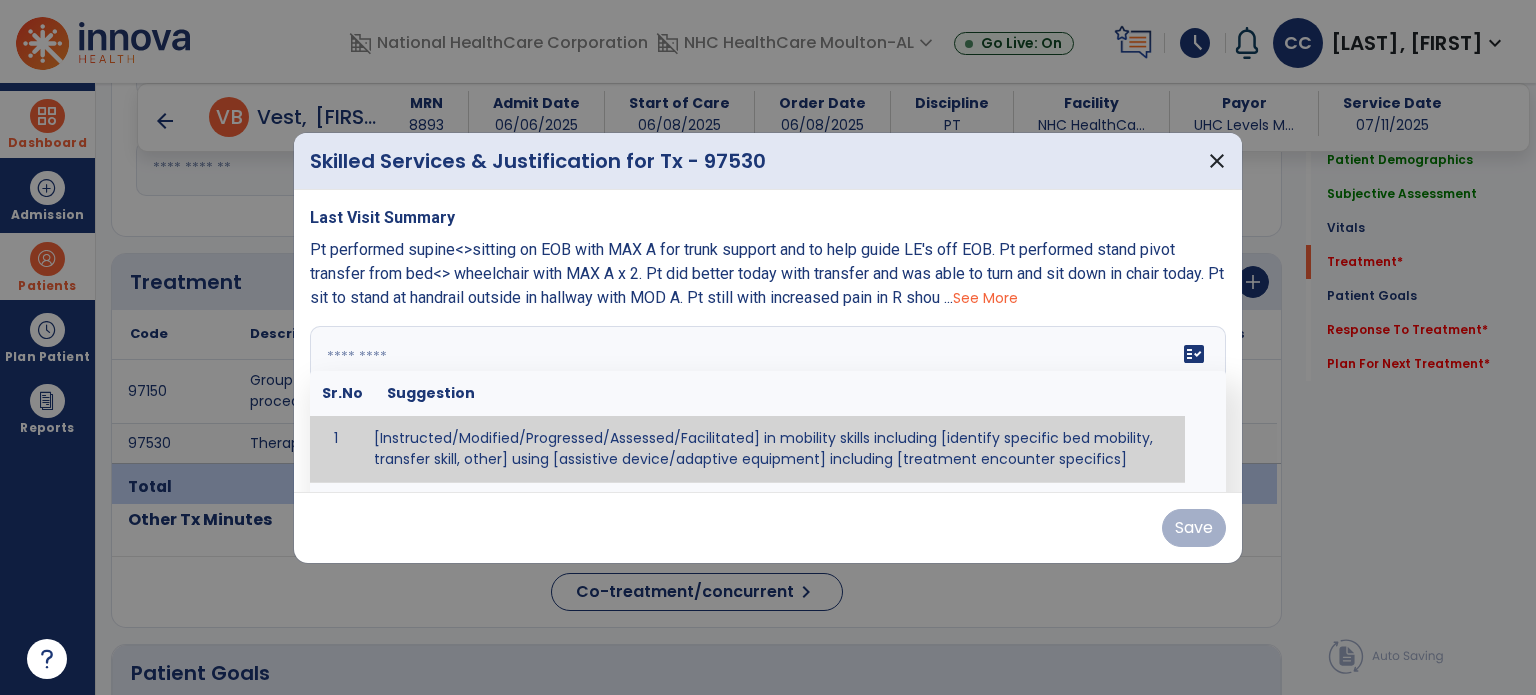 click on "fact_check  Sr.No Suggestion 1 [Instructed/Modified/Progressed/Assessed/Facilitated] in mobility skills including [identify specific bed mobility, transfer skill, other] using [assistive device/adaptive equipment] including [treatment encounter specifics]" at bounding box center (768, 401) 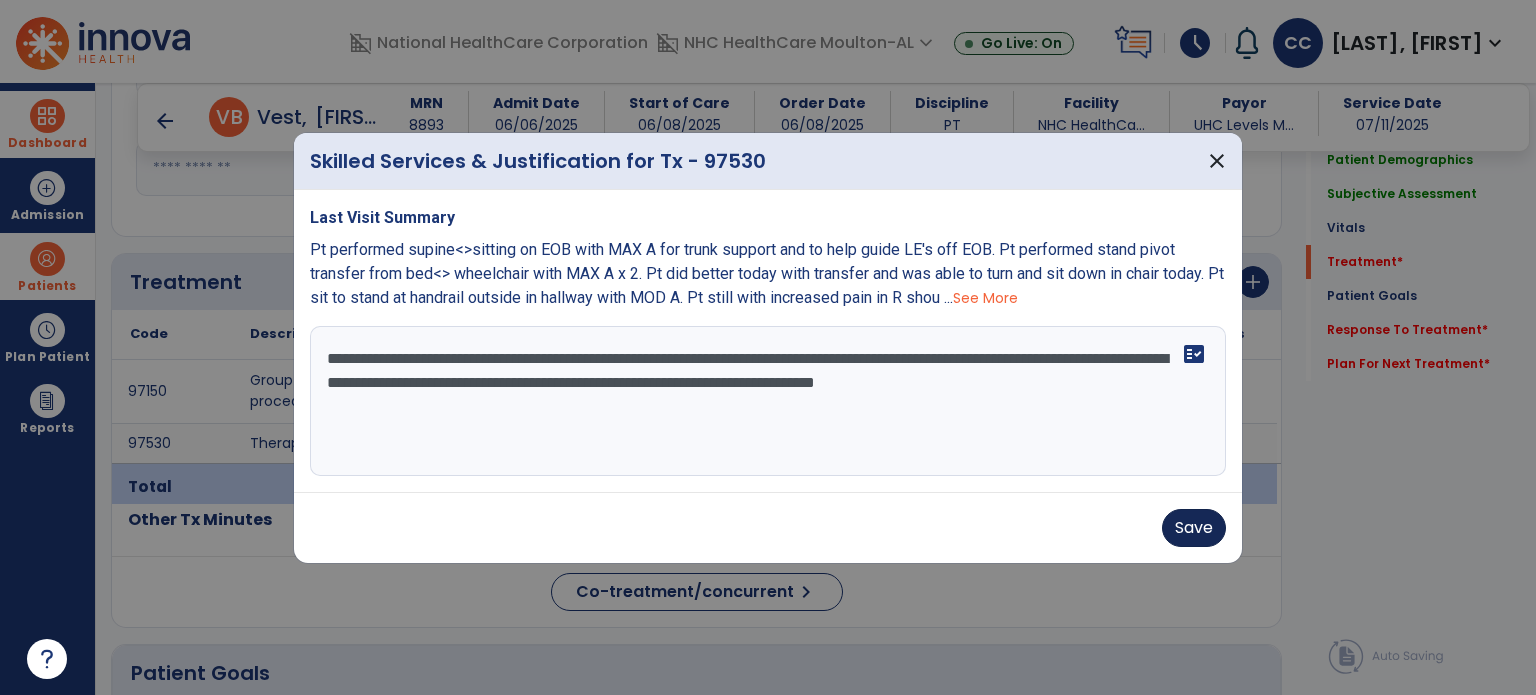type on "**********" 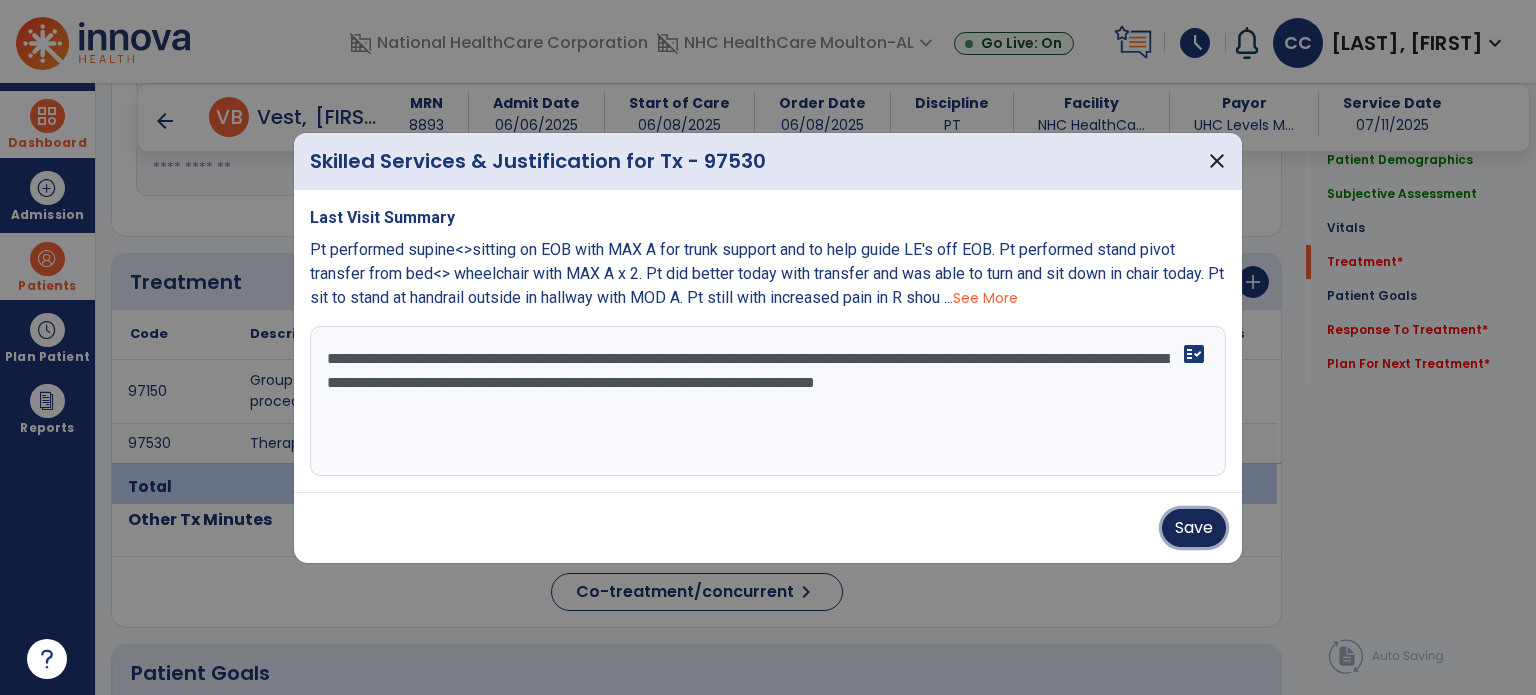 click on "Save" at bounding box center (1194, 528) 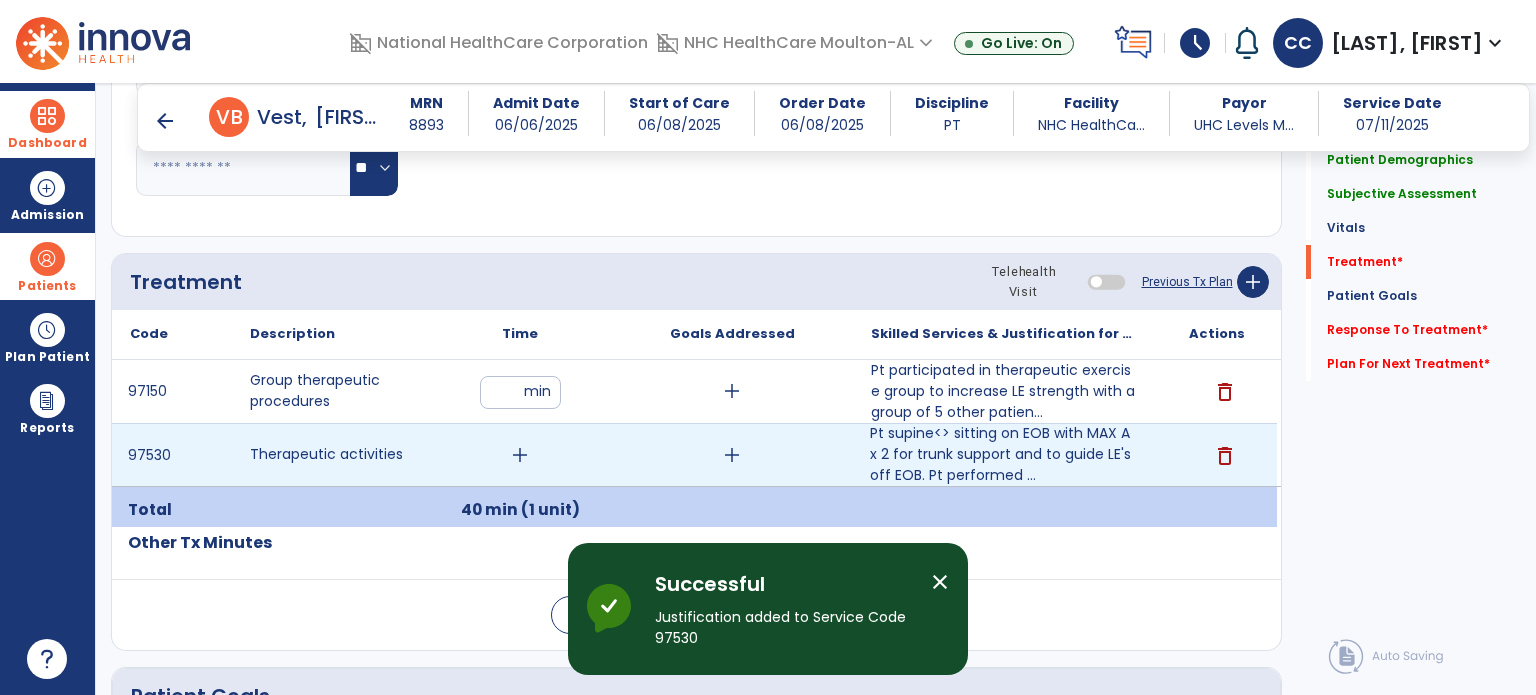 click on "add" at bounding box center [520, 455] 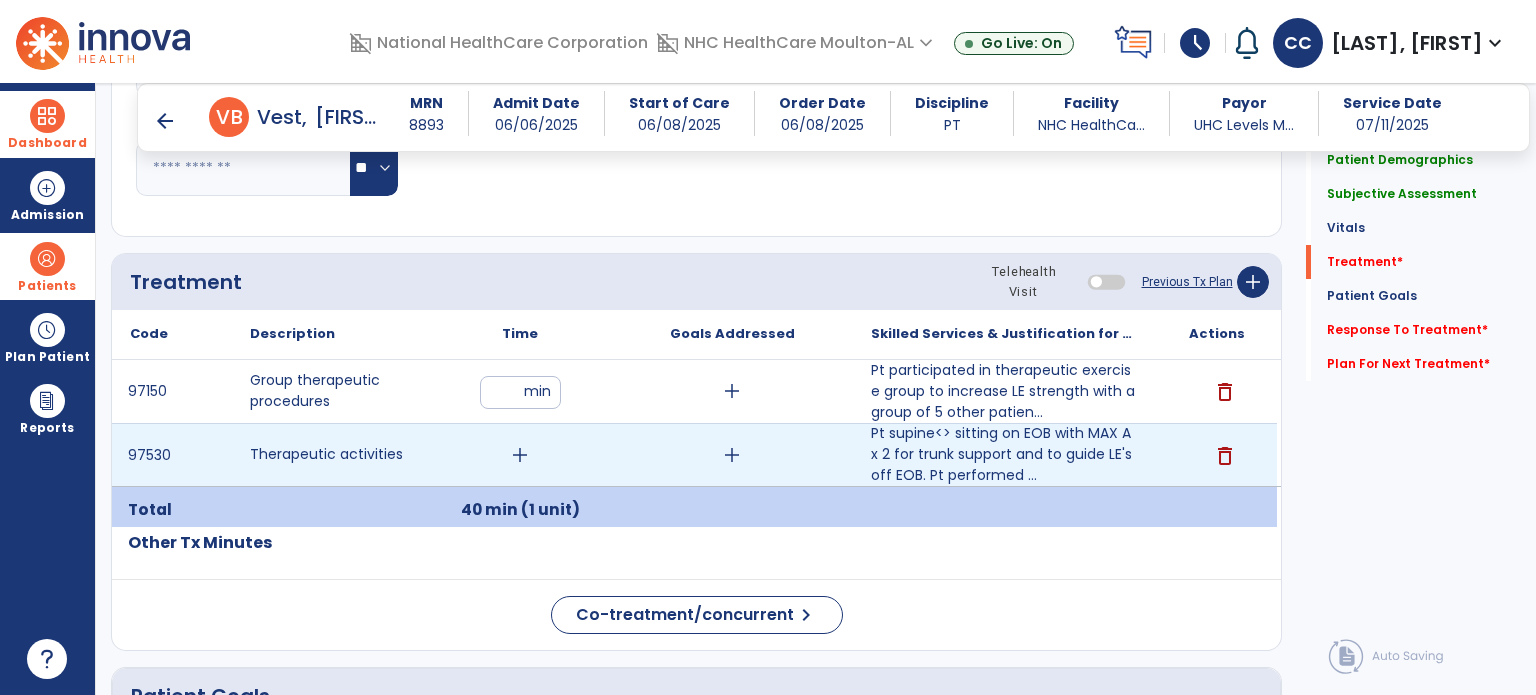 click on "add" at bounding box center [520, 455] 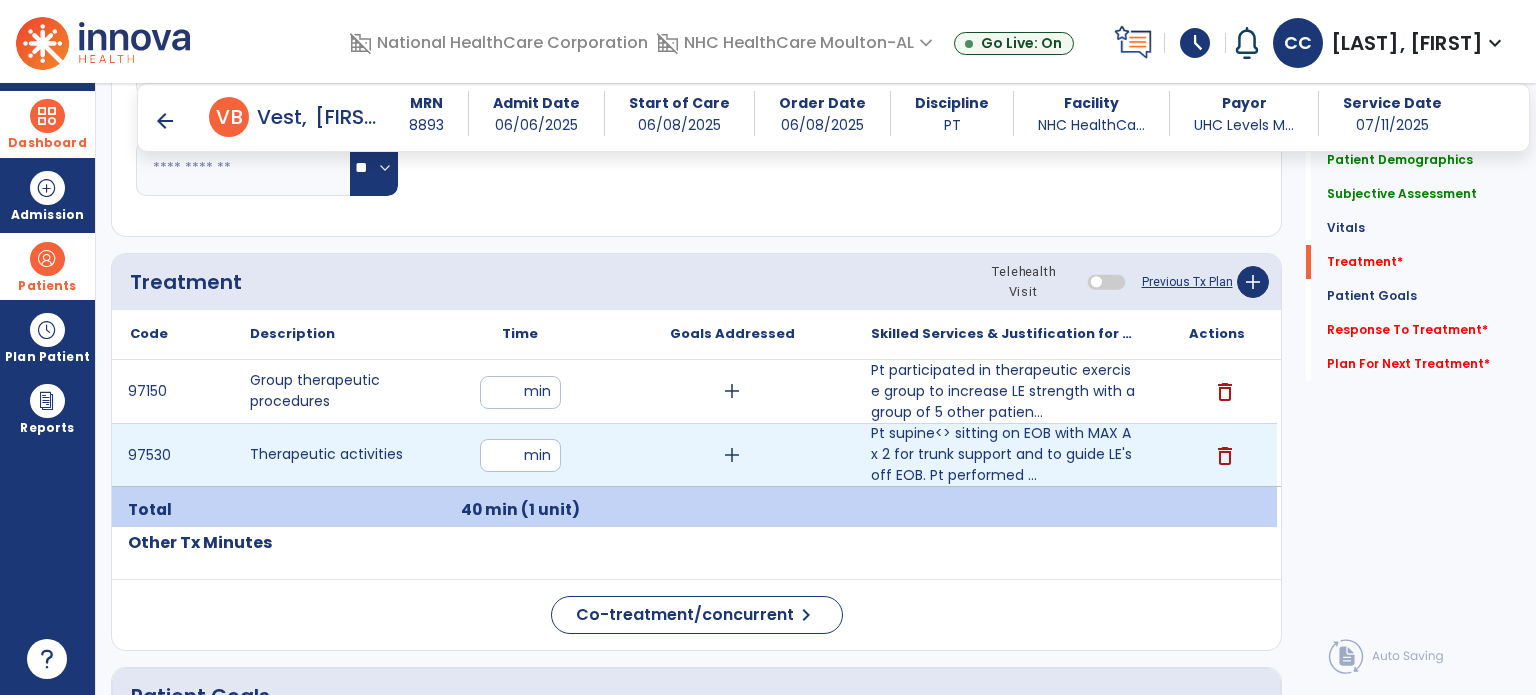 type on "*" 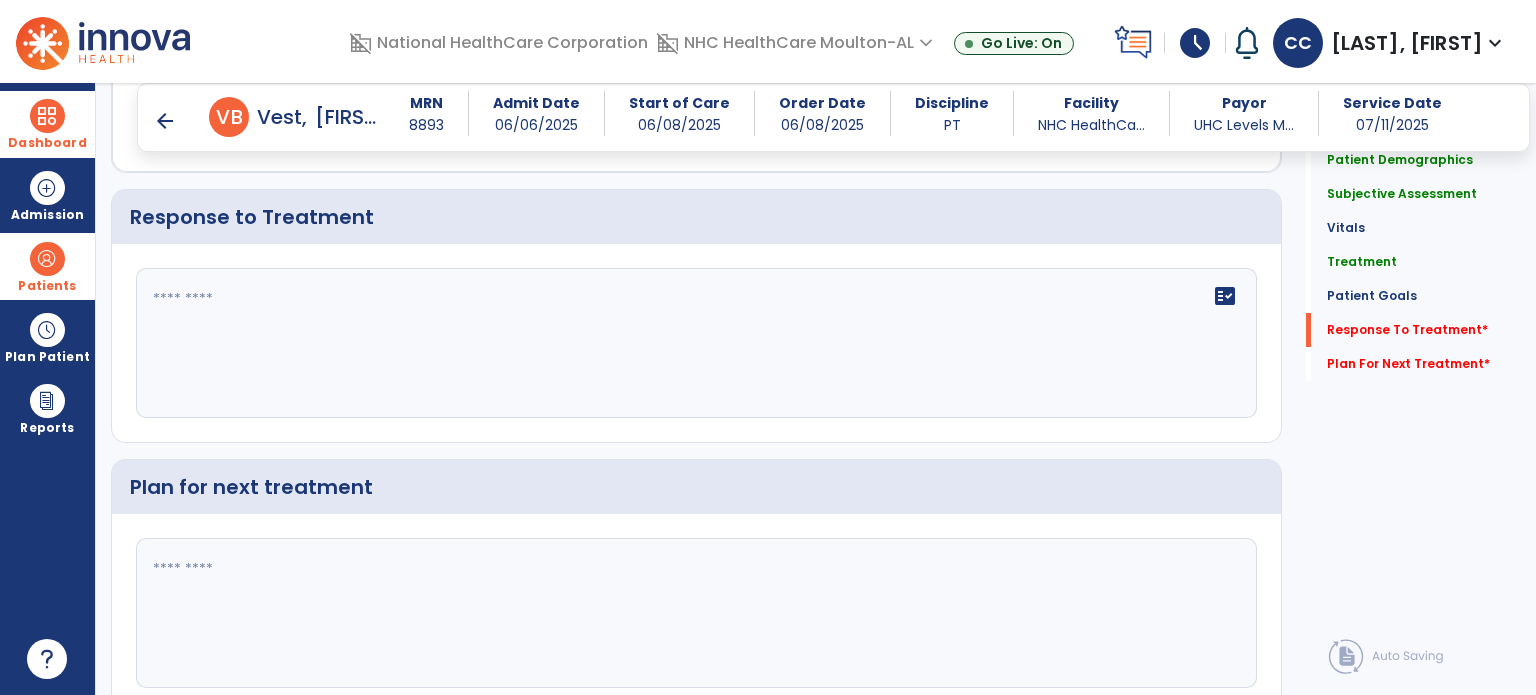 scroll, scrollTop: 3062, scrollLeft: 0, axis: vertical 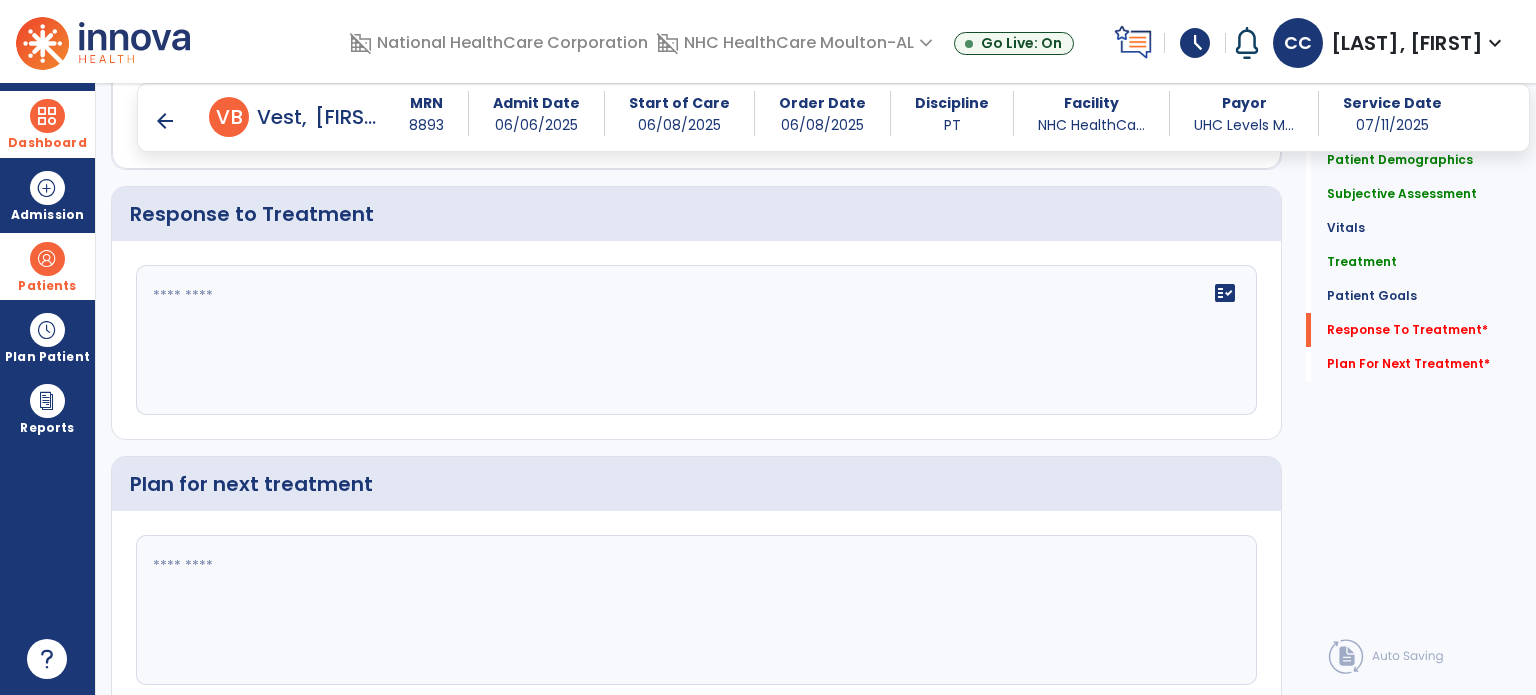 click on "fact_check" 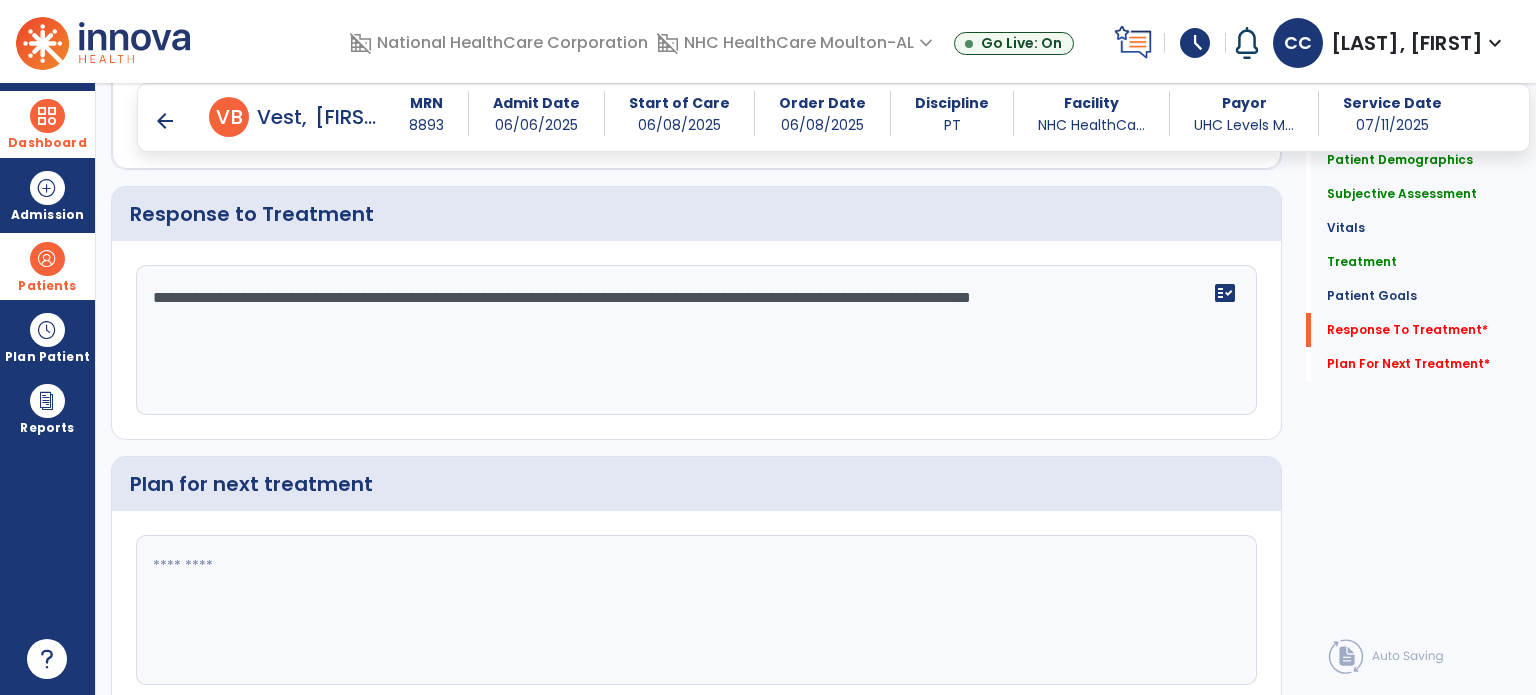 type on "**********" 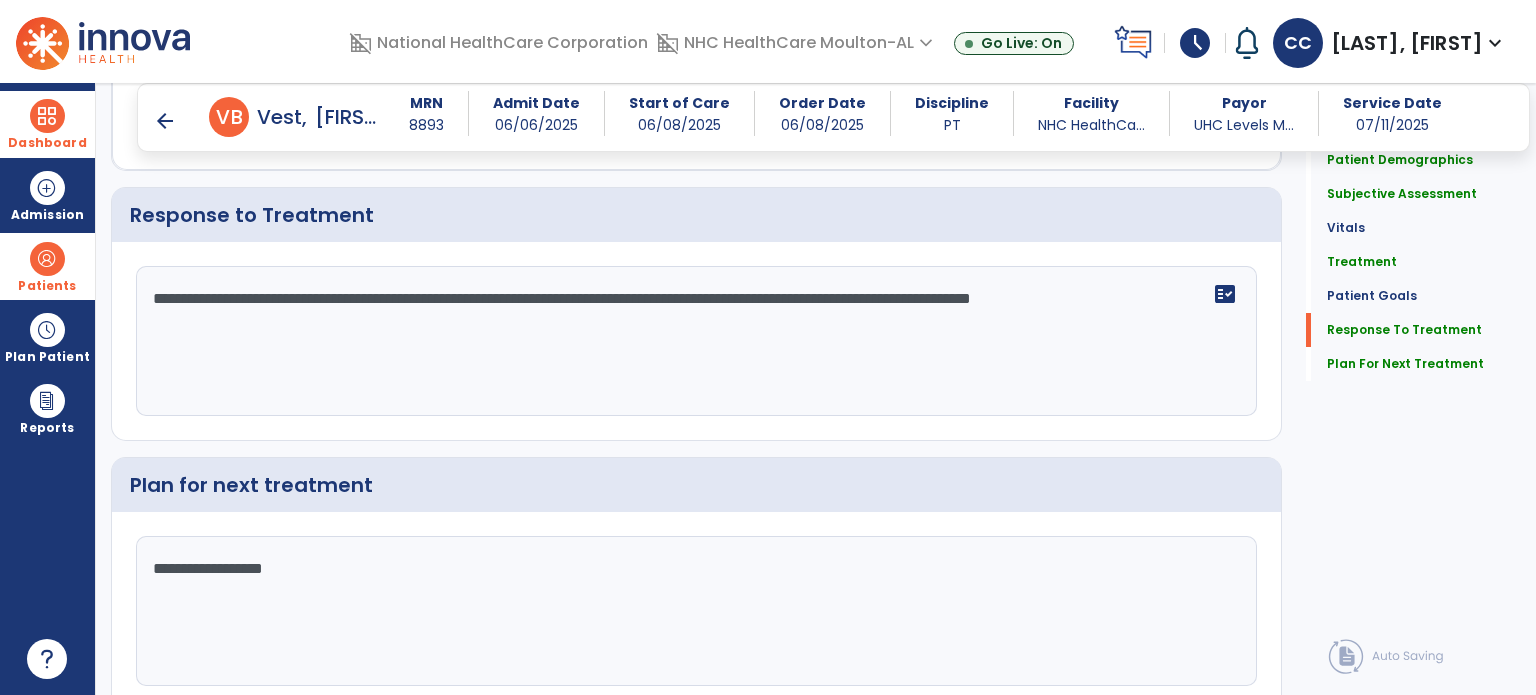 scroll, scrollTop: 3136, scrollLeft: 0, axis: vertical 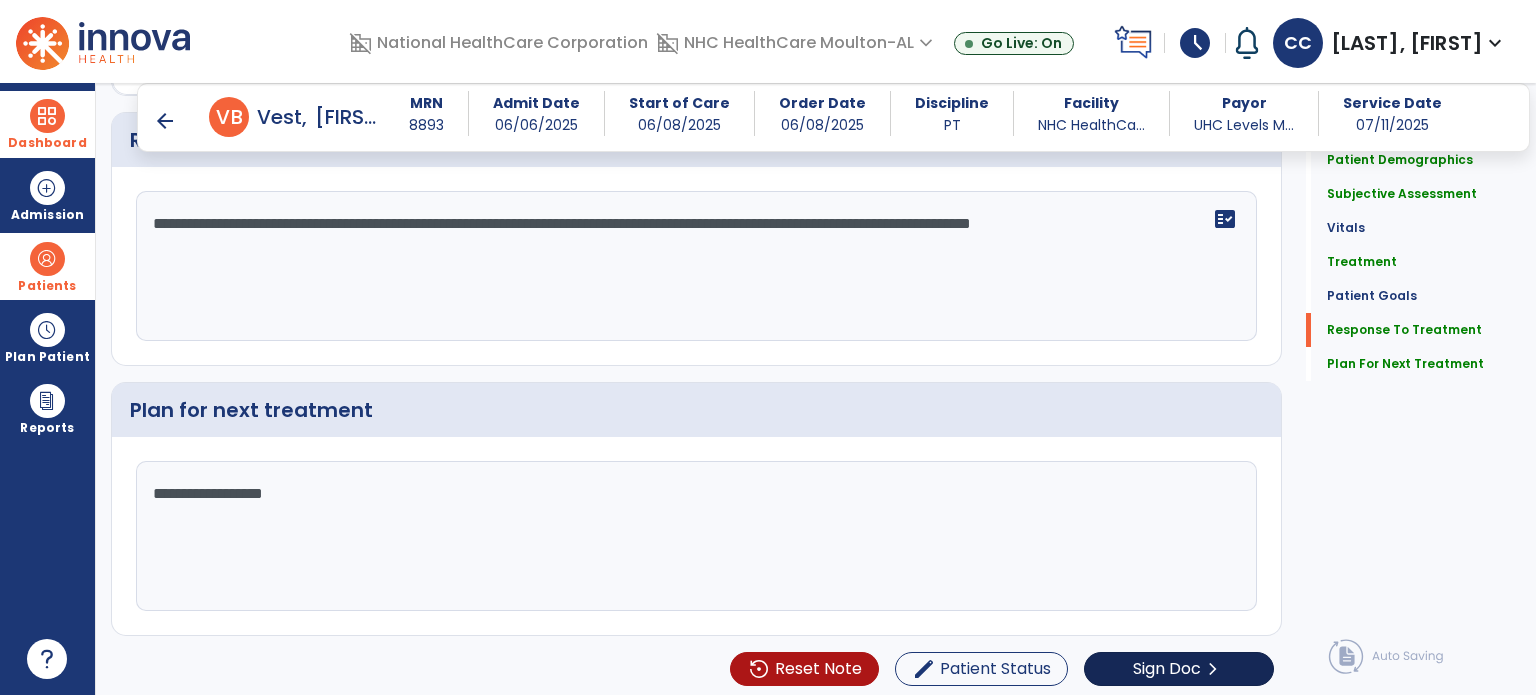 type on "**********" 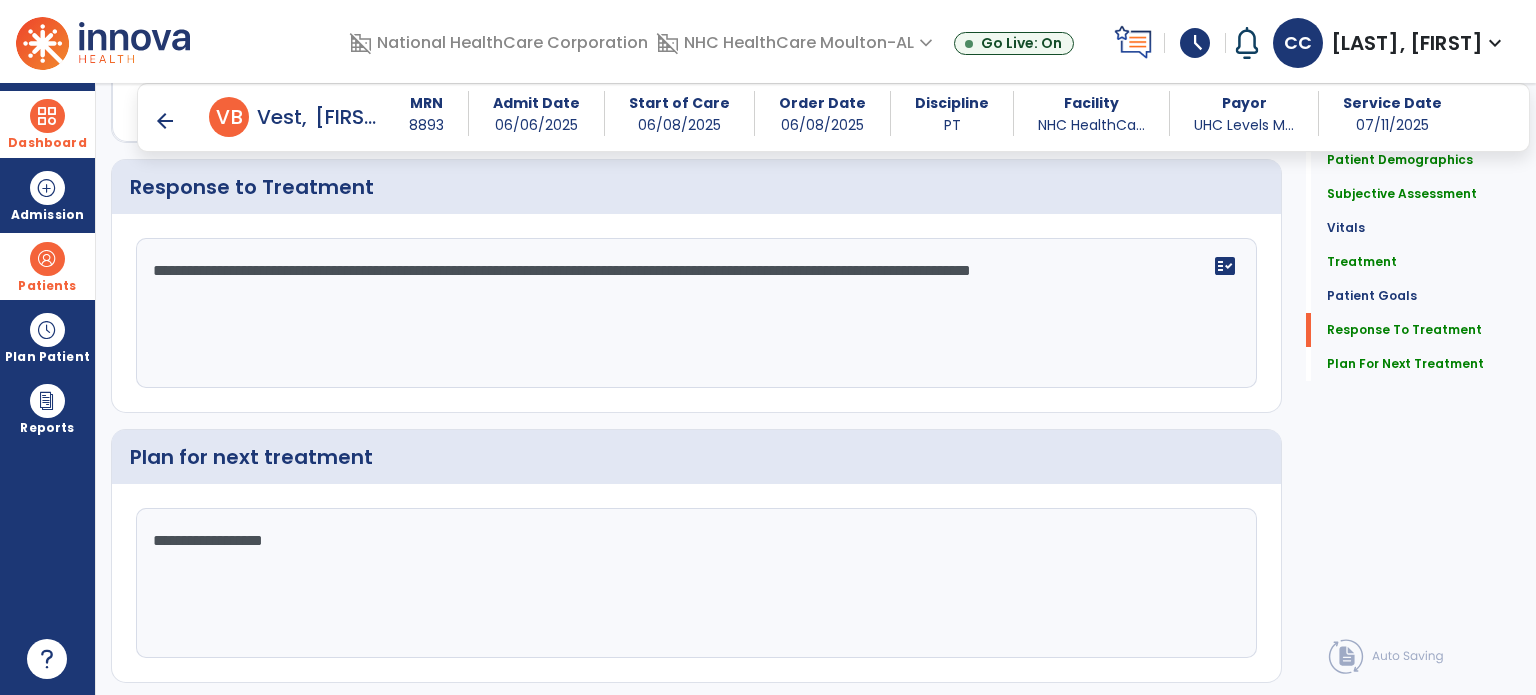 scroll, scrollTop: 3135, scrollLeft: 0, axis: vertical 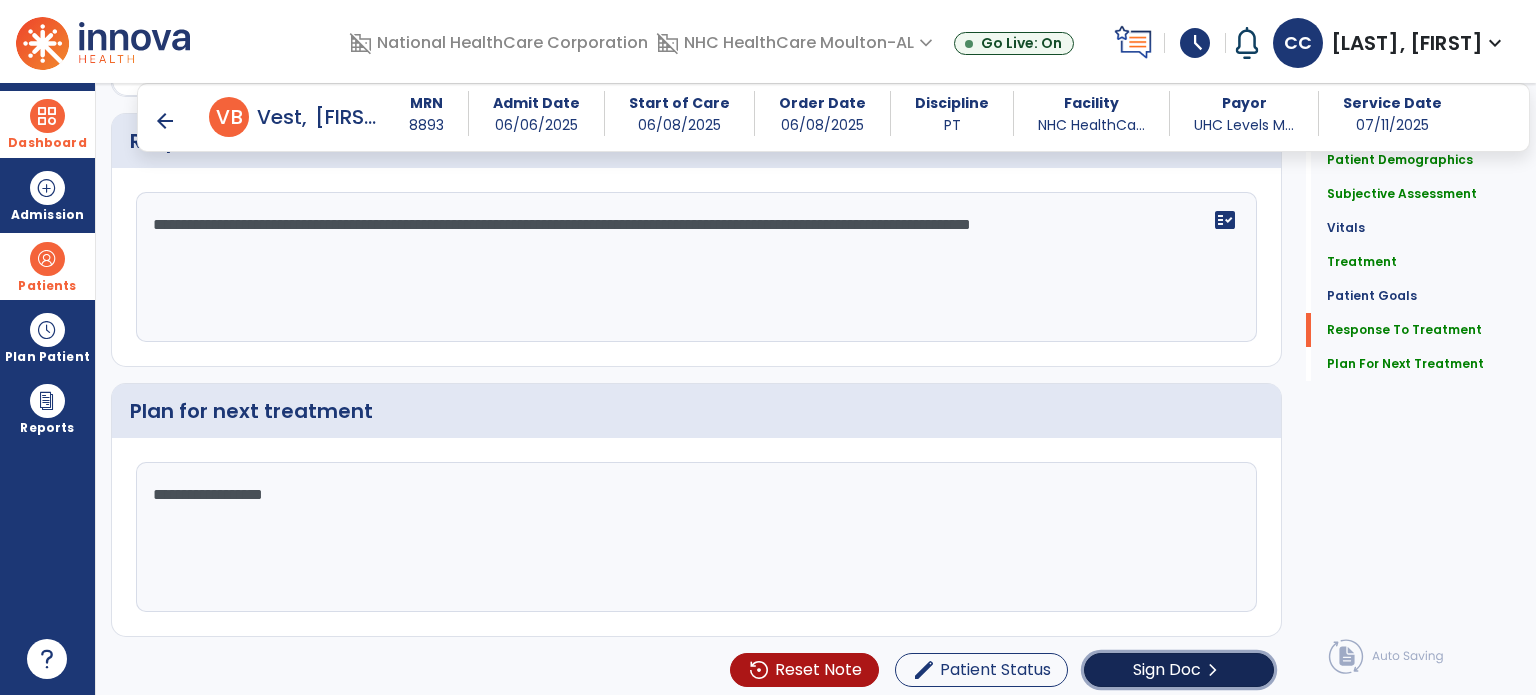 click on "Sign Doc" 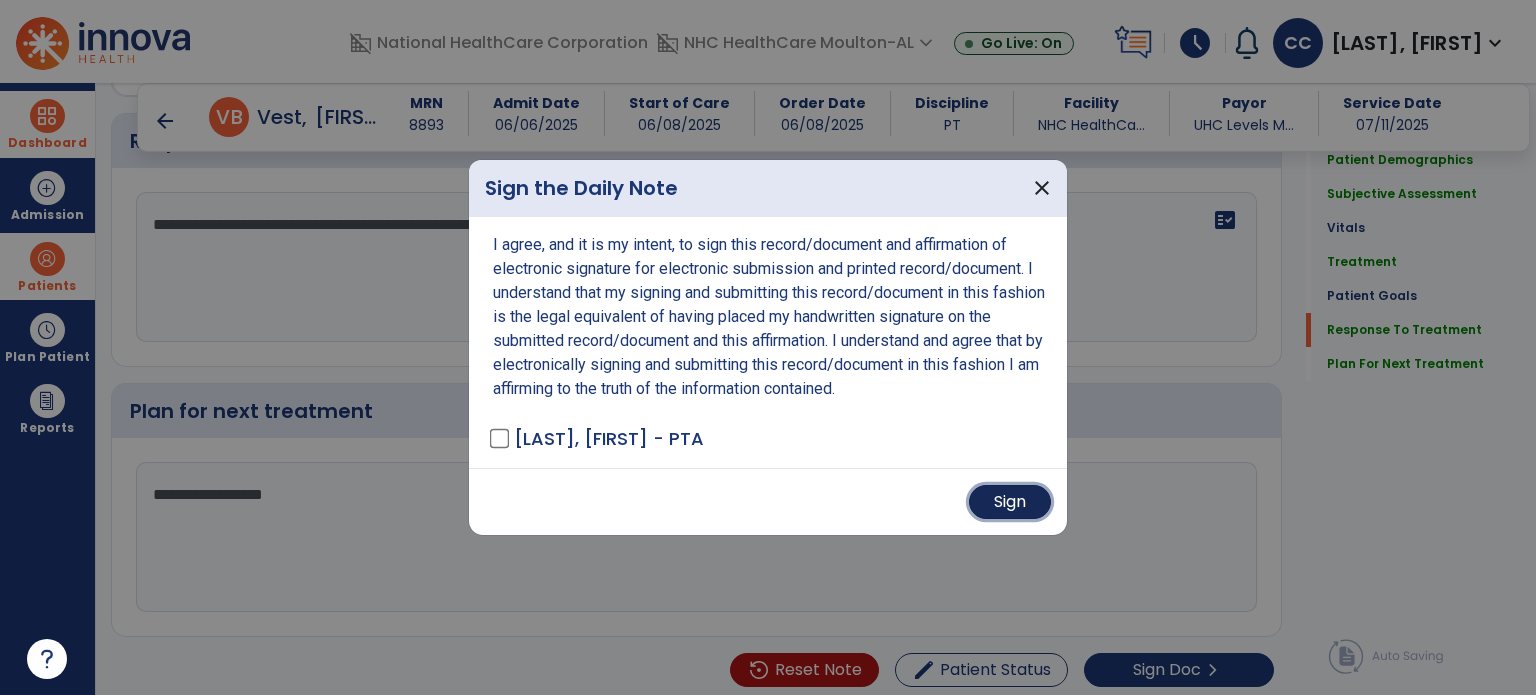click on "Sign" at bounding box center (1010, 502) 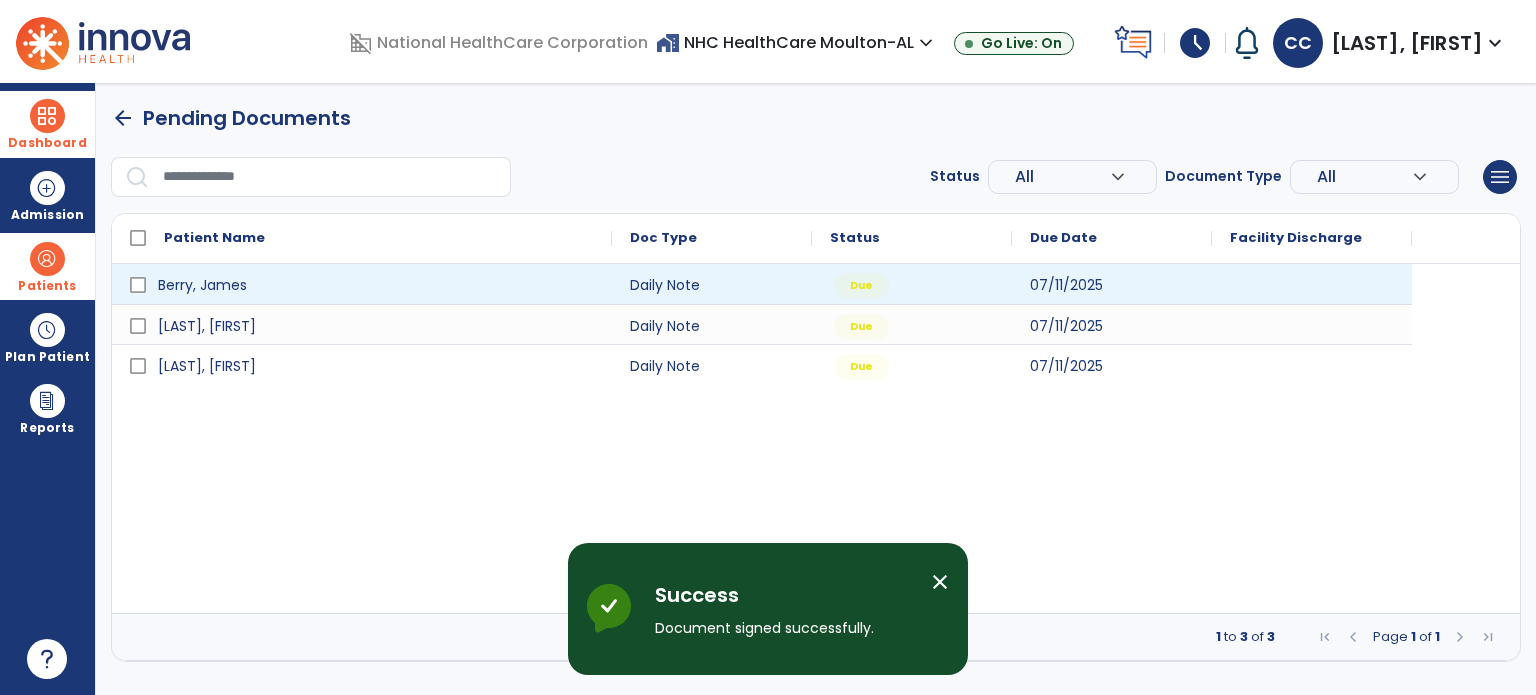 scroll, scrollTop: 0, scrollLeft: 0, axis: both 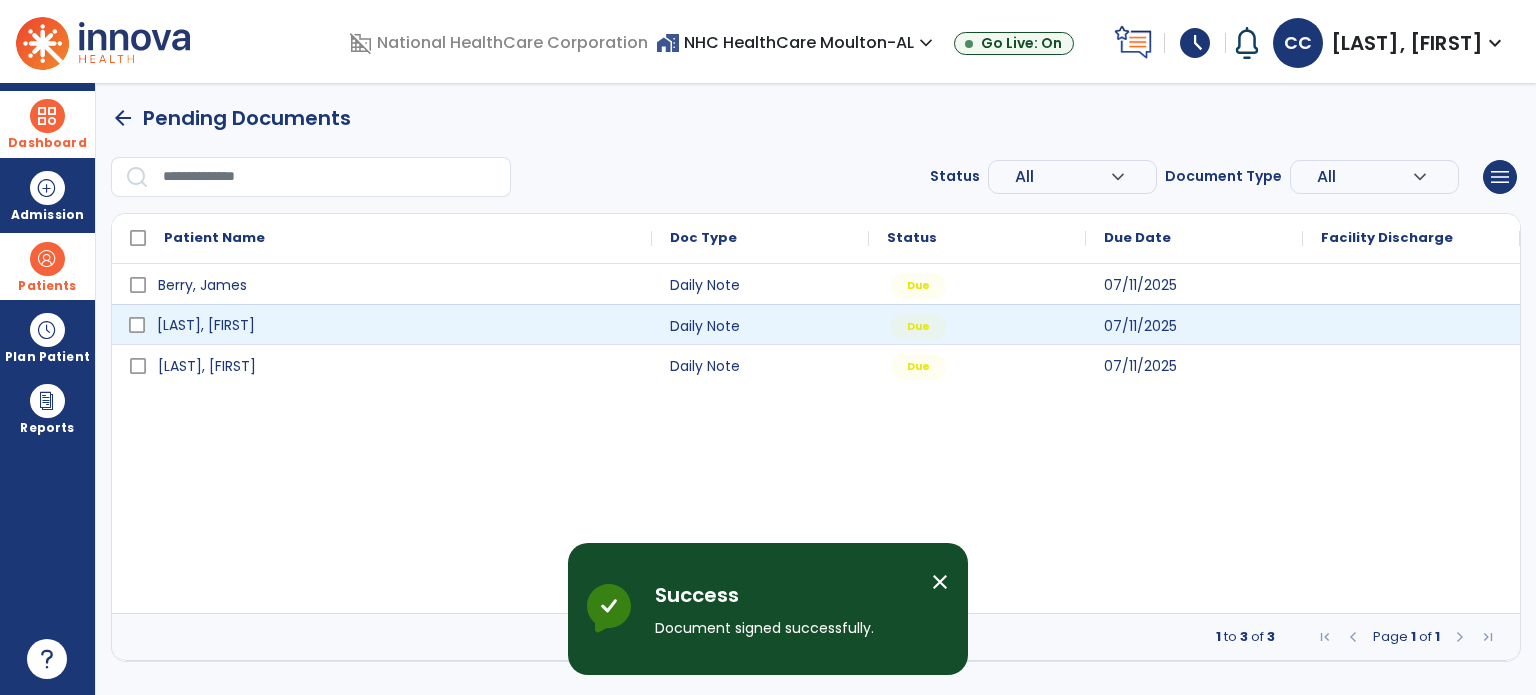 click on "[LAST], [FIRST]" at bounding box center (396, 325) 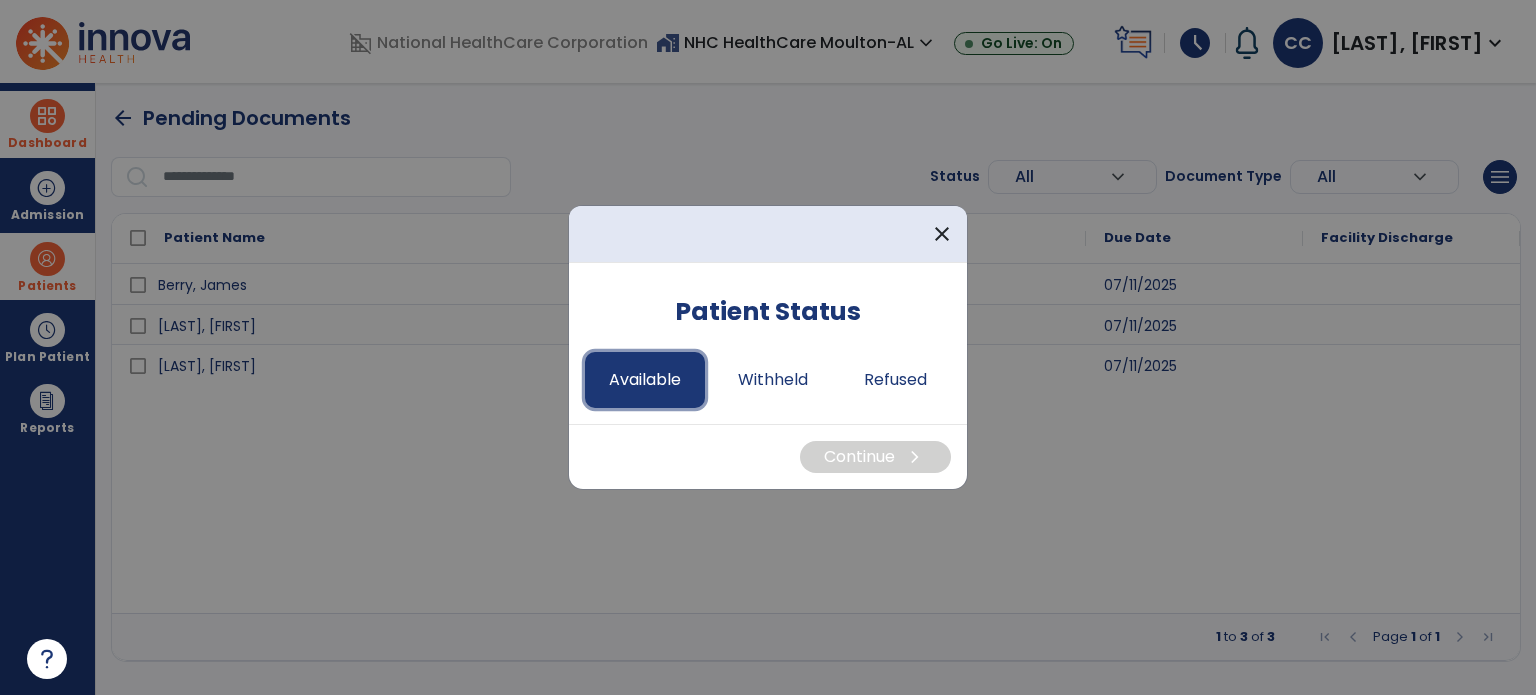 click on "Available" at bounding box center (645, 380) 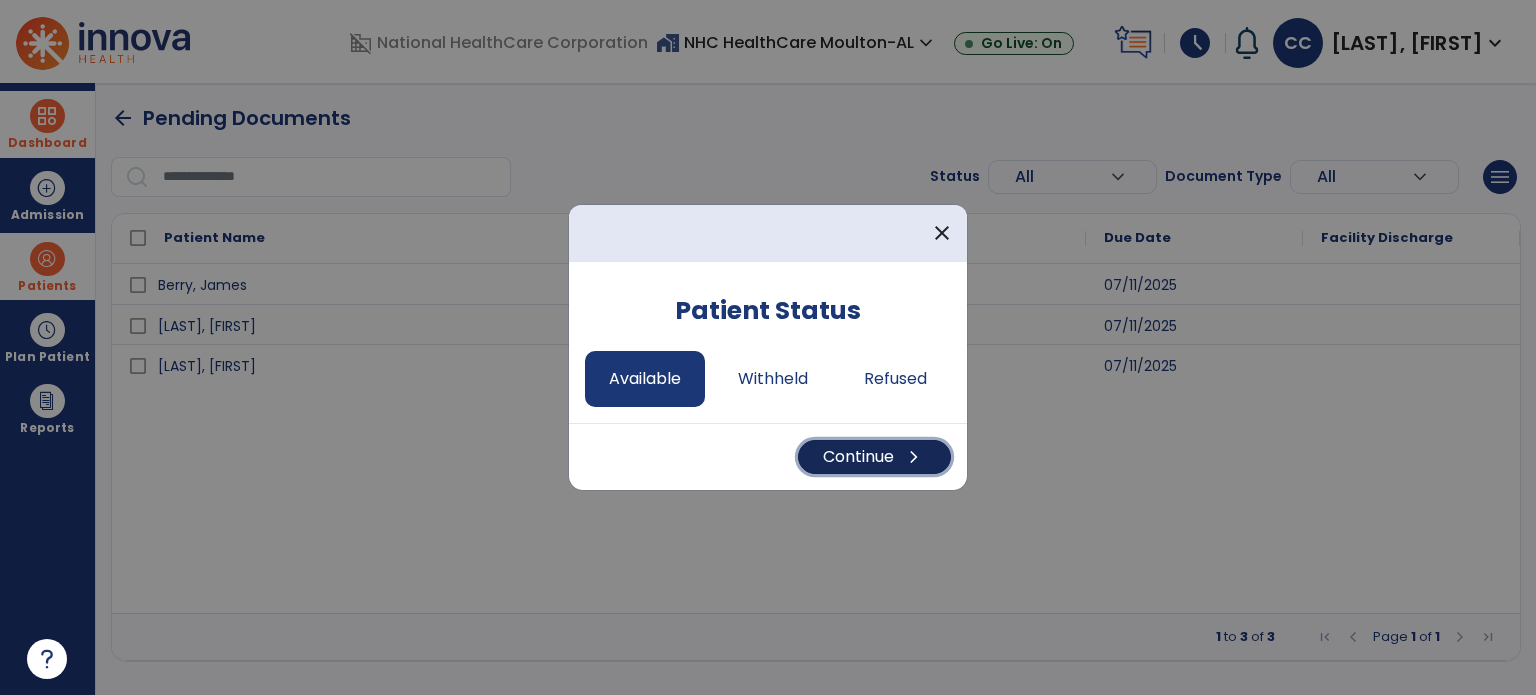 click on "Continue   chevron_right" at bounding box center [874, 457] 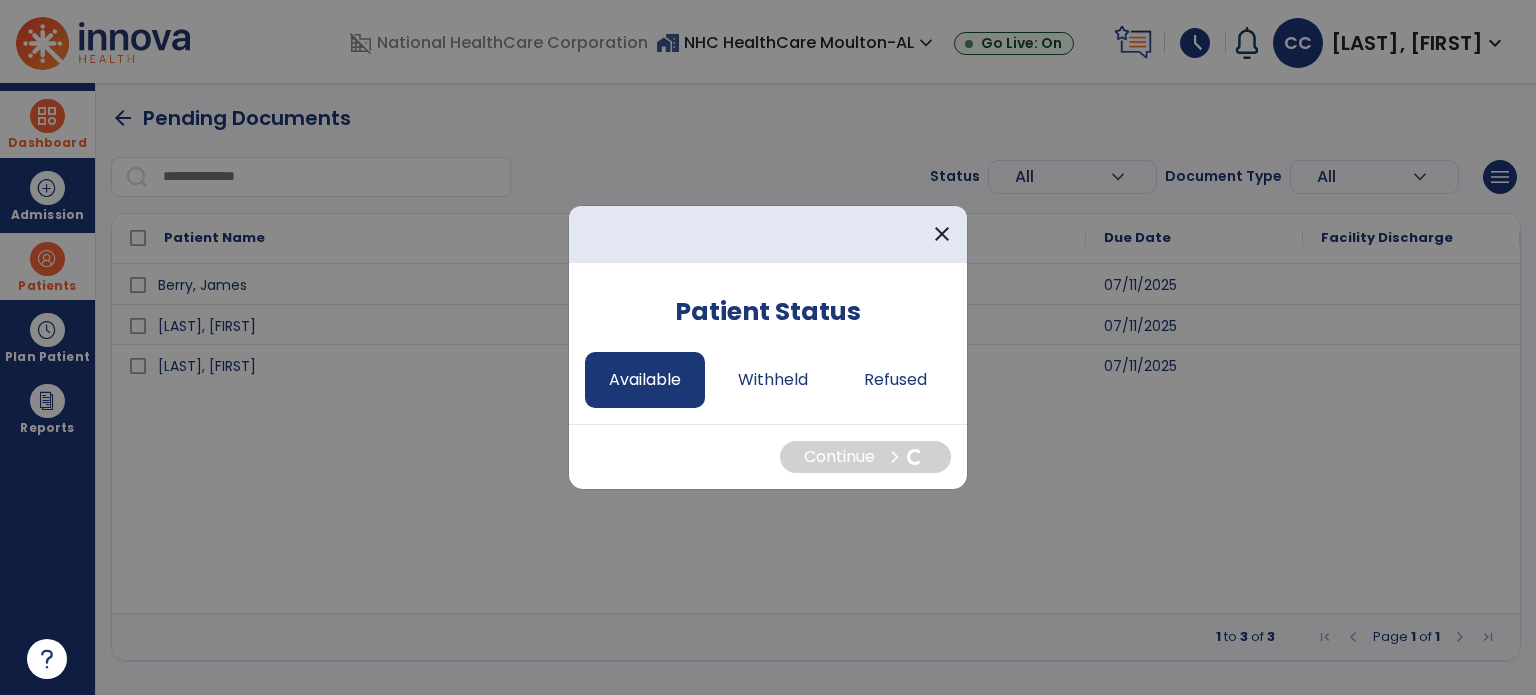 select on "*" 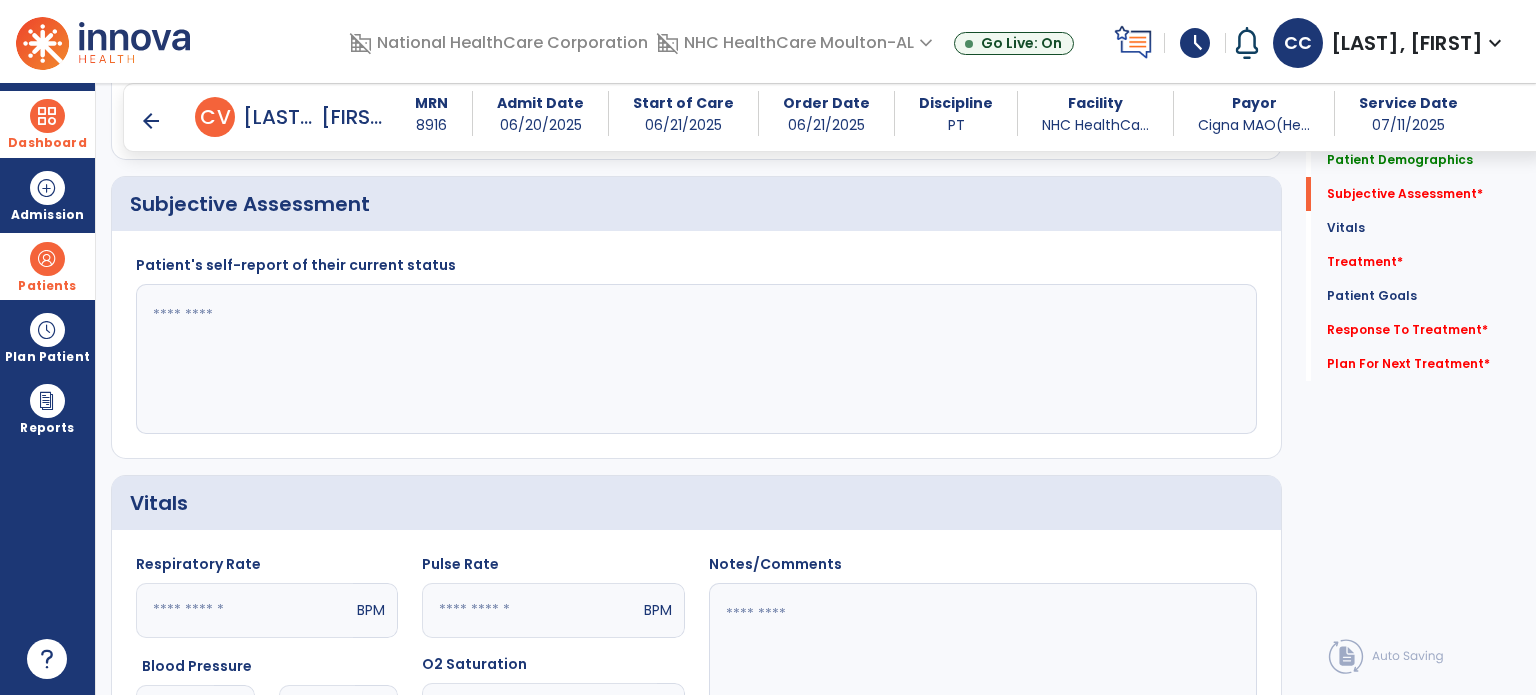 scroll, scrollTop: 364, scrollLeft: 0, axis: vertical 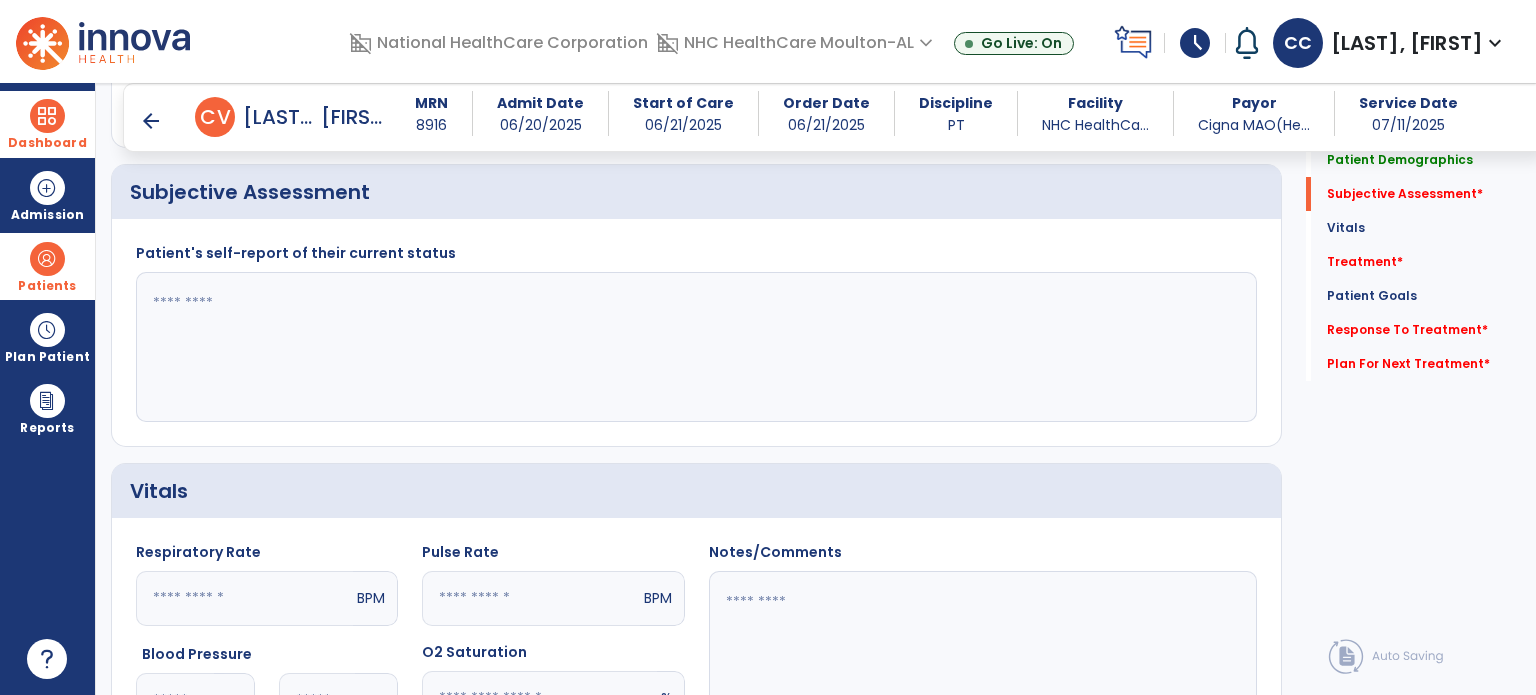 click 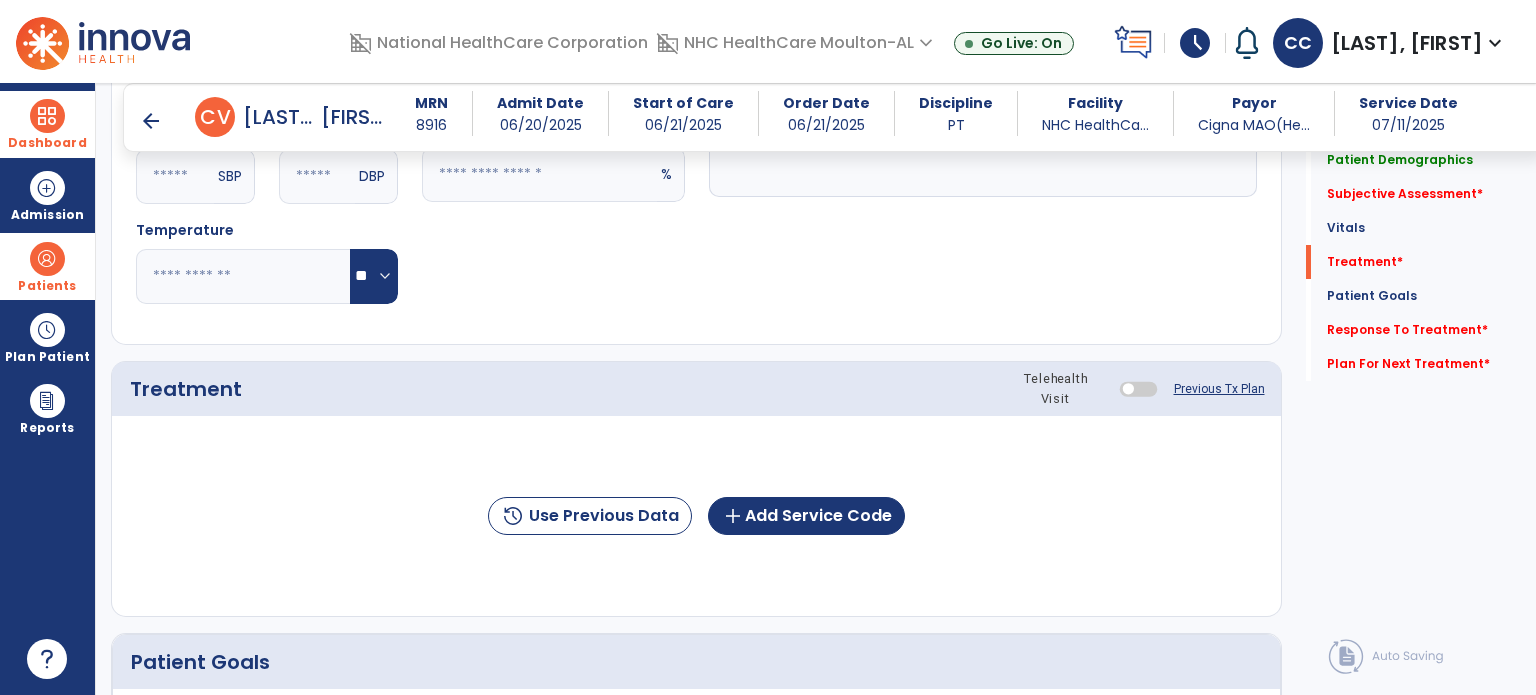 scroll, scrollTop: 1224, scrollLeft: 0, axis: vertical 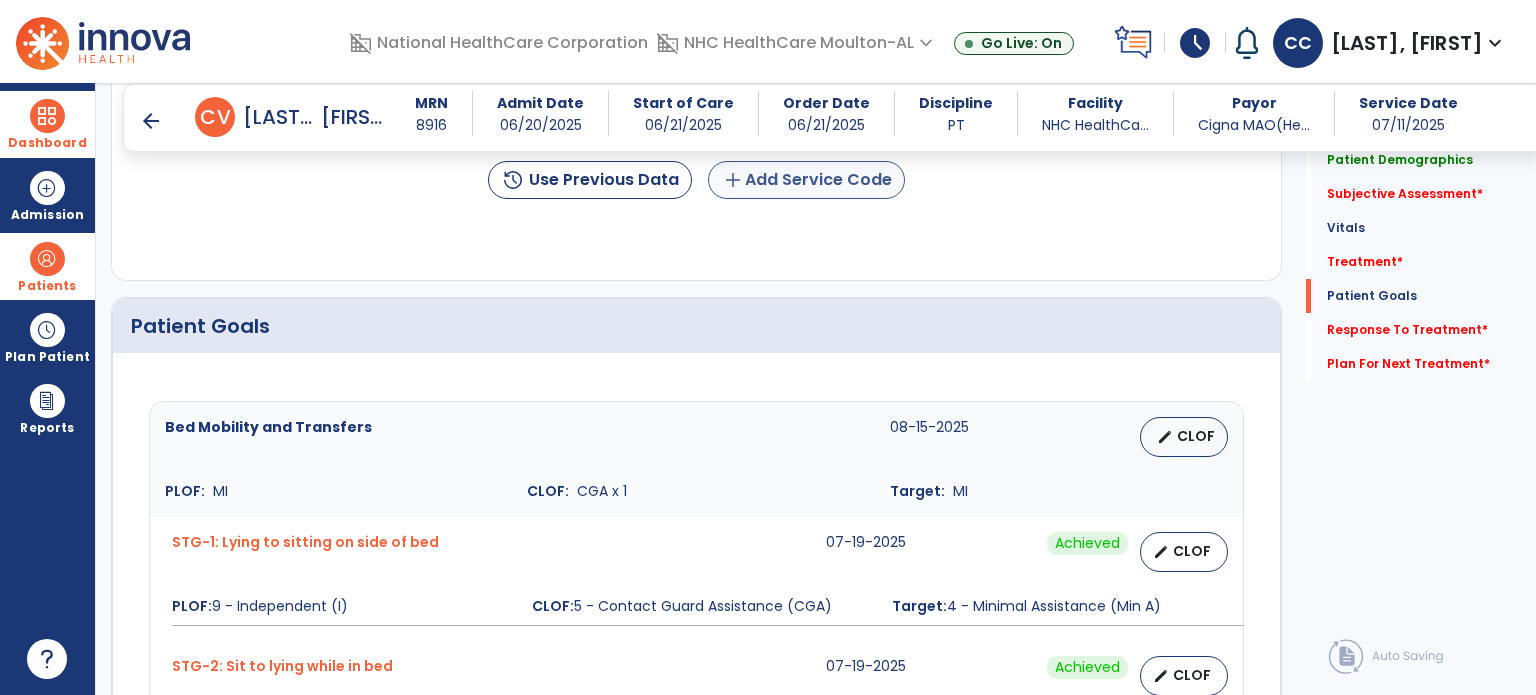 type on "**********" 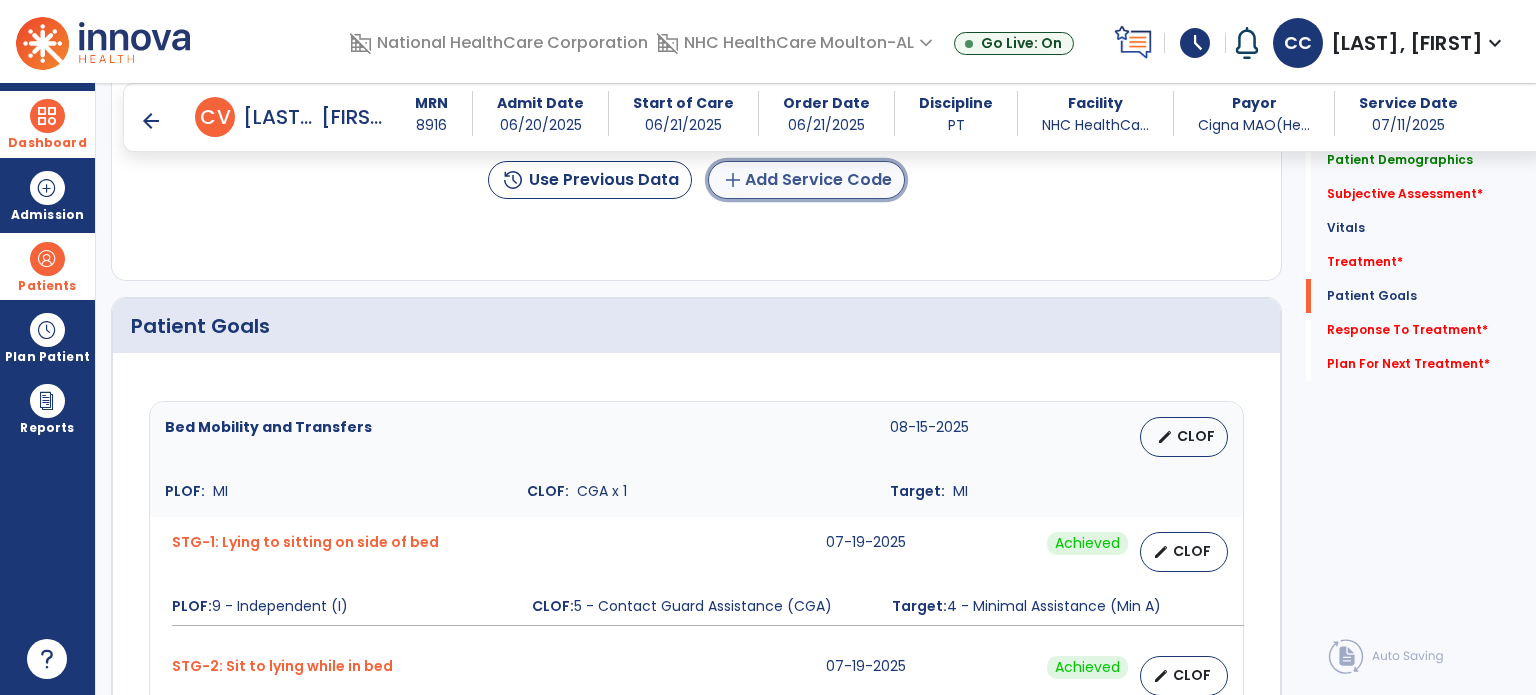 click on "add  Add Service Code" 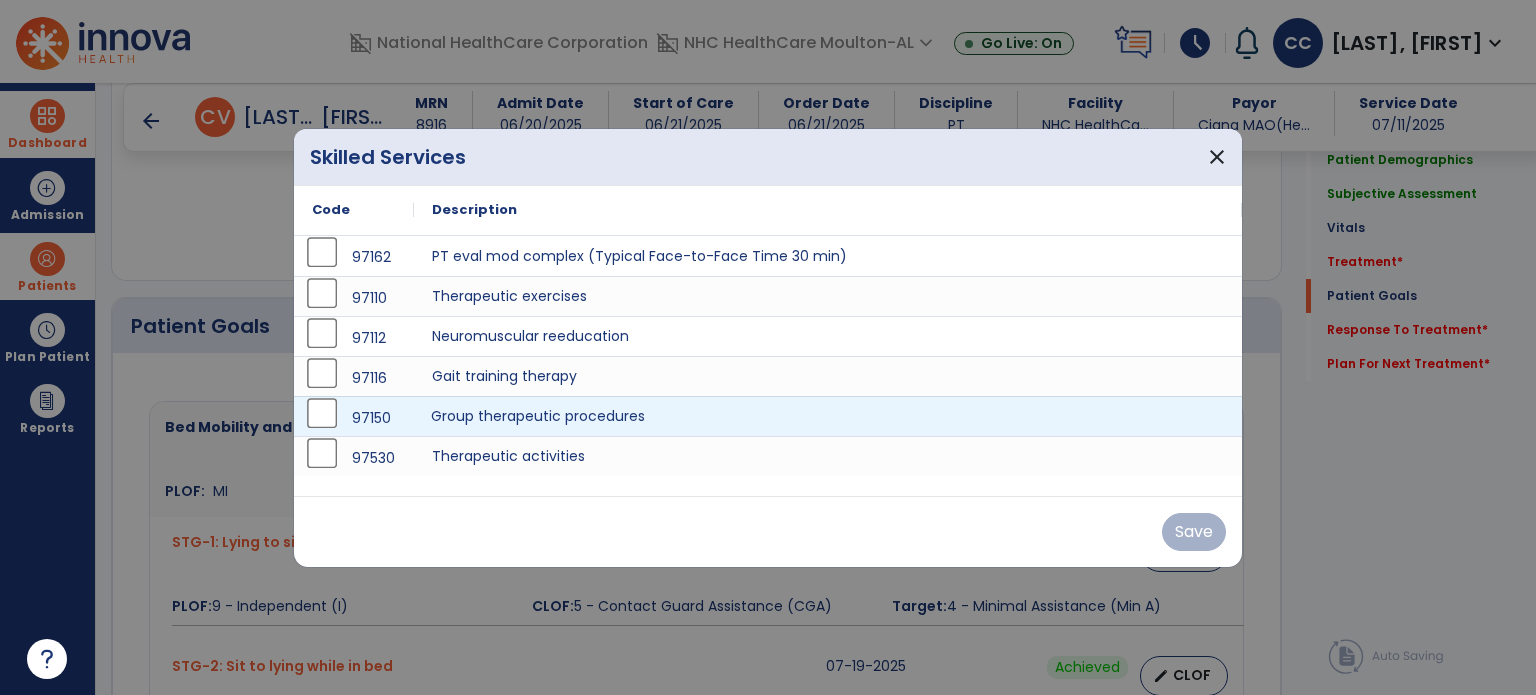 click on "Group therapeutic procedures" at bounding box center (828, 416) 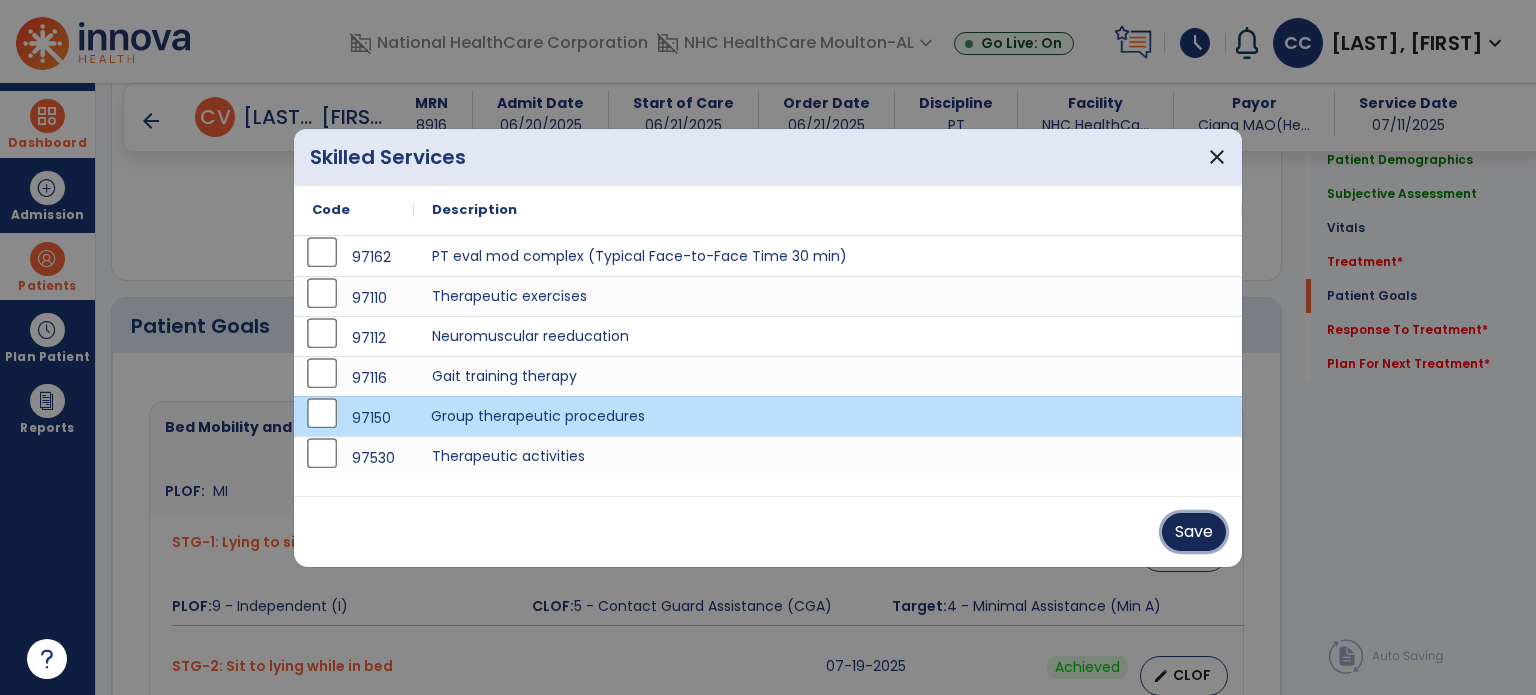 click on "Save" at bounding box center [1194, 532] 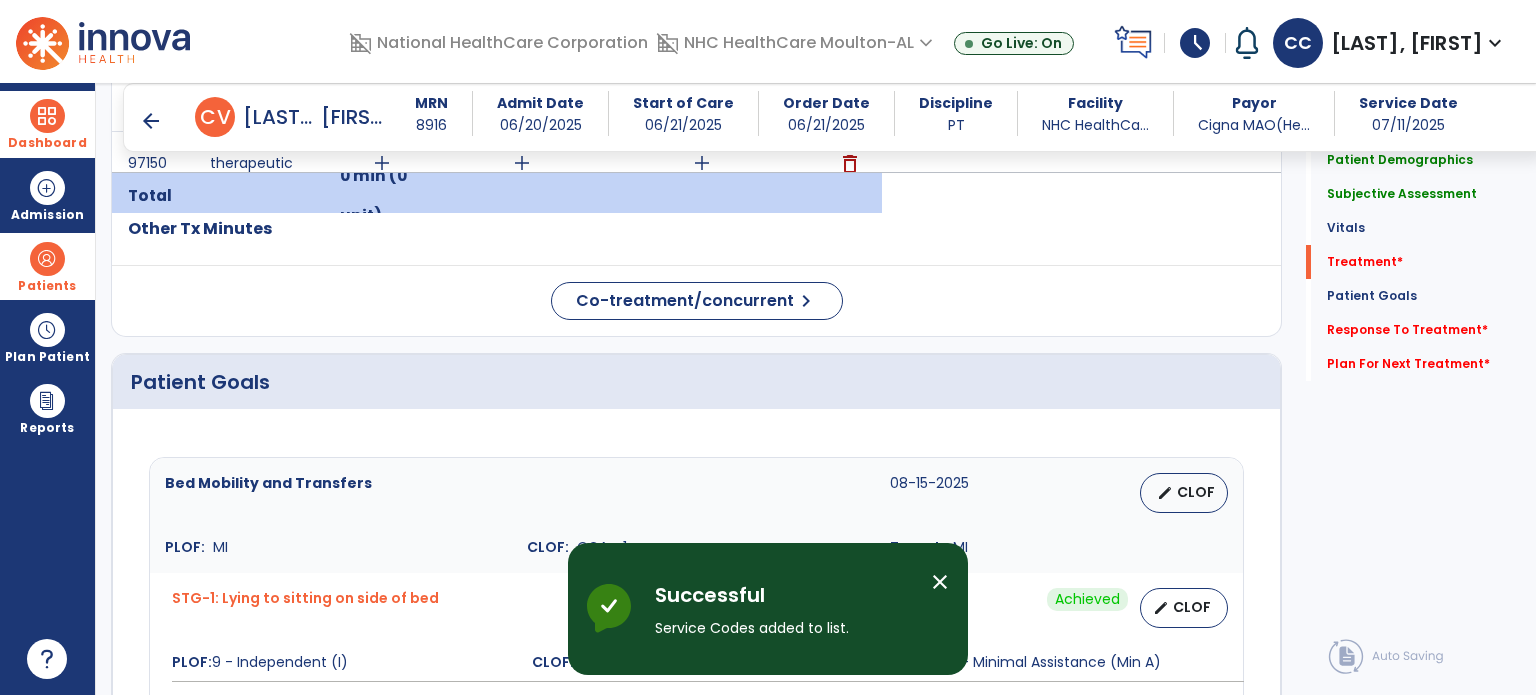 scroll, scrollTop: 1026, scrollLeft: 0, axis: vertical 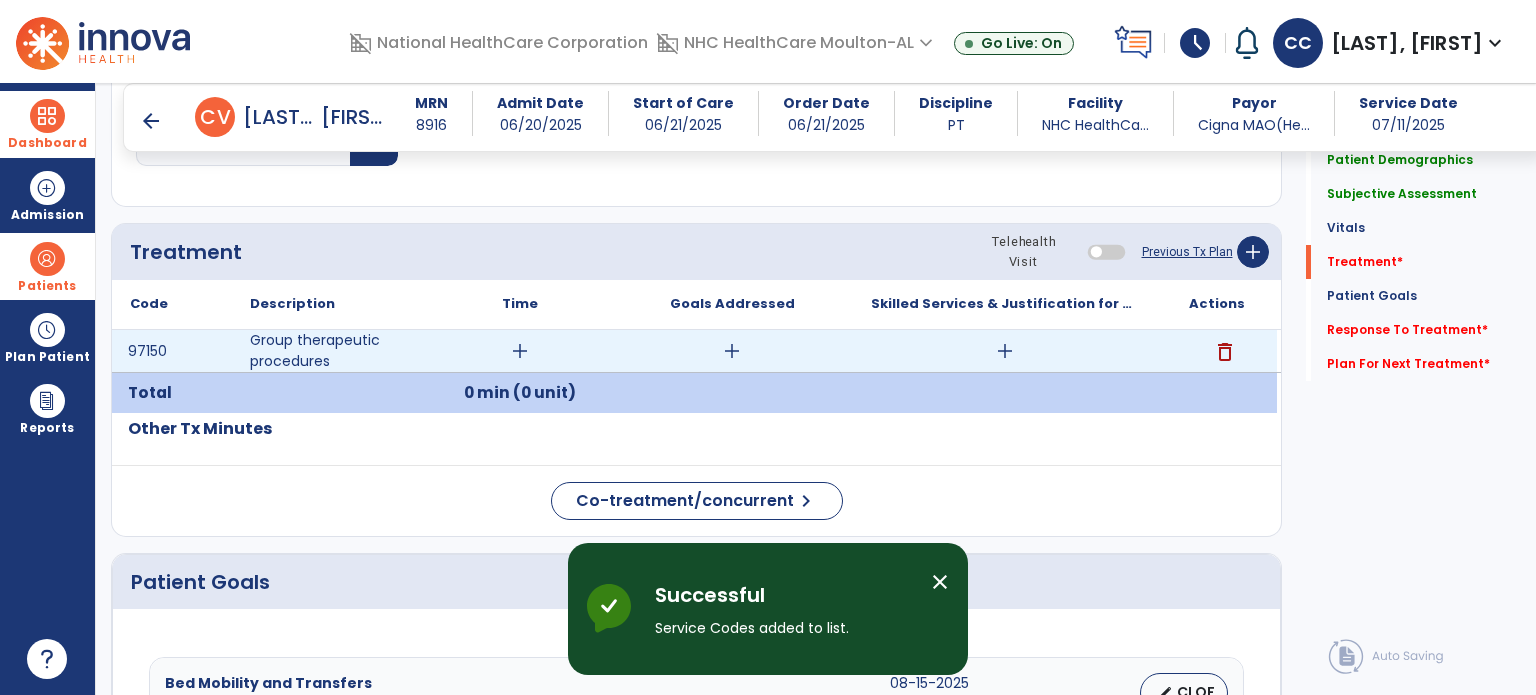 click on "add" at bounding box center (520, 351) 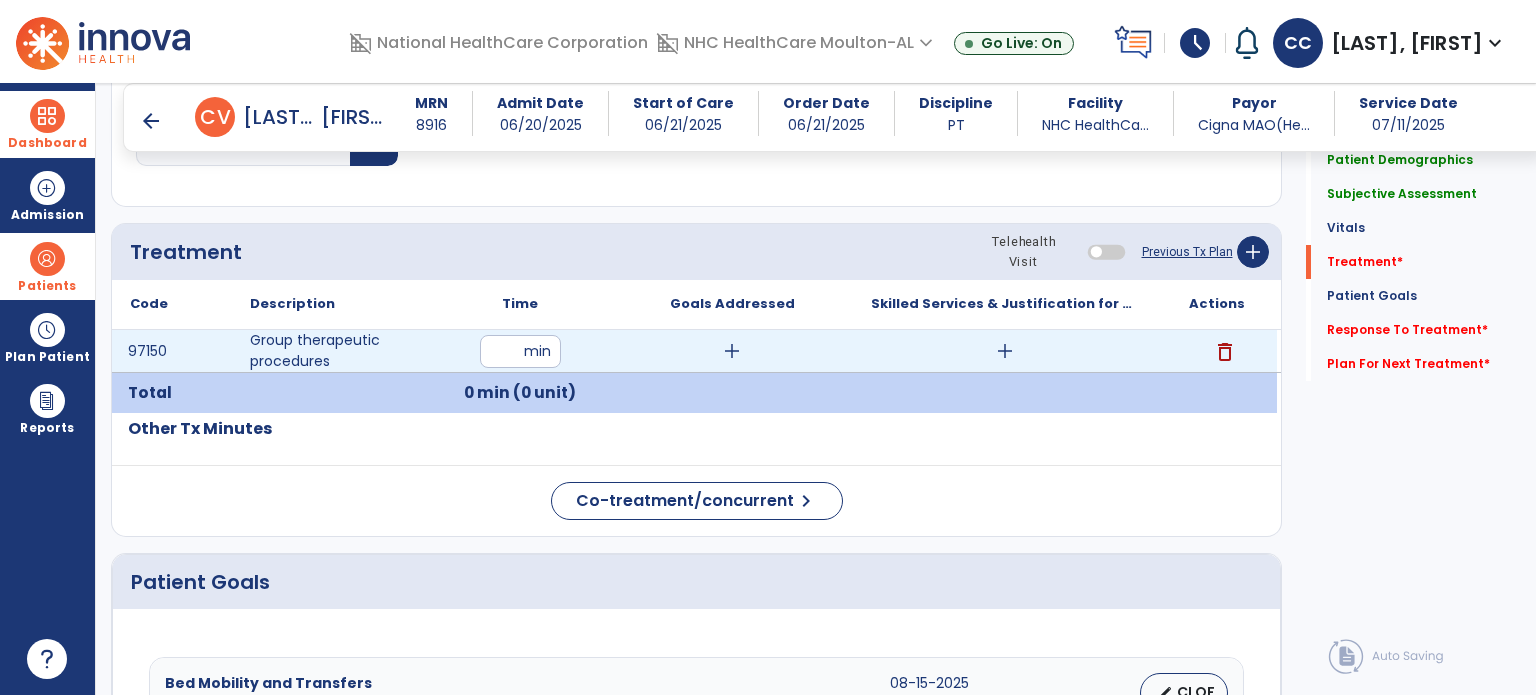 type on "**" 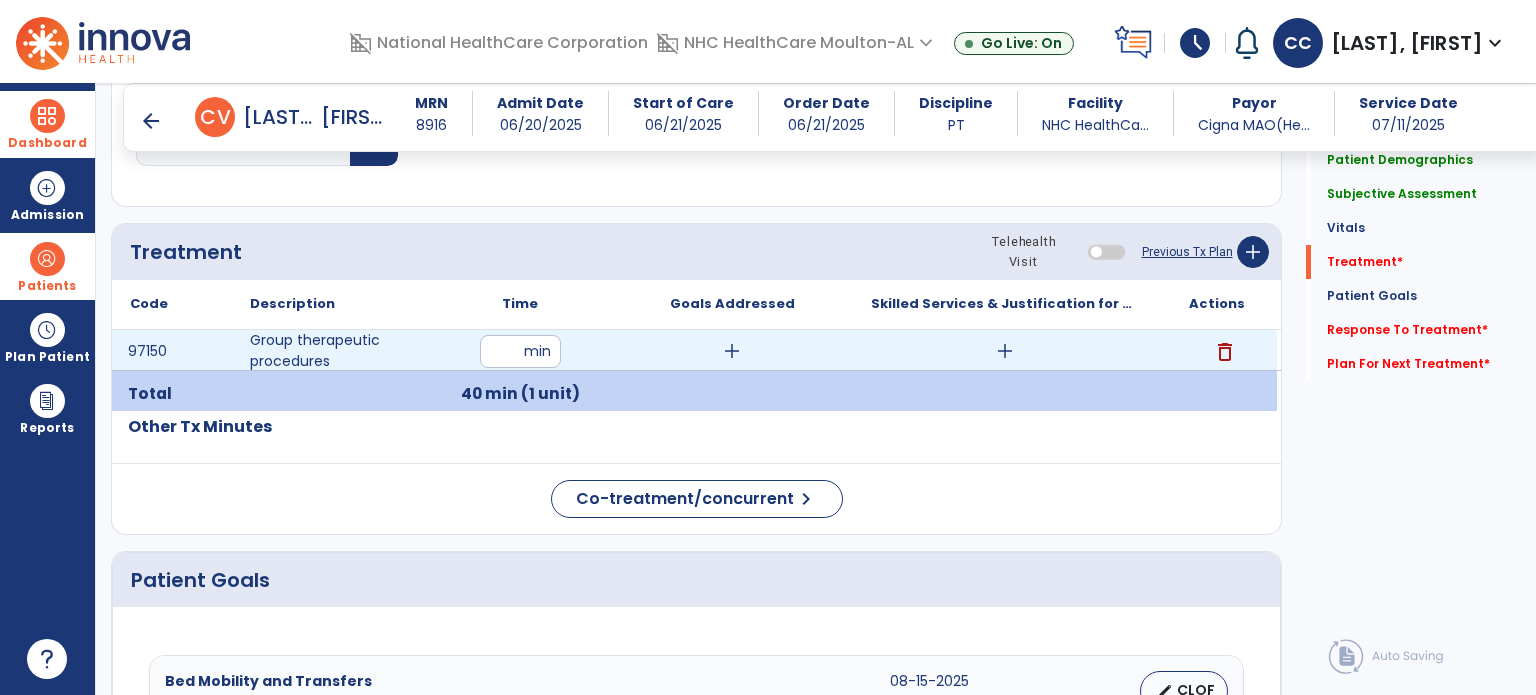 click on "add" at bounding box center [732, 351] 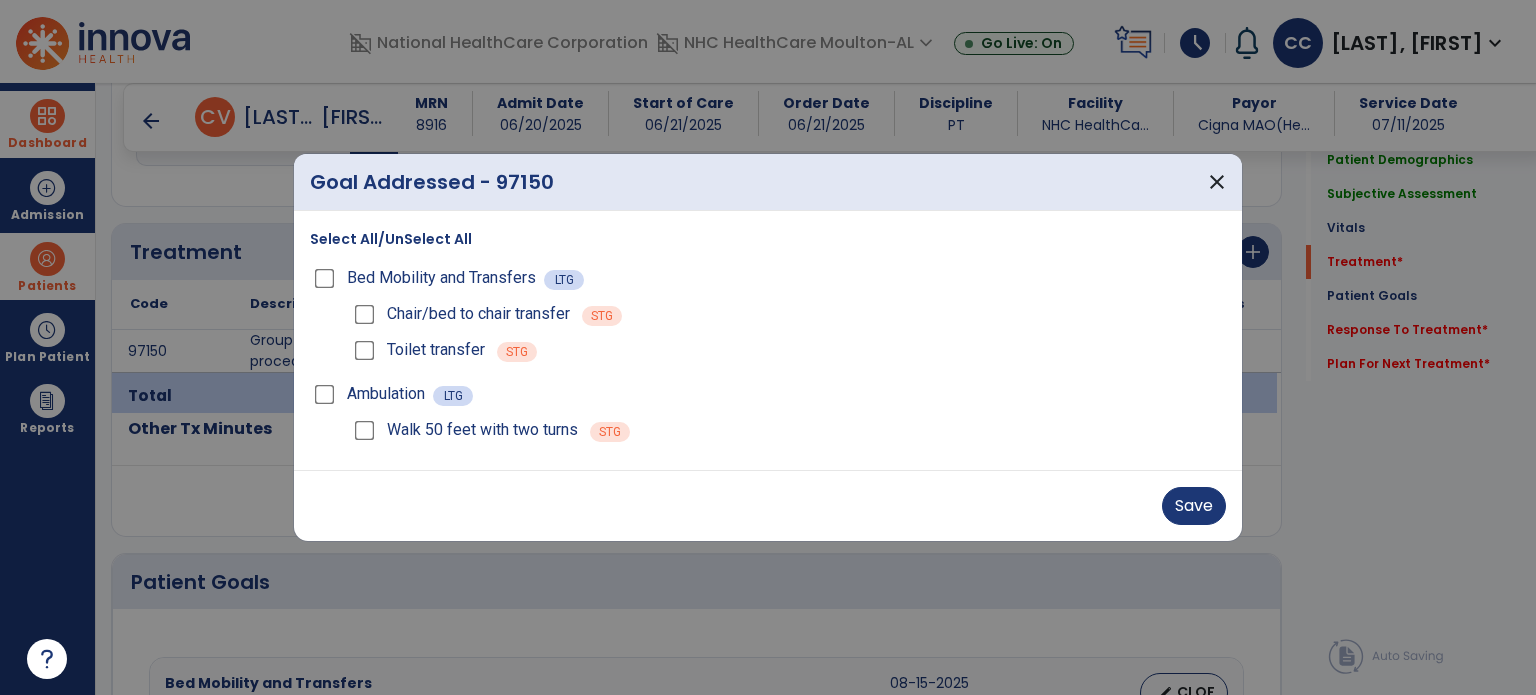 click on "Save" at bounding box center (768, 506) 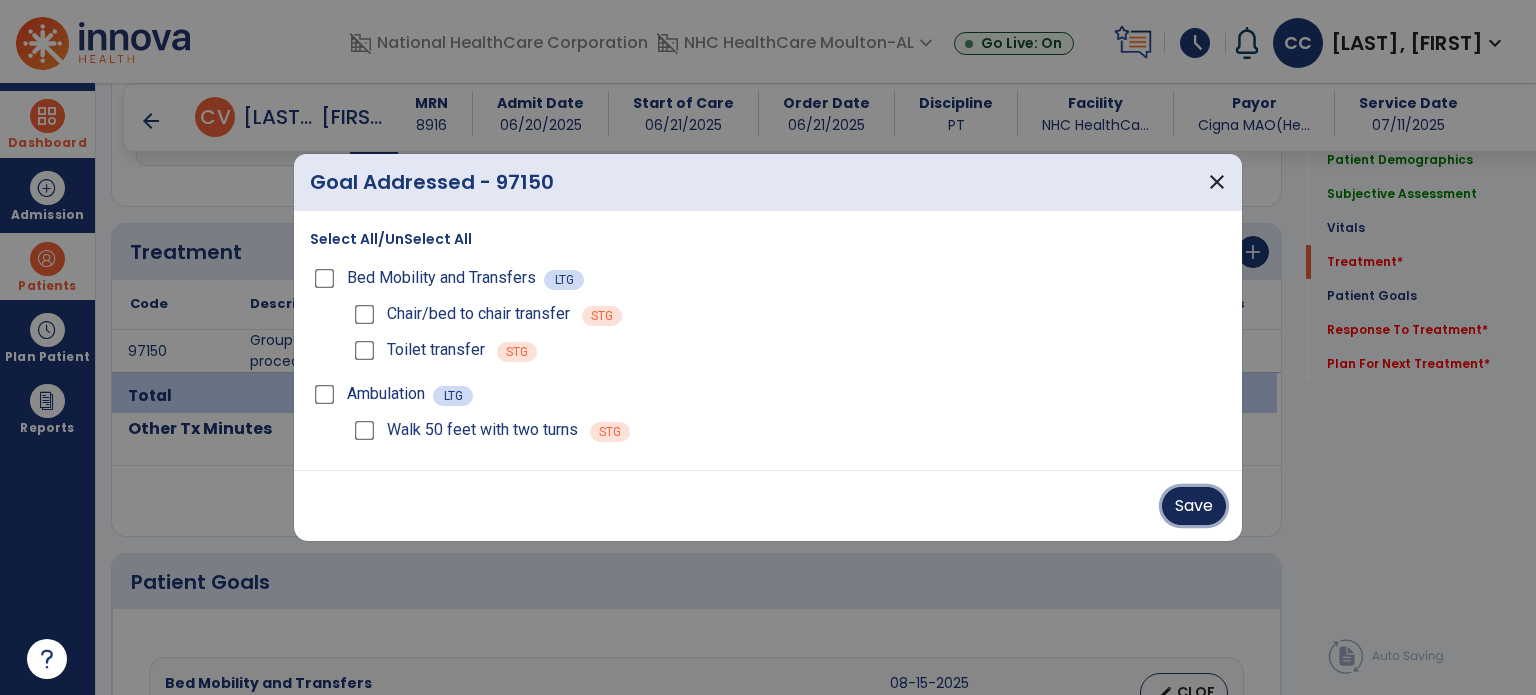 click on "Save" at bounding box center (1194, 506) 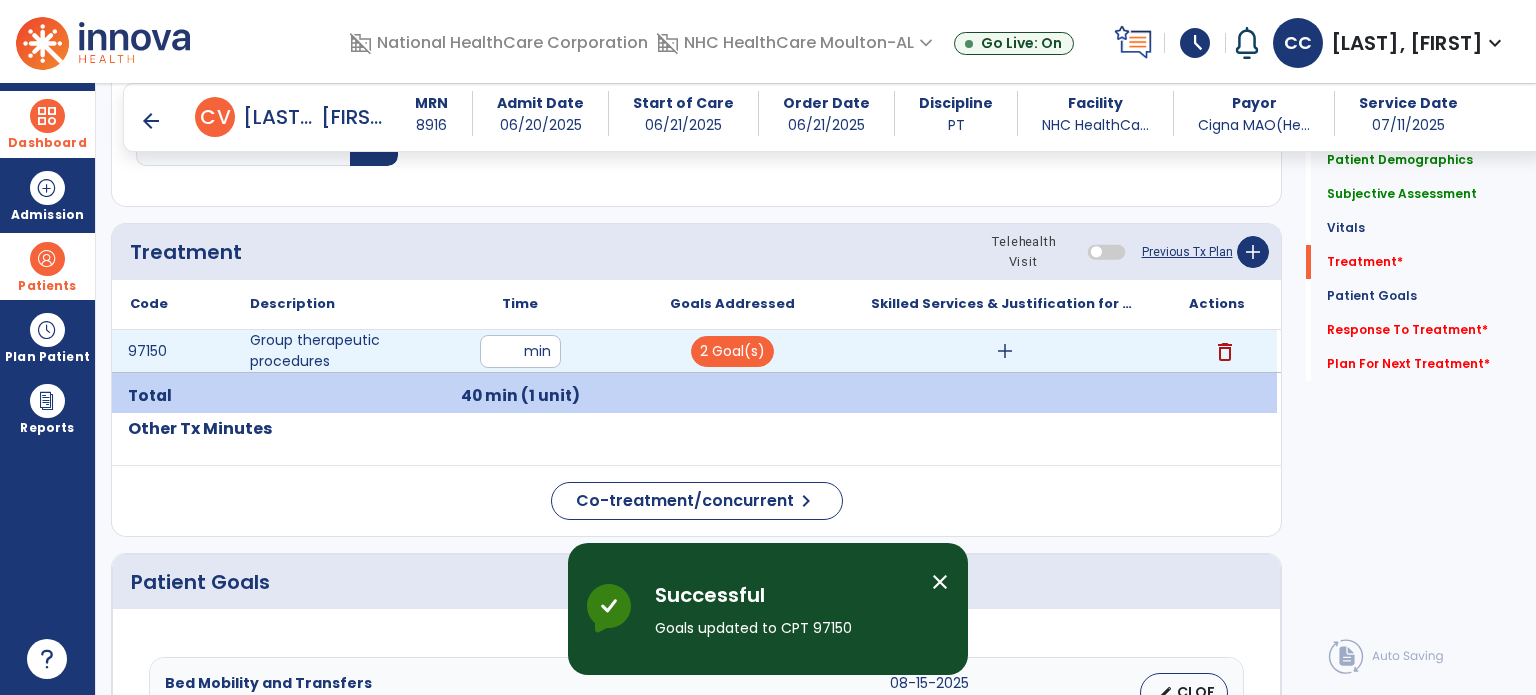 click on "add" at bounding box center [1005, 351] 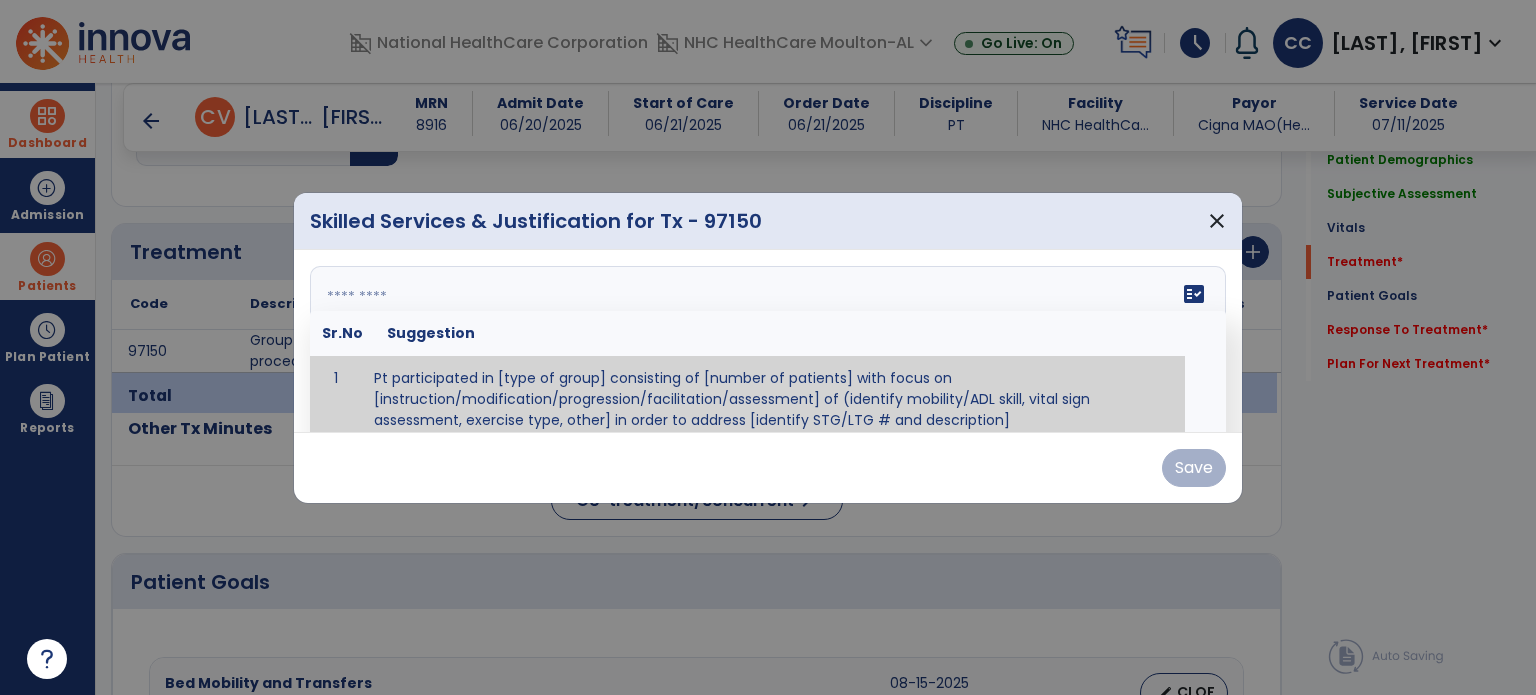 click on "fact_check  Sr.No Suggestion 1 Pt participated in [type of group] consisting of [number of patients] with focus on [instruction/modification/progression/facilitation/assessment] of (identify mobility/ADL skill, vital sign assessment, exercise type, other] in order to address [identify STG/LTG # and description]" at bounding box center (768, 341) 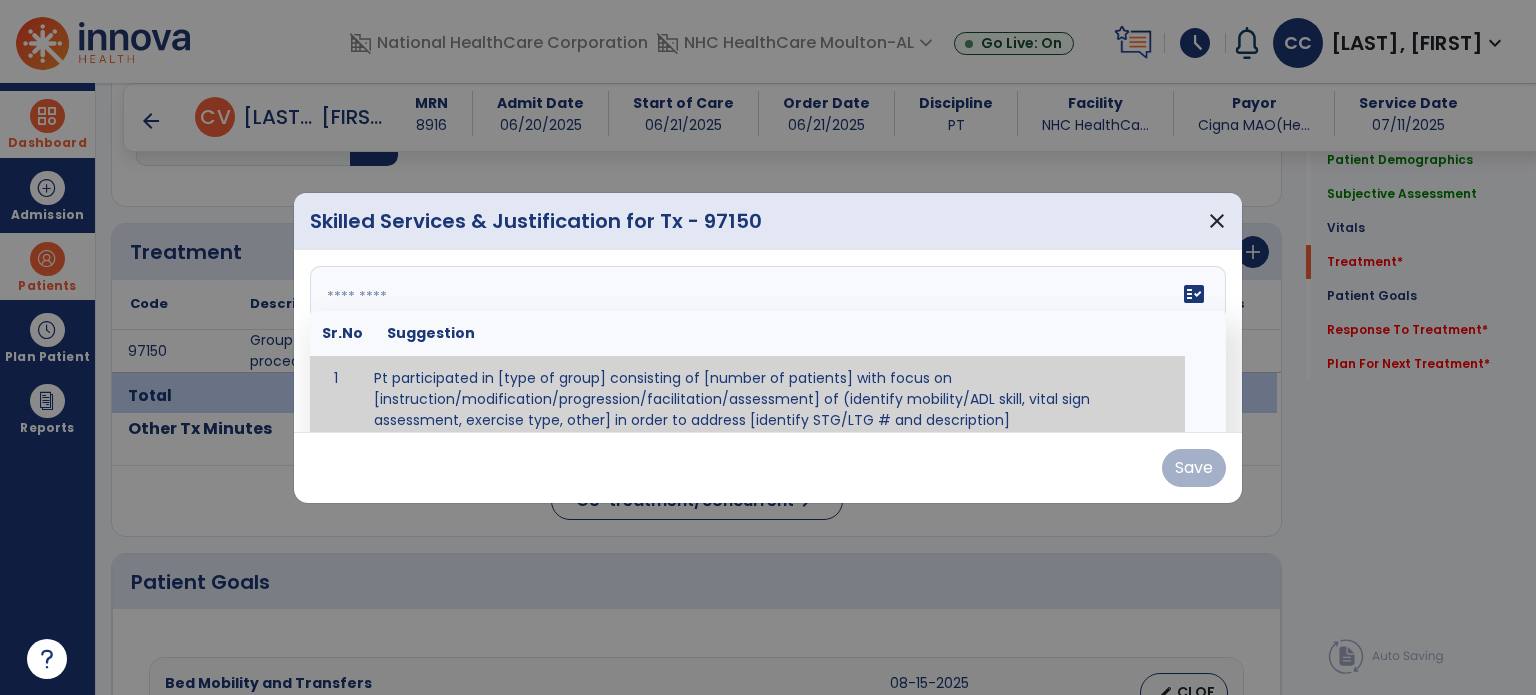 scroll, scrollTop: 12, scrollLeft: 0, axis: vertical 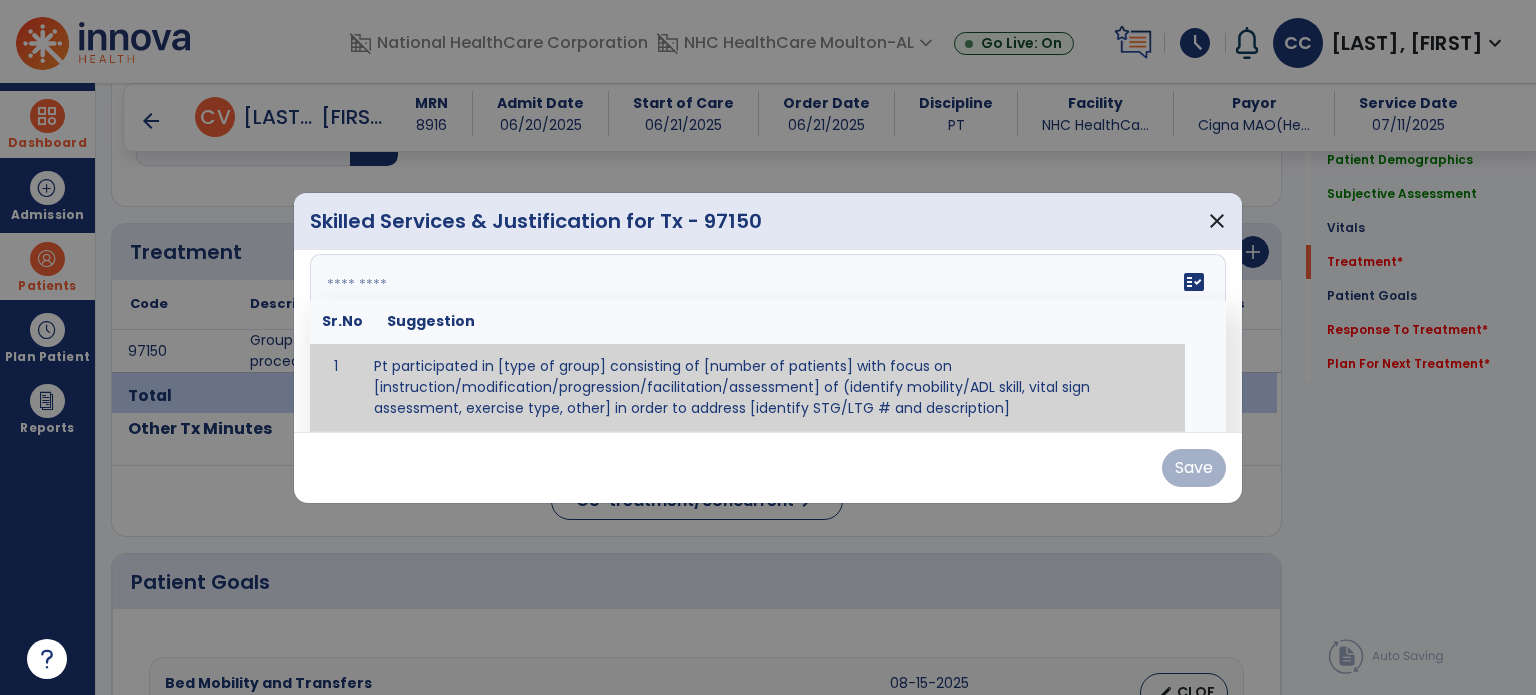 paste on "**********" 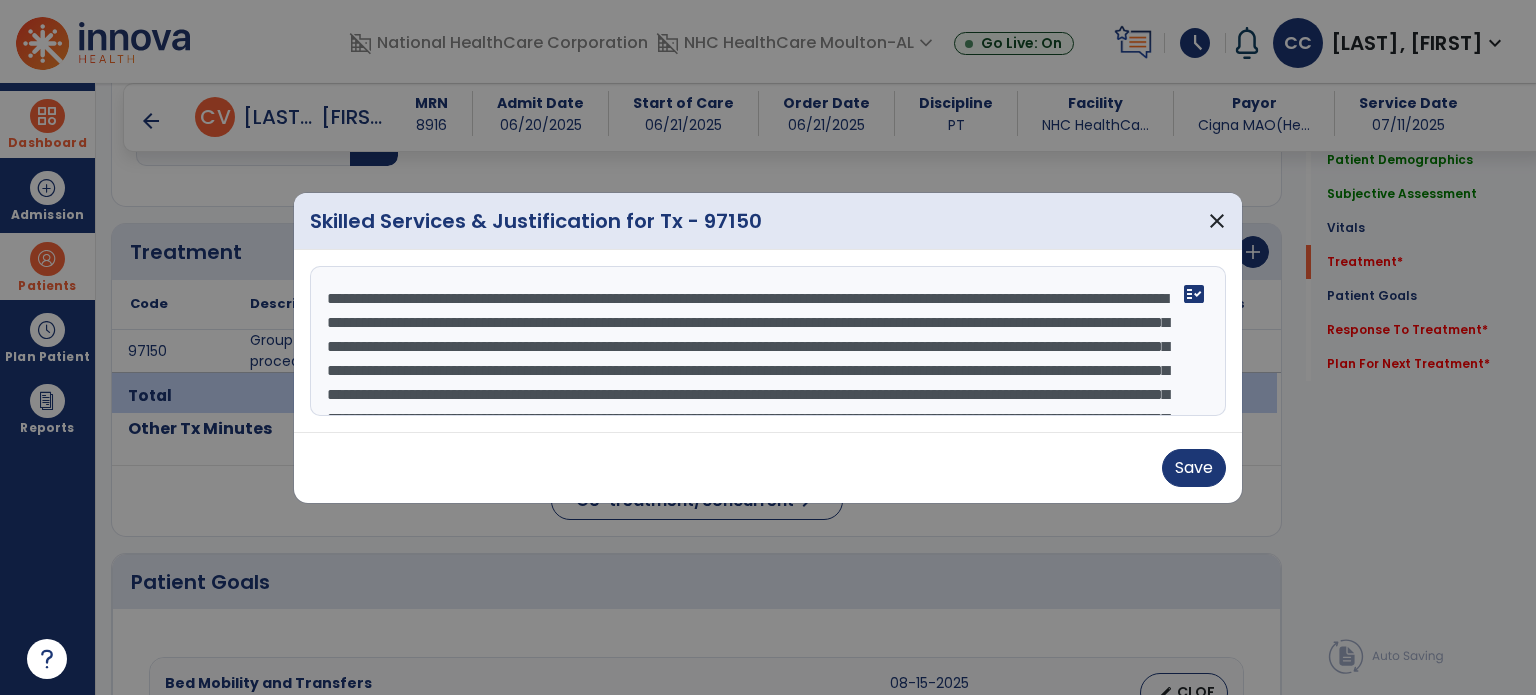 scroll, scrollTop: 111, scrollLeft: 0, axis: vertical 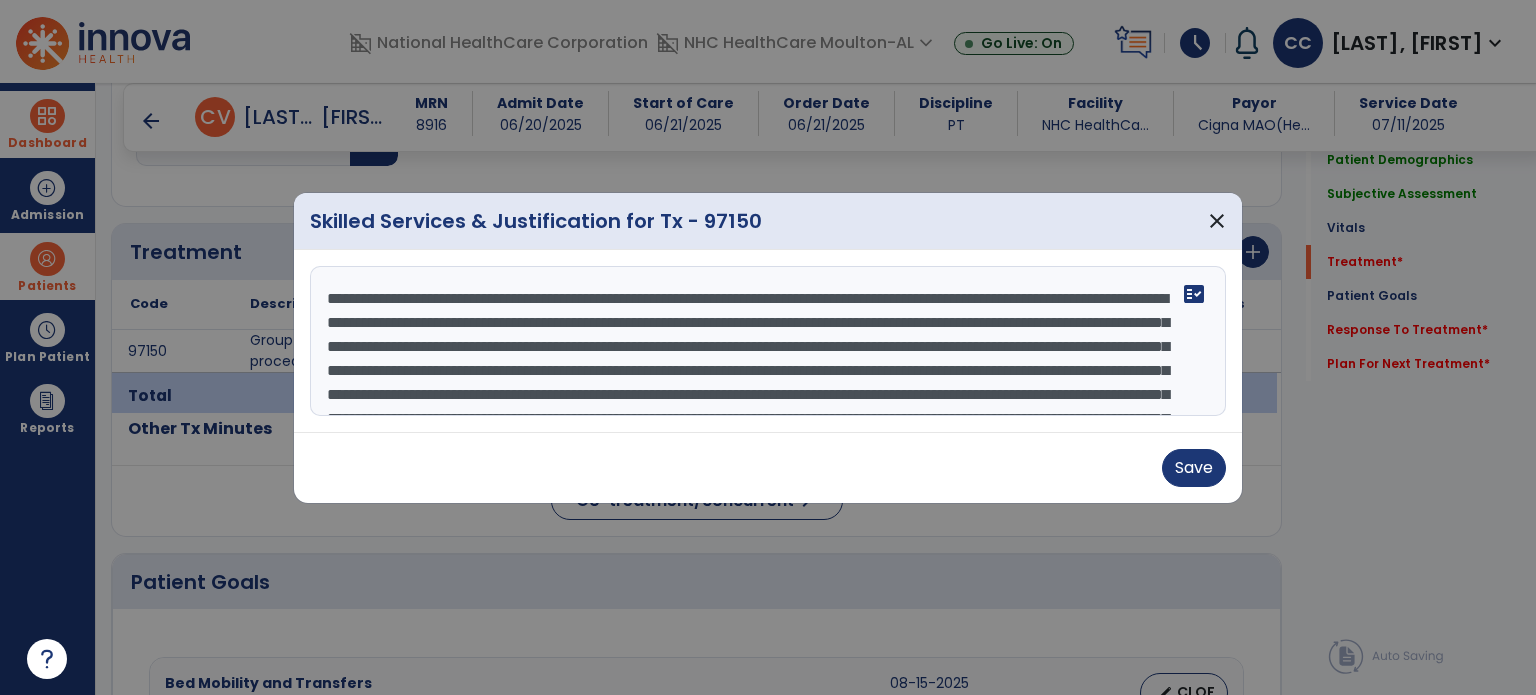 click on "**********" at bounding box center [768, 341] 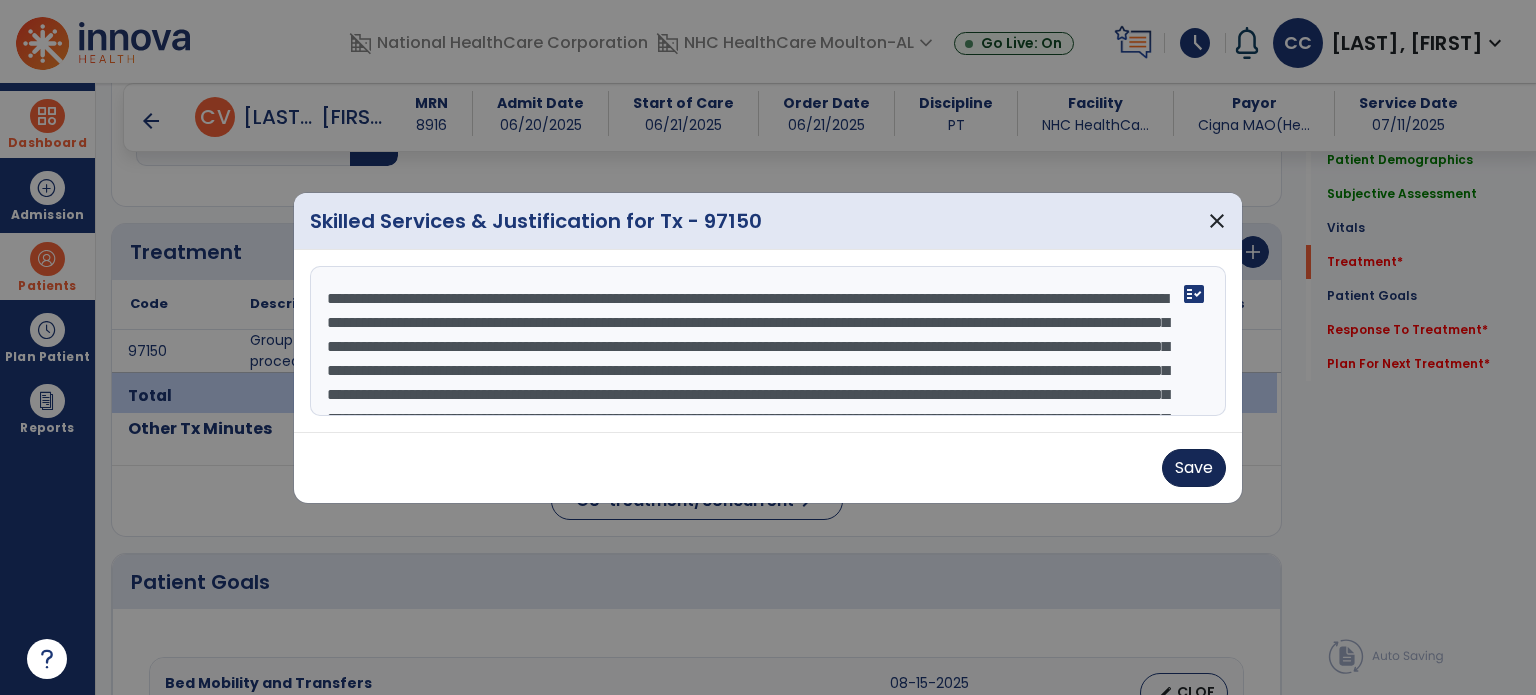 type on "**********" 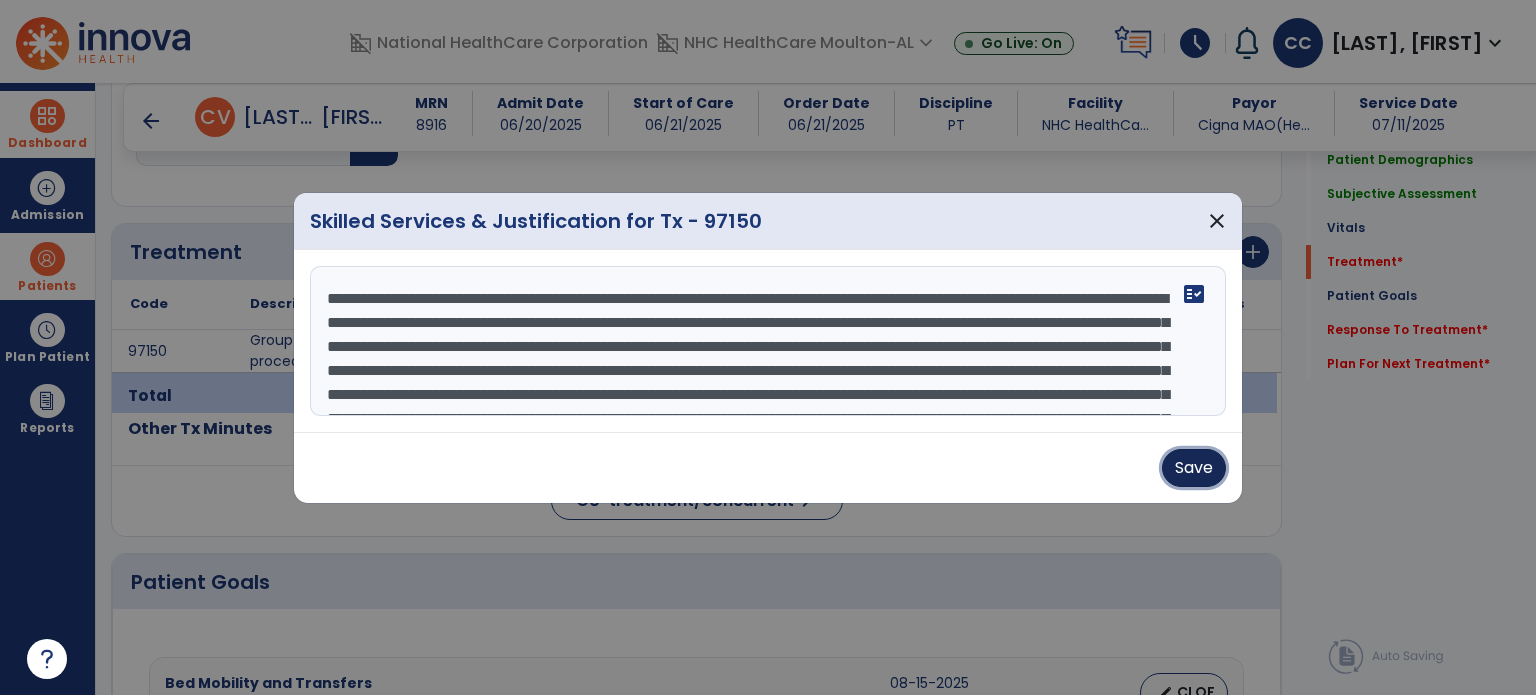 click on "Save" at bounding box center [1194, 468] 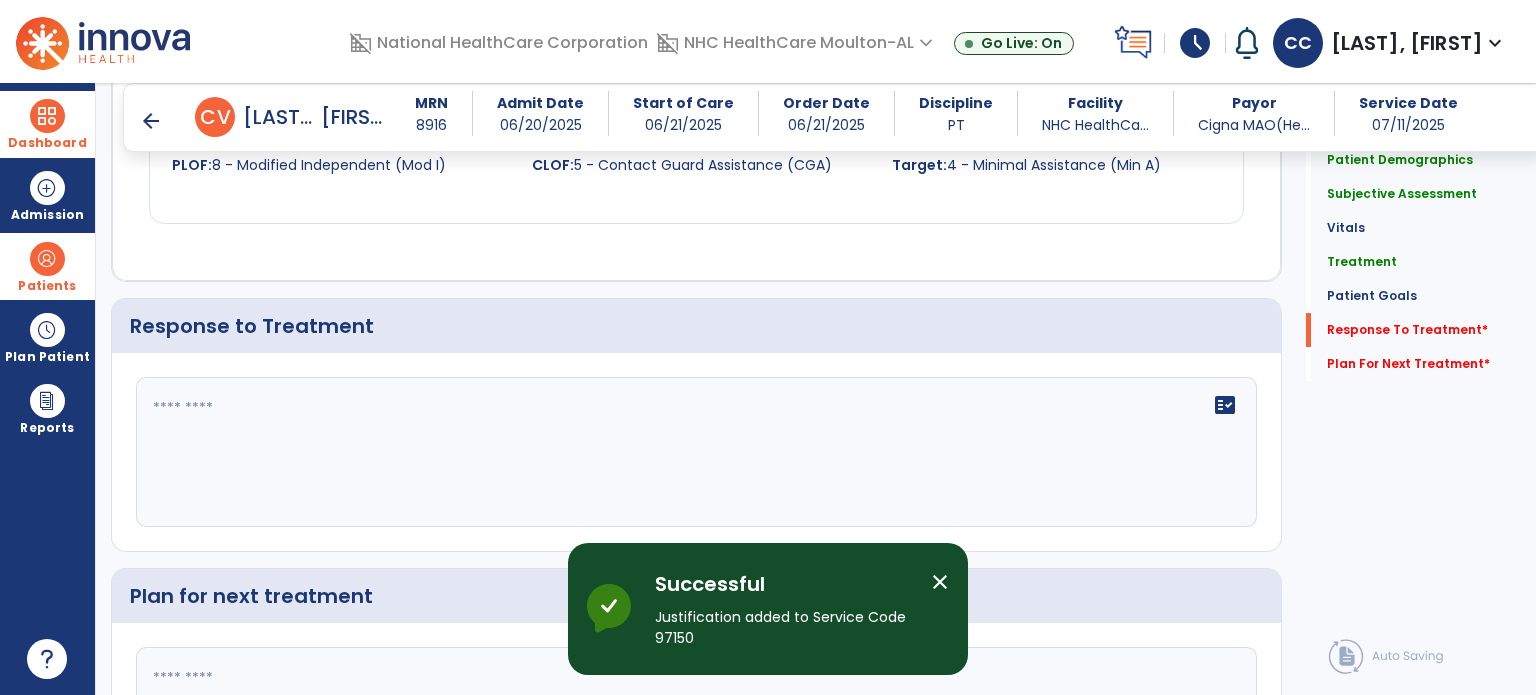 scroll, scrollTop: 2660, scrollLeft: 0, axis: vertical 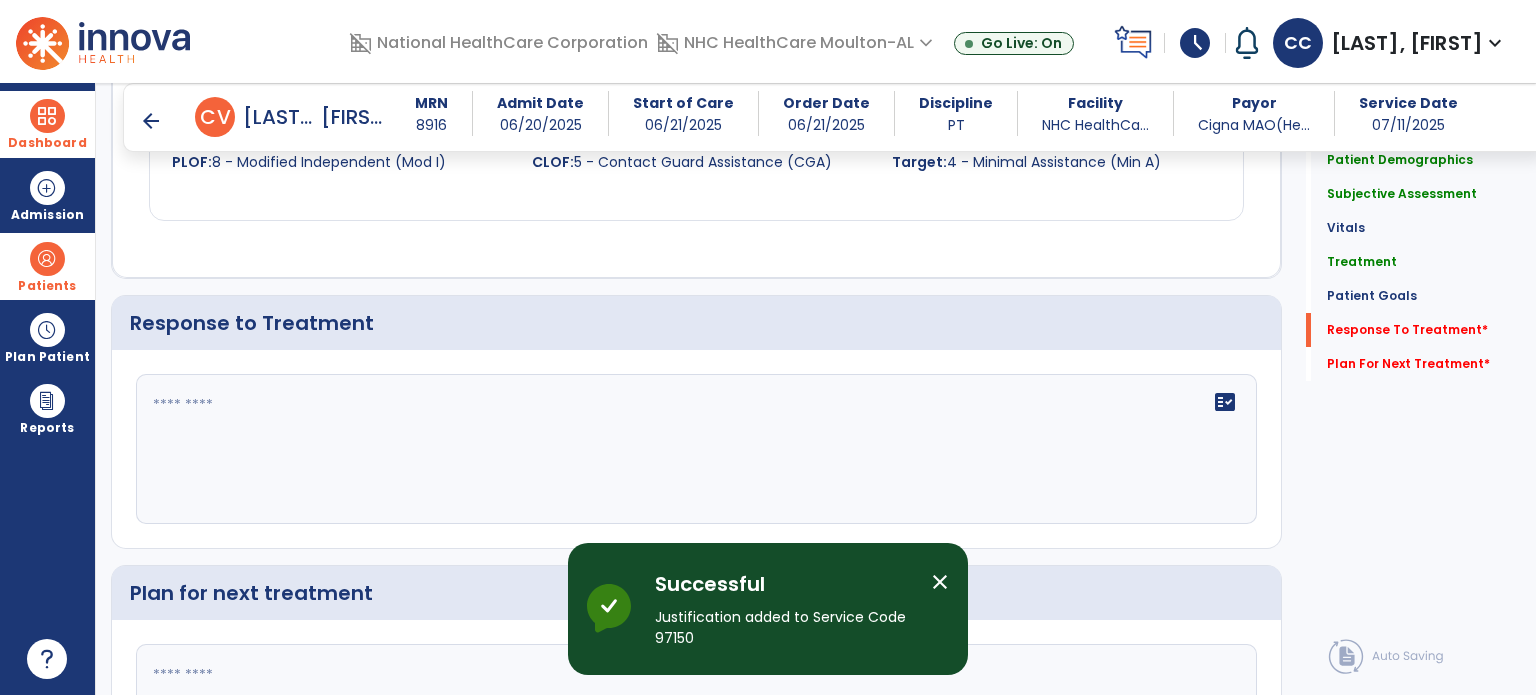 click 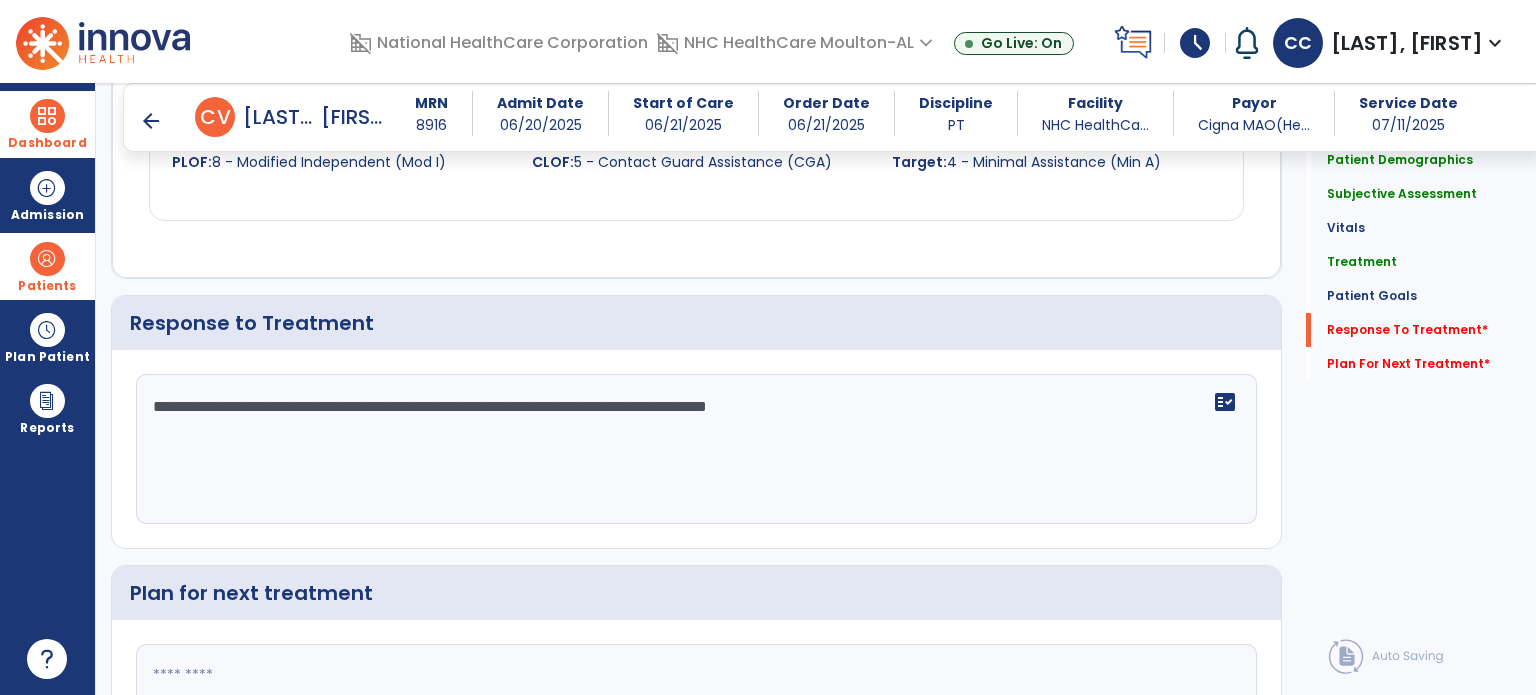 scroll, scrollTop: 2843, scrollLeft: 0, axis: vertical 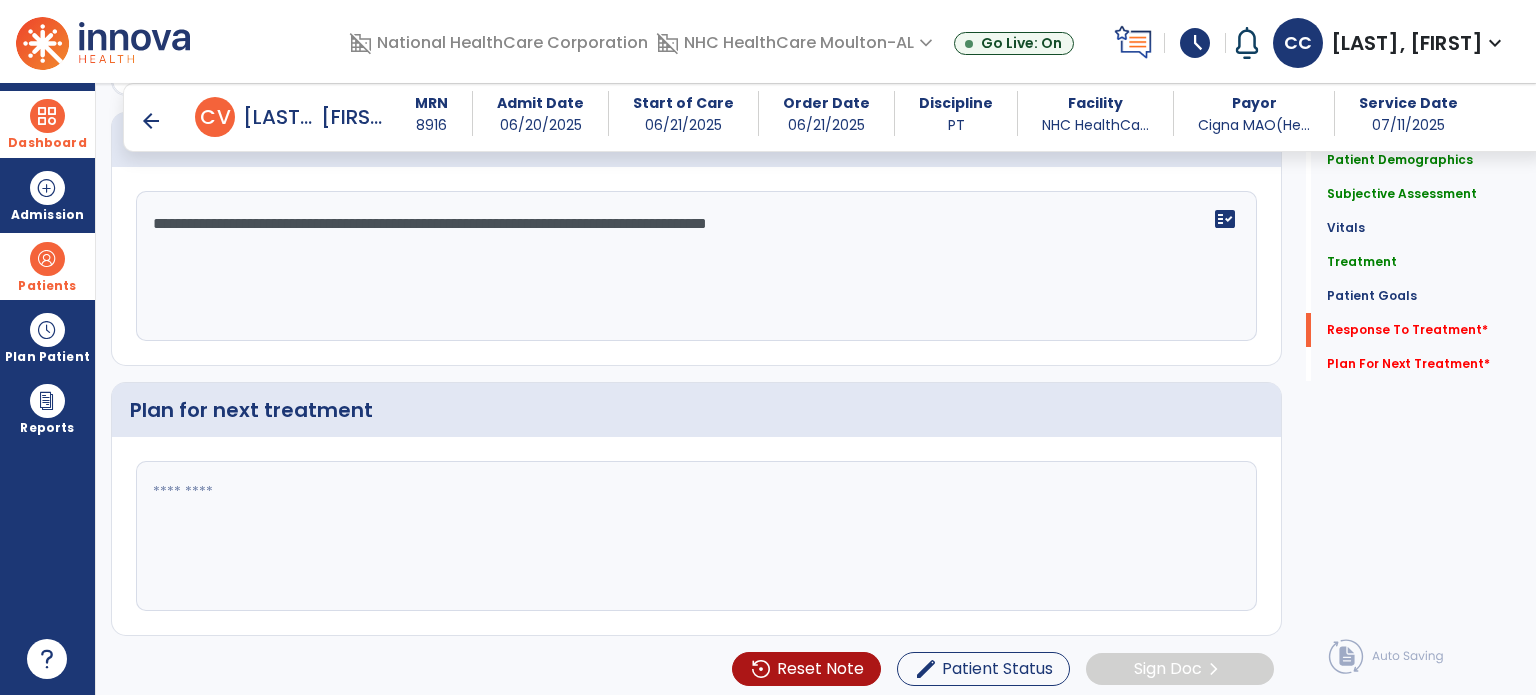 type on "**********" 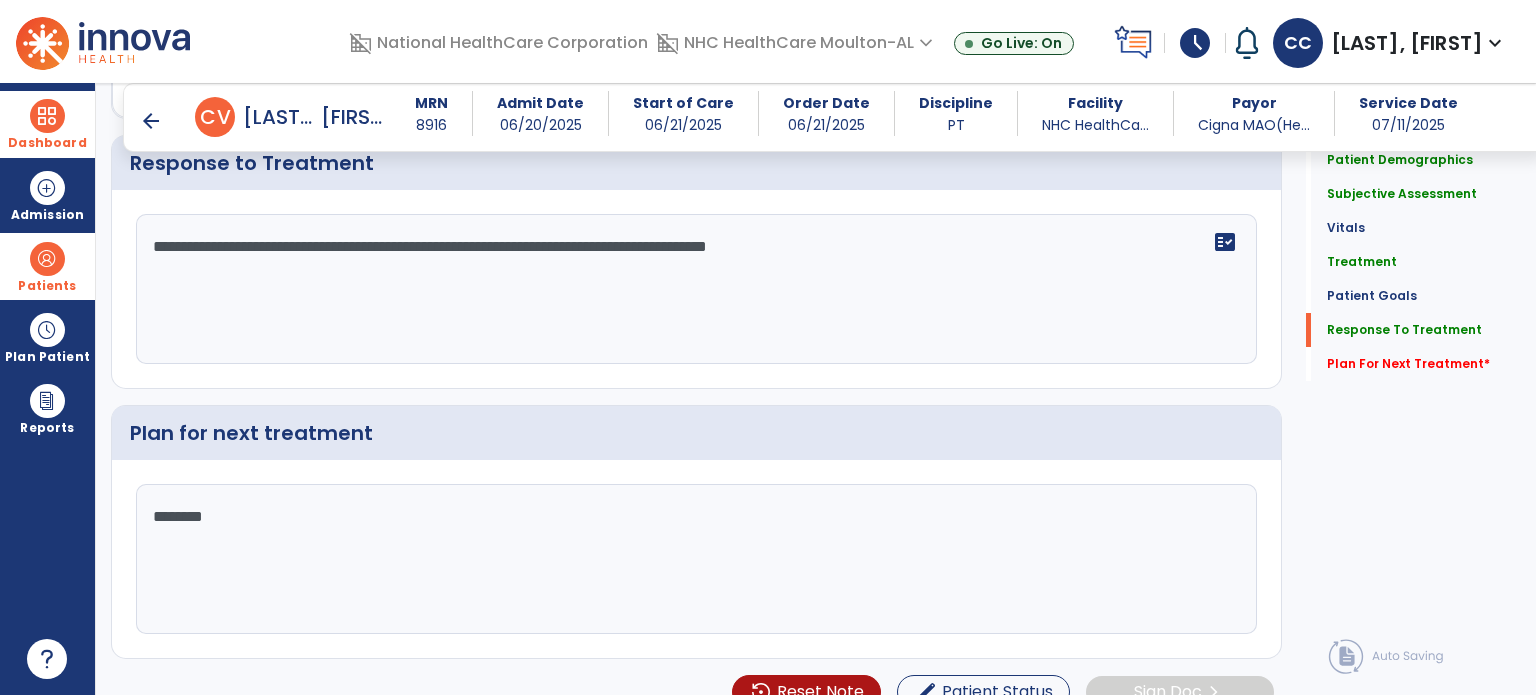 scroll, scrollTop: 2843, scrollLeft: 0, axis: vertical 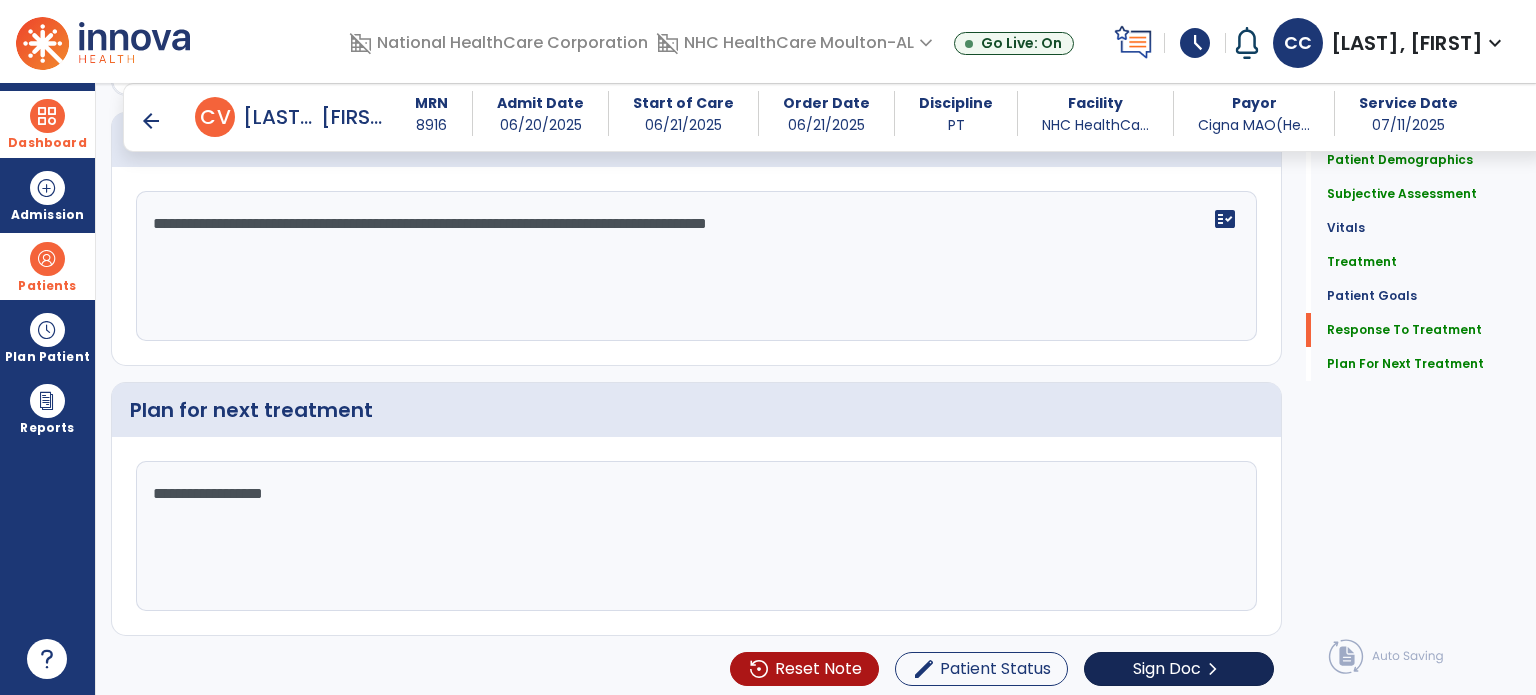 type on "**********" 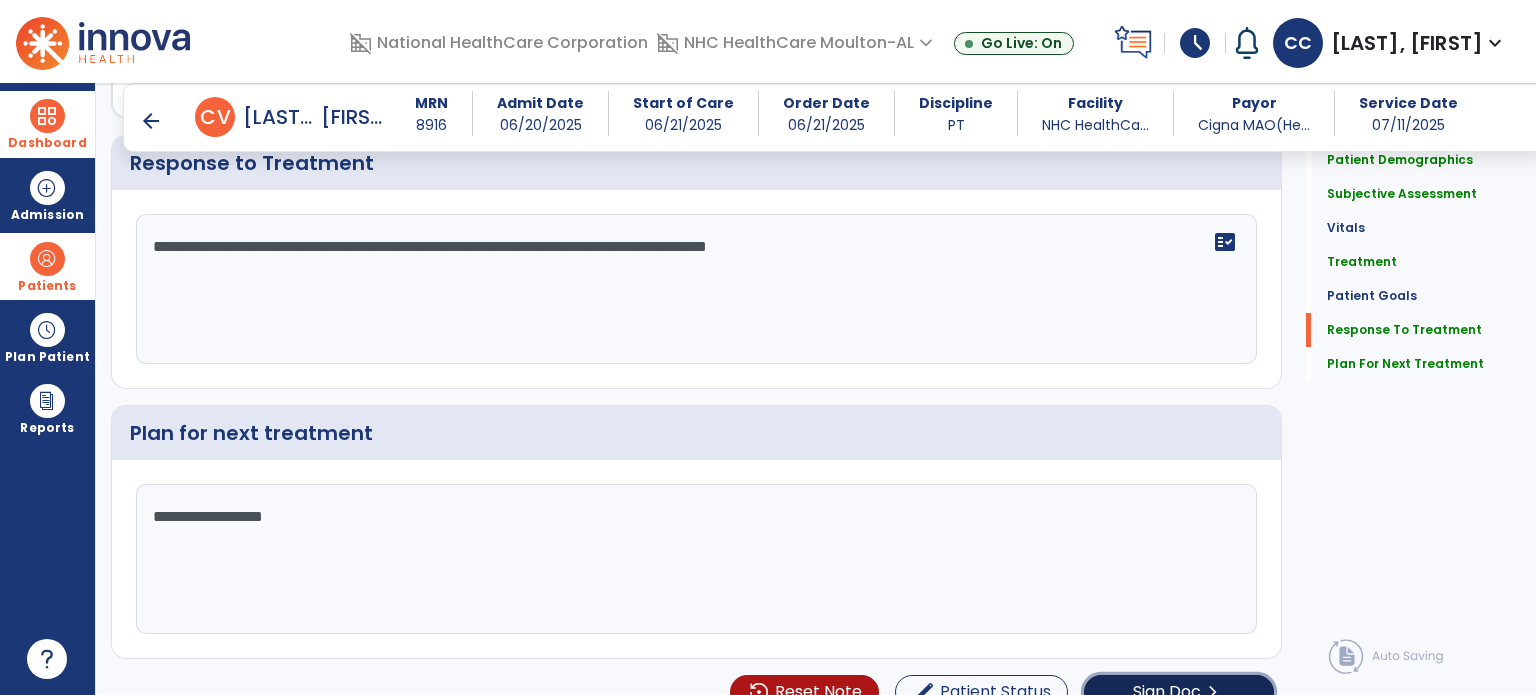 click on "Sign Doc" 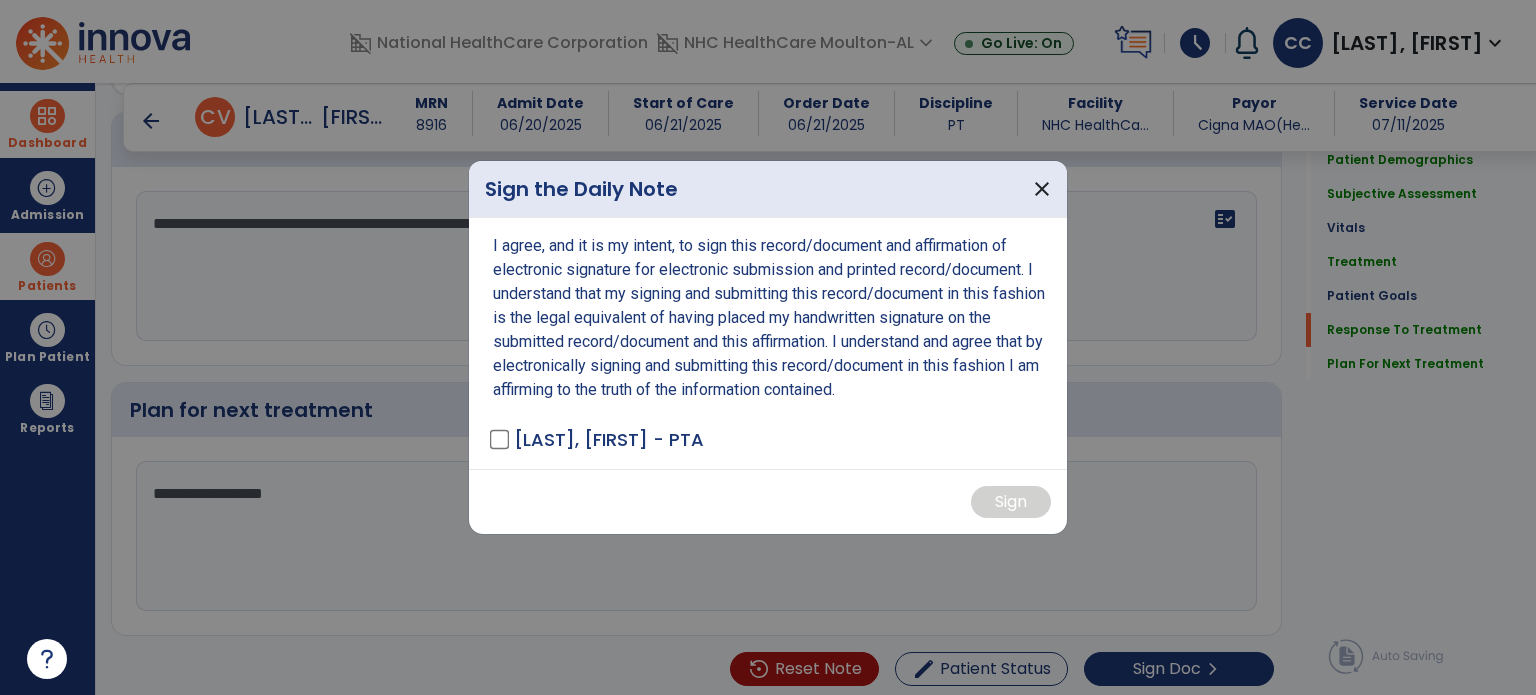 click on "I agree, and it is my intent, to sign this record/document and affirmation of electronic signature for electronic submission and printed record/document. I understand that my signing and submitting this record/document in this fashion is the legal equivalent of having placed my handwritten signature on the submitted record/document and this affirmation. I understand and agree that by electronically signing and submitting this record/document in this fashion I am affirming to the truth of the information contained. [LAST], [FIRST]  - PTA" at bounding box center [768, 343] 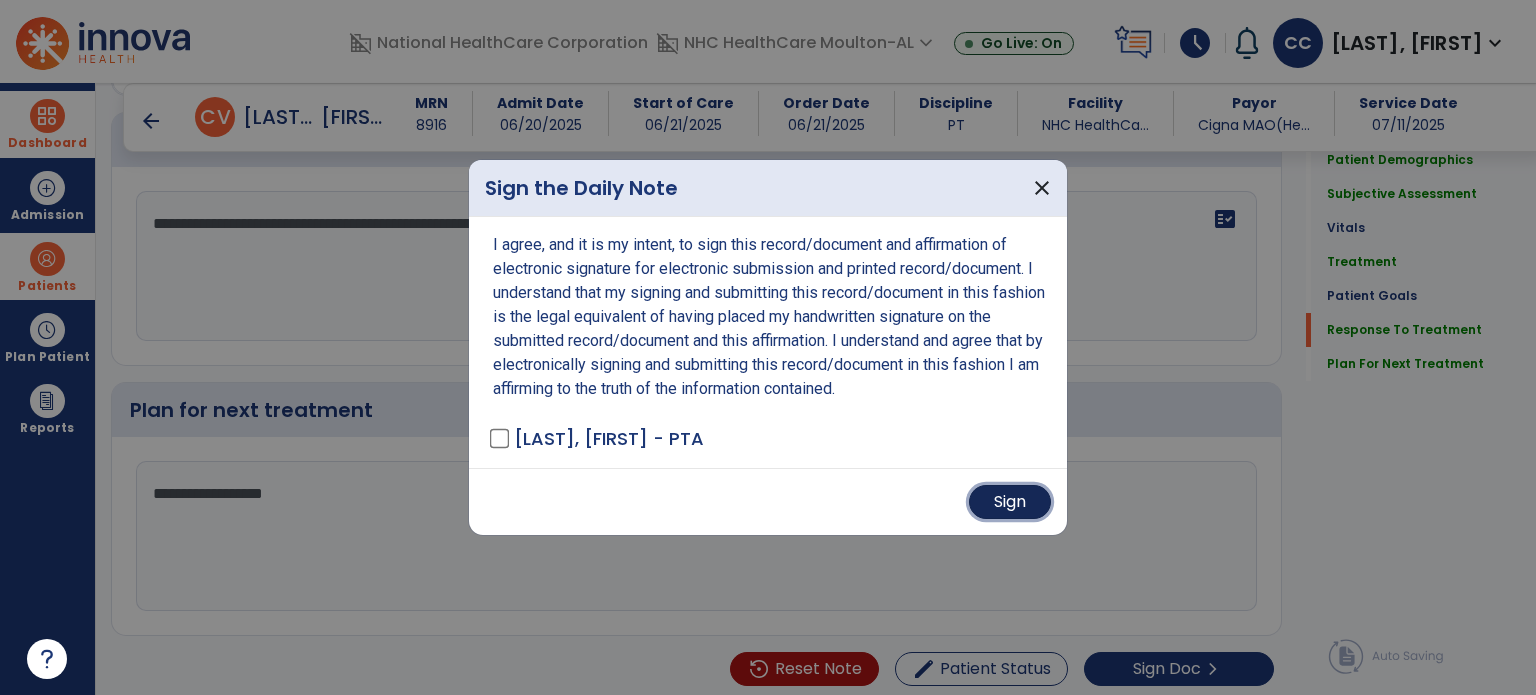 click on "Sign" at bounding box center (1010, 502) 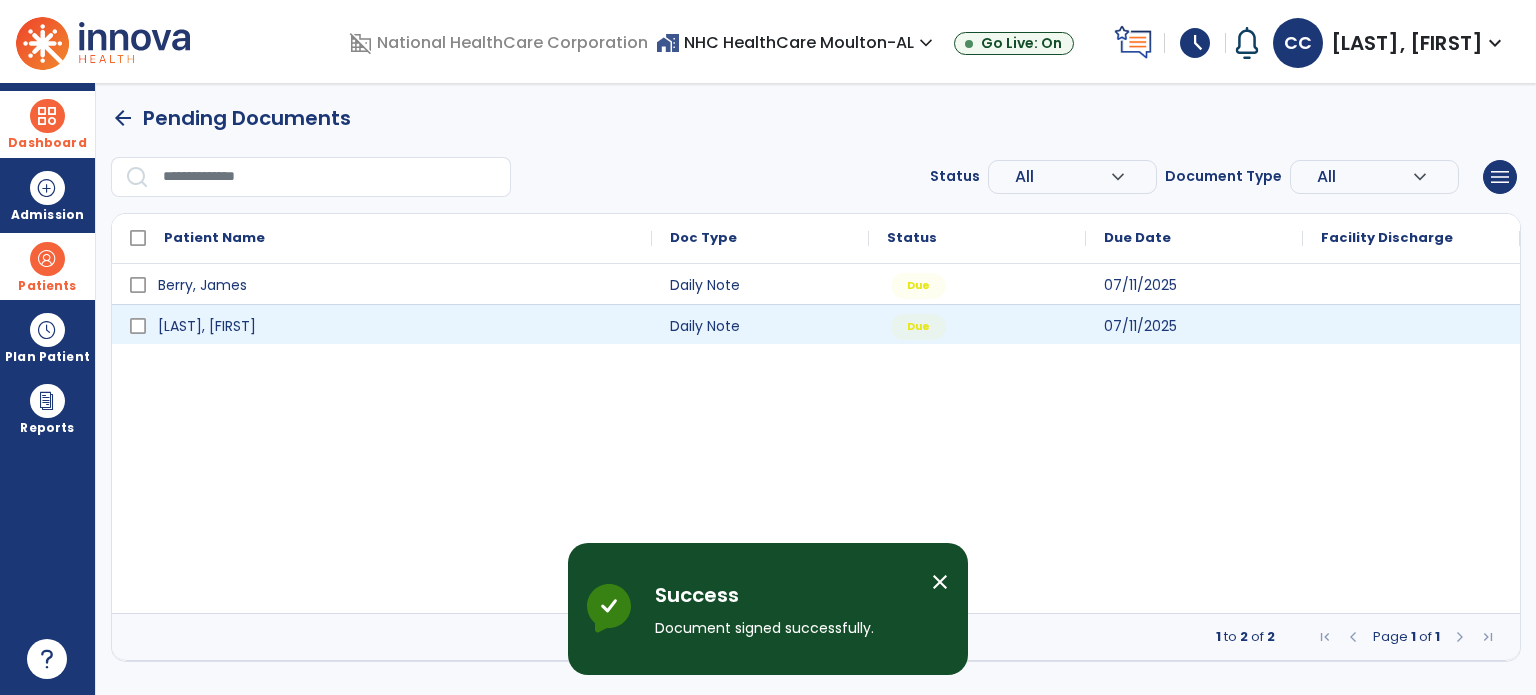 scroll, scrollTop: 0, scrollLeft: 0, axis: both 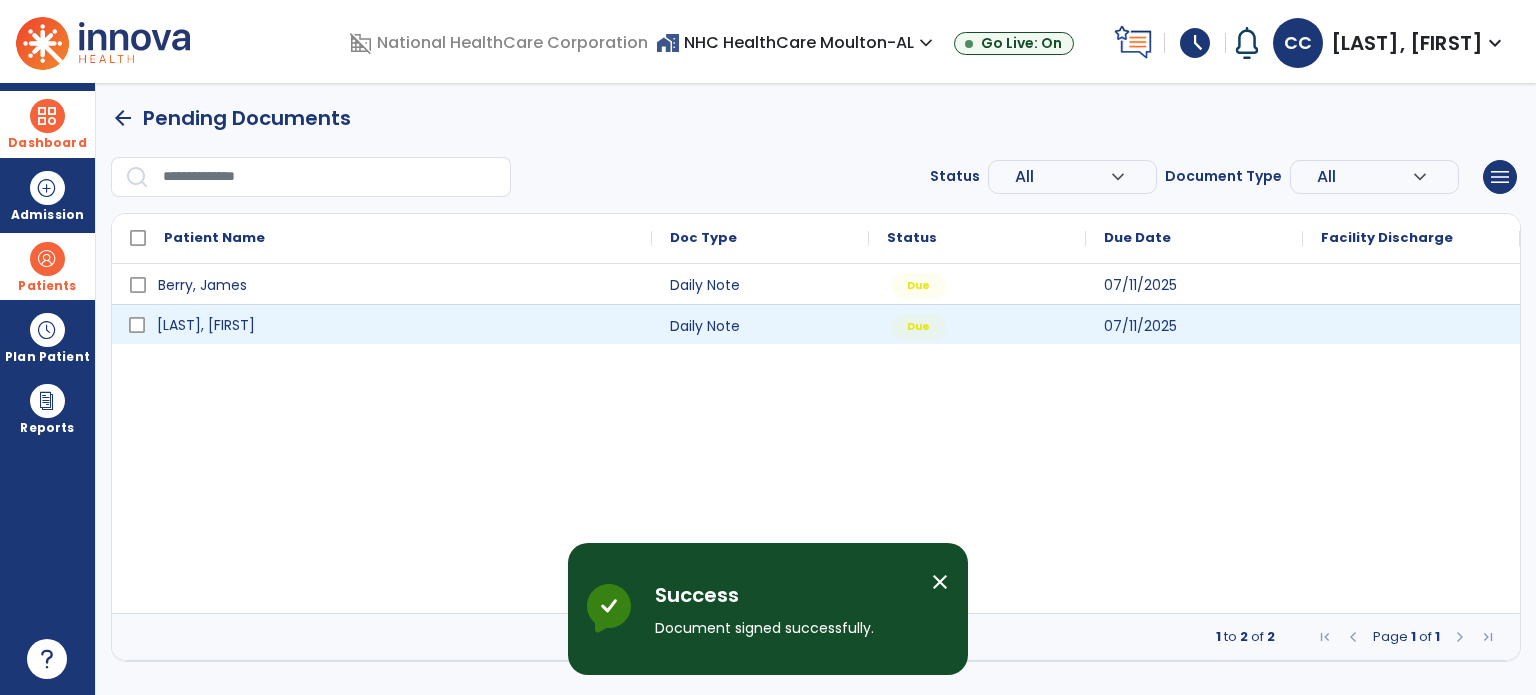 click on "[LAST], [FIRST]" at bounding box center [396, 325] 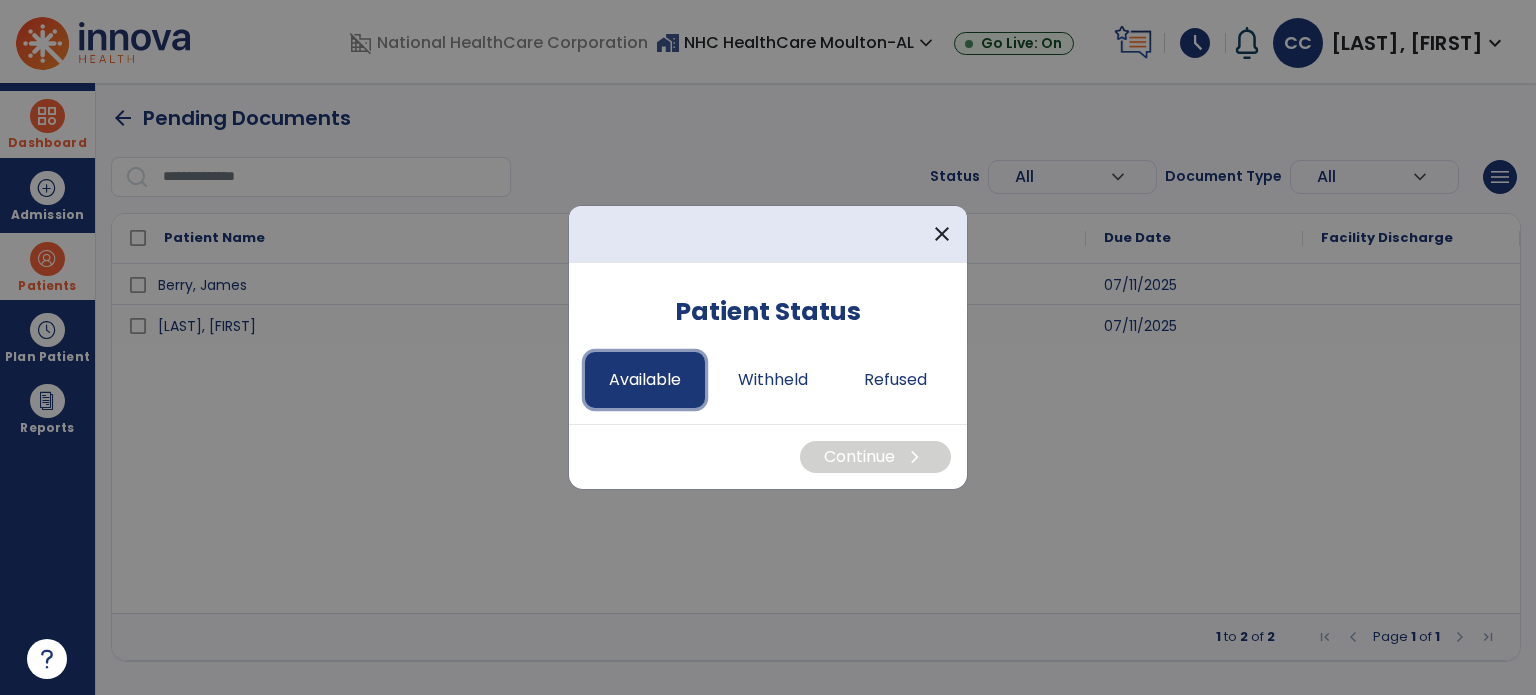 click on "Available" at bounding box center [645, 380] 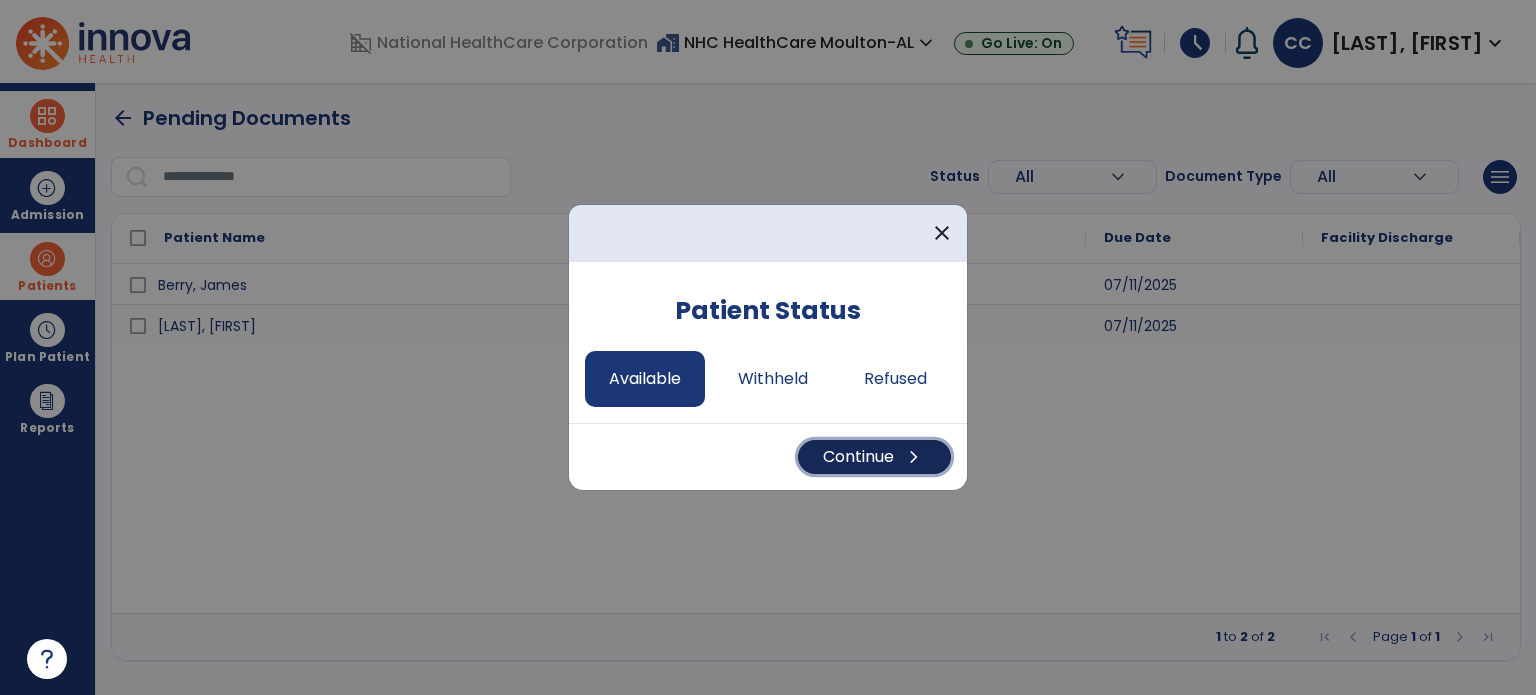 click on "Continue   chevron_right" at bounding box center (874, 457) 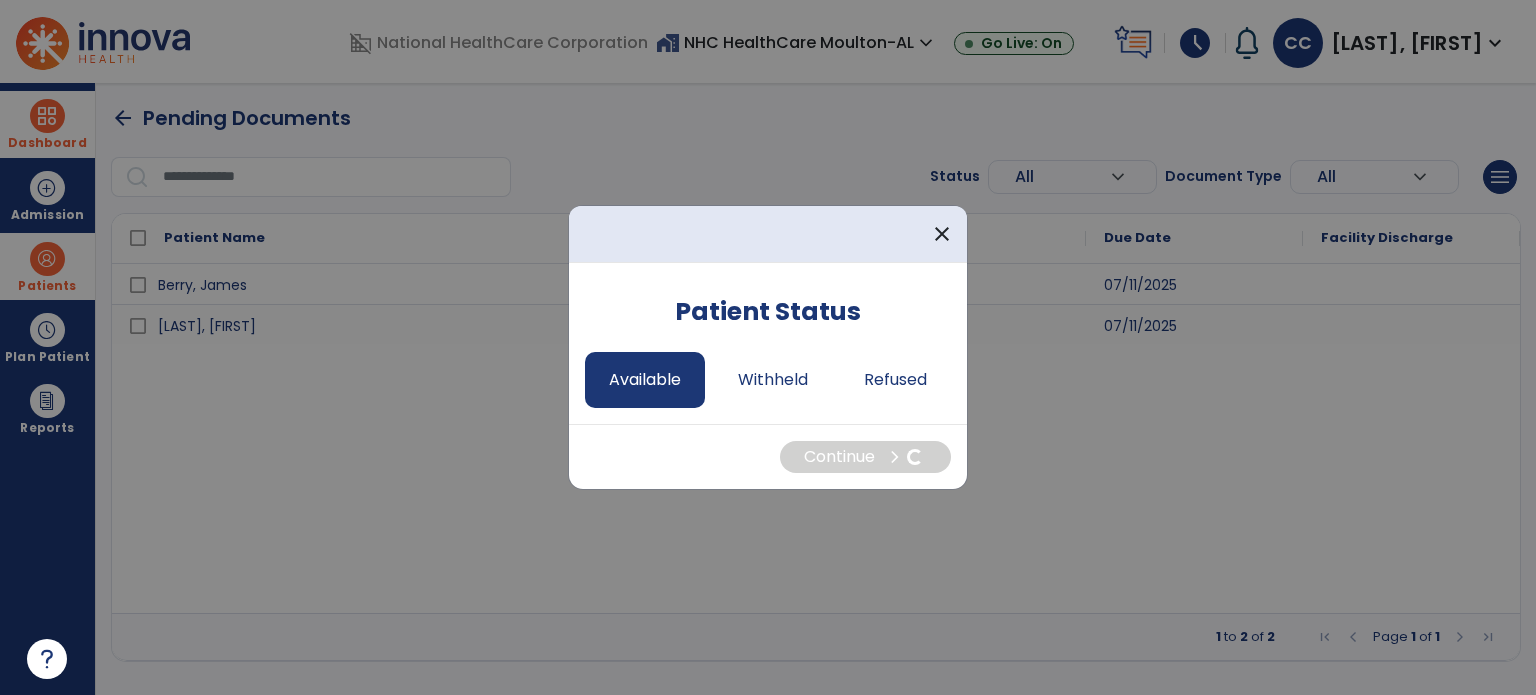 select on "*" 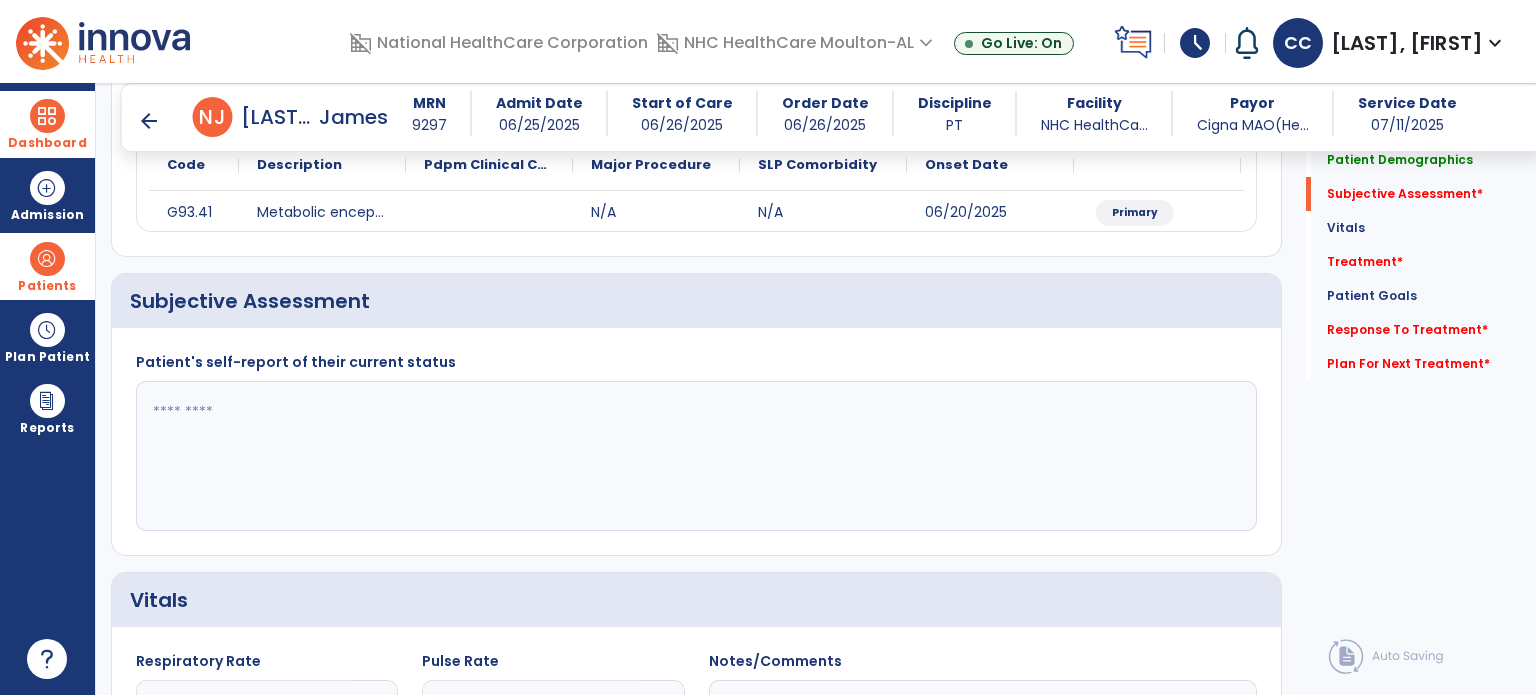 scroll, scrollTop: 256, scrollLeft: 0, axis: vertical 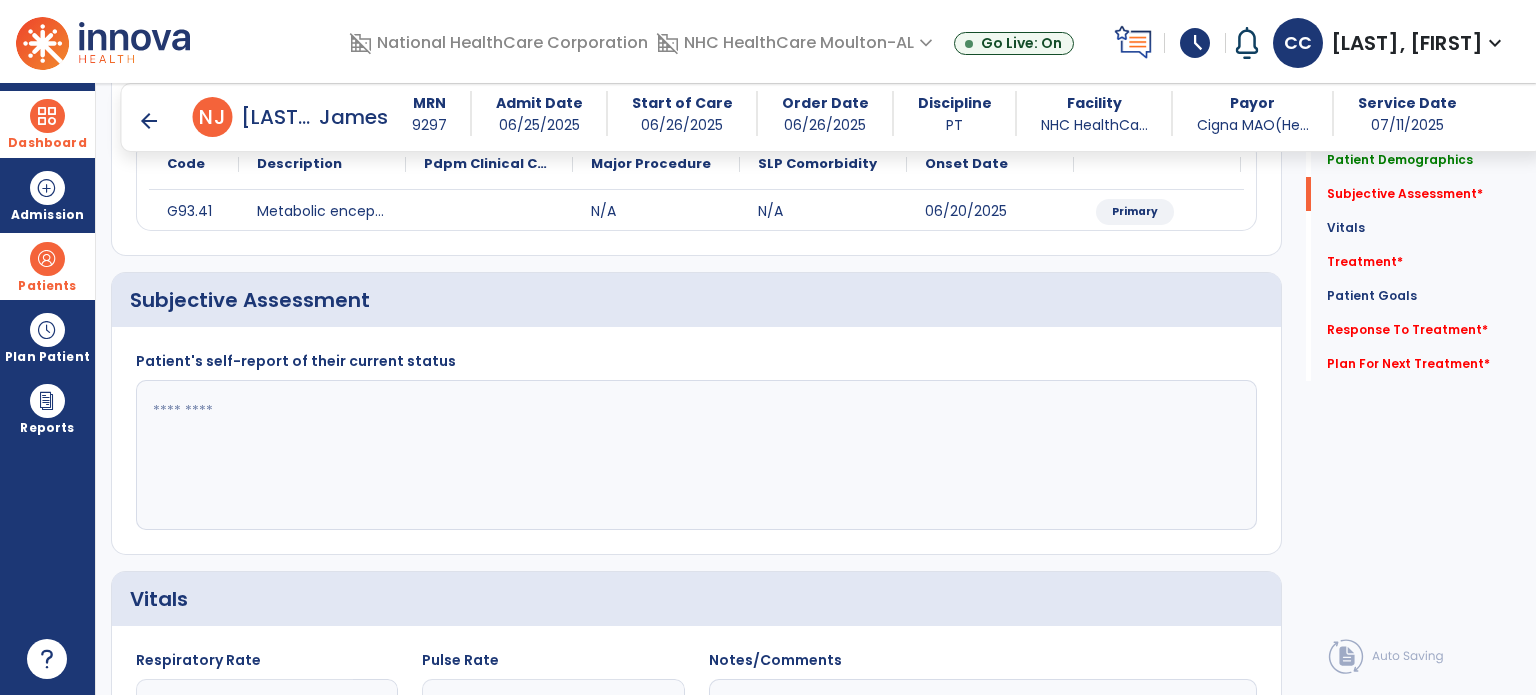 click 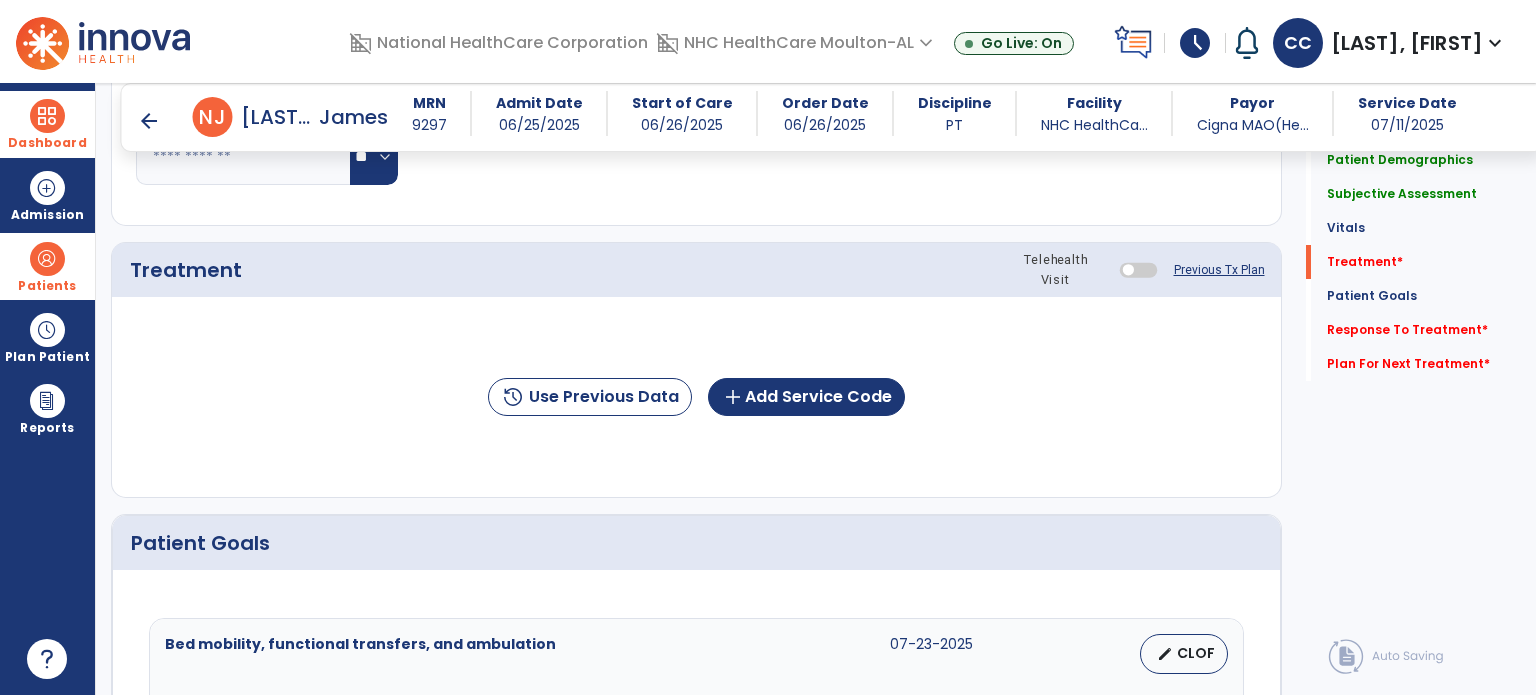 scroll, scrollTop: 1008, scrollLeft: 0, axis: vertical 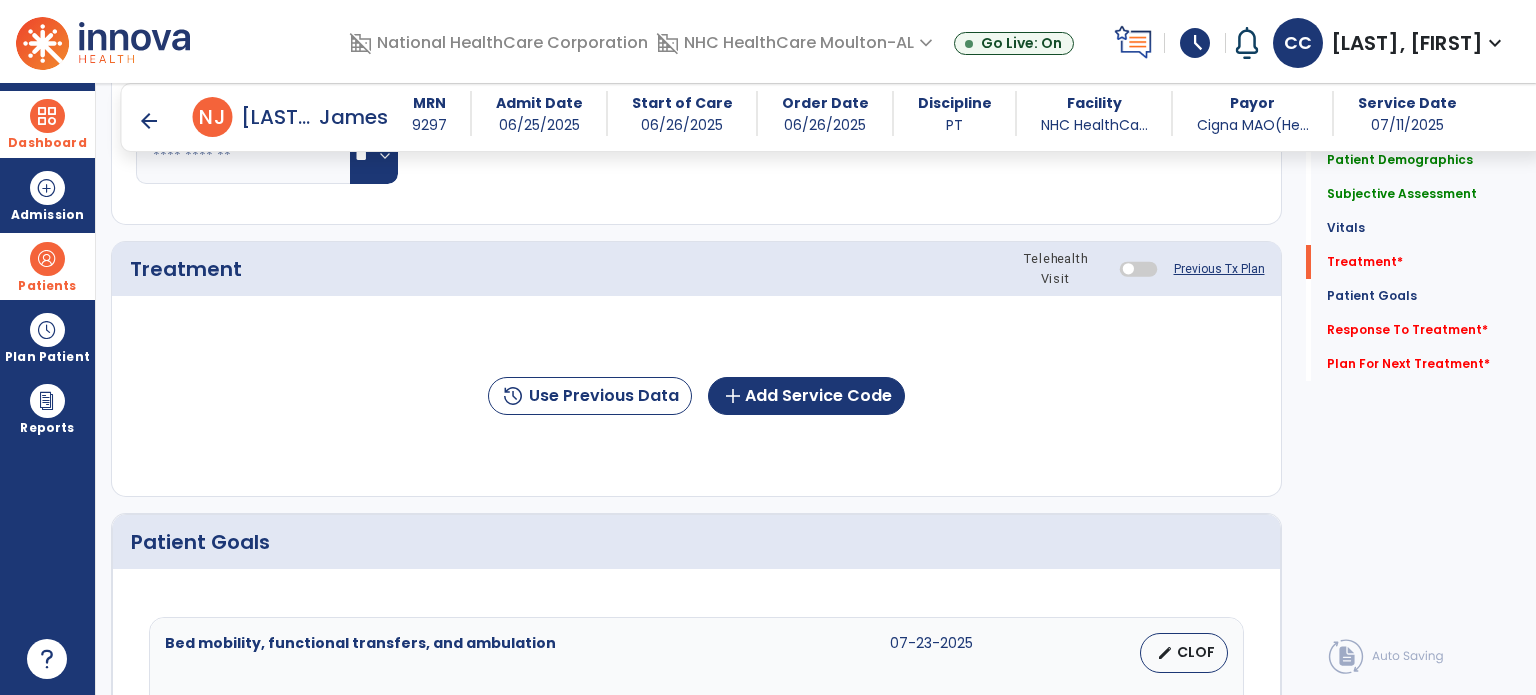 type on "**********" 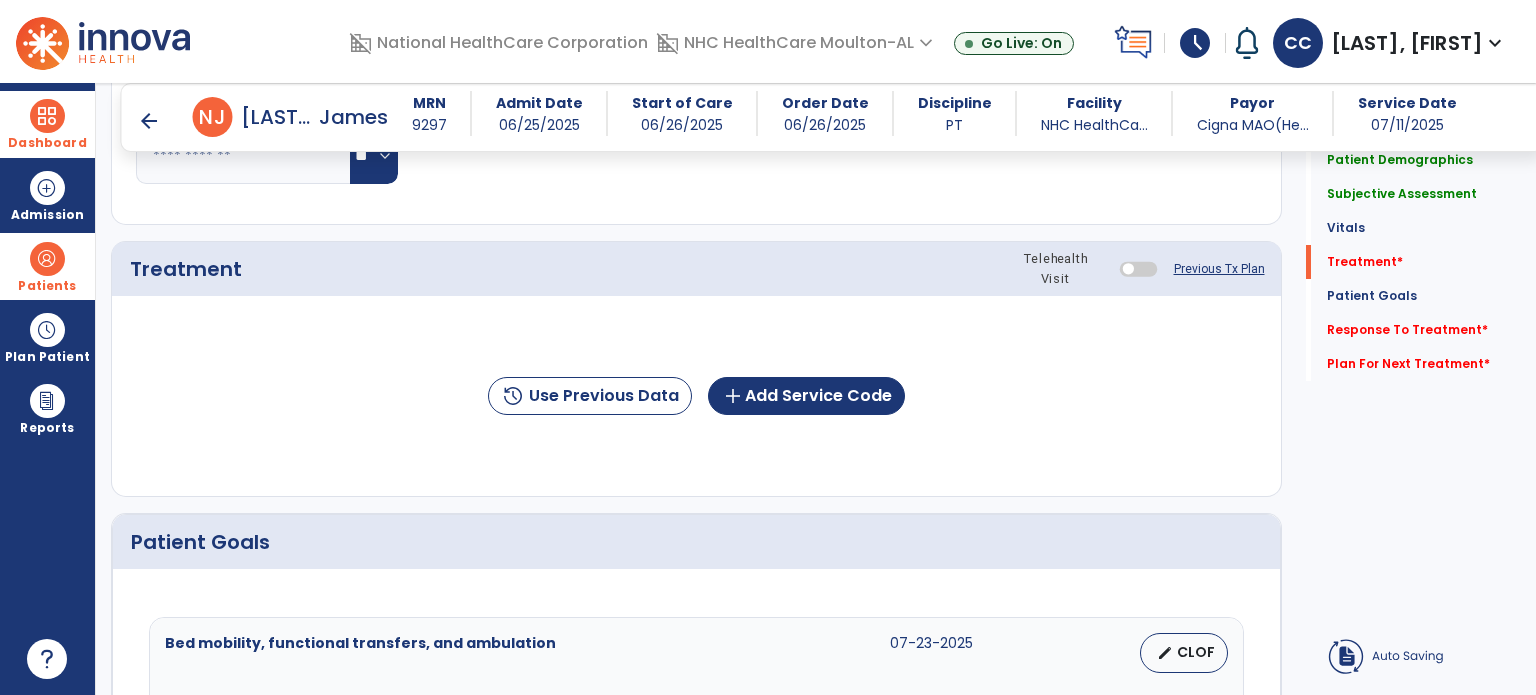 click on "history  Use Previous Data  add  Add Service Code" 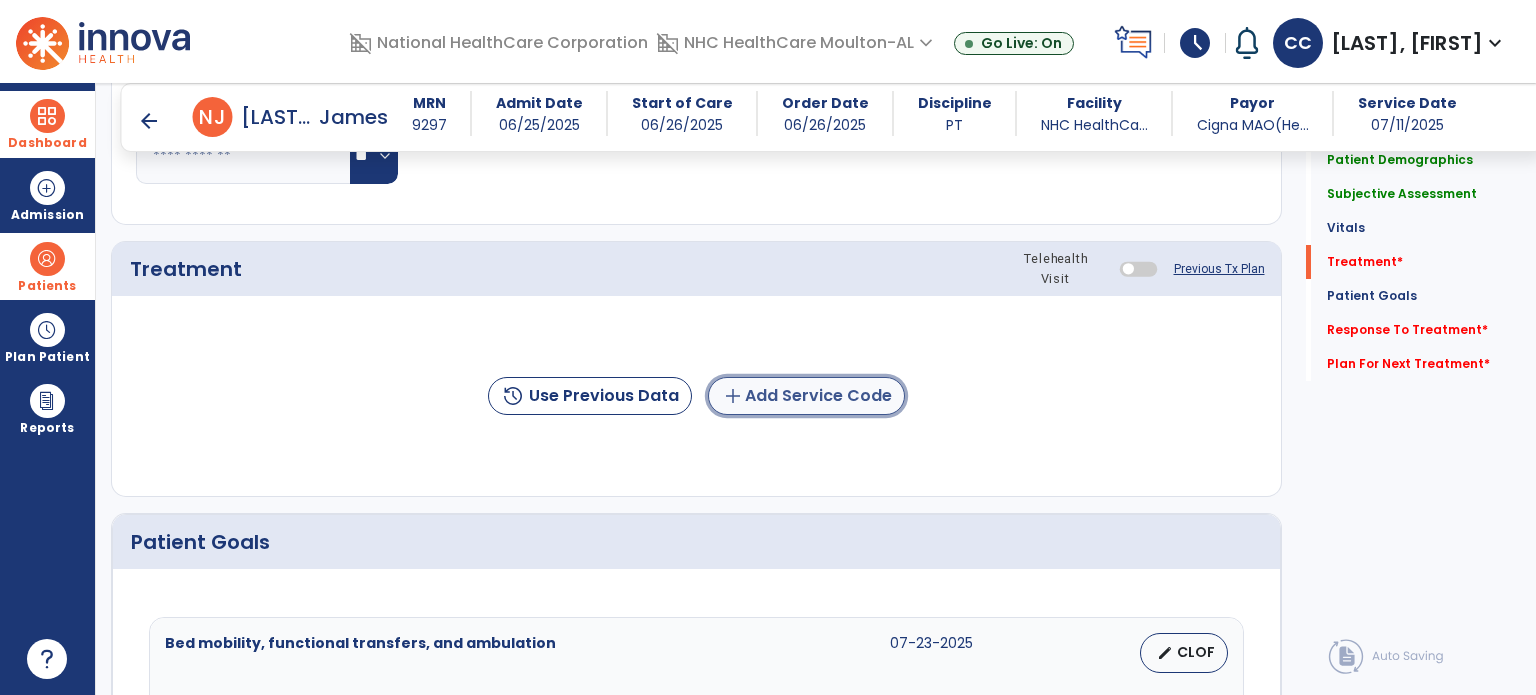 click on "add  Add Service Code" 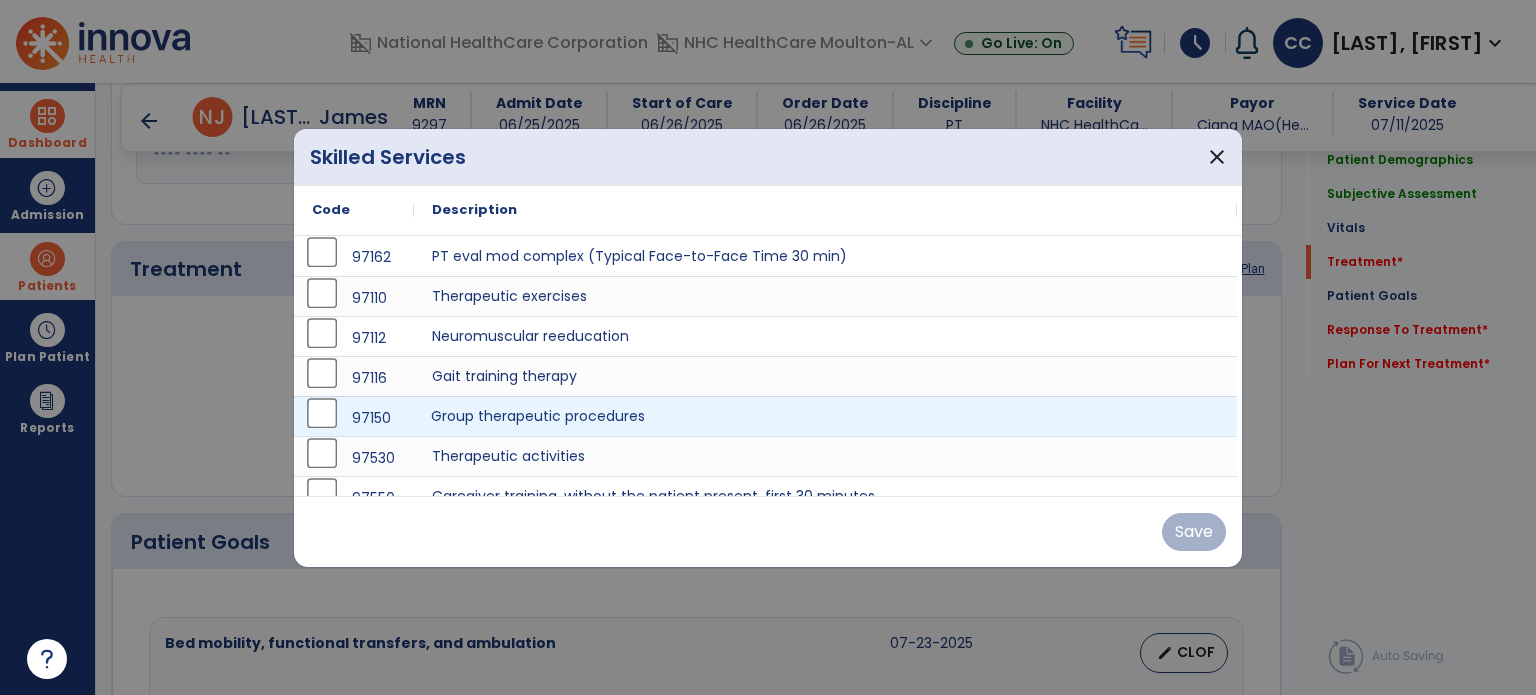 click on "Group therapeutic procedures" at bounding box center [825, 416] 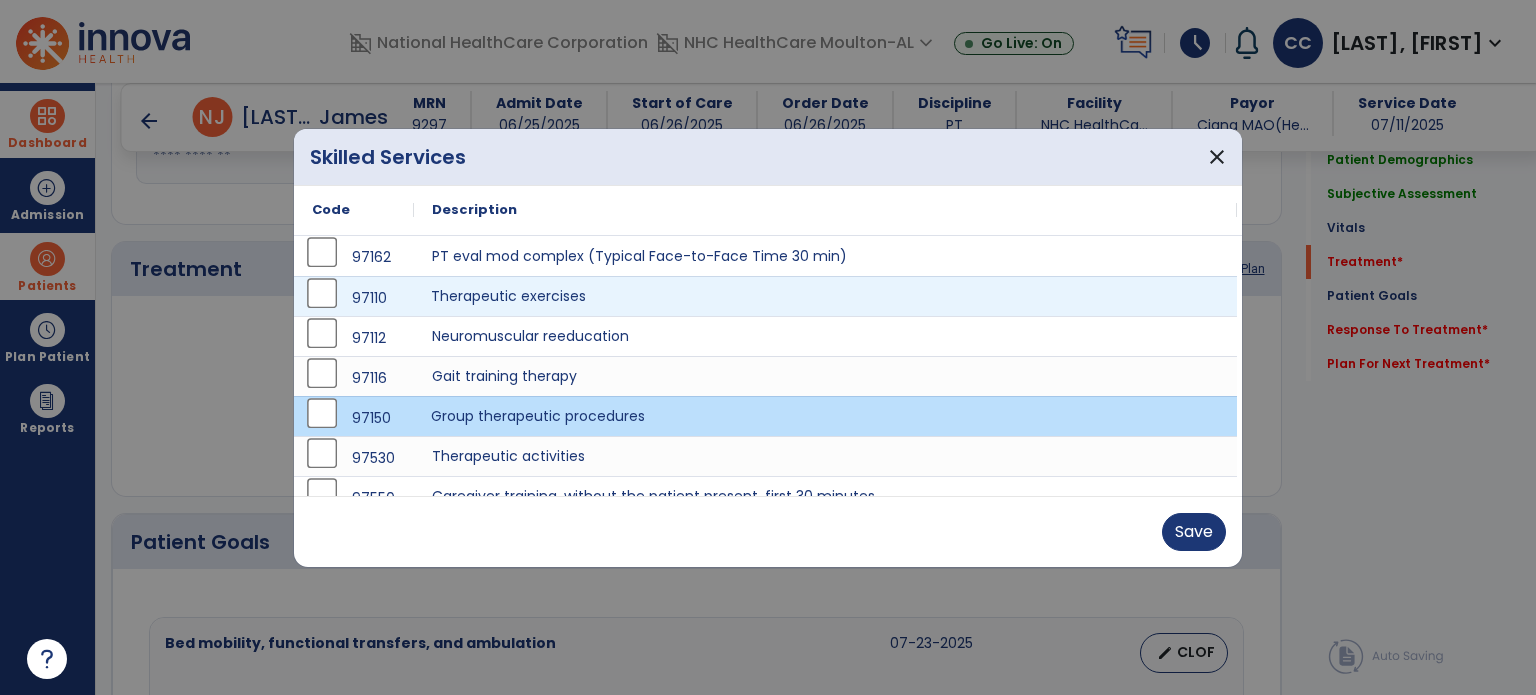 click on "Therapeutic exercises" at bounding box center (825, 296) 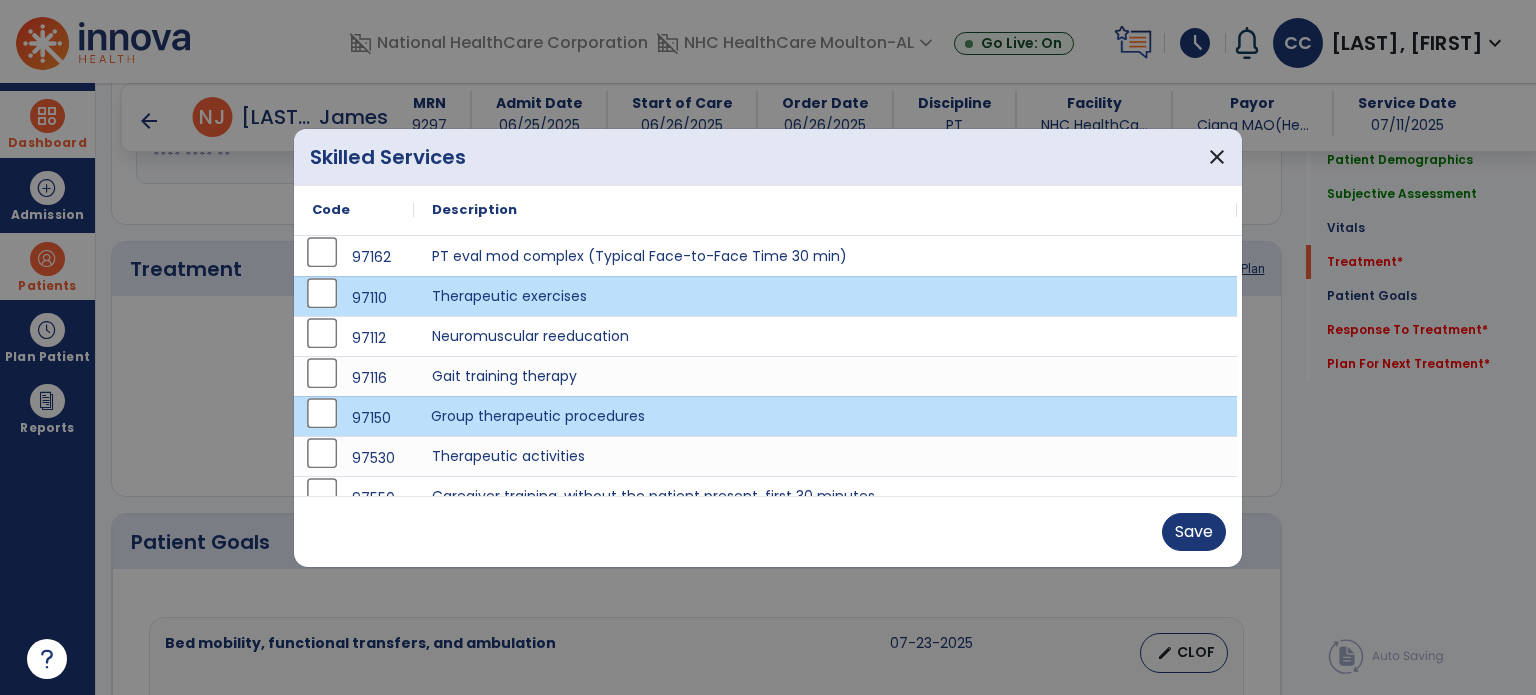 click on "Group therapeutic procedures" at bounding box center (825, 416) 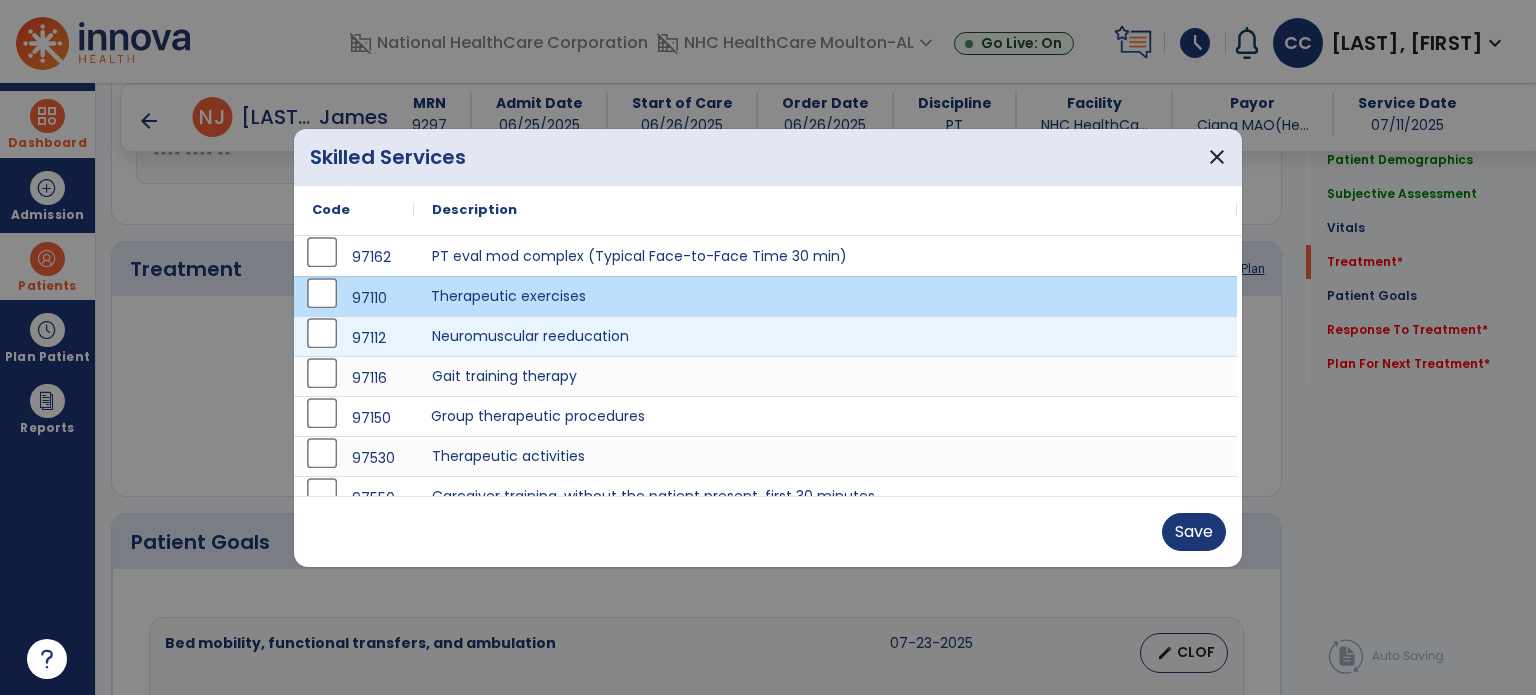click on "Therapeutic exercises" at bounding box center (825, 296) 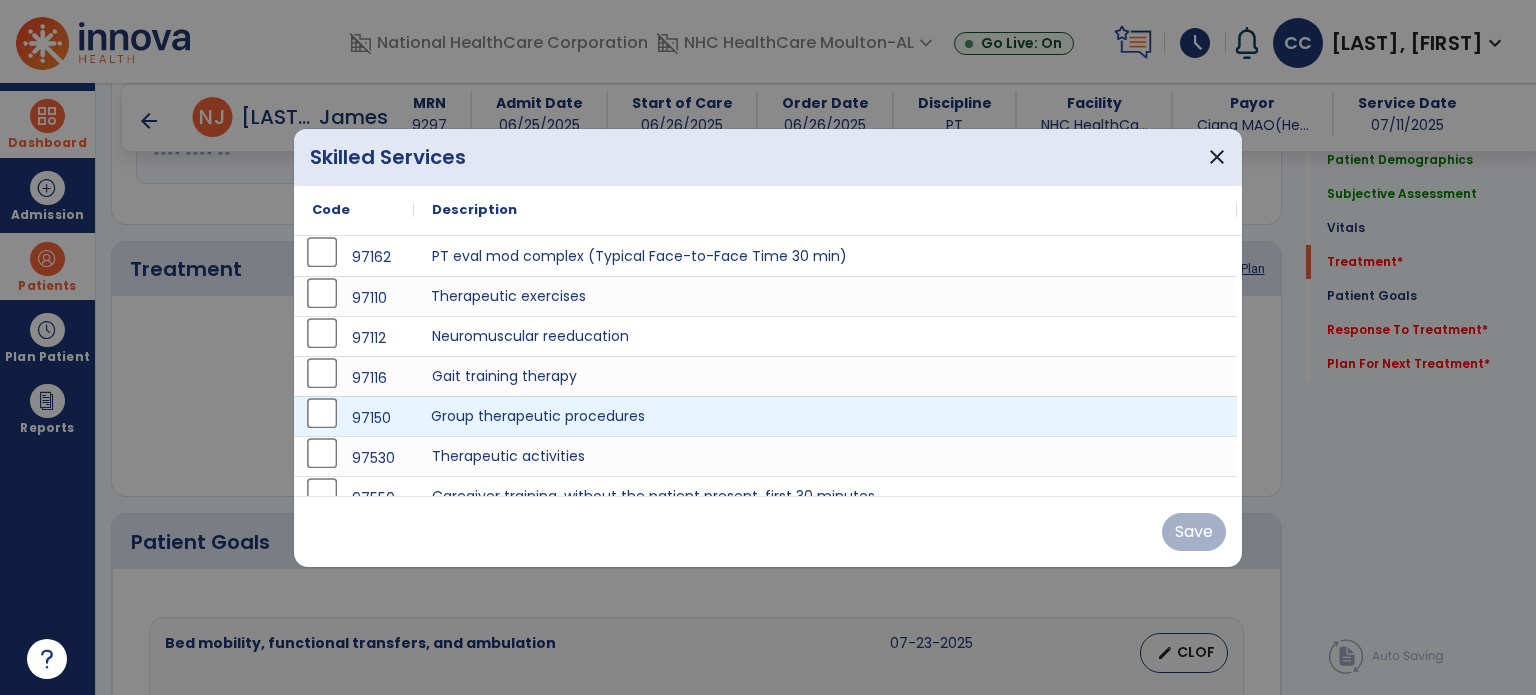 click on "Group therapeutic procedures" at bounding box center [825, 416] 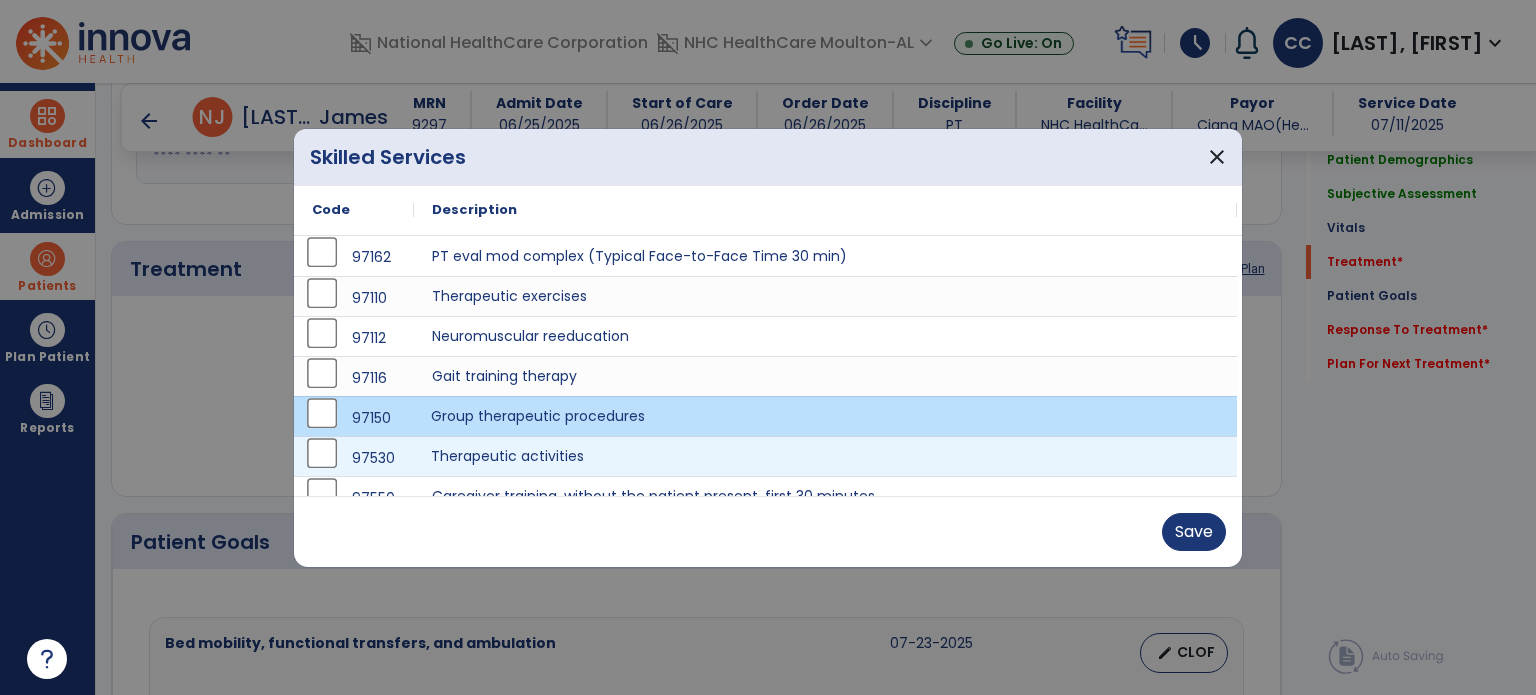 click on "Therapeutic activities" at bounding box center (825, 456) 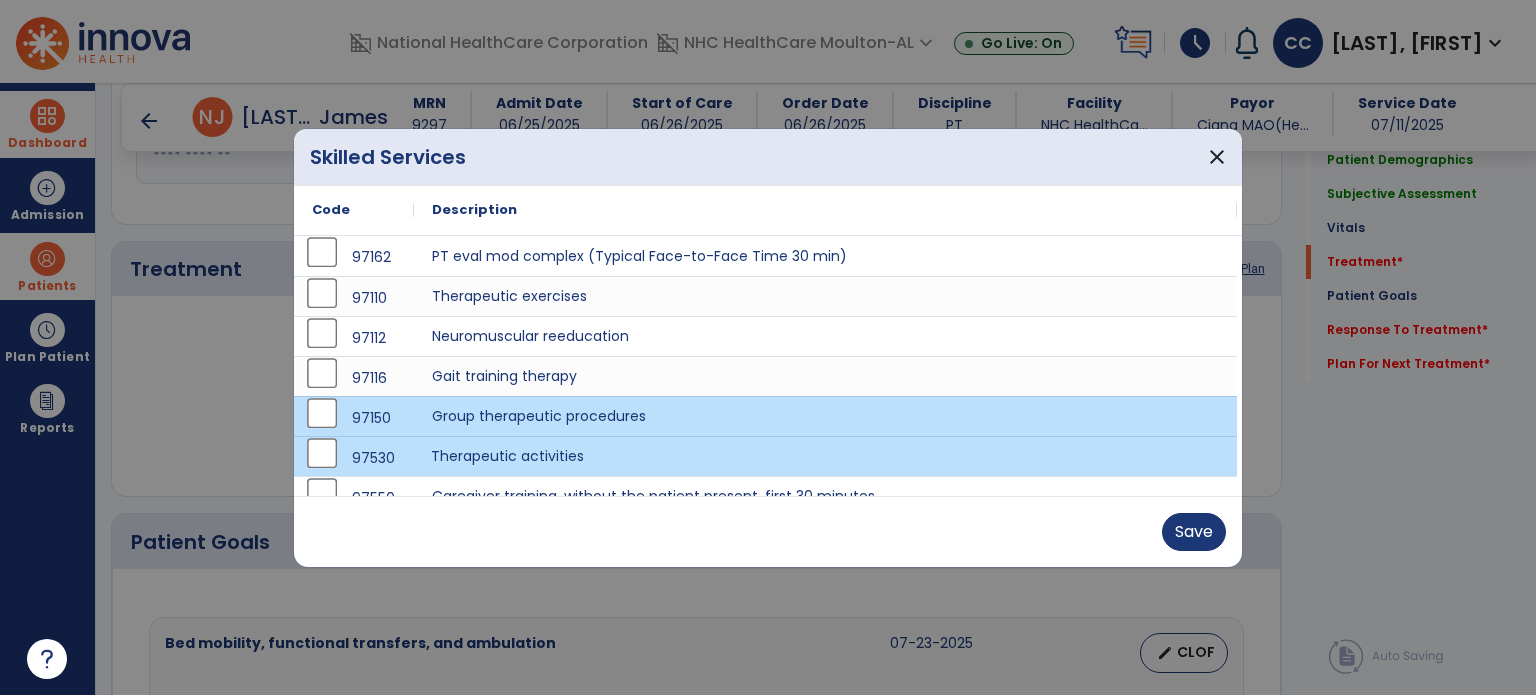 drag, startPoint x: 1213, startPoint y: 527, endPoint x: 747, endPoint y: 552, distance: 466.6701 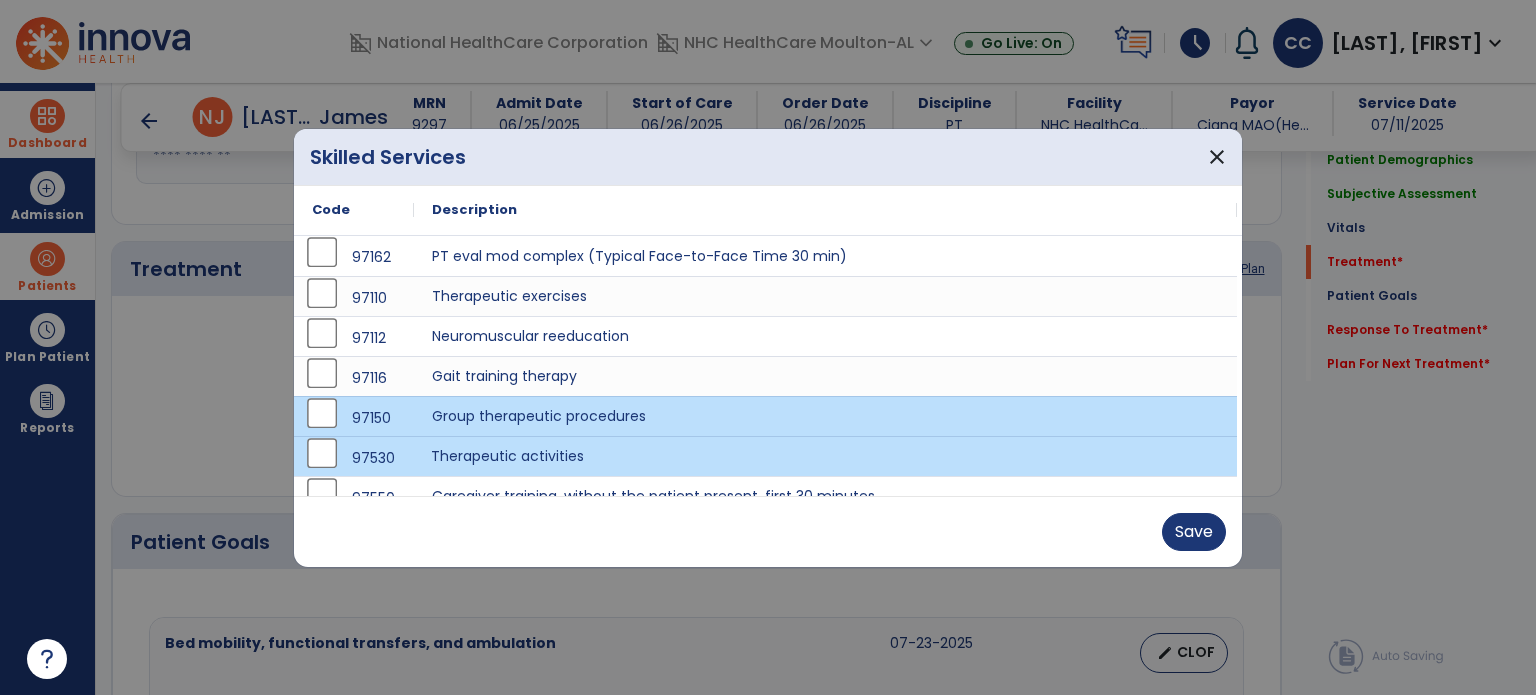 click on "Save" at bounding box center (768, 531) 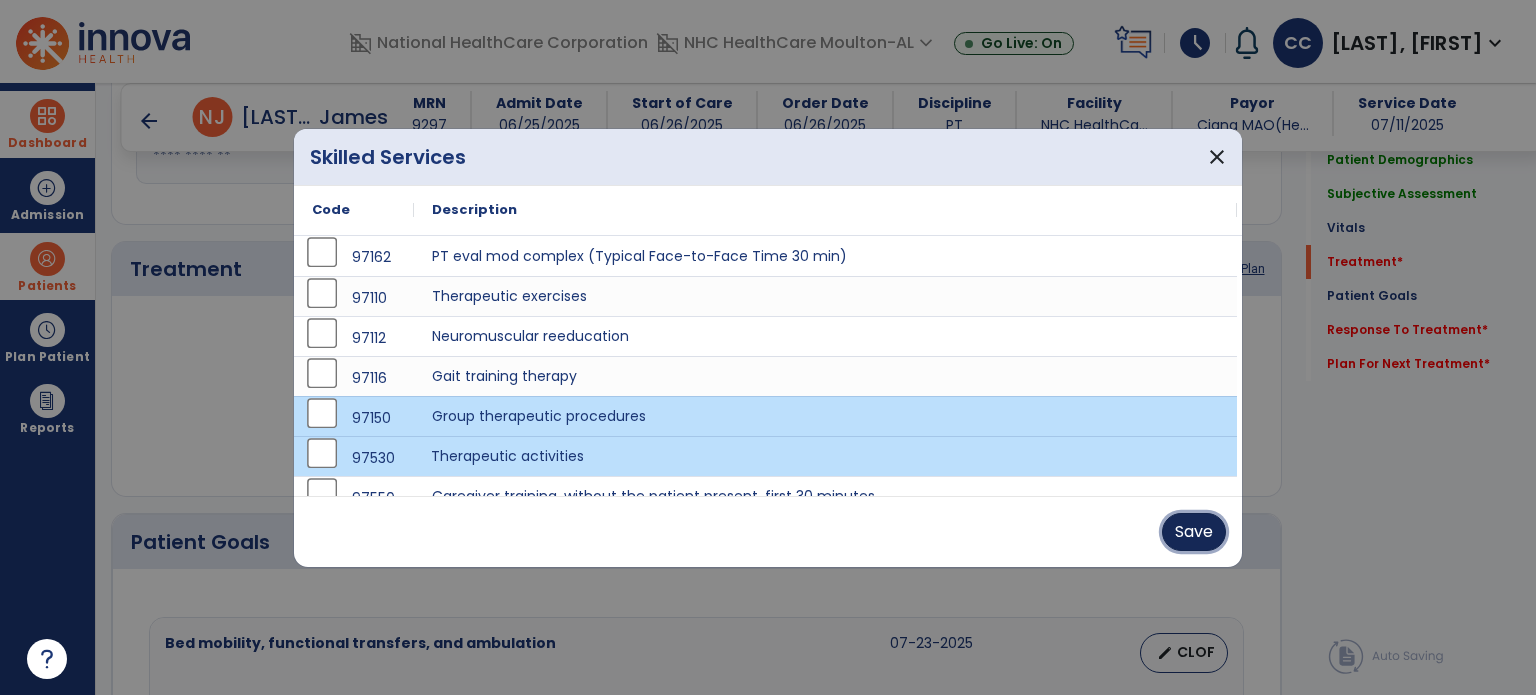 click on "Save" at bounding box center (1194, 532) 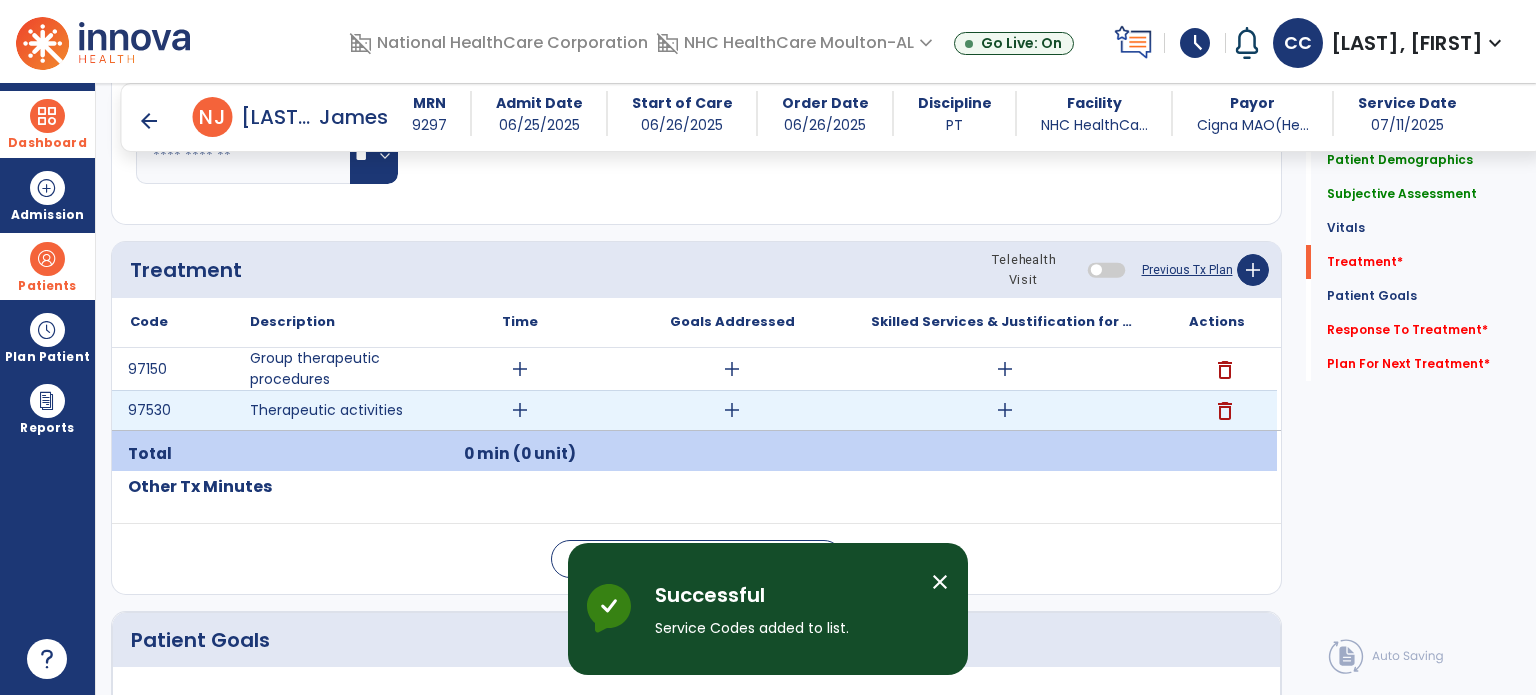 click on "add" at bounding box center (1005, 369) 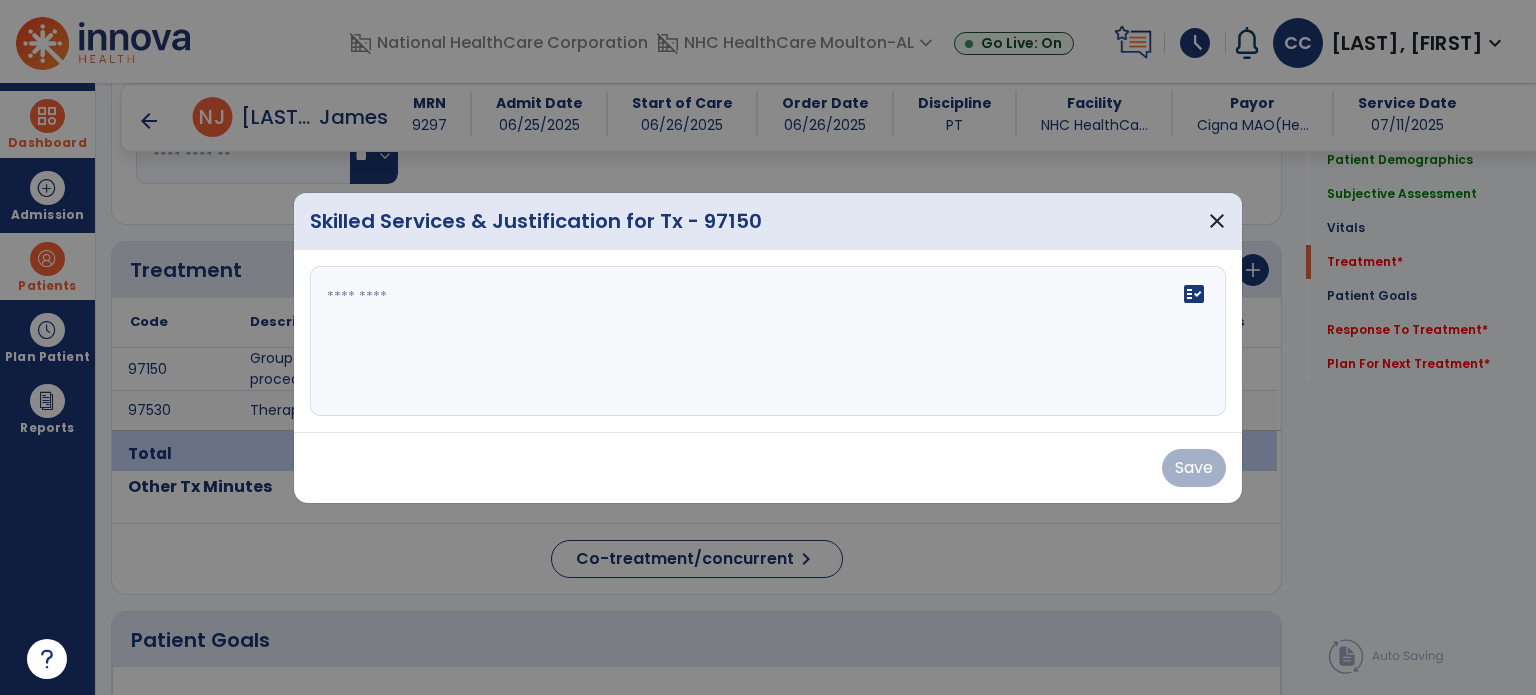 click on "fact_check" at bounding box center [768, 341] 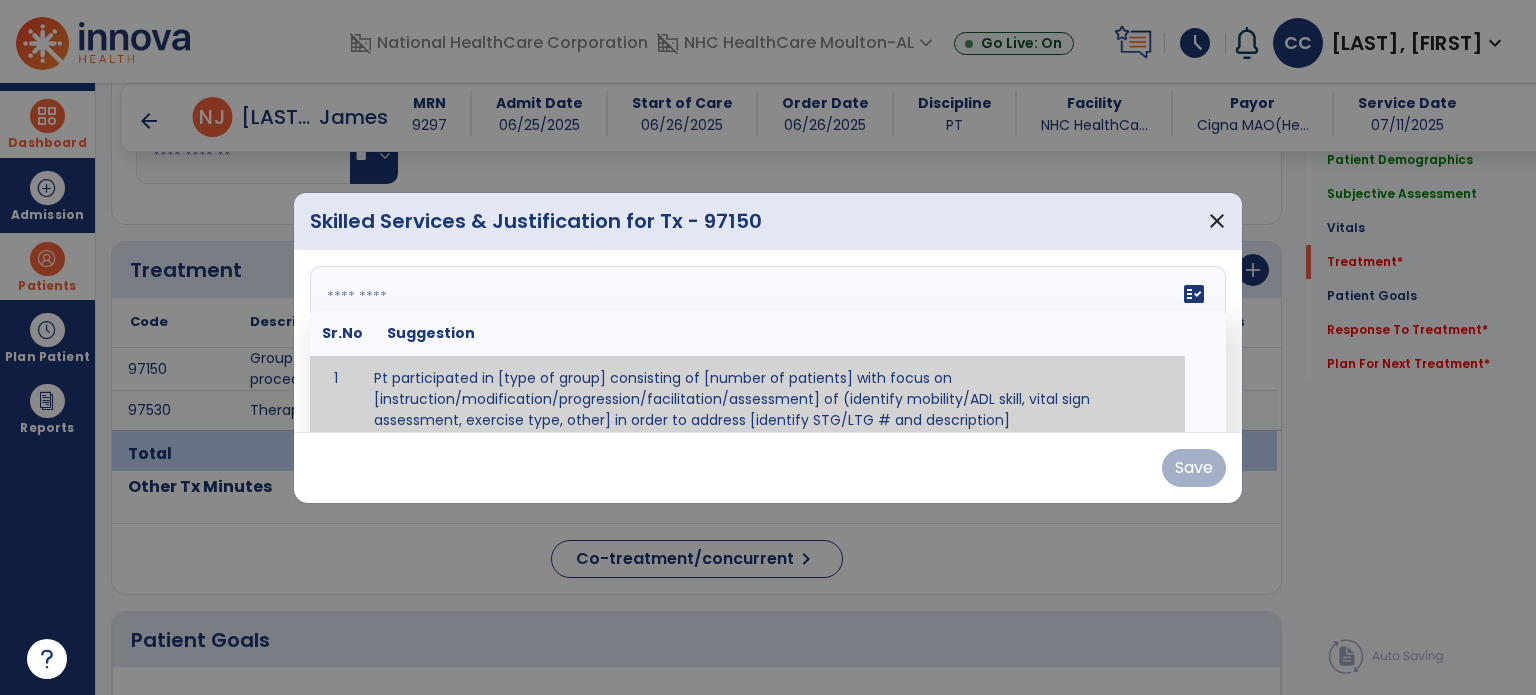paste on "**********" 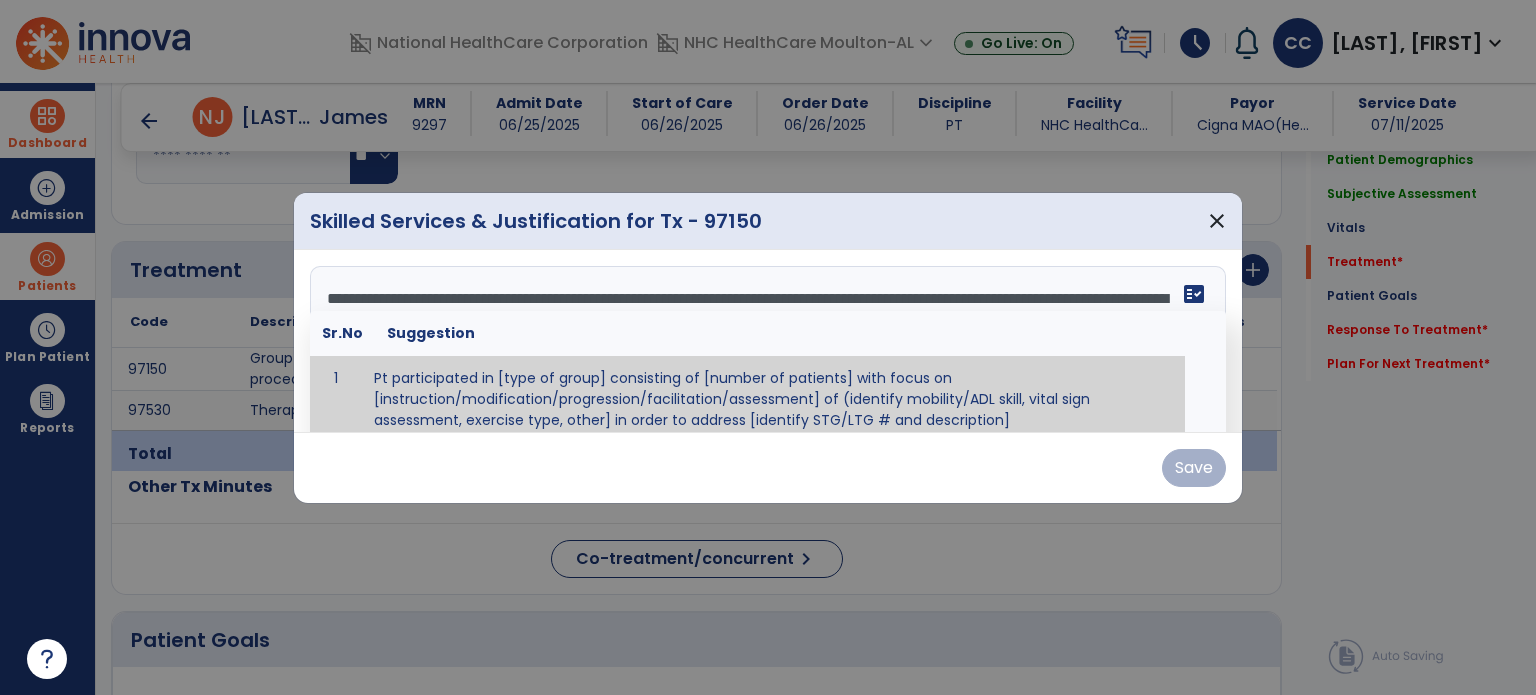 scroll, scrollTop: 12, scrollLeft: 0, axis: vertical 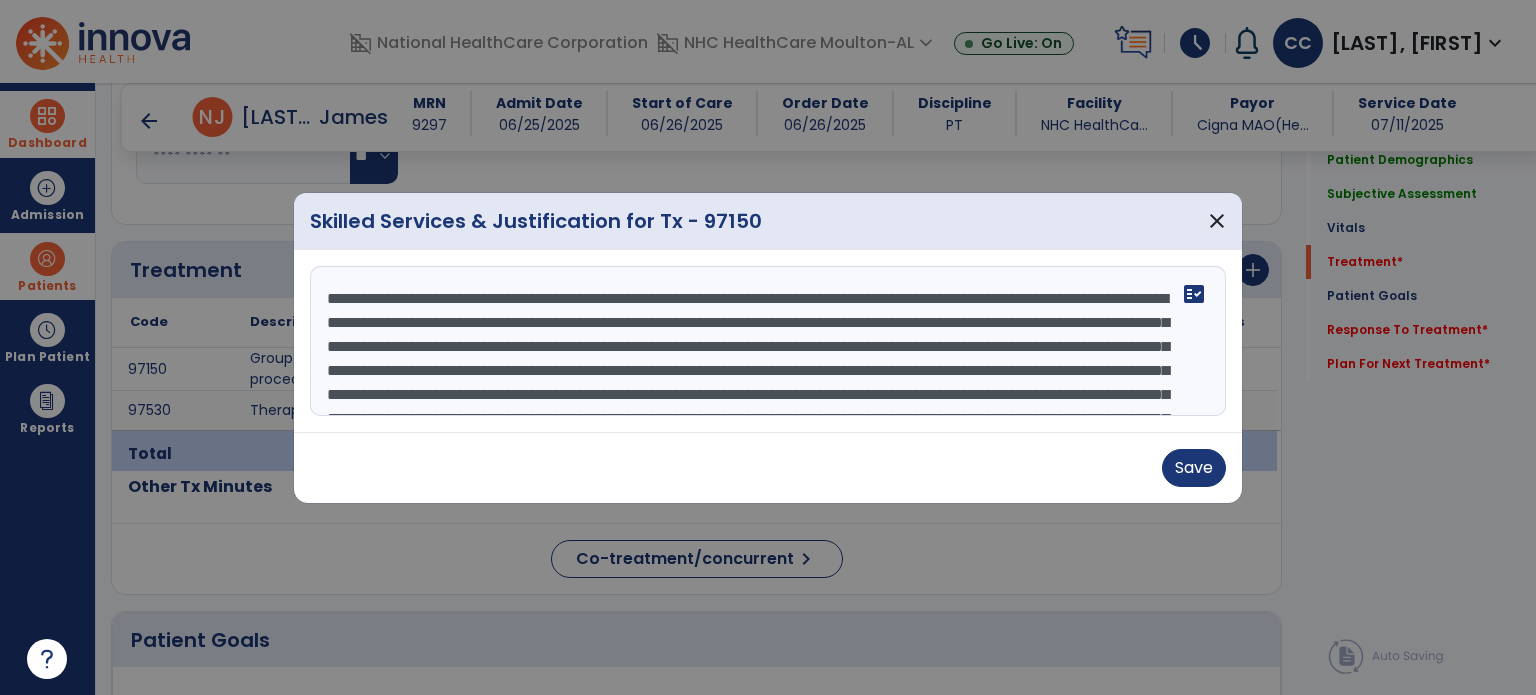 click on "**********" at bounding box center [768, 341] 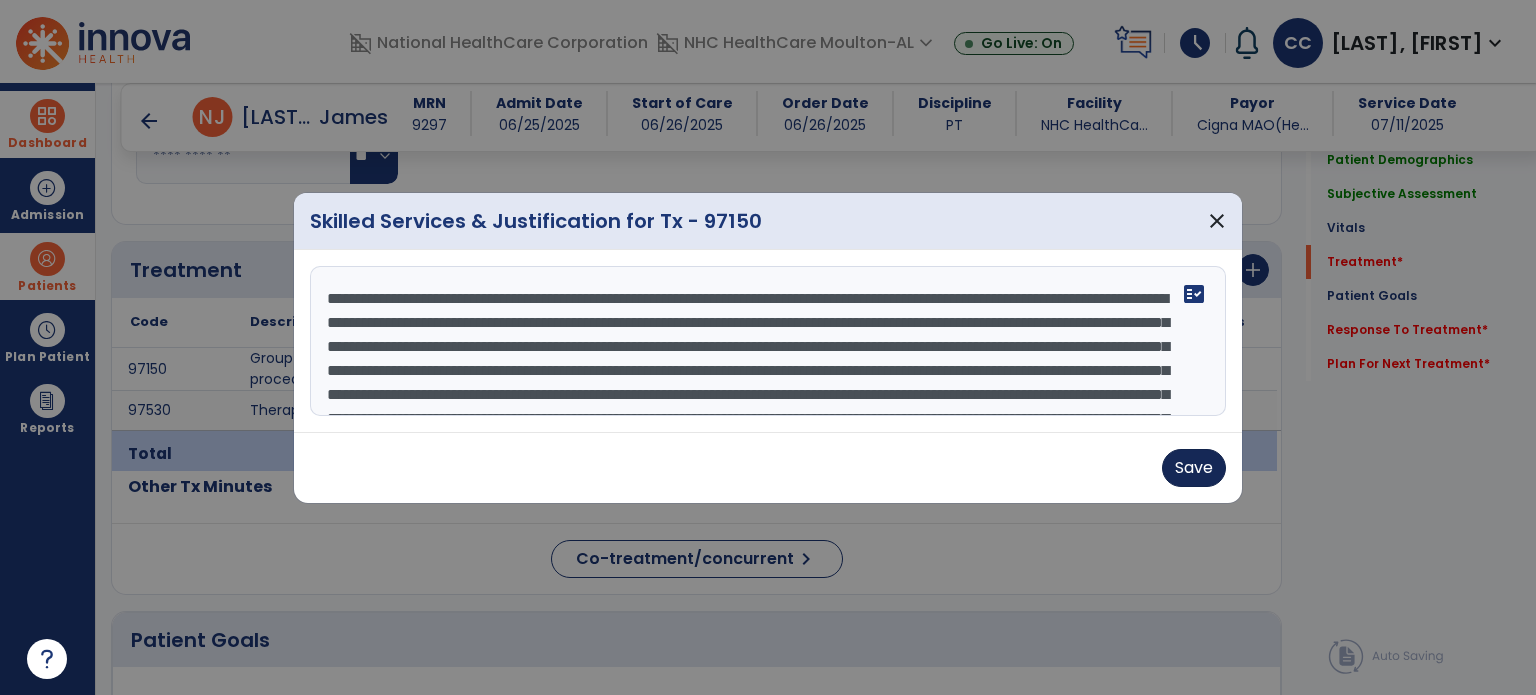 type on "**********" 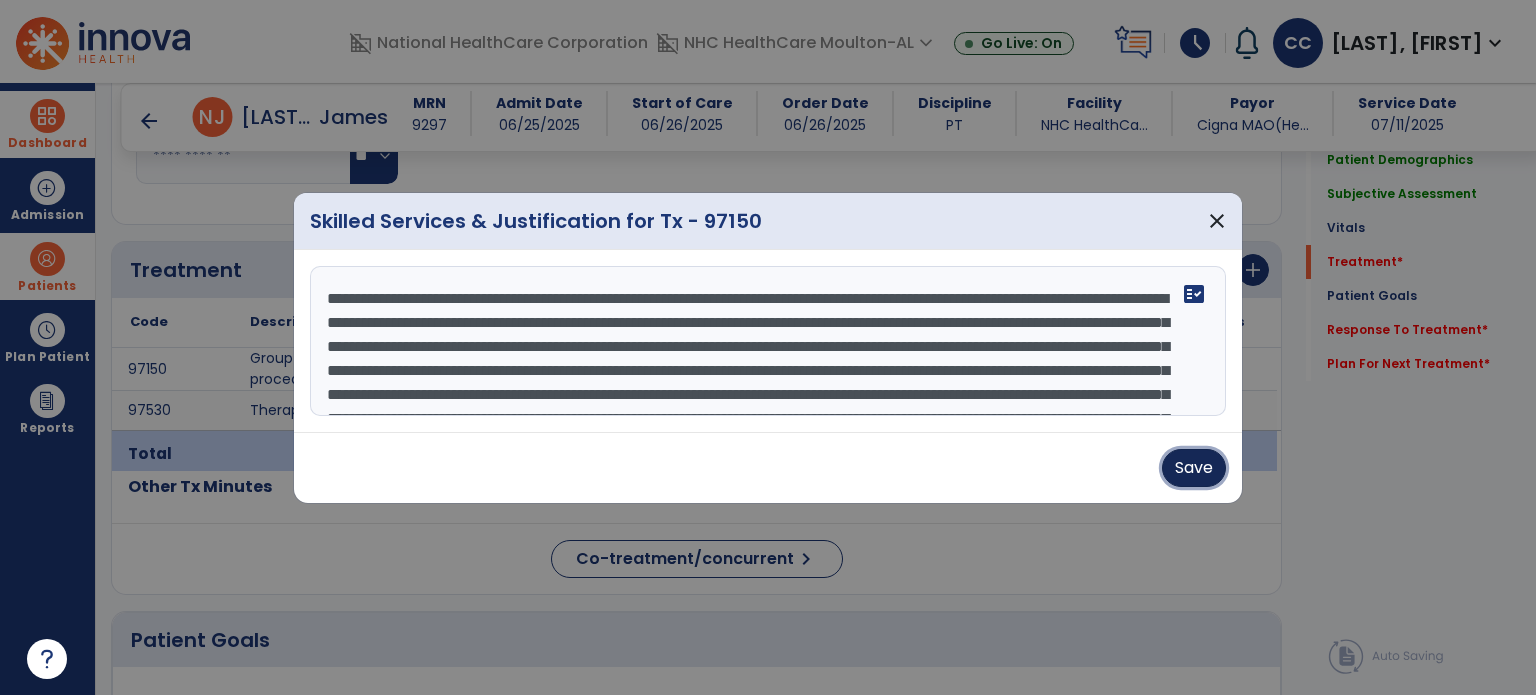 click on "Save" at bounding box center [1194, 468] 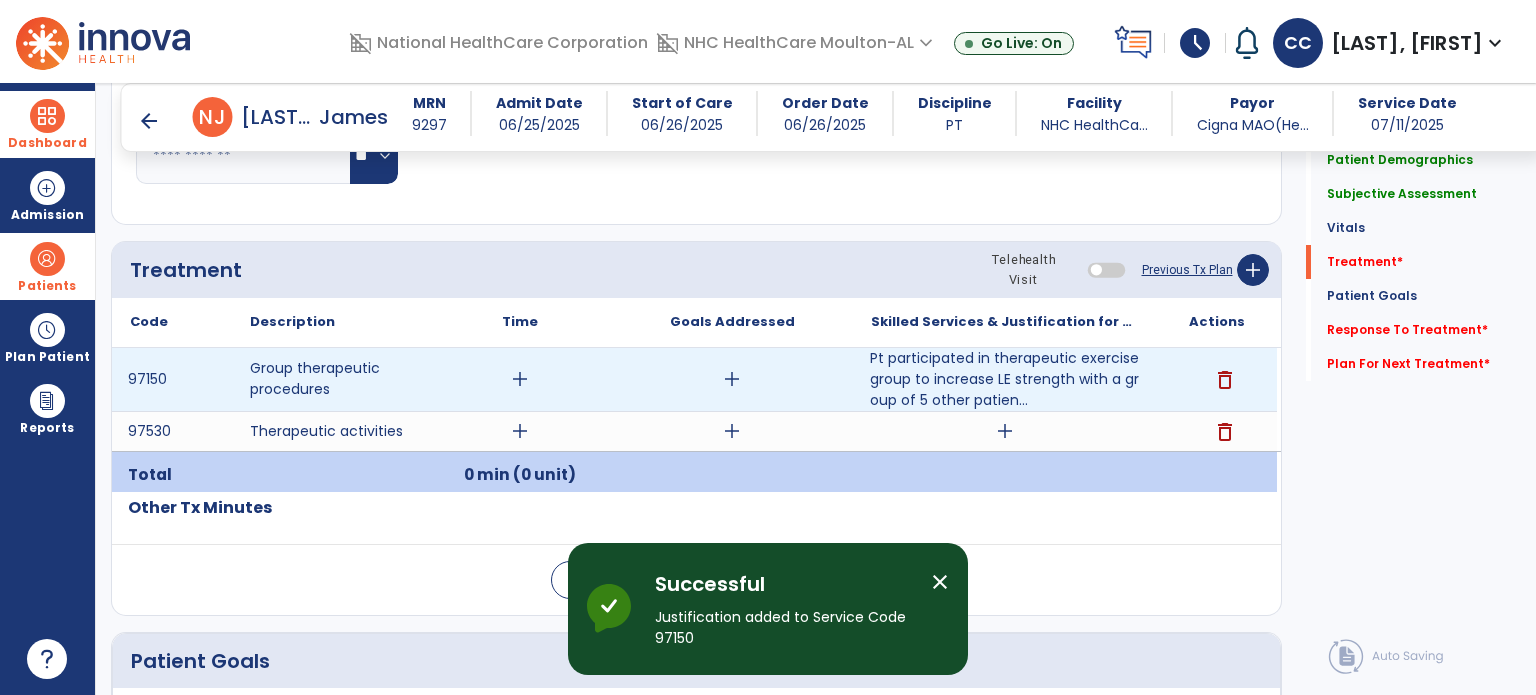 click on "add" at bounding box center (520, 379) 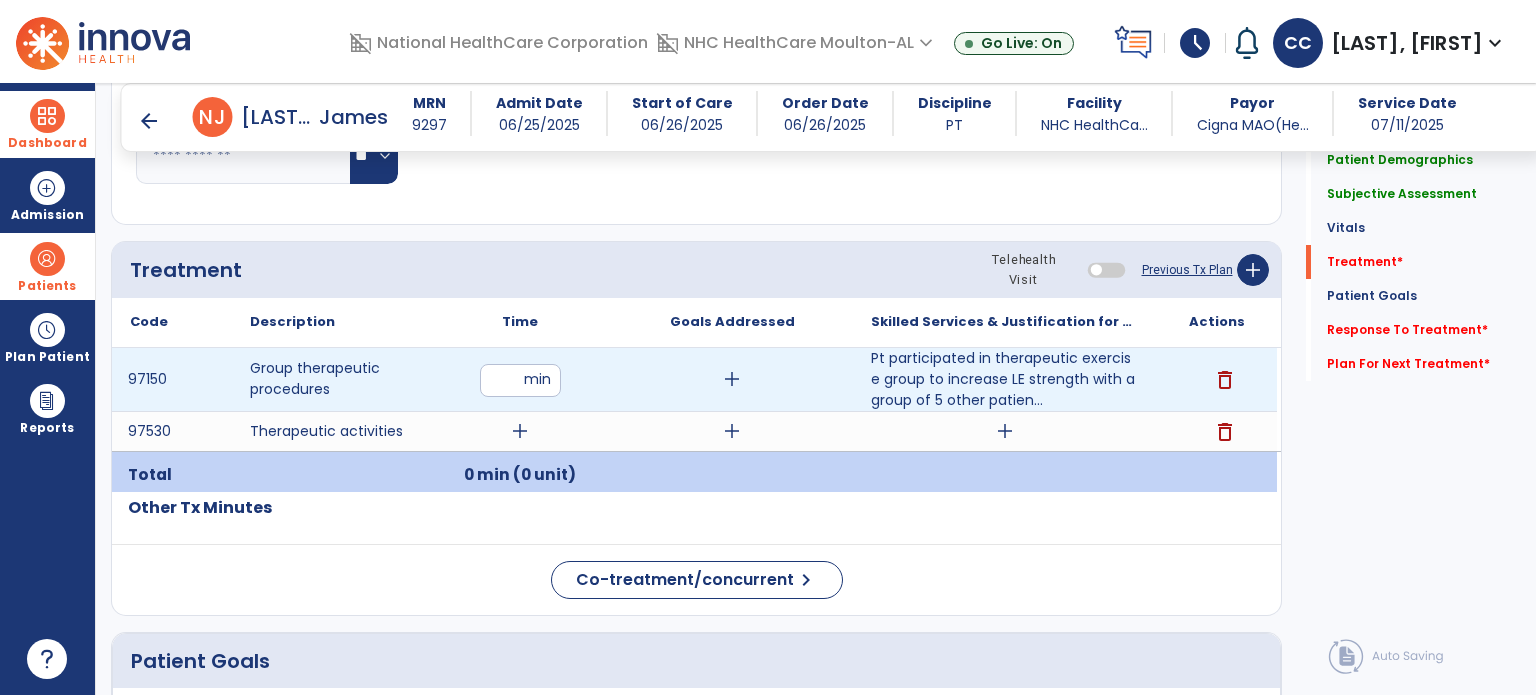 type on "**" 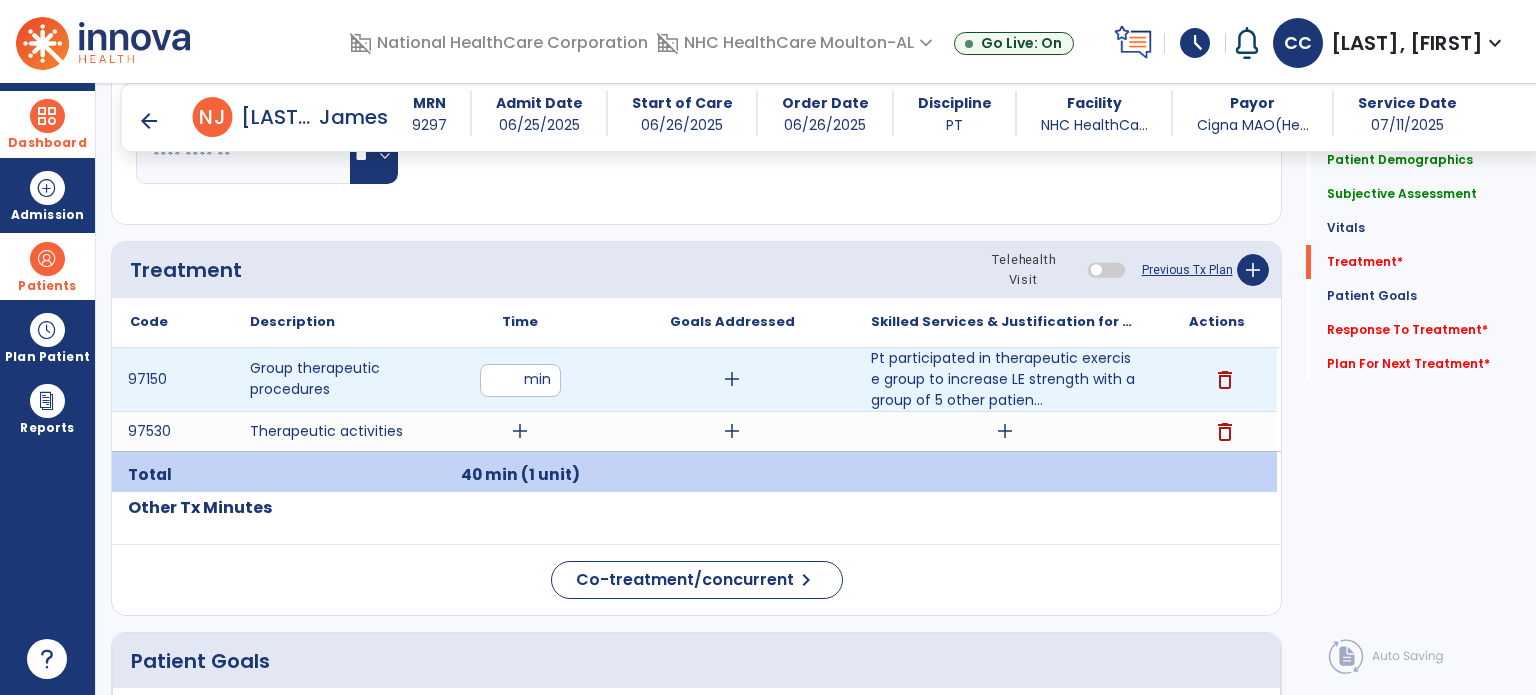 click on "add" at bounding box center (732, 379) 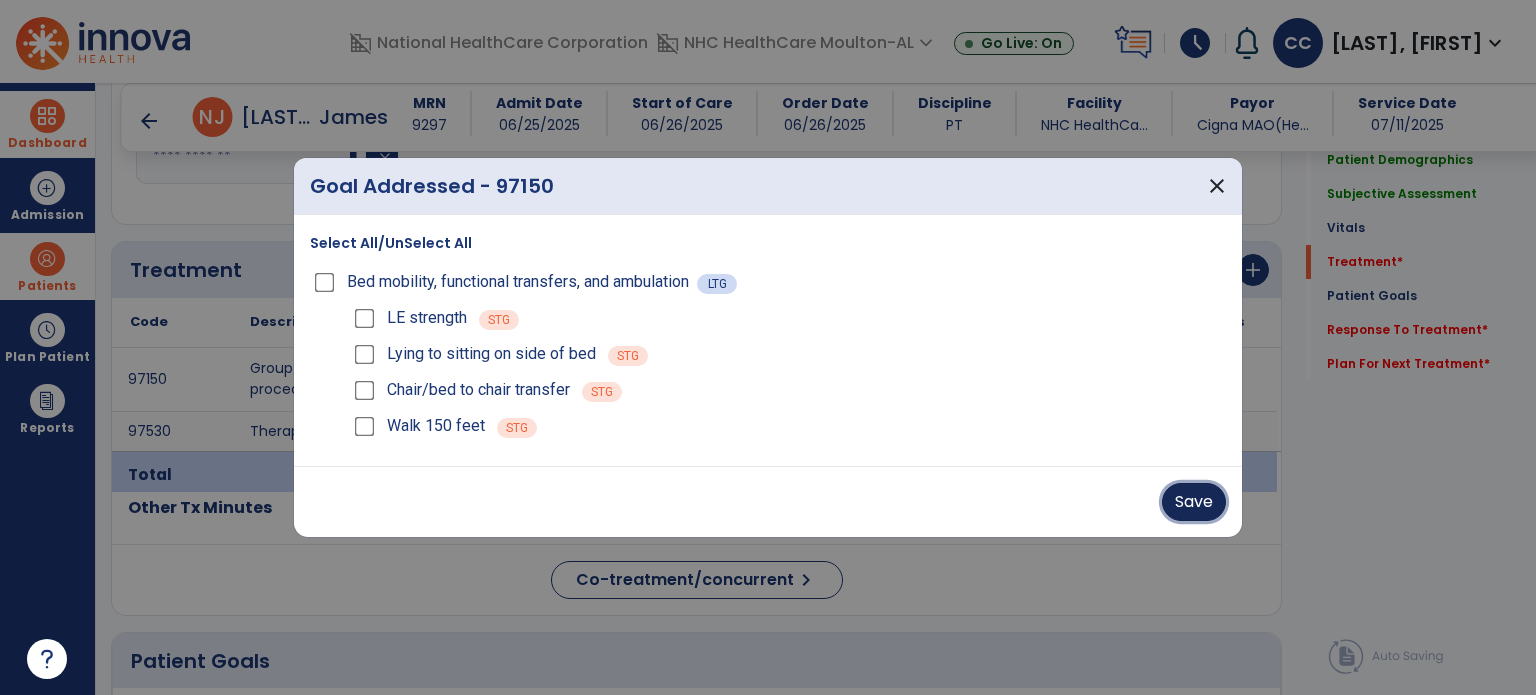 click on "Save" at bounding box center [1194, 502] 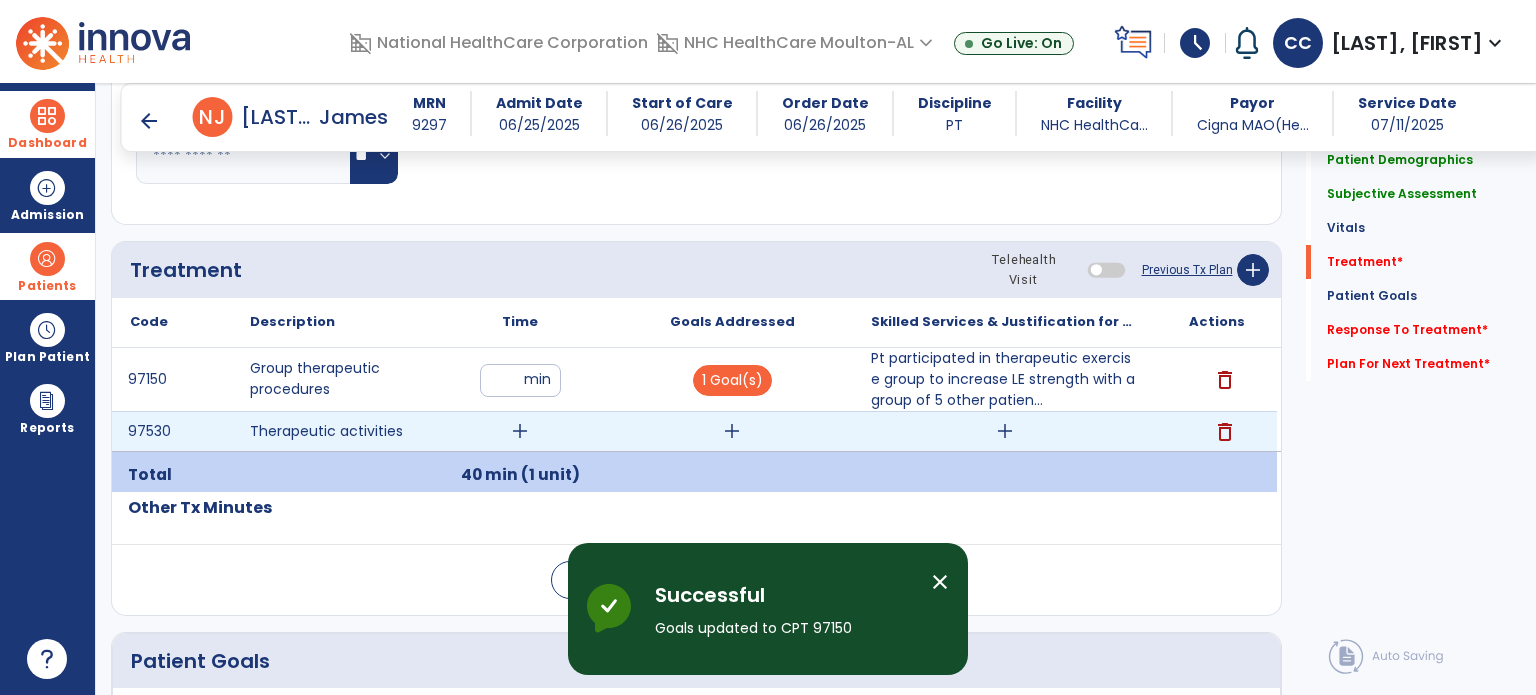 click on "add" at bounding box center (1005, 431) 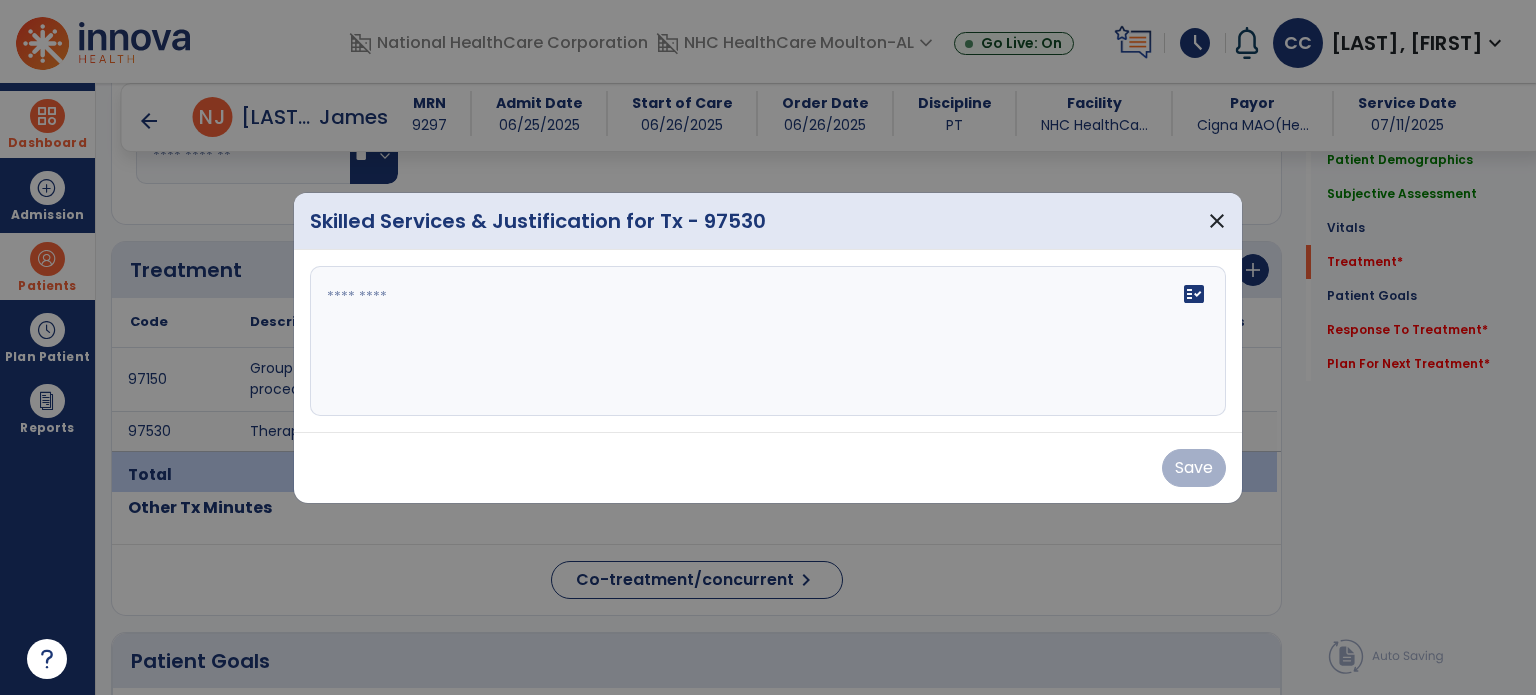click on "fact_check" at bounding box center [768, 341] 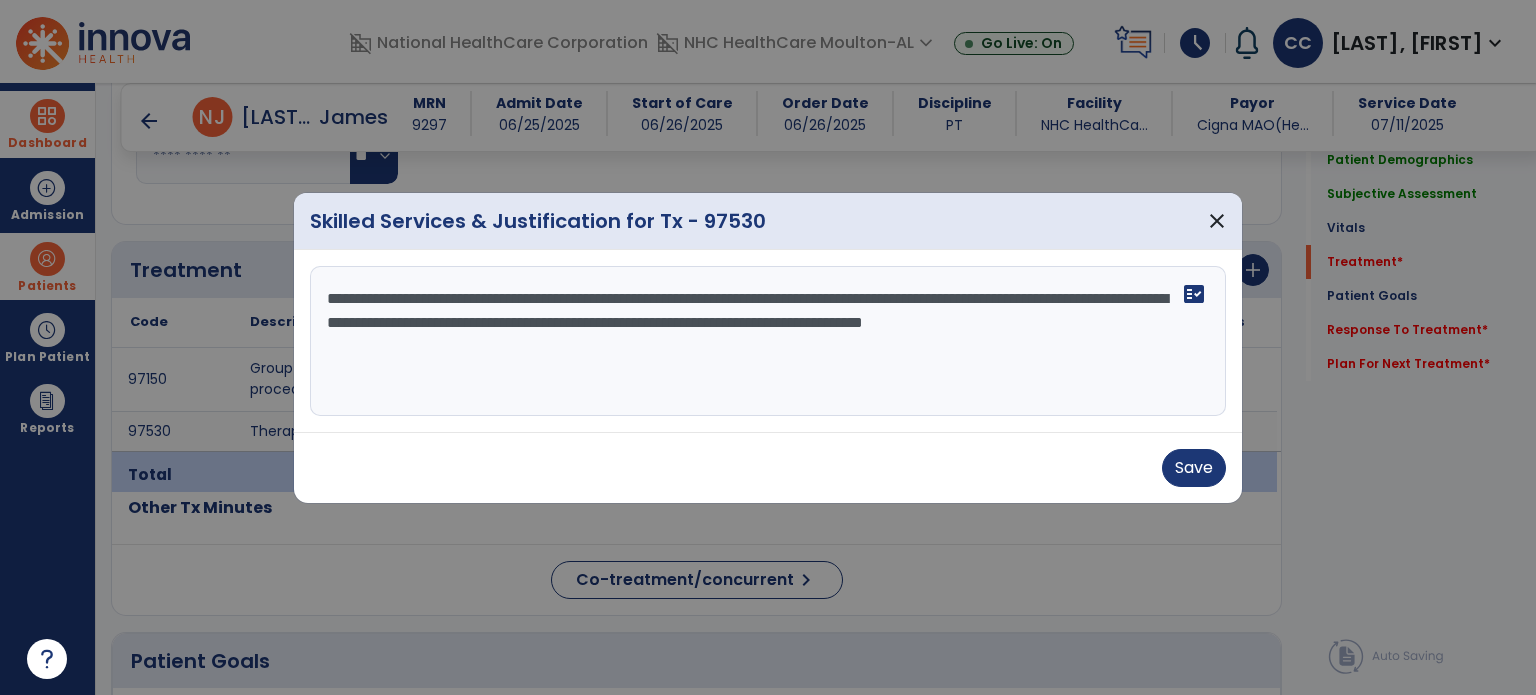 type on "**********" 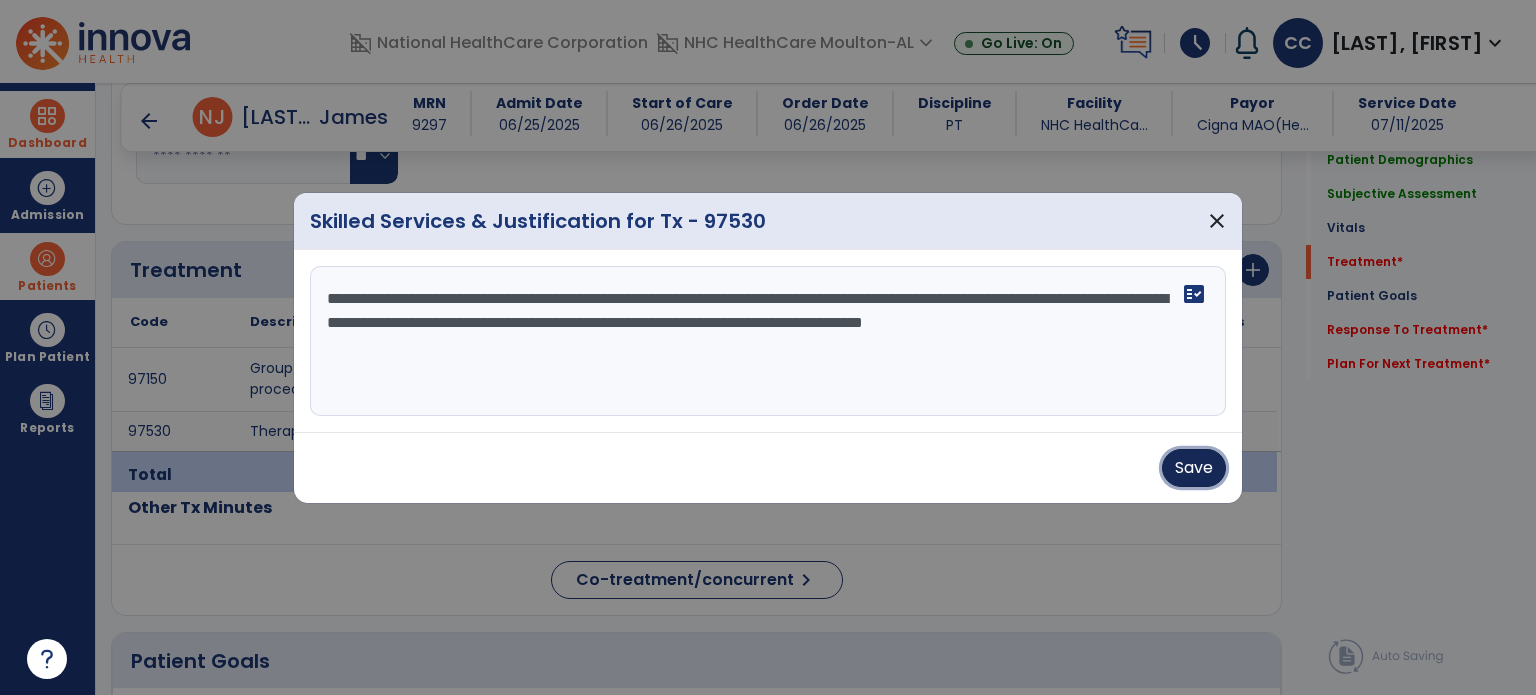 click on "Save" at bounding box center (1194, 468) 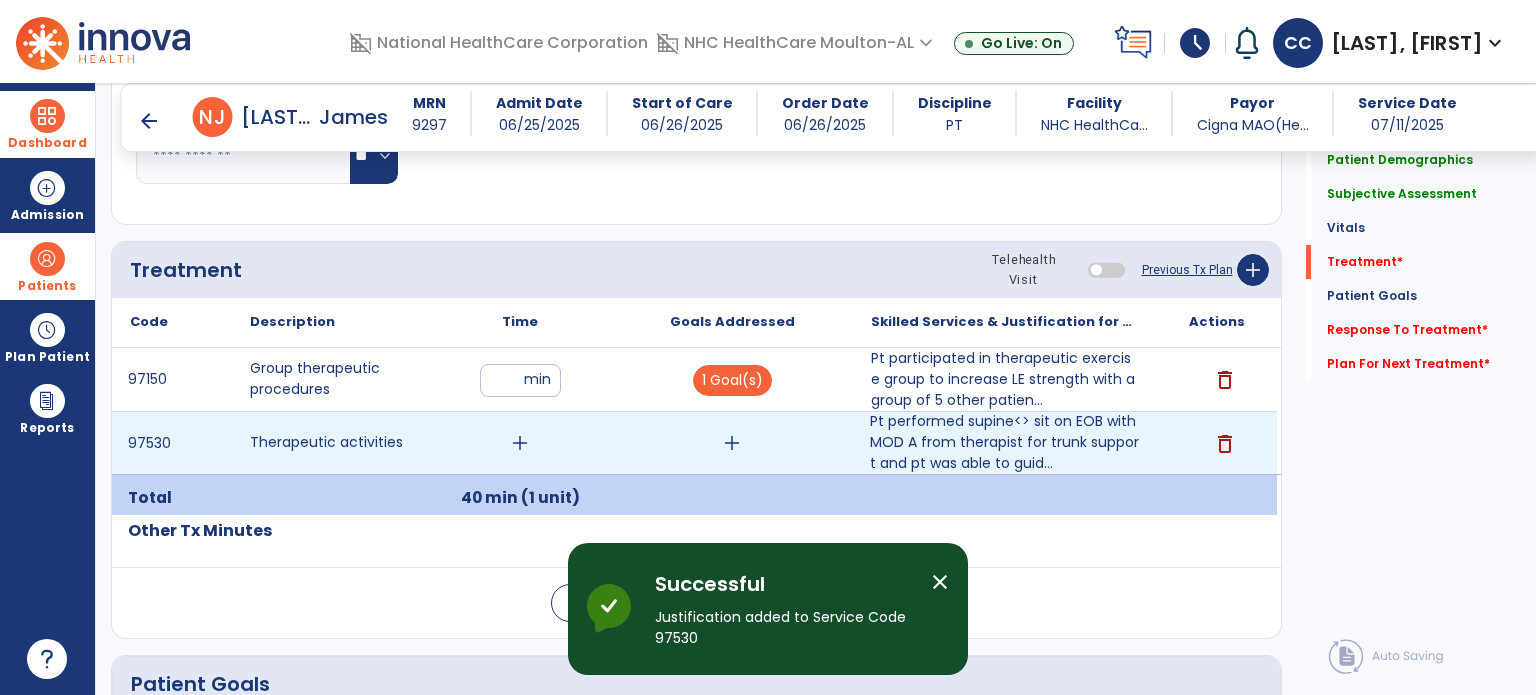 click on "add" at bounding box center [520, 443] 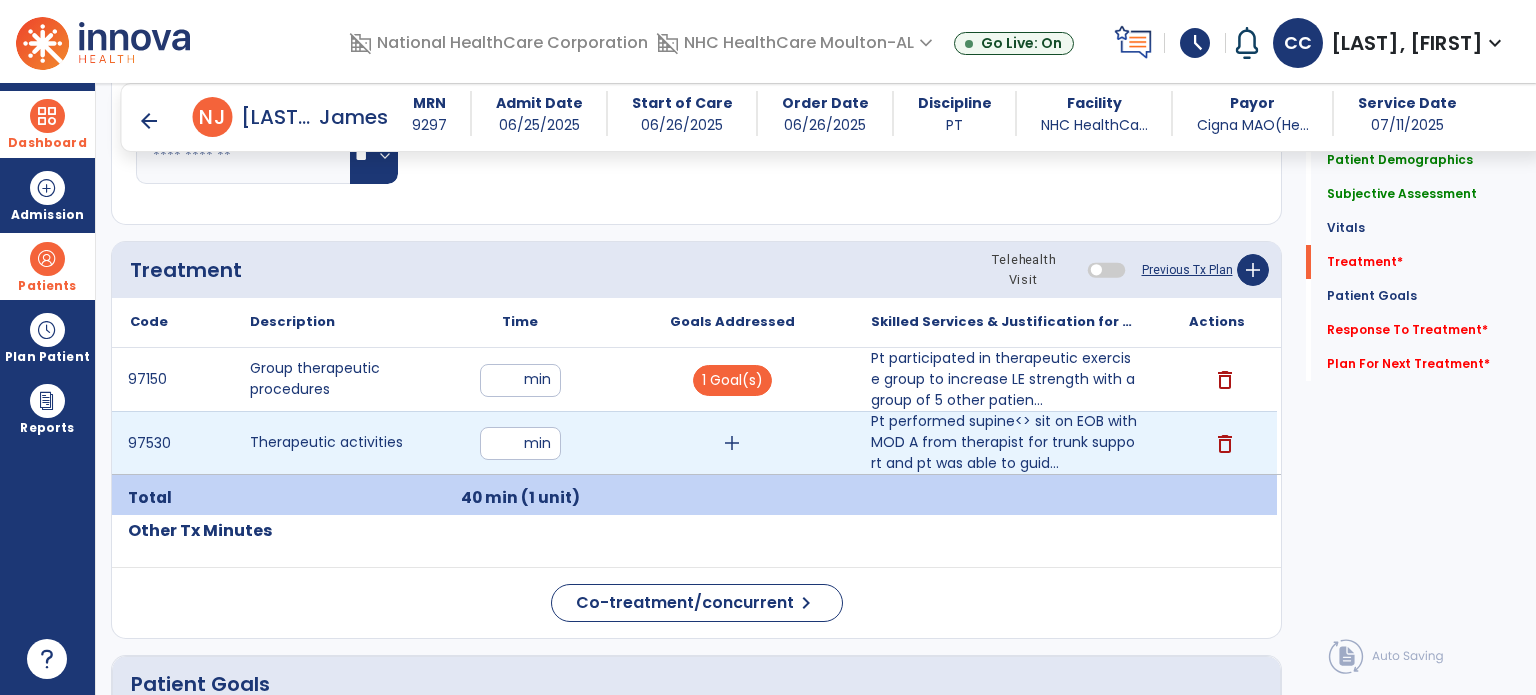 type on "*" 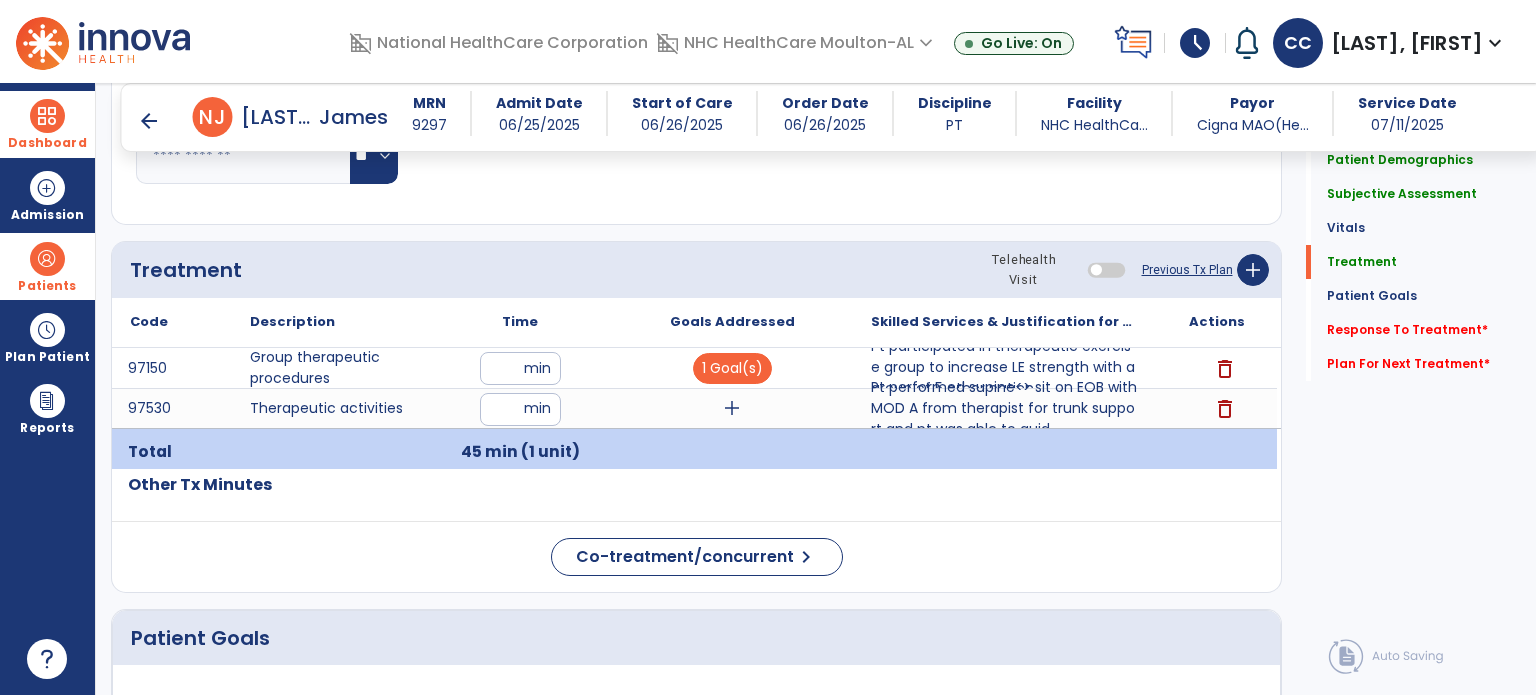 click on "add" at bounding box center [732, 408] 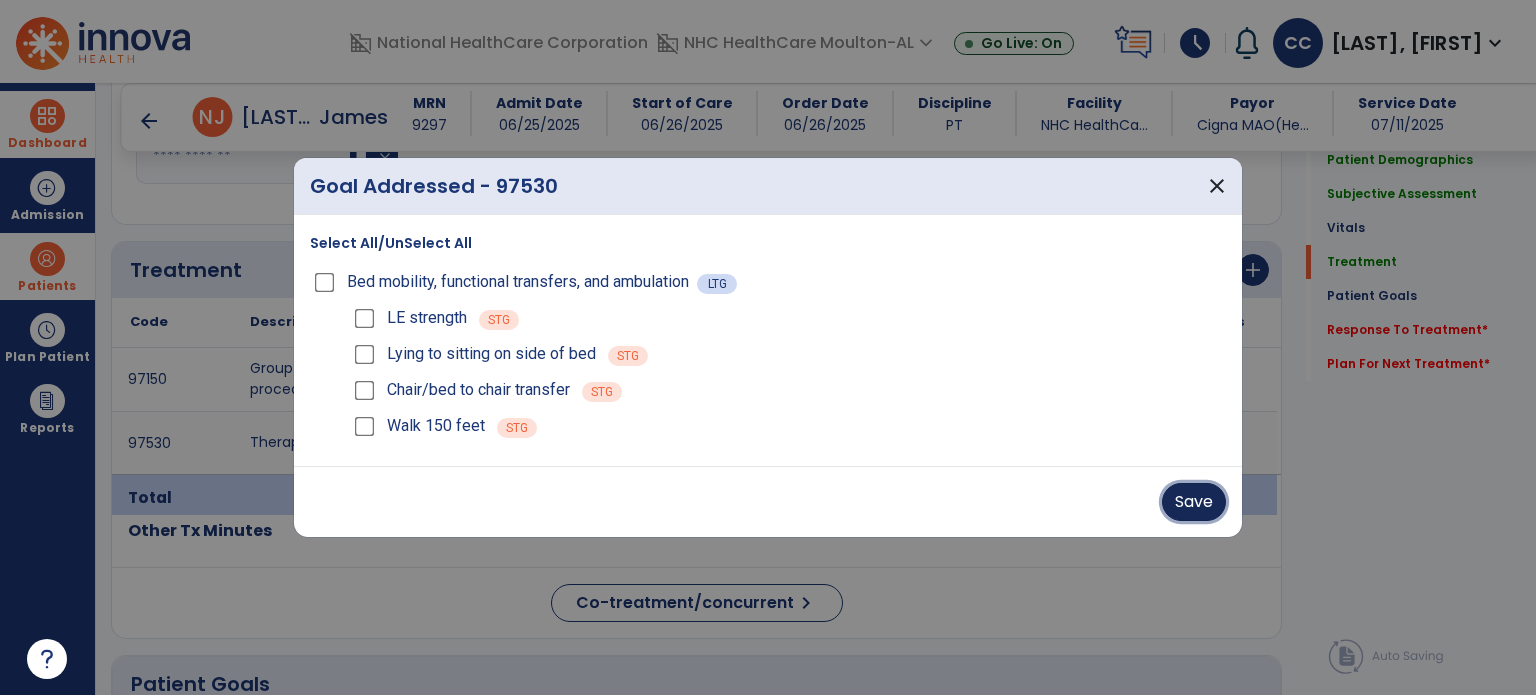 click on "Save" at bounding box center [1194, 502] 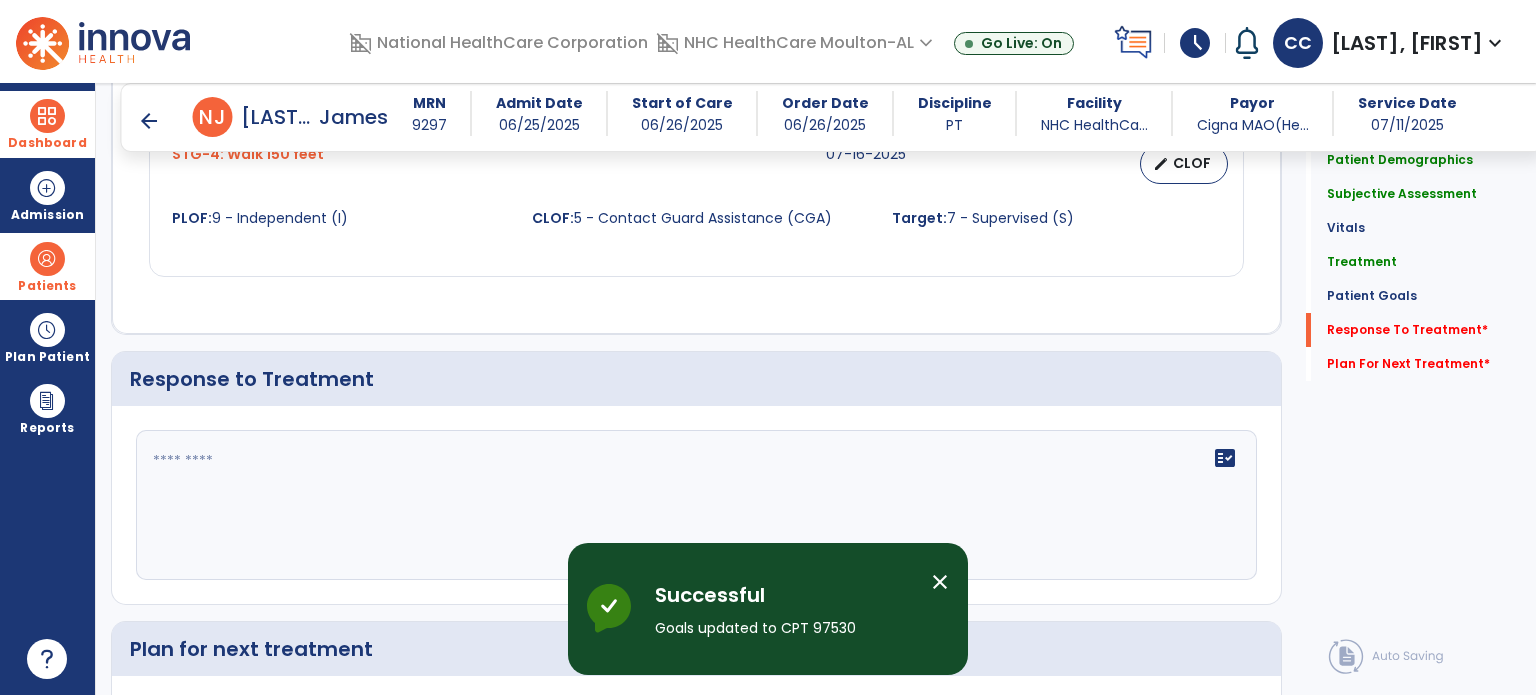 scroll, scrollTop: 2252, scrollLeft: 0, axis: vertical 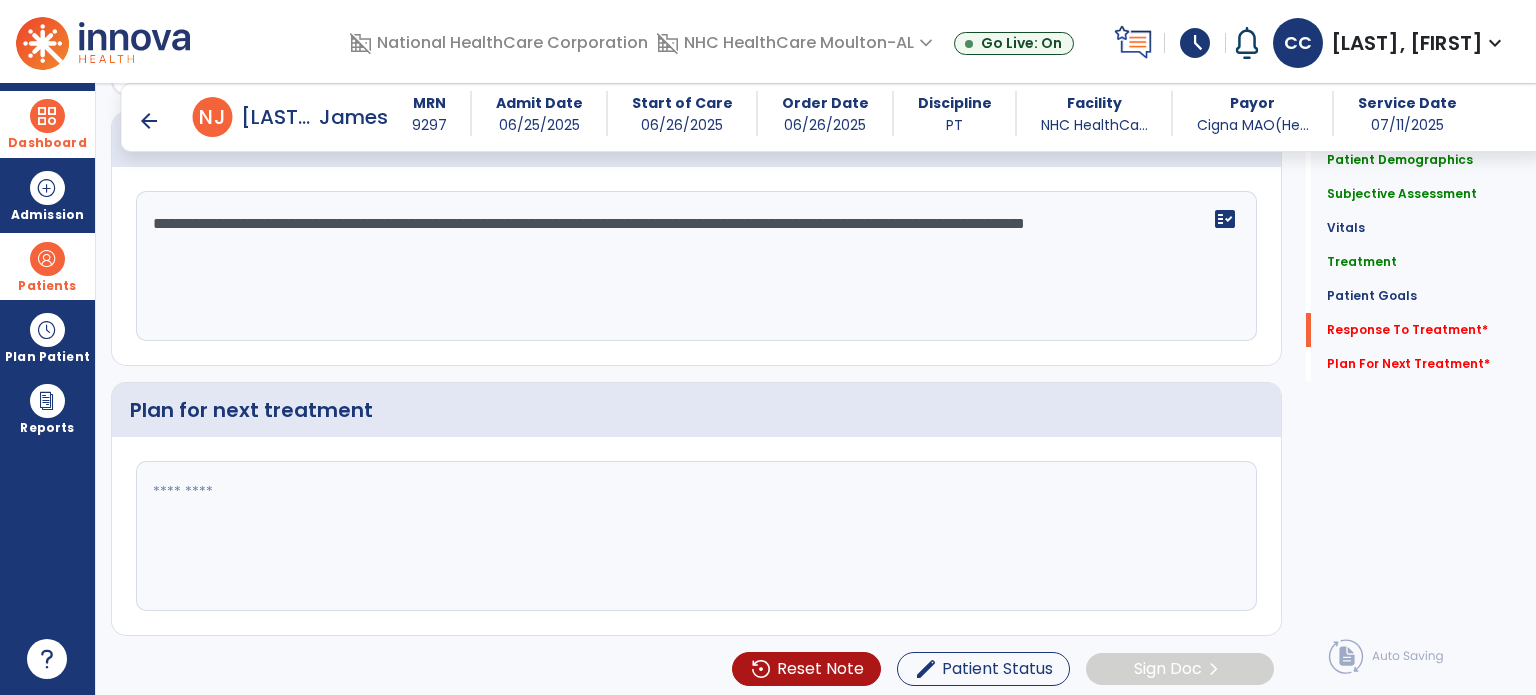 type on "**********" 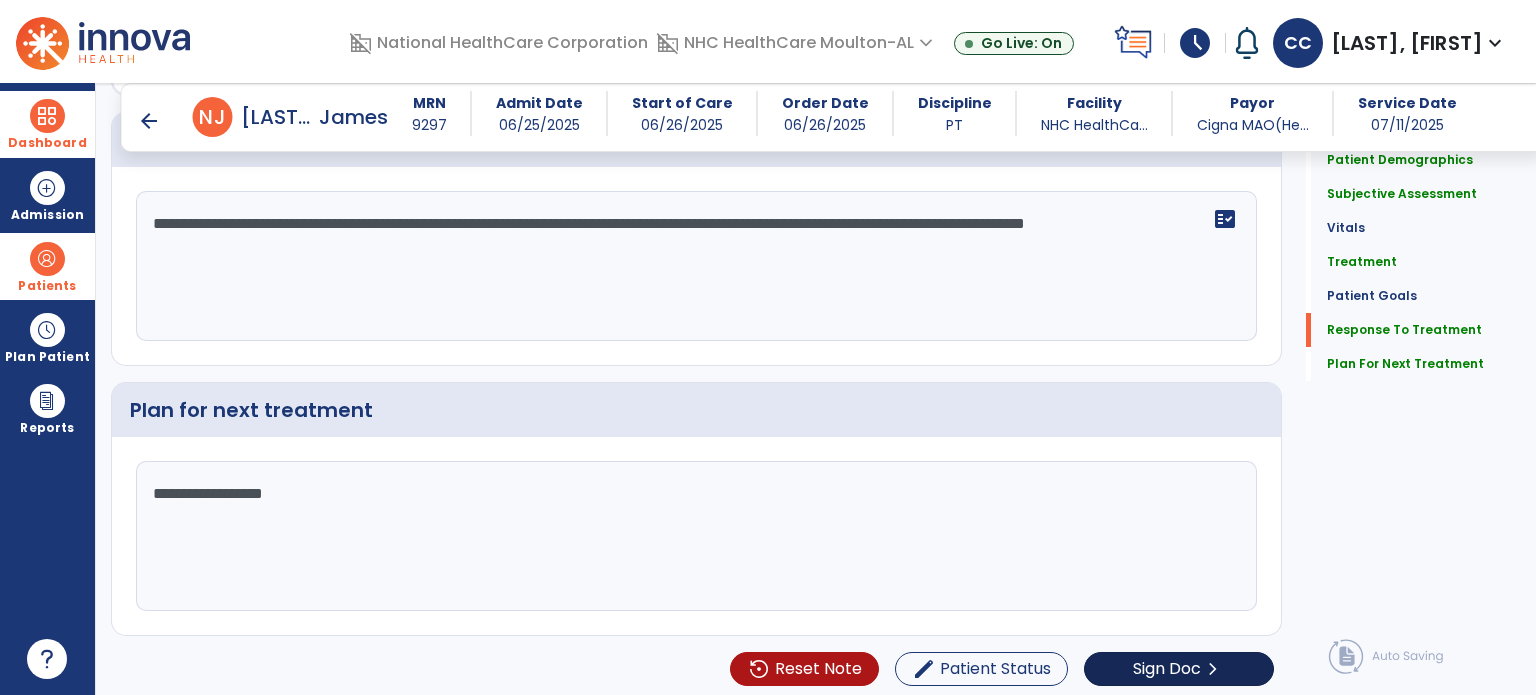 scroll, scrollTop: 2492, scrollLeft: 0, axis: vertical 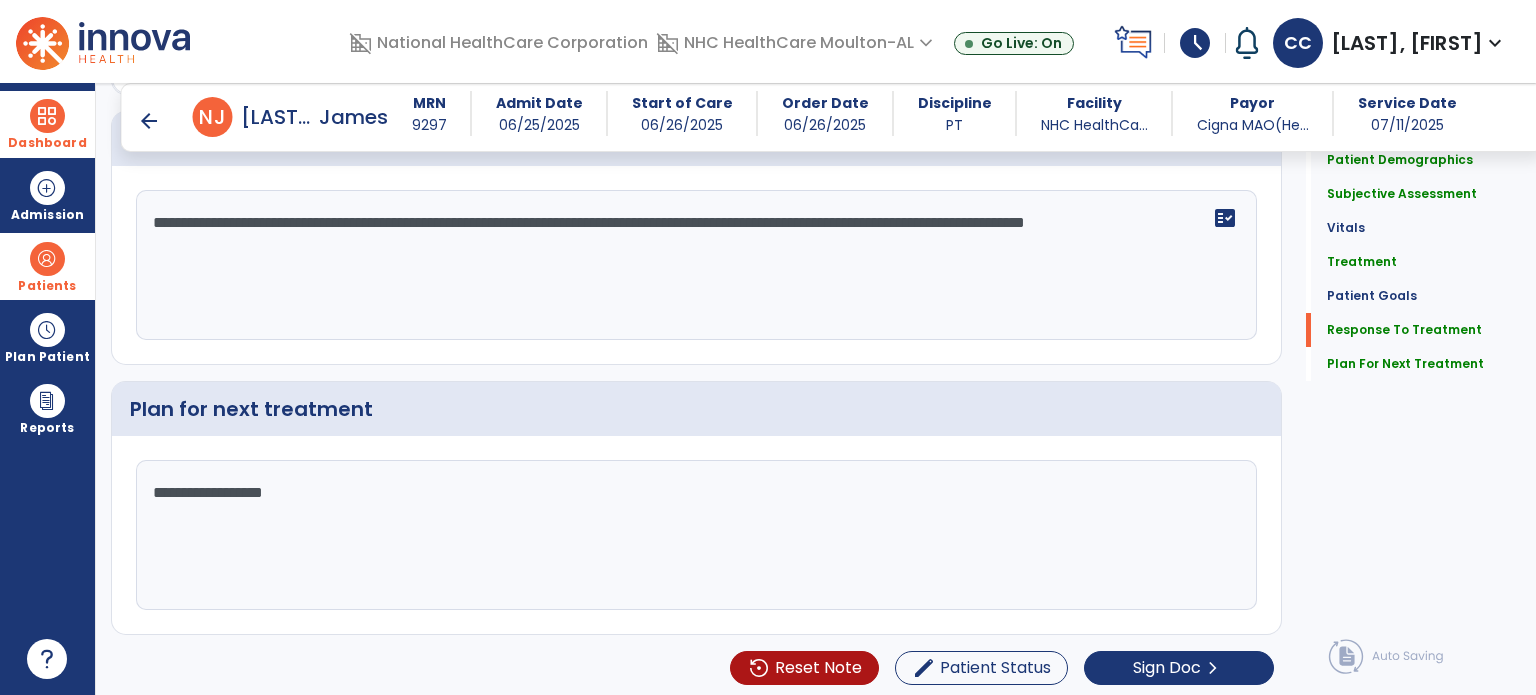 type on "**********" 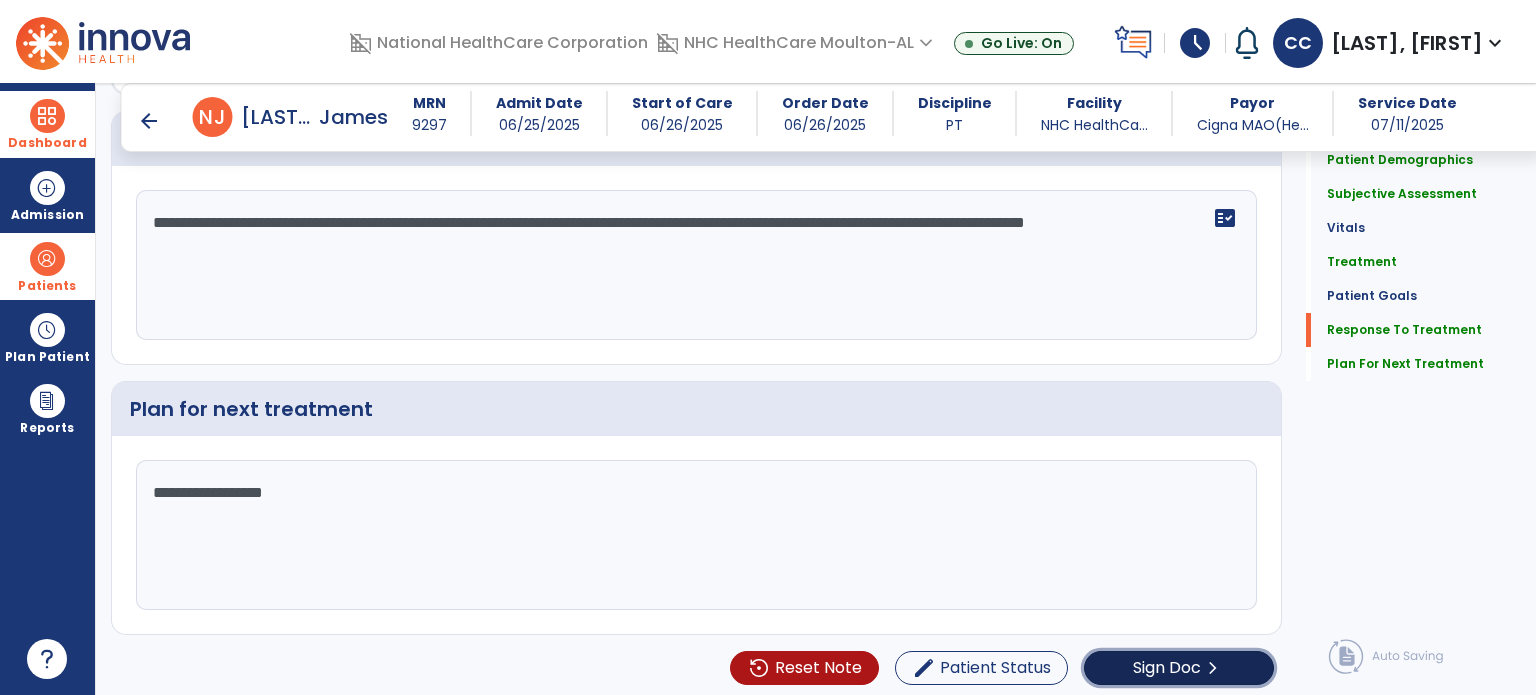 click on "Sign Doc" 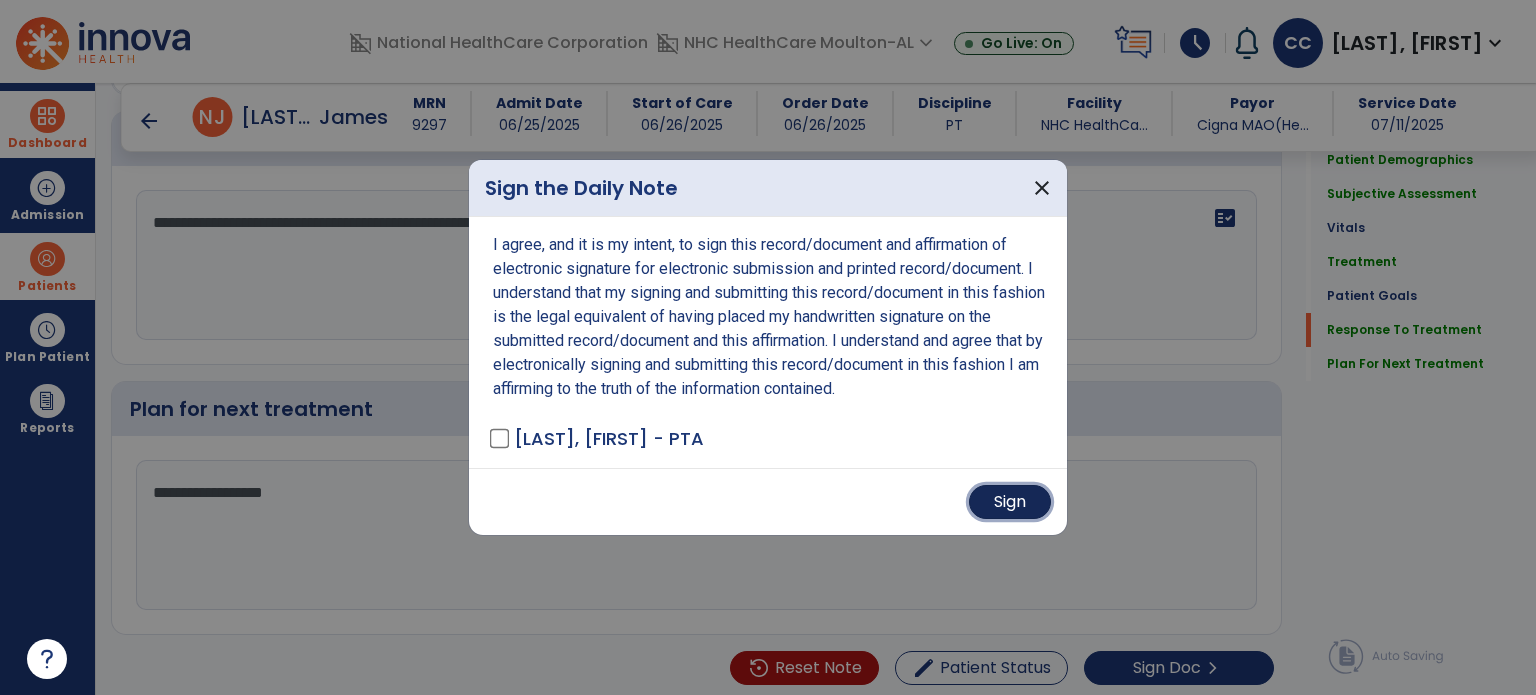 click on "Sign" at bounding box center (1010, 502) 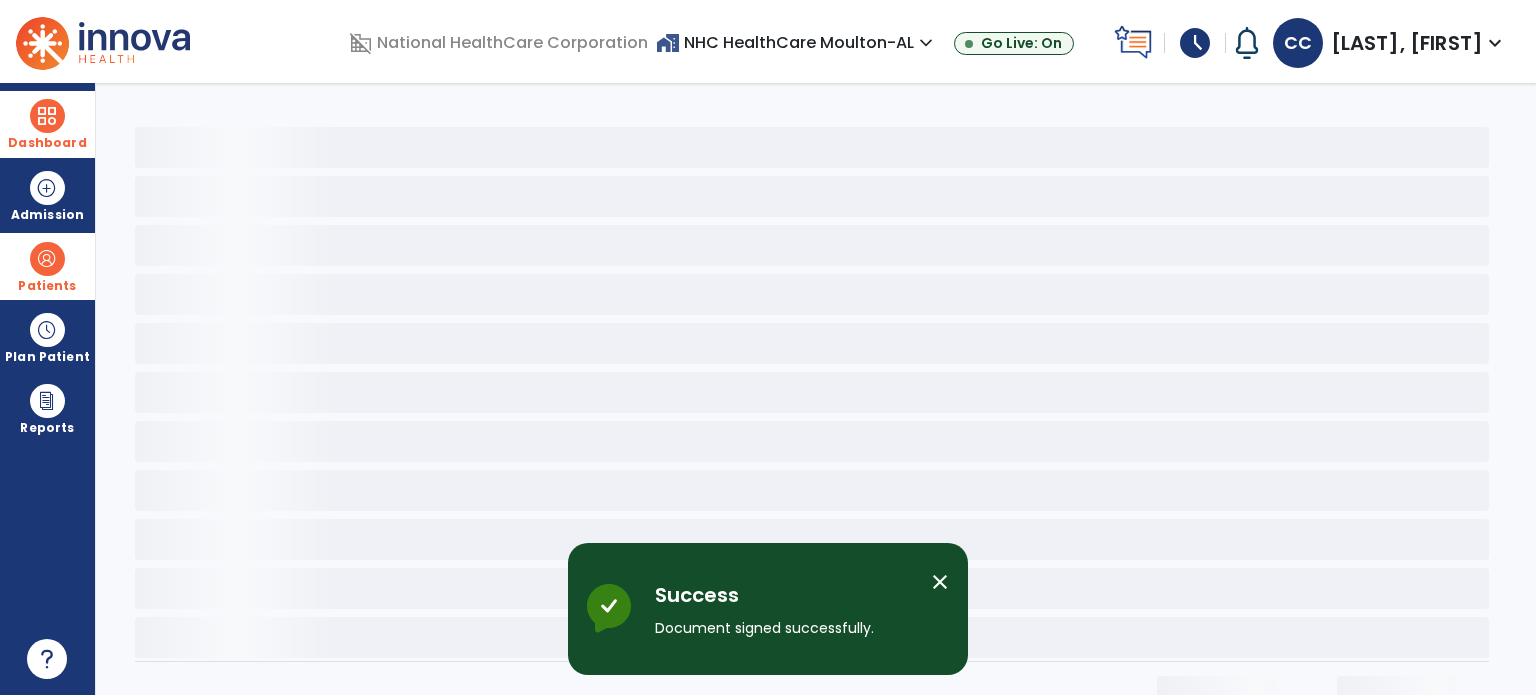 scroll, scrollTop: 0, scrollLeft: 0, axis: both 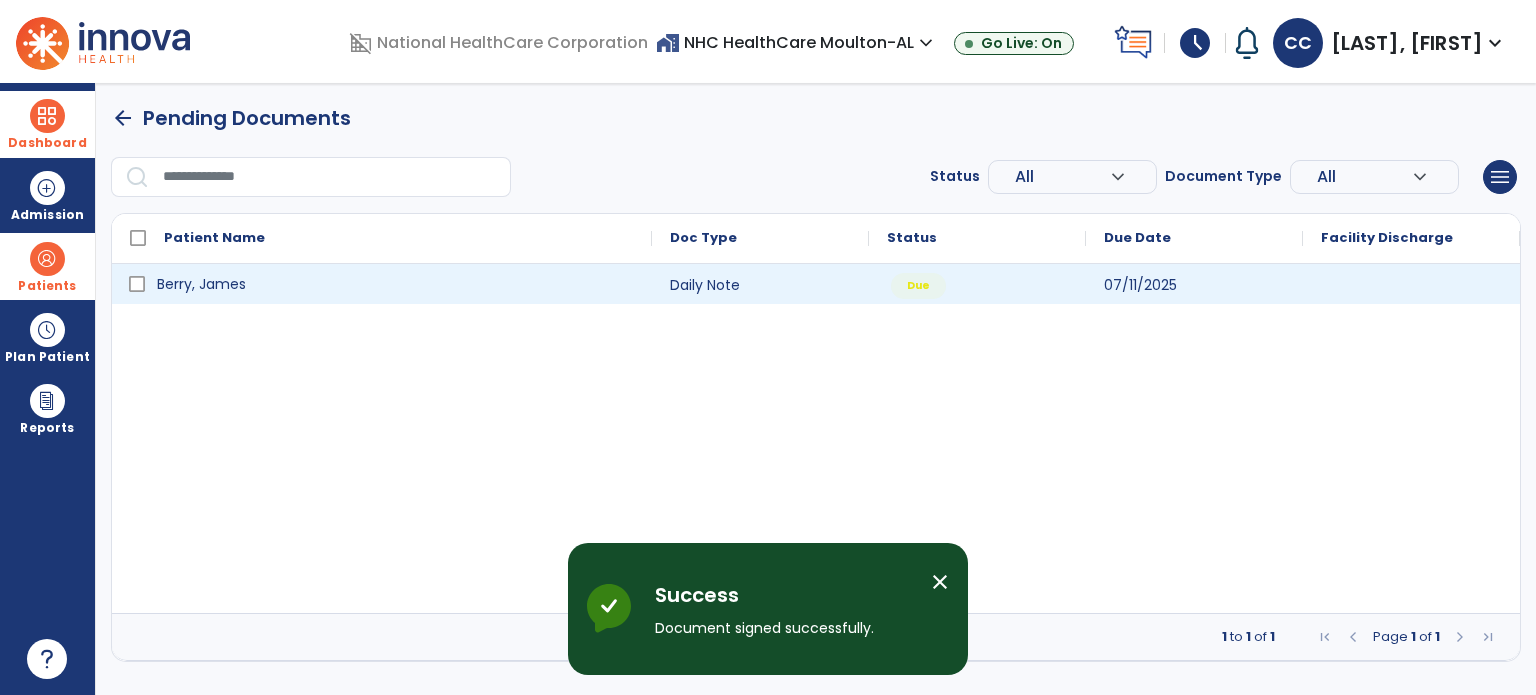 click on "Berry, James" at bounding box center [201, 284] 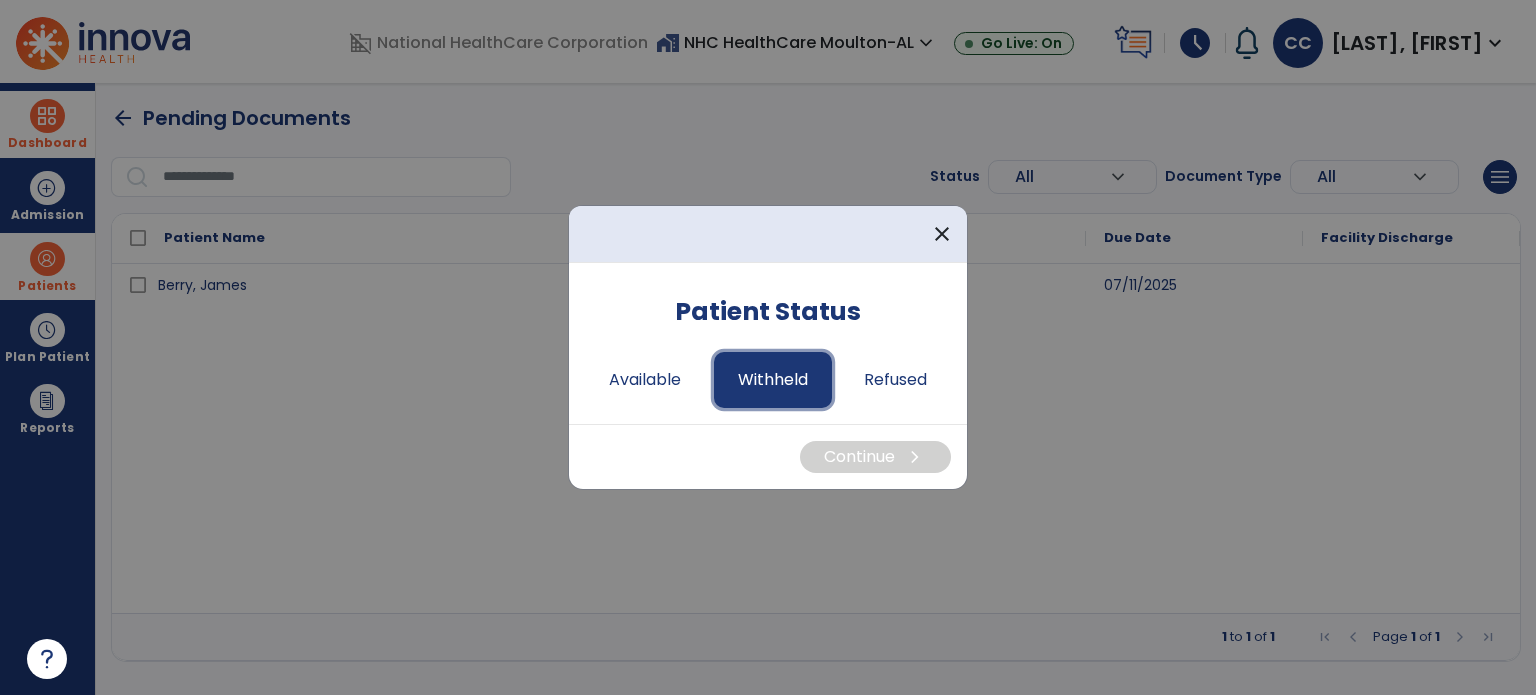 click on "Withheld" at bounding box center [773, 380] 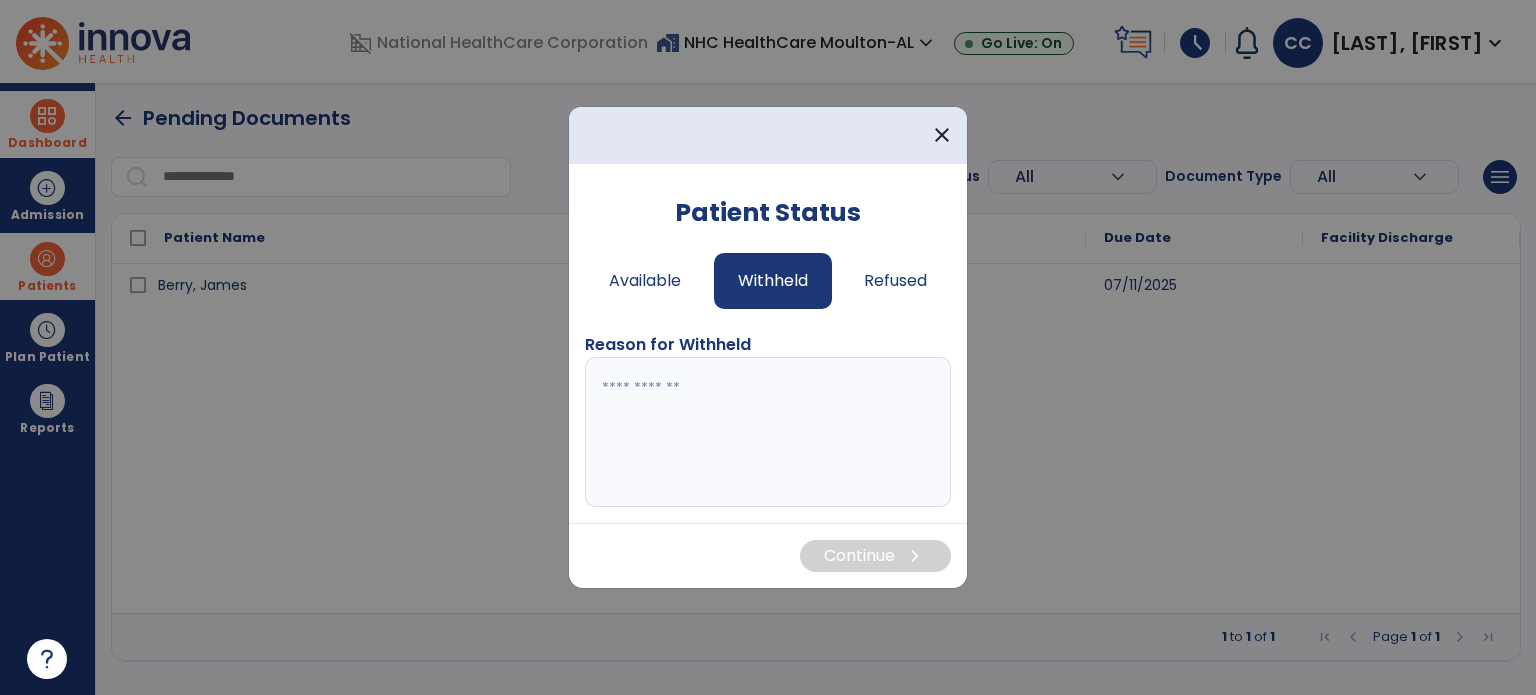 click at bounding box center (768, 432) 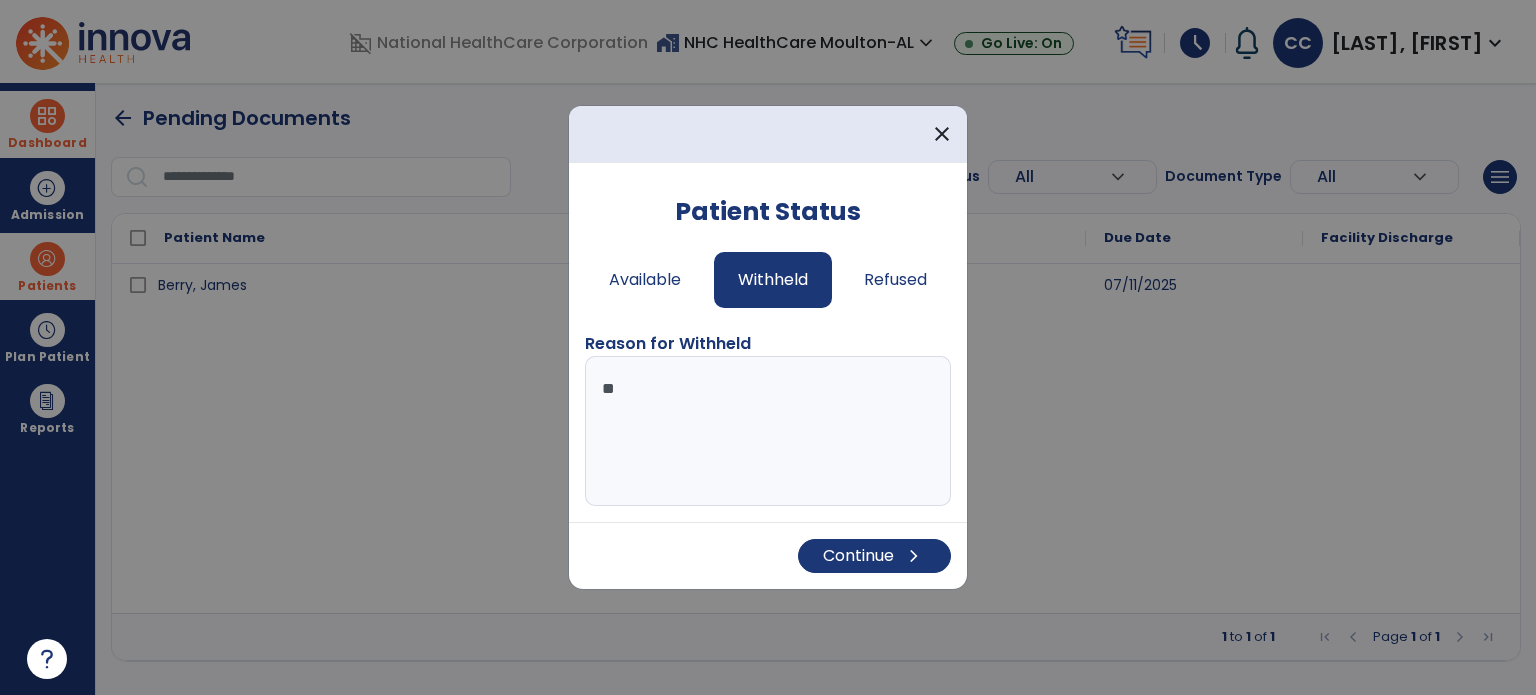 type on "*" 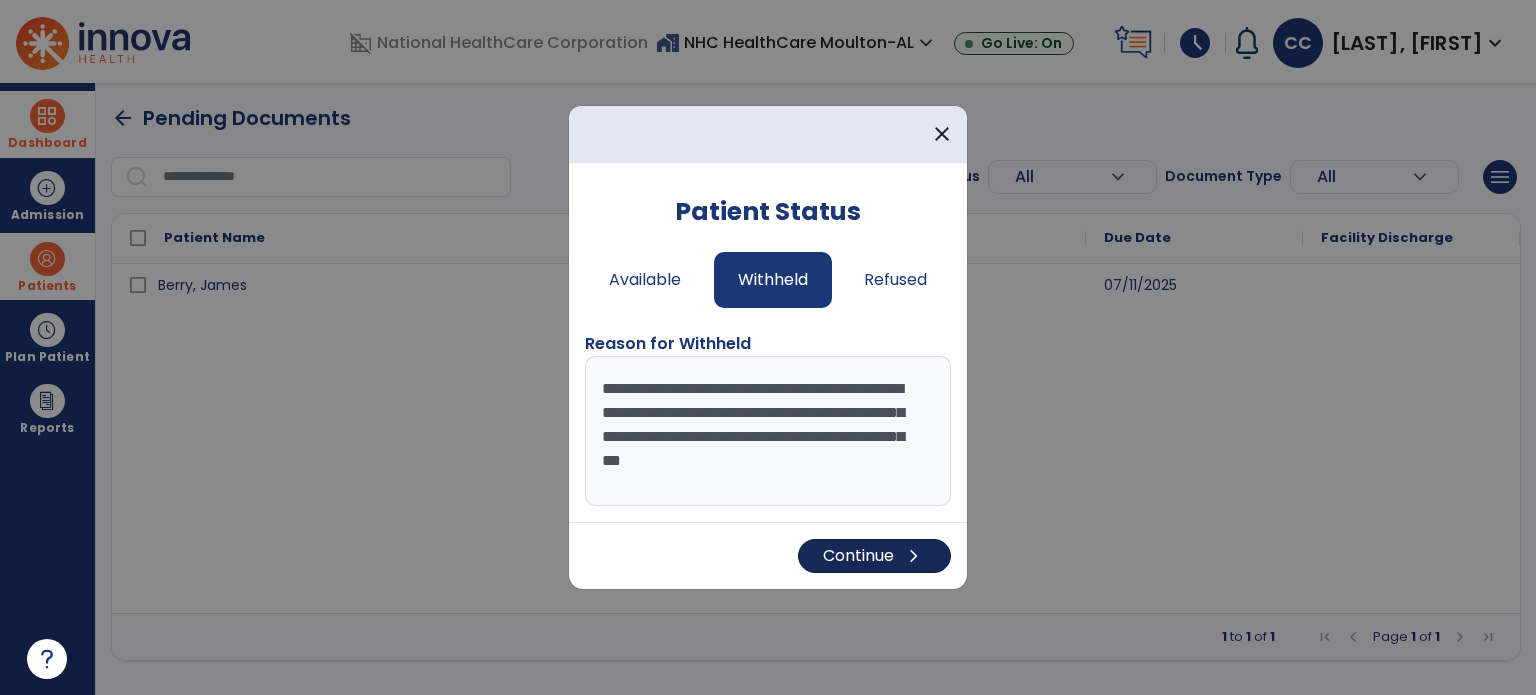 type on "**********" 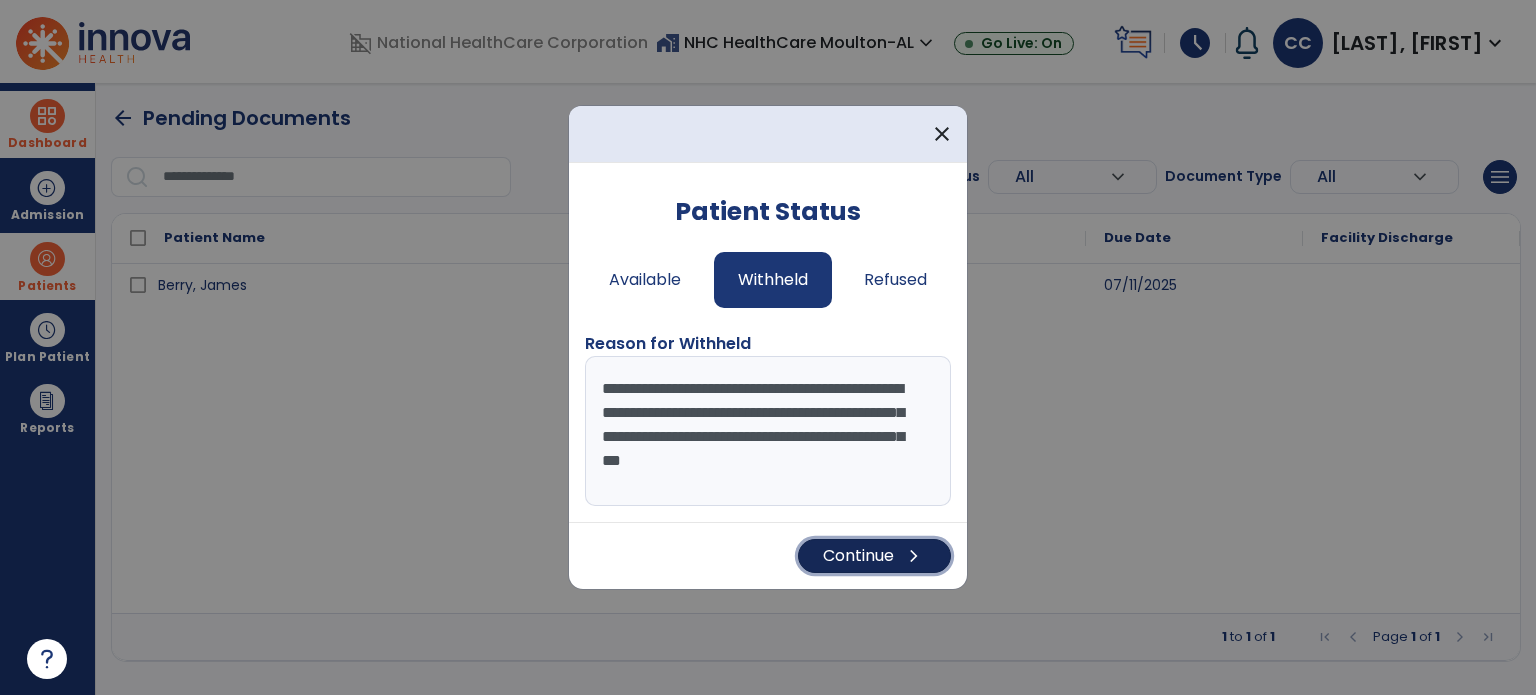 click on "Continue   chevron_right" at bounding box center [874, 556] 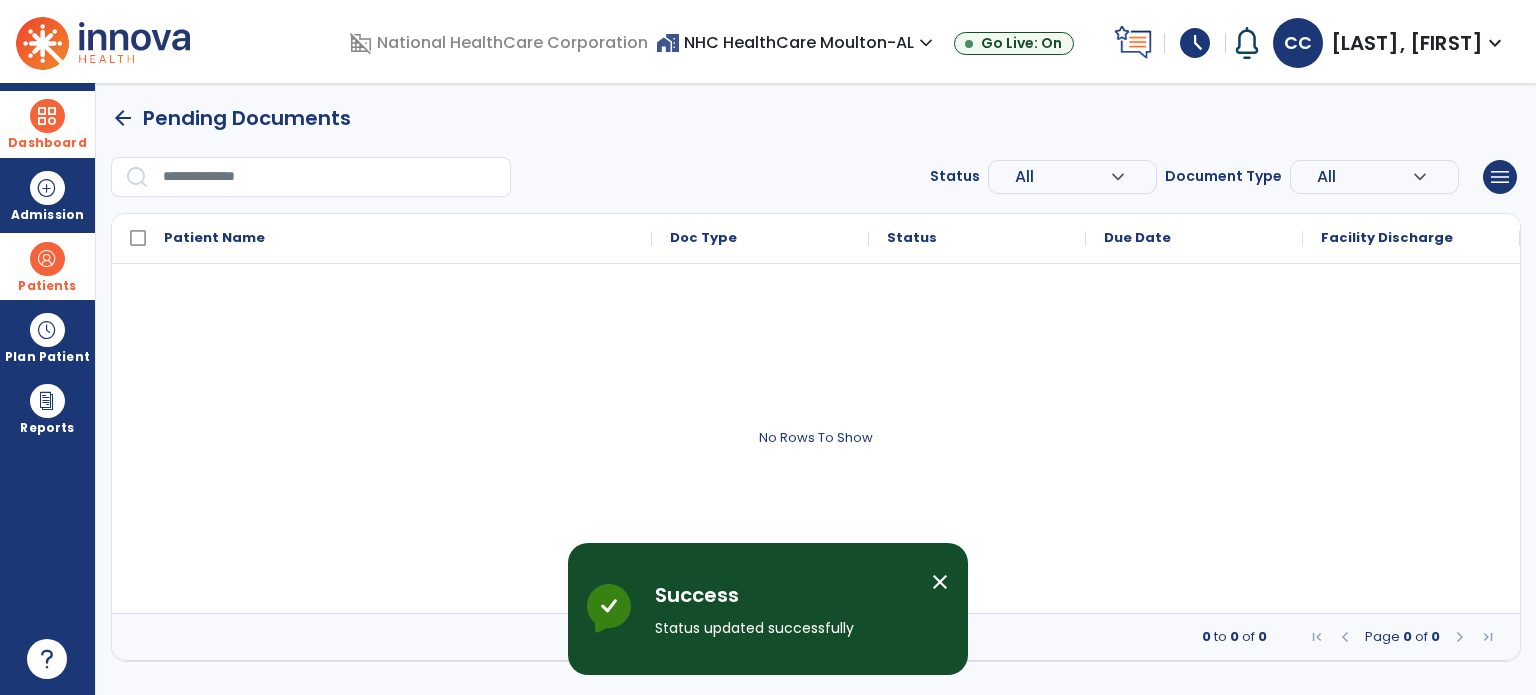 click on "Dashboard" at bounding box center (47, 143) 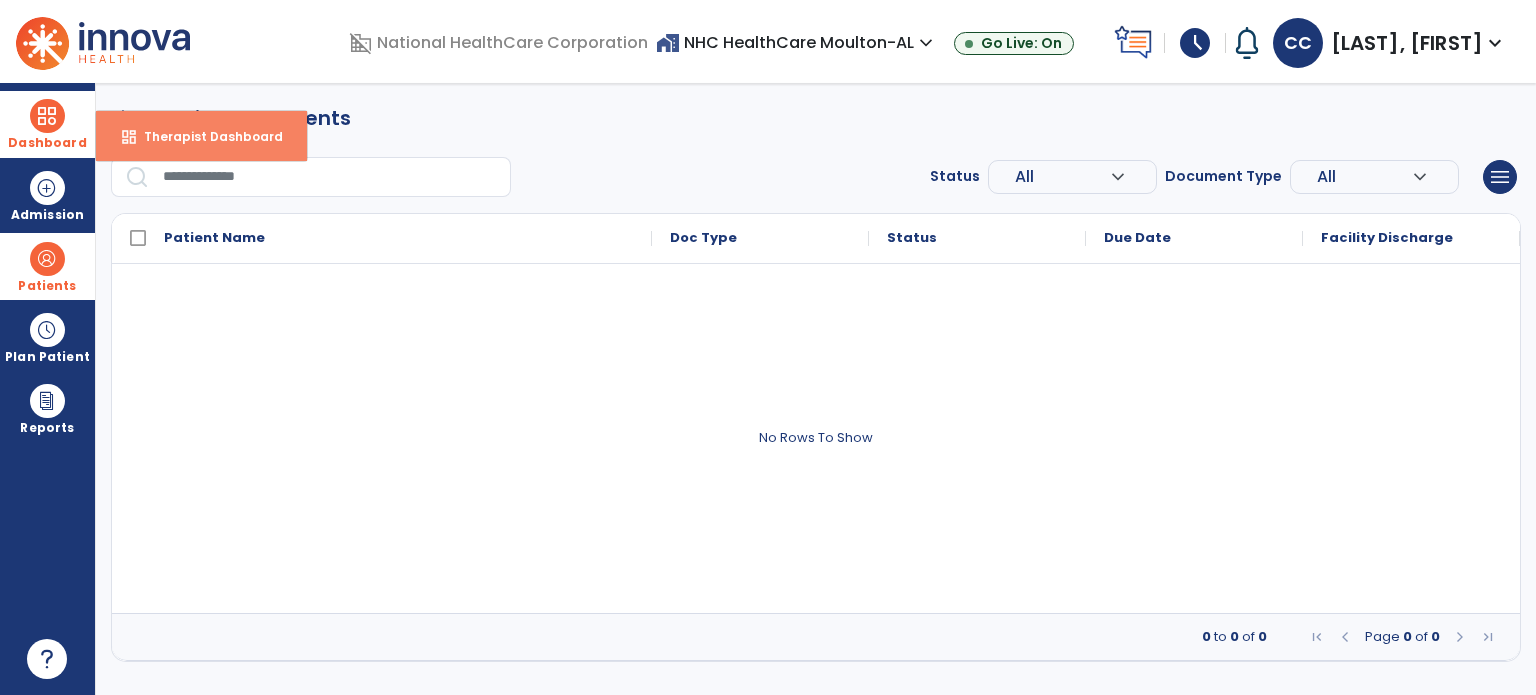 click on "Therapist Dashboard" at bounding box center (205, 136) 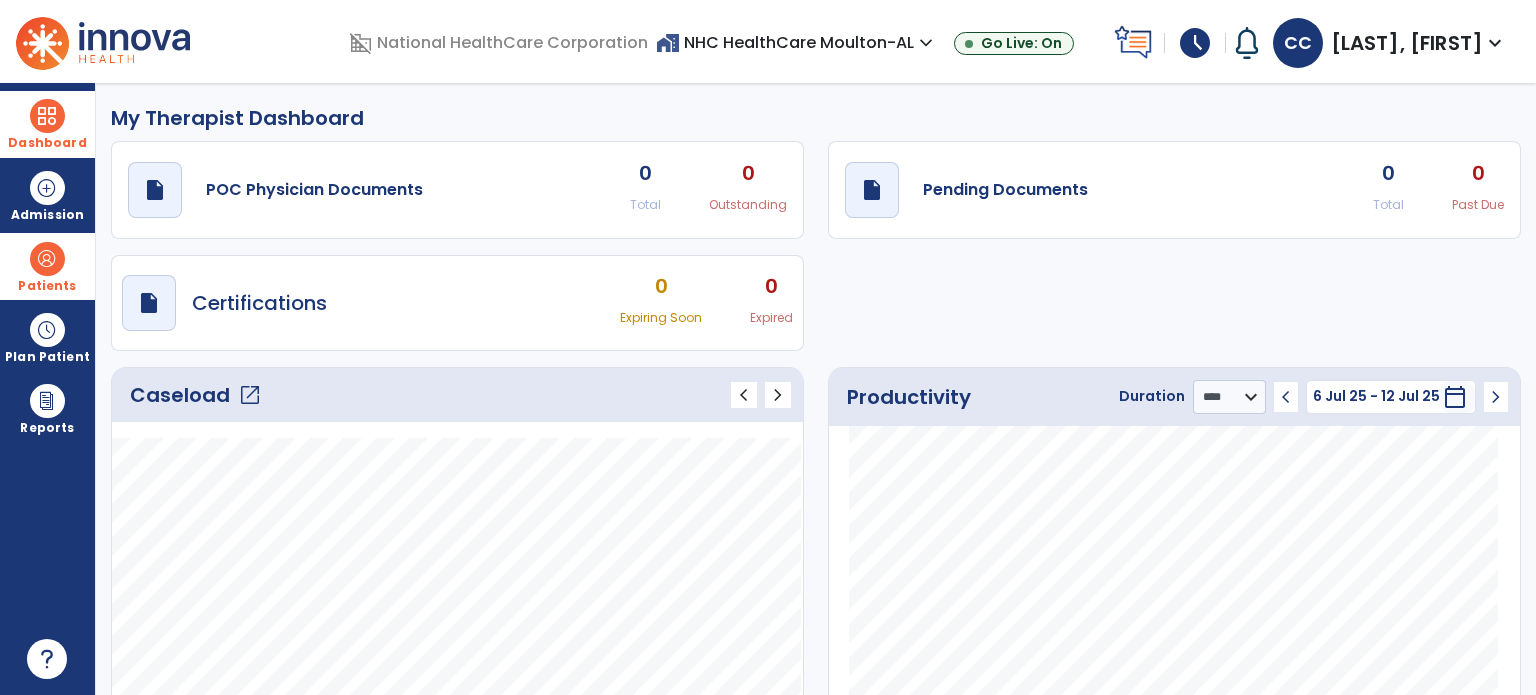 click on "My Therapist Dashboard" 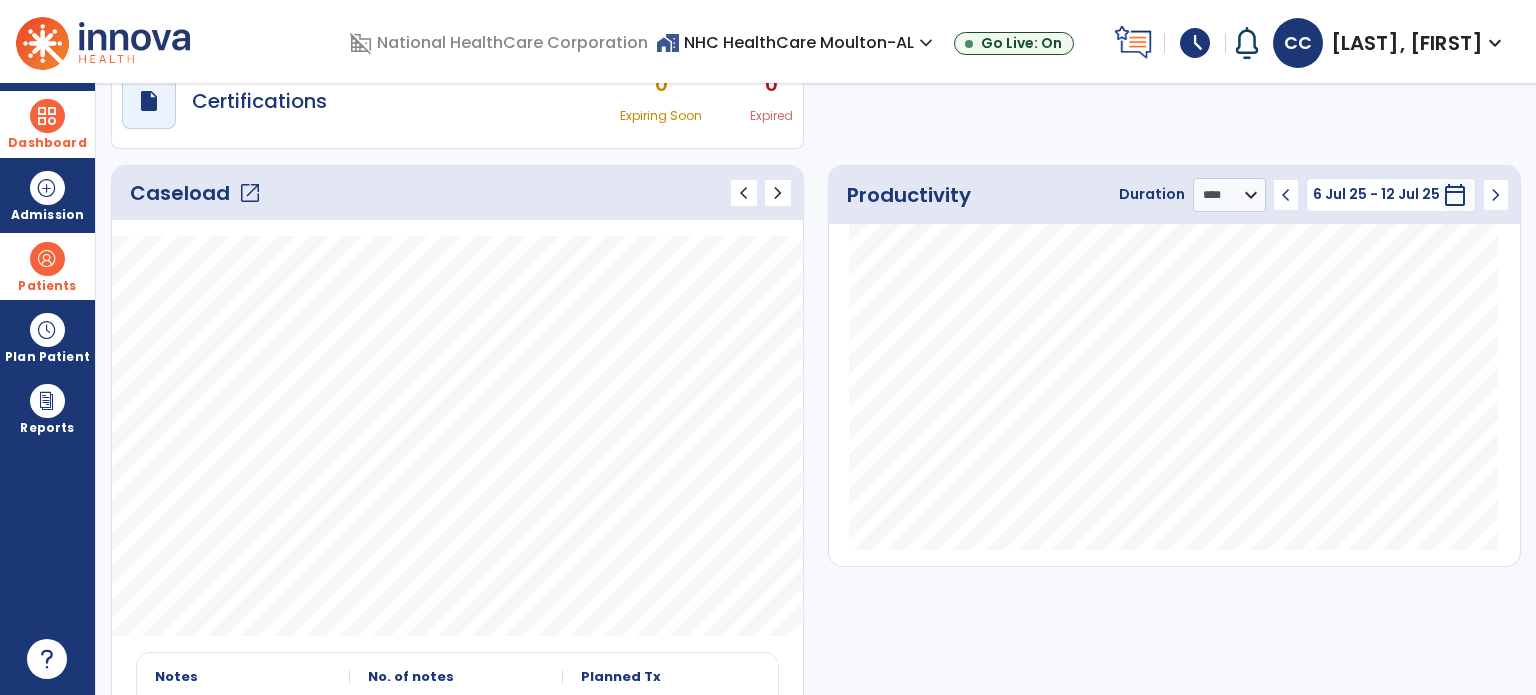 scroll, scrollTop: 200, scrollLeft: 0, axis: vertical 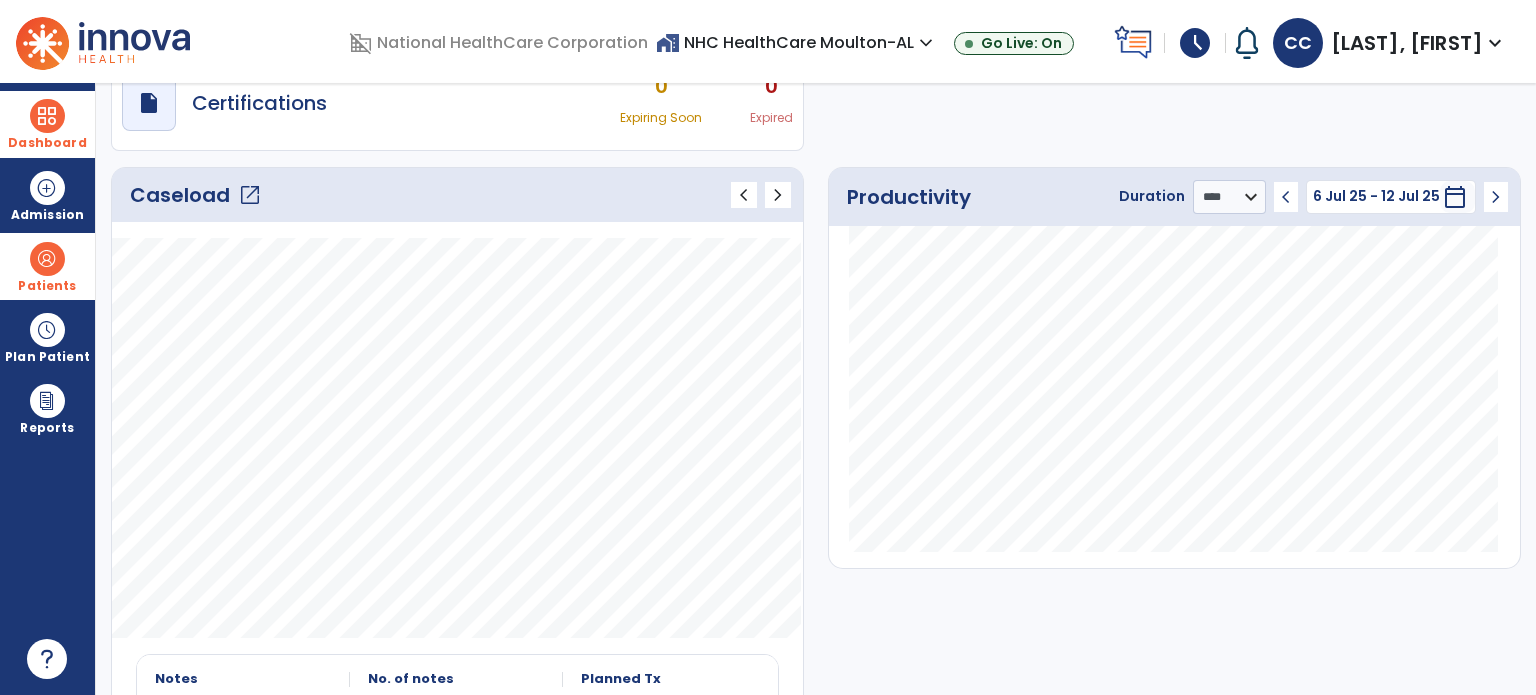 click on "Dashboard" at bounding box center (47, 143) 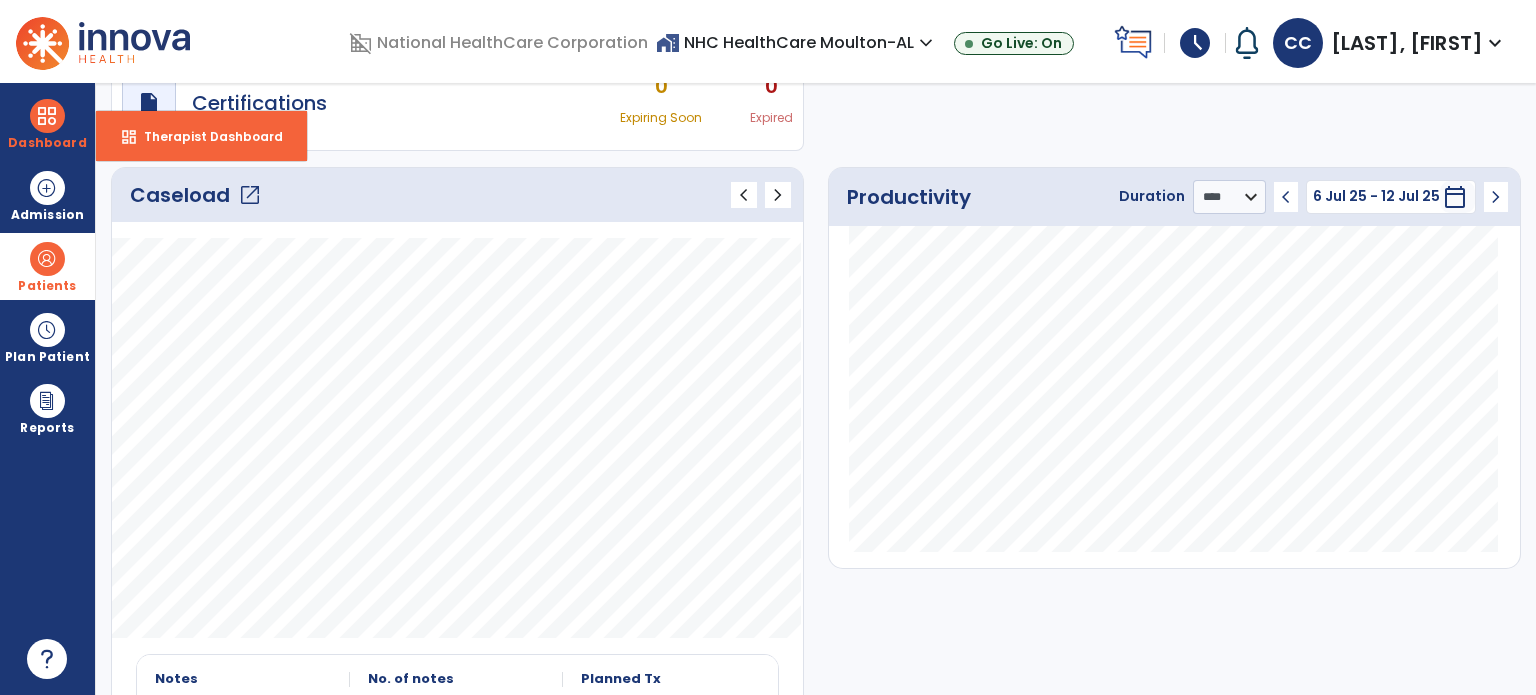 click at bounding box center [47, 259] 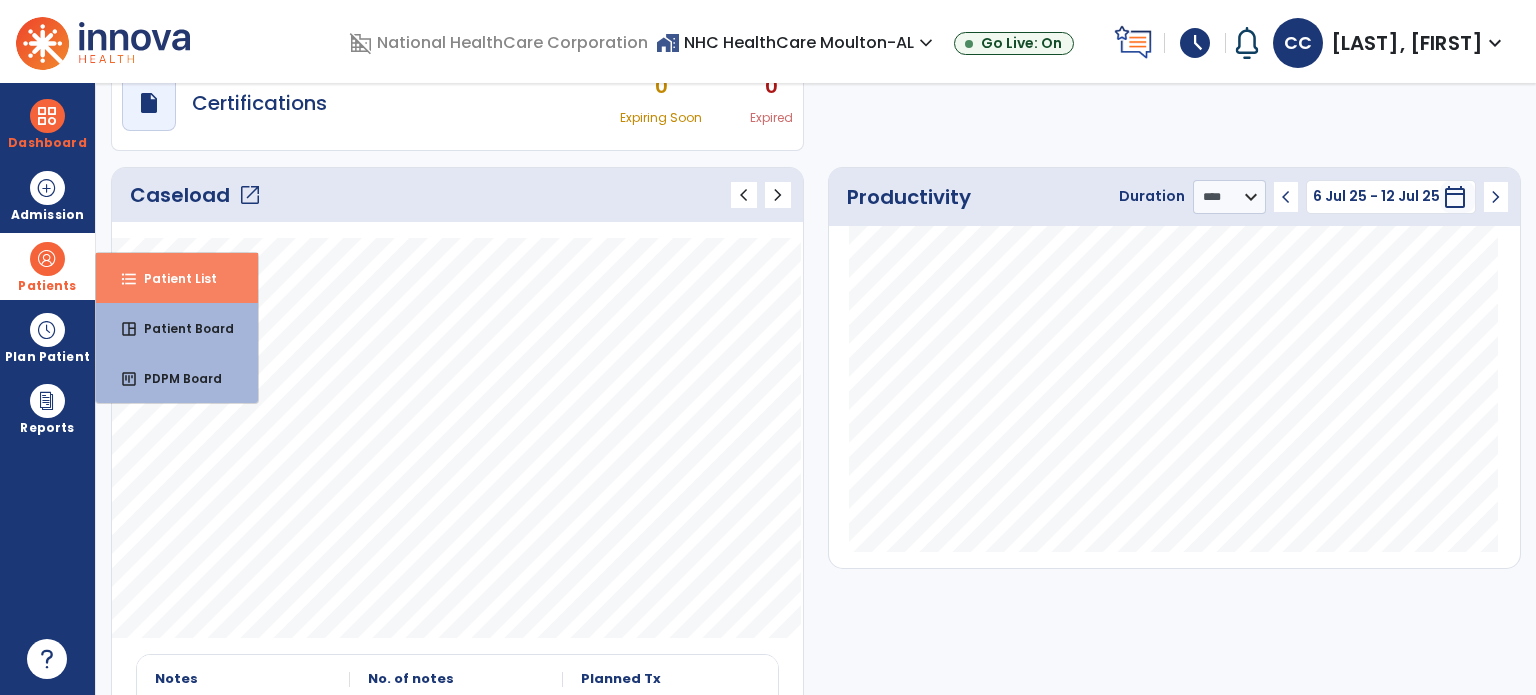 click on "format_list_bulleted  Patient List" at bounding box center [177, 278] 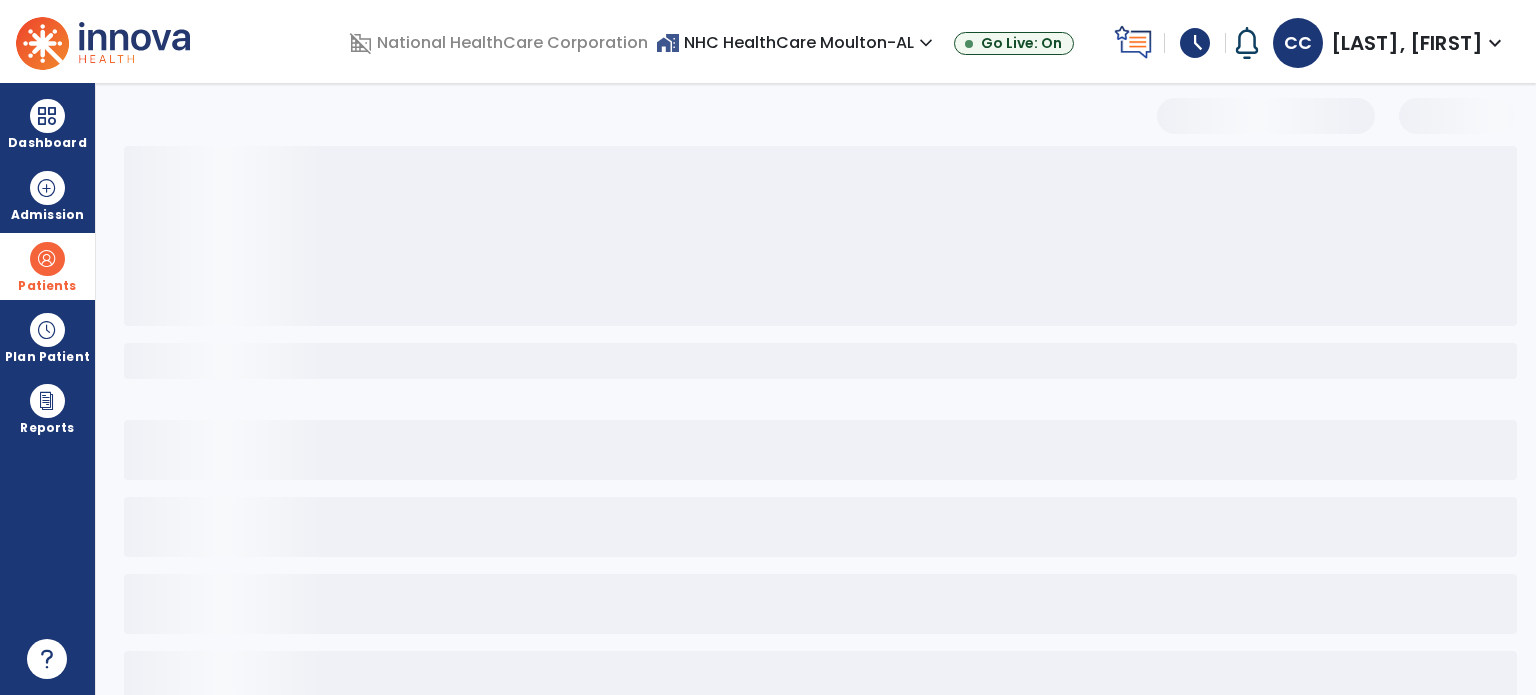 scroll, scrollTop: 0, scrollLeft: 0, axis: both 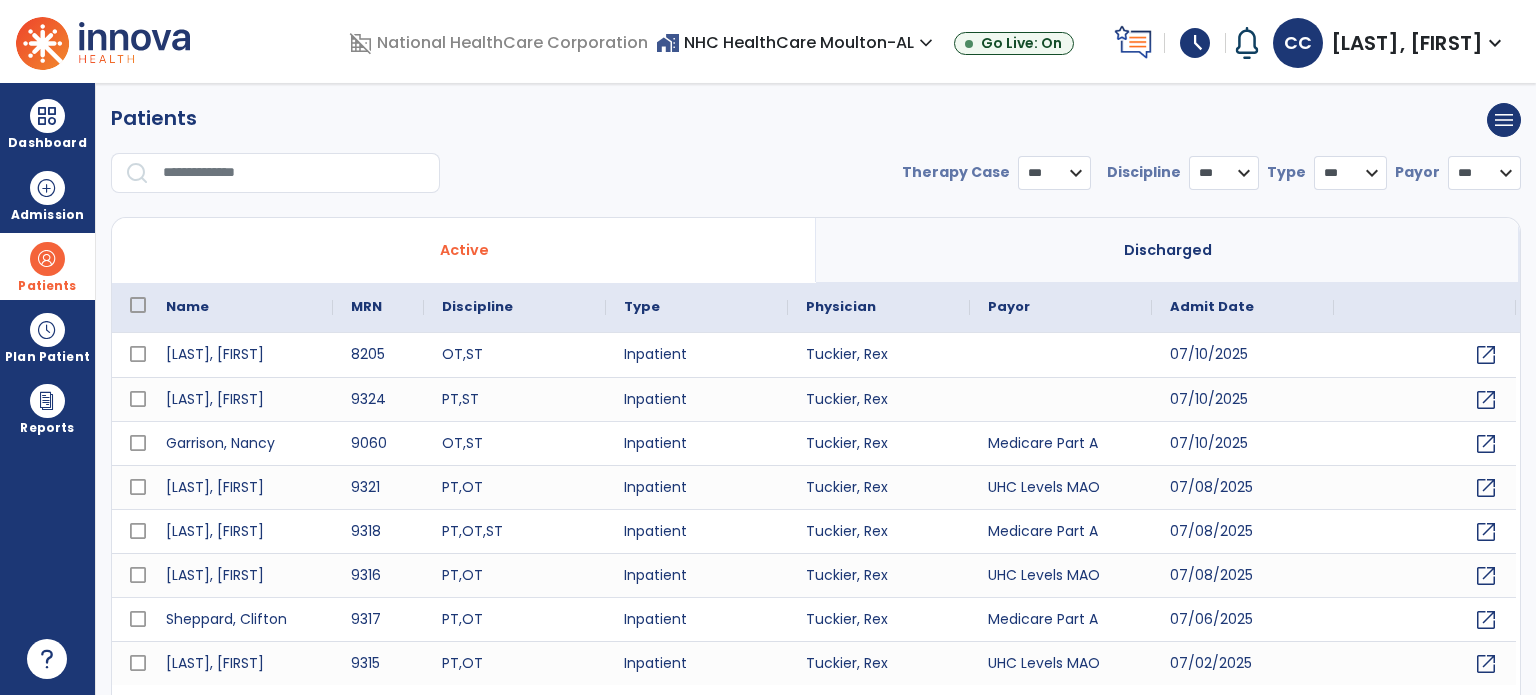 select on "***" 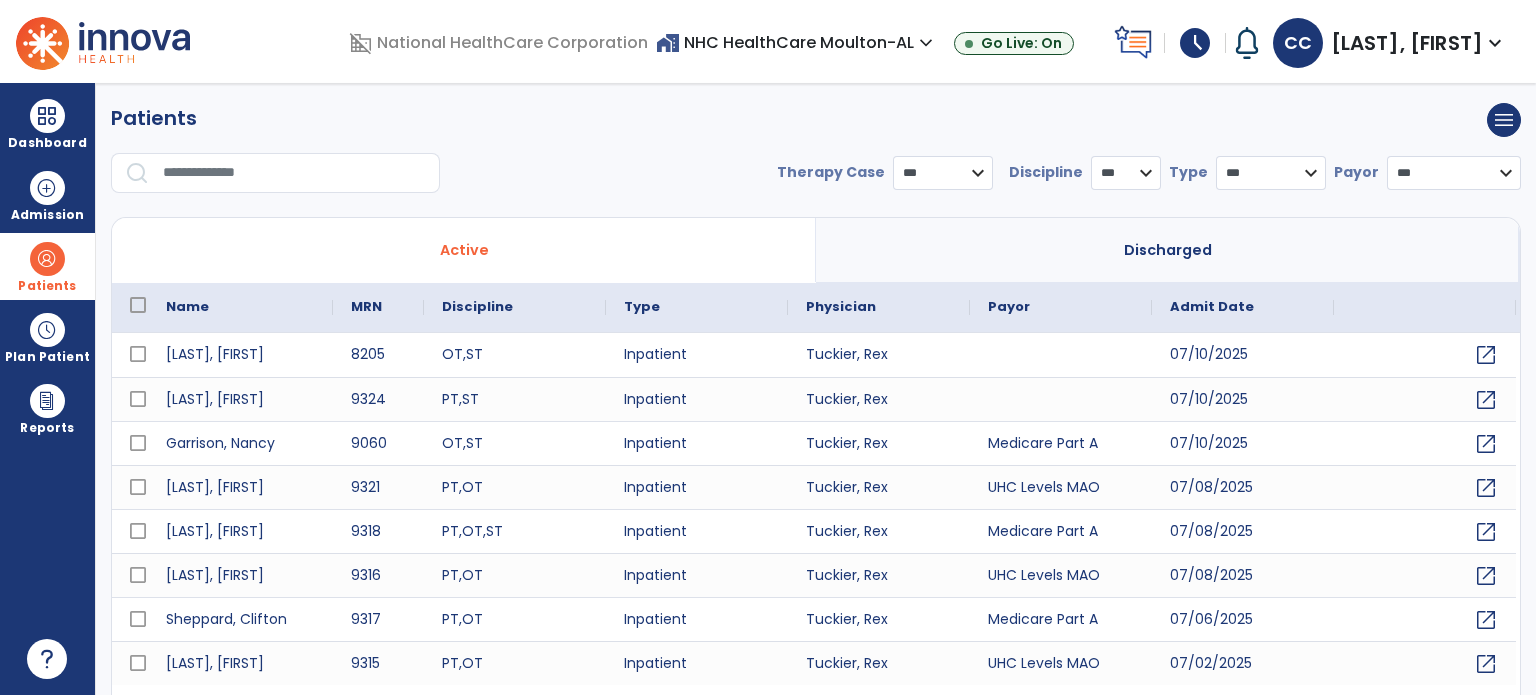 click at bounding box center [281, 181] 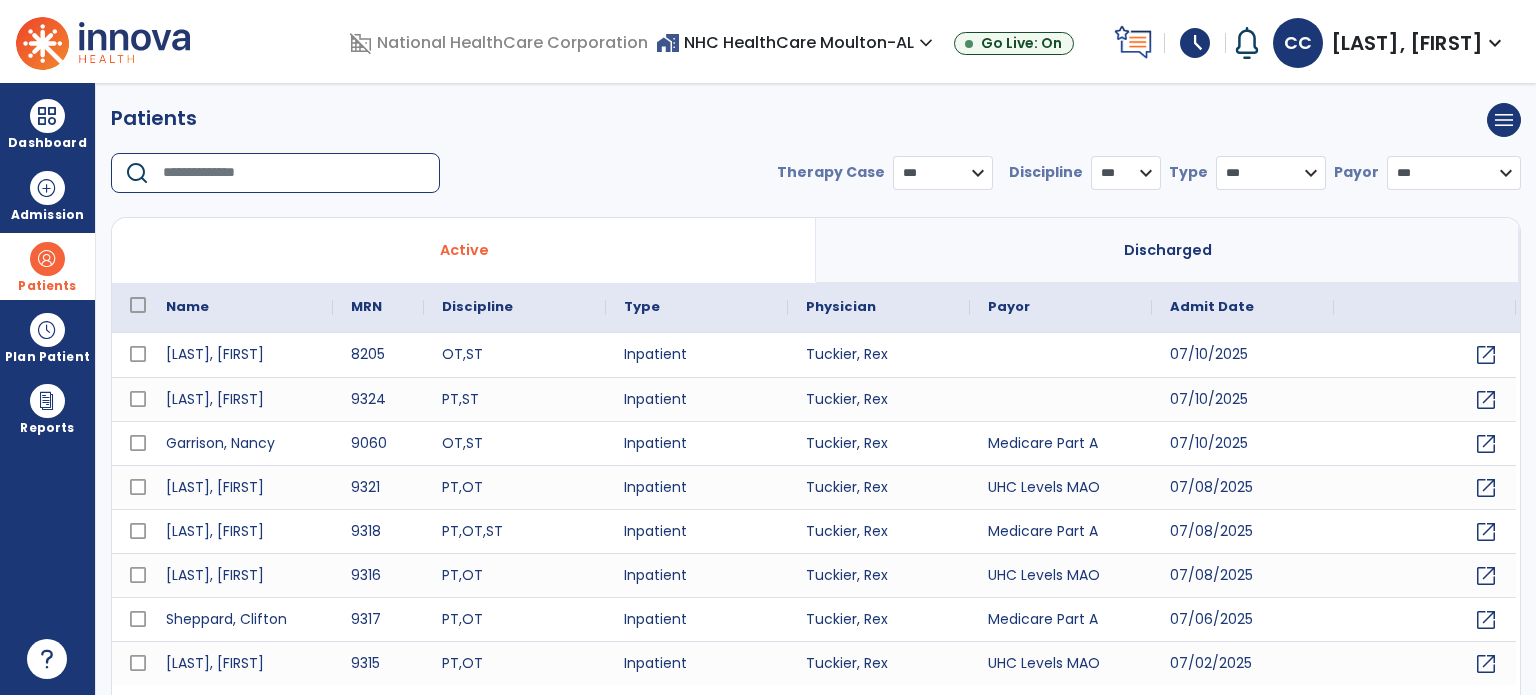 type on "*" 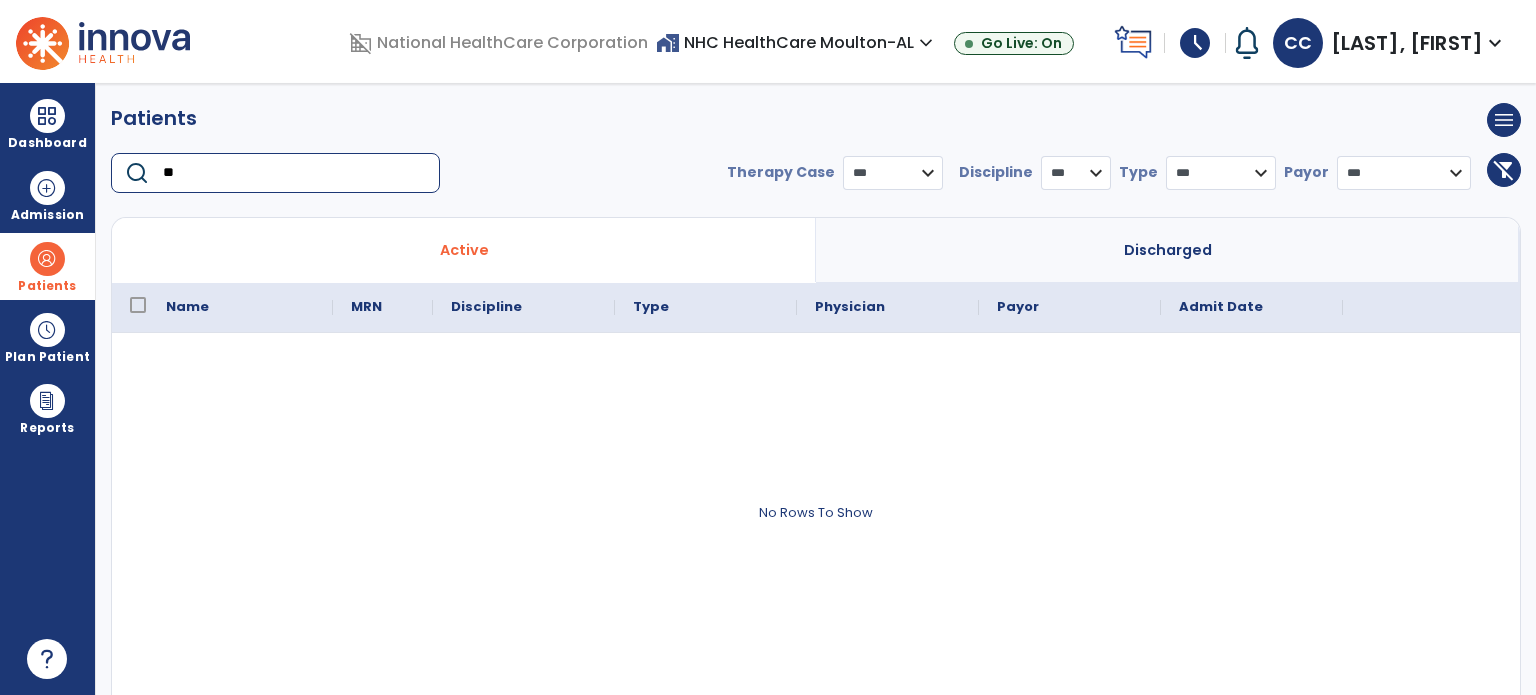 type on "*" 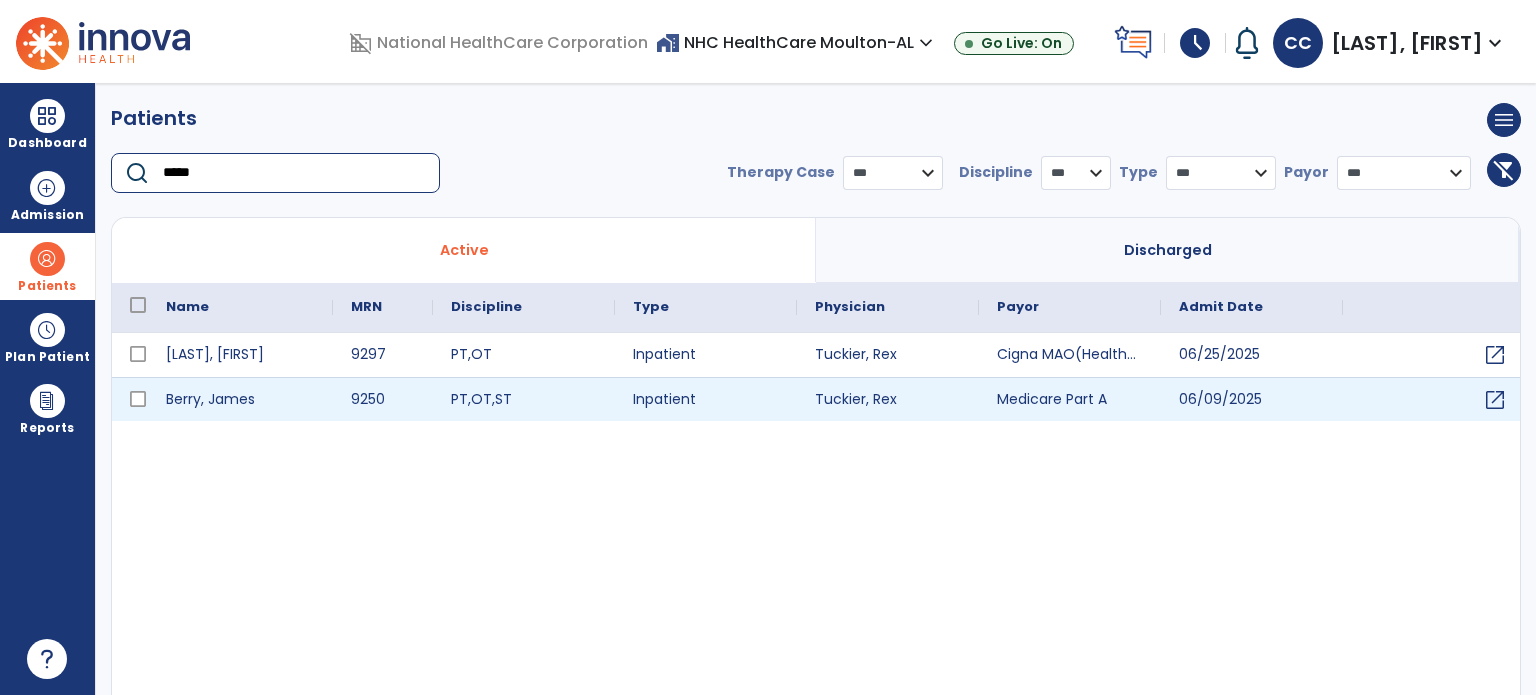 type on "*****" 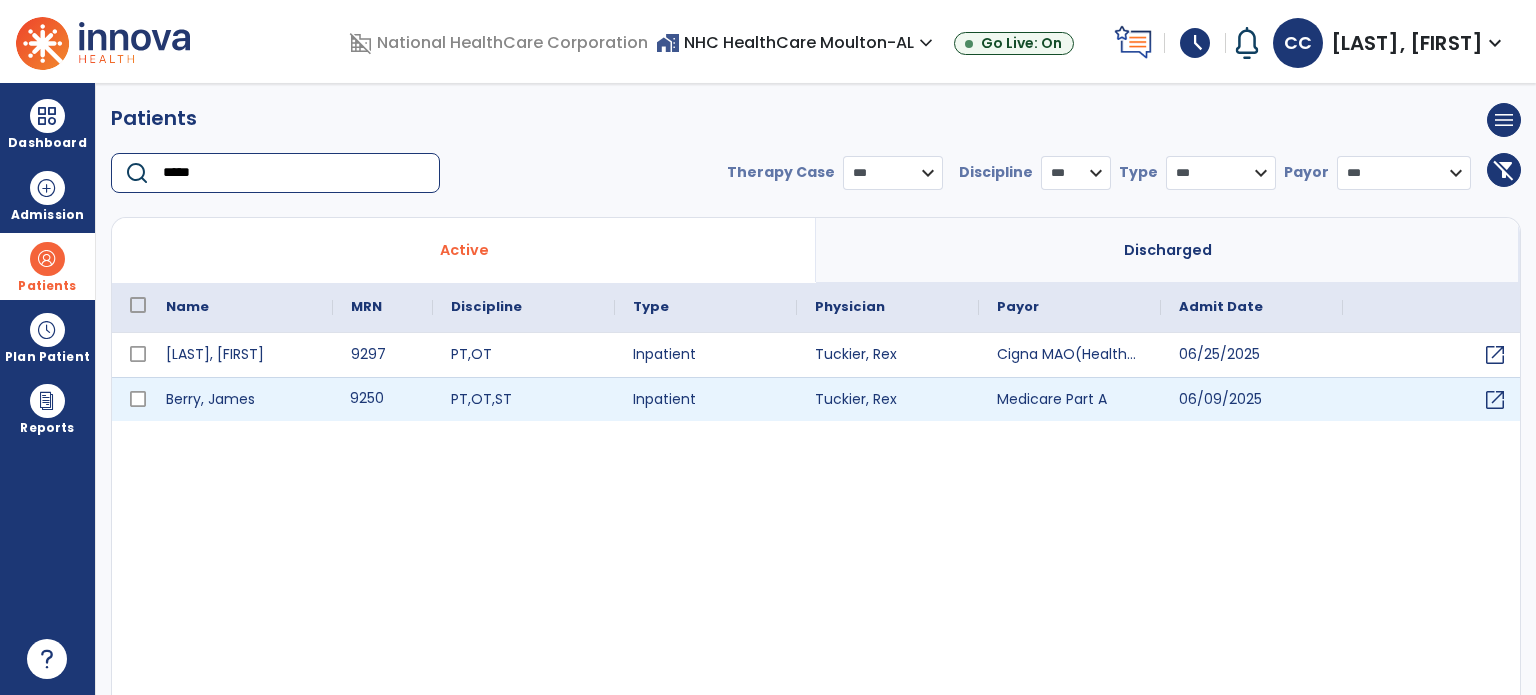 click on "9250" at bounding box center (383, 399) 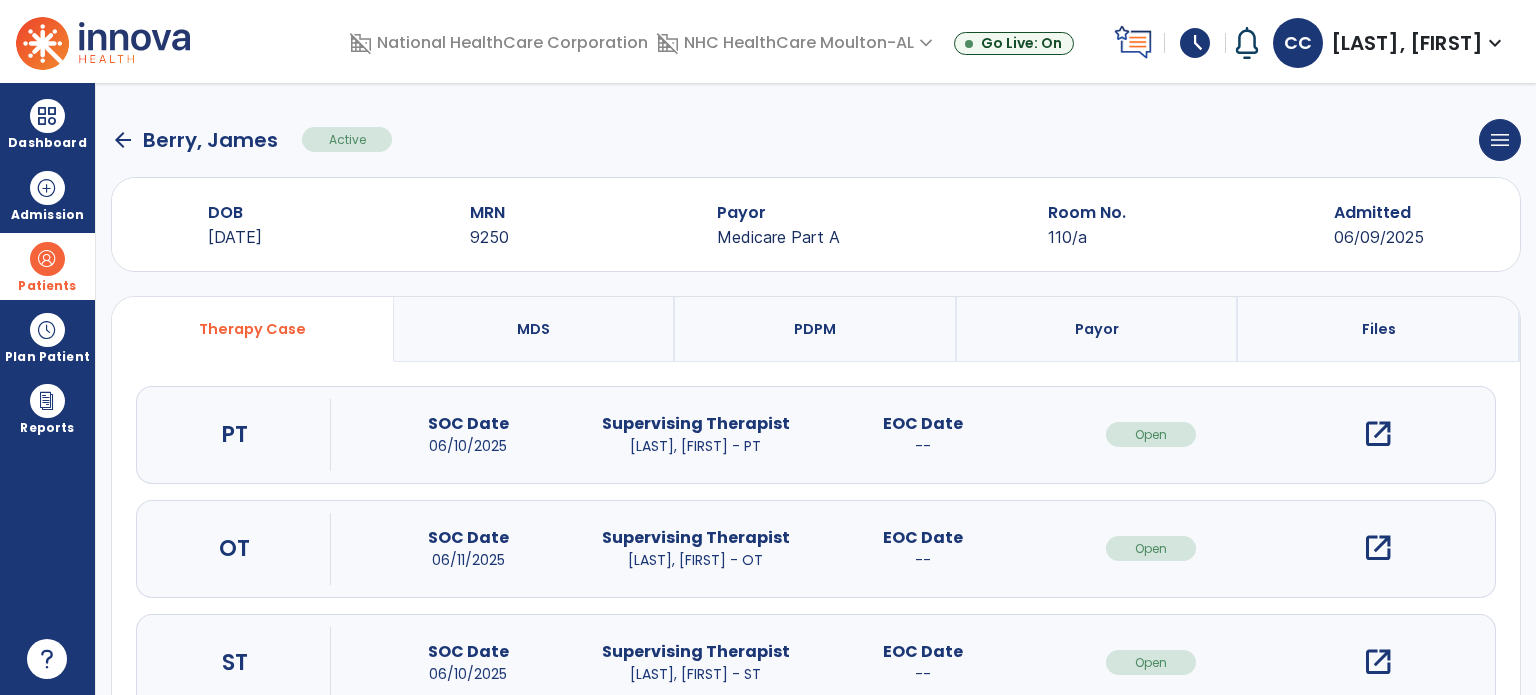 click on "open_in_new" at bounding box center (1378, 434) 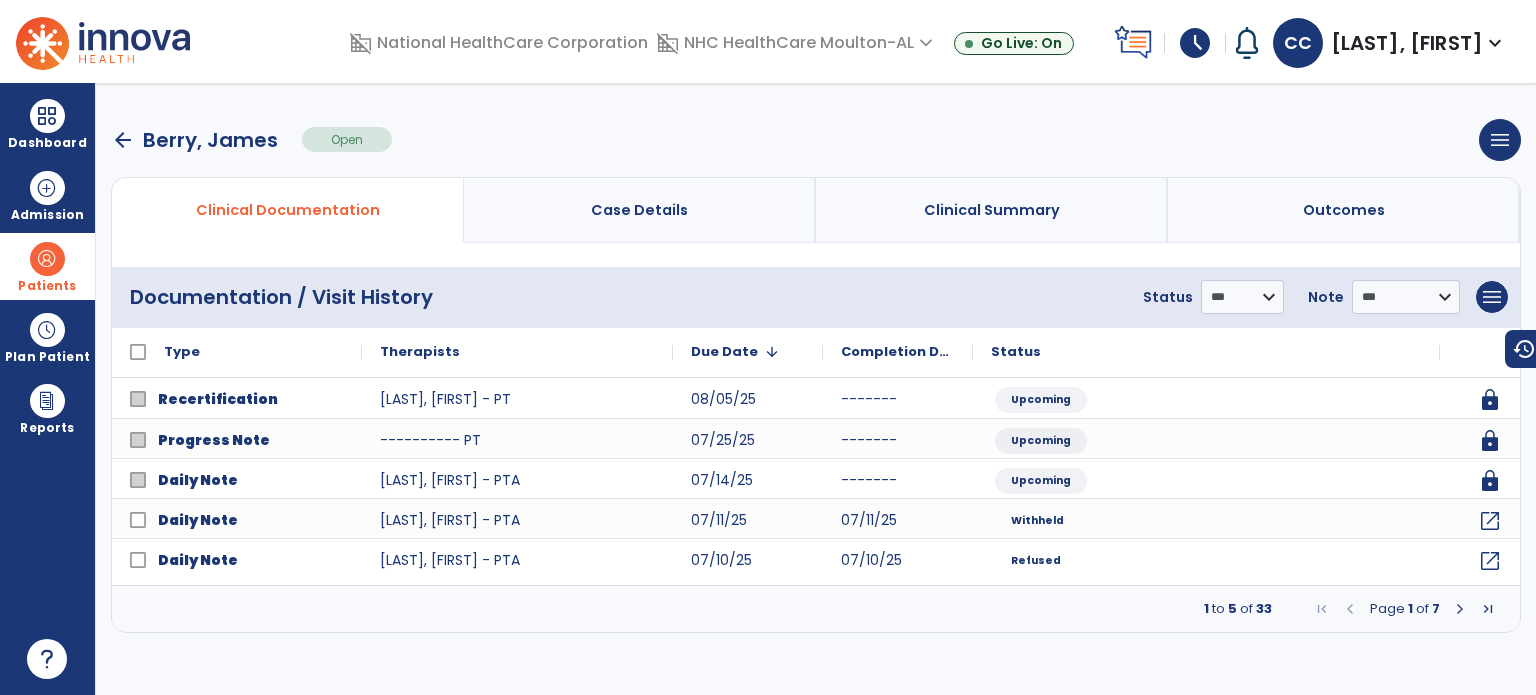 click at bounding box center [1460, 609] 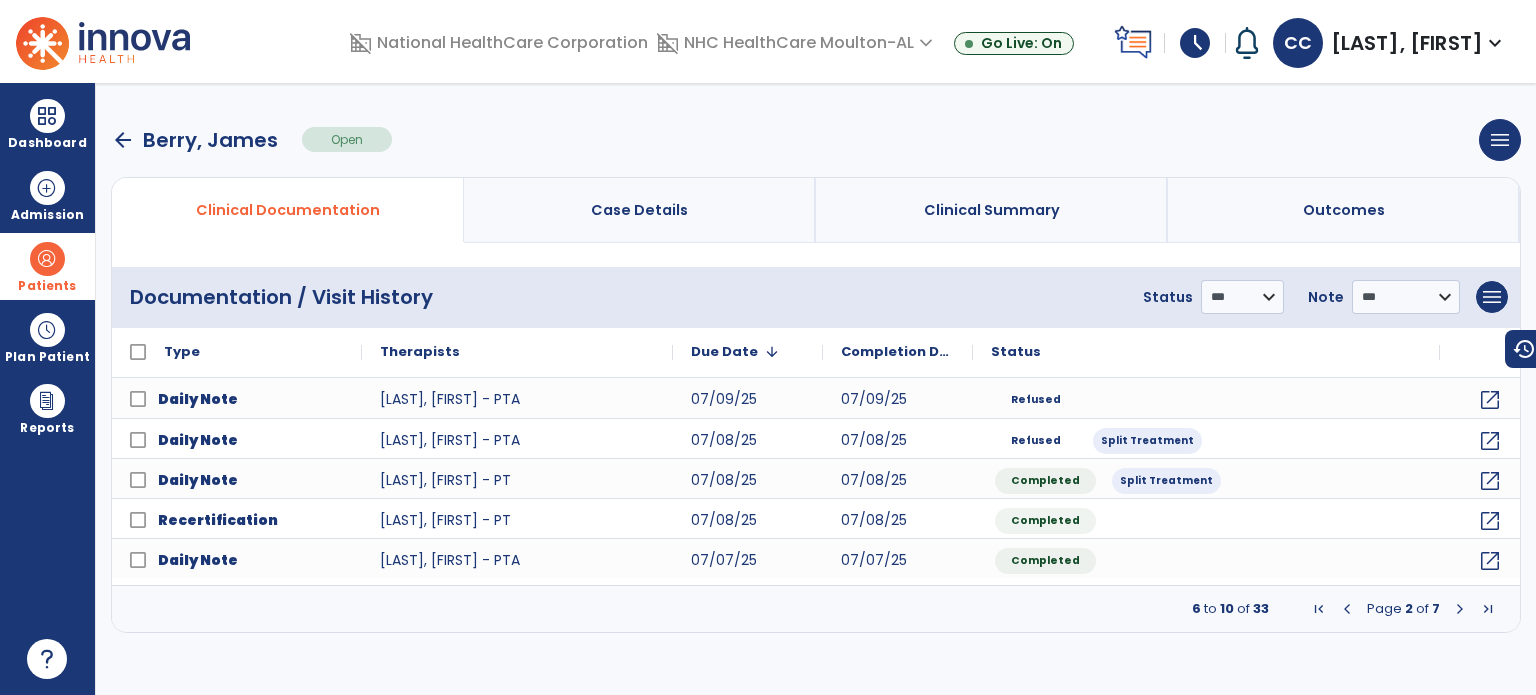 click at bounding box center [1347, 609] 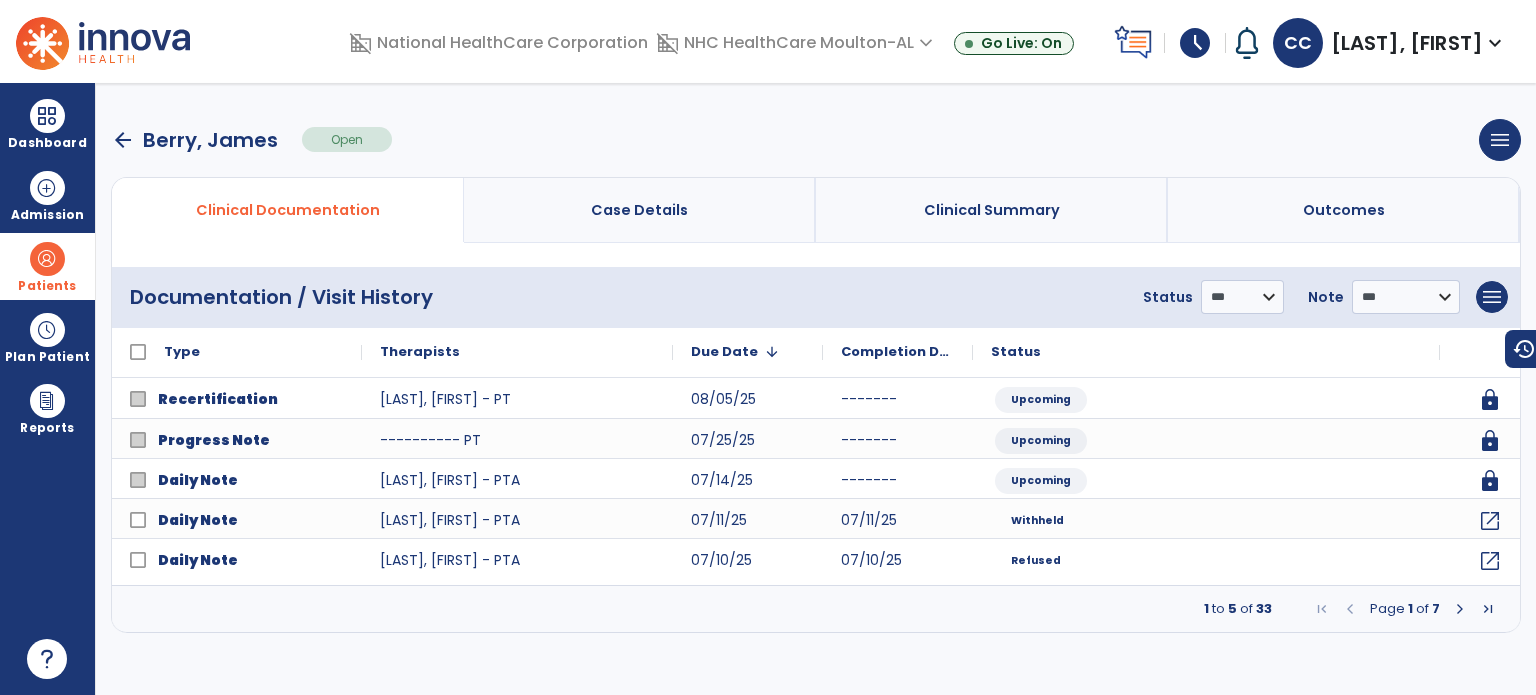 click at bounding box center [1350, 609] 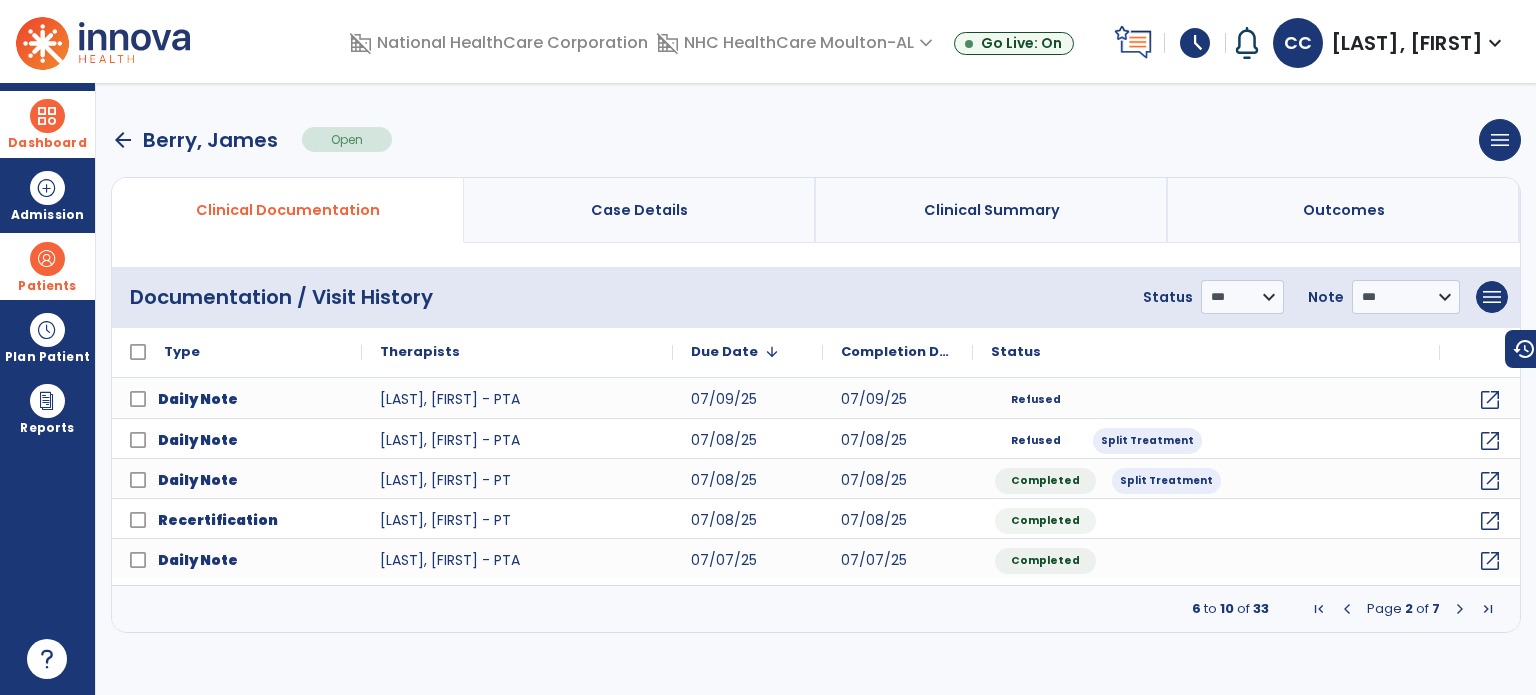 click on "Dashboard" at bounding box center [47, 124] 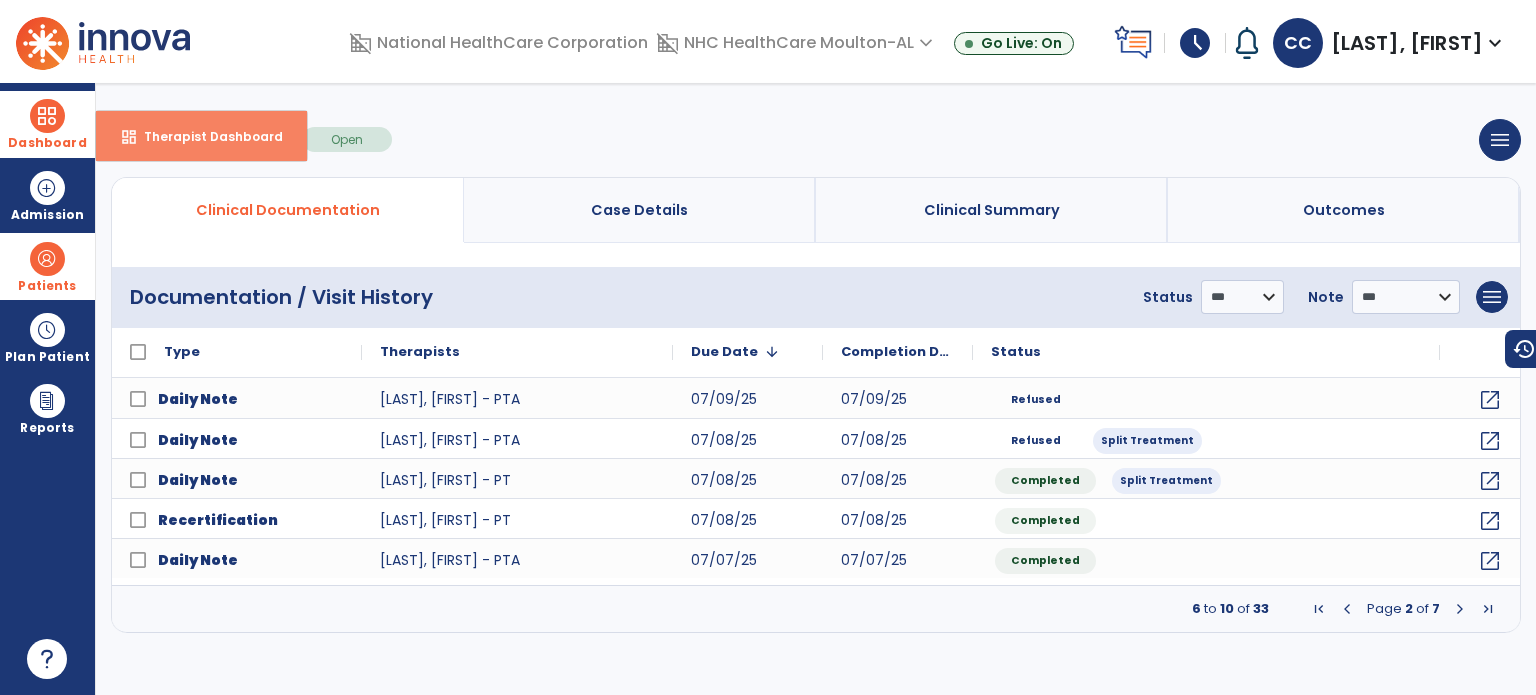 click on "Therapist Dashboard" at bounding box center [205, 136] 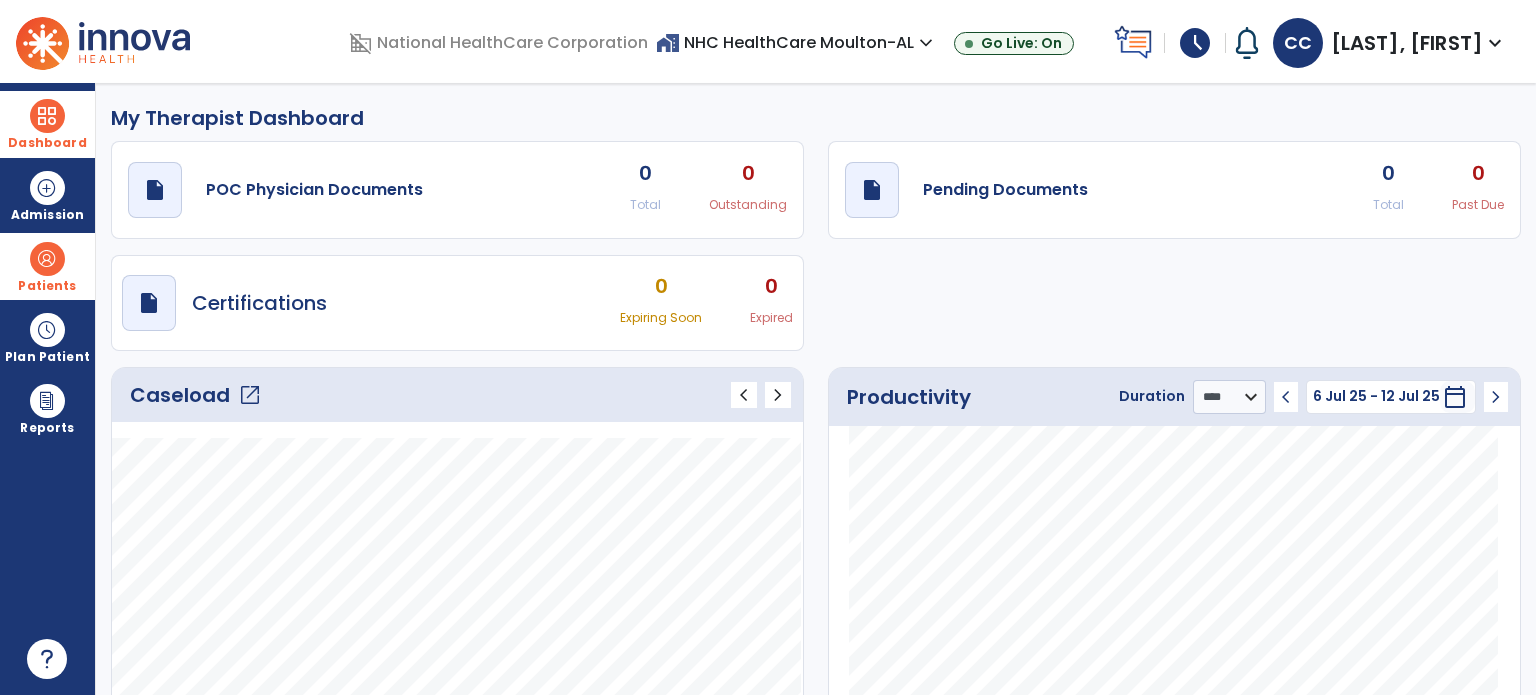click on "Patients" at bounding box center (47, 286) 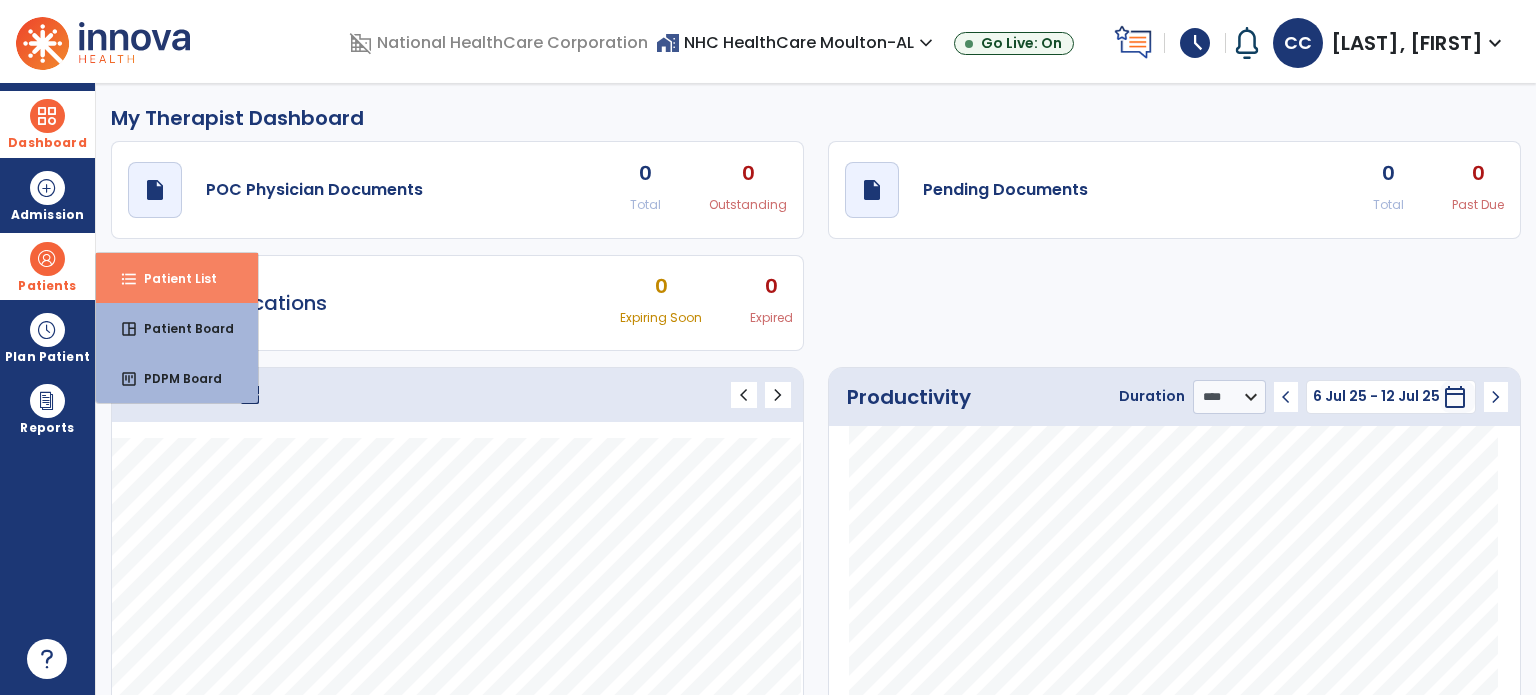 click on "format_list_bulleted  Patient List" at bounding box center (177, 278) 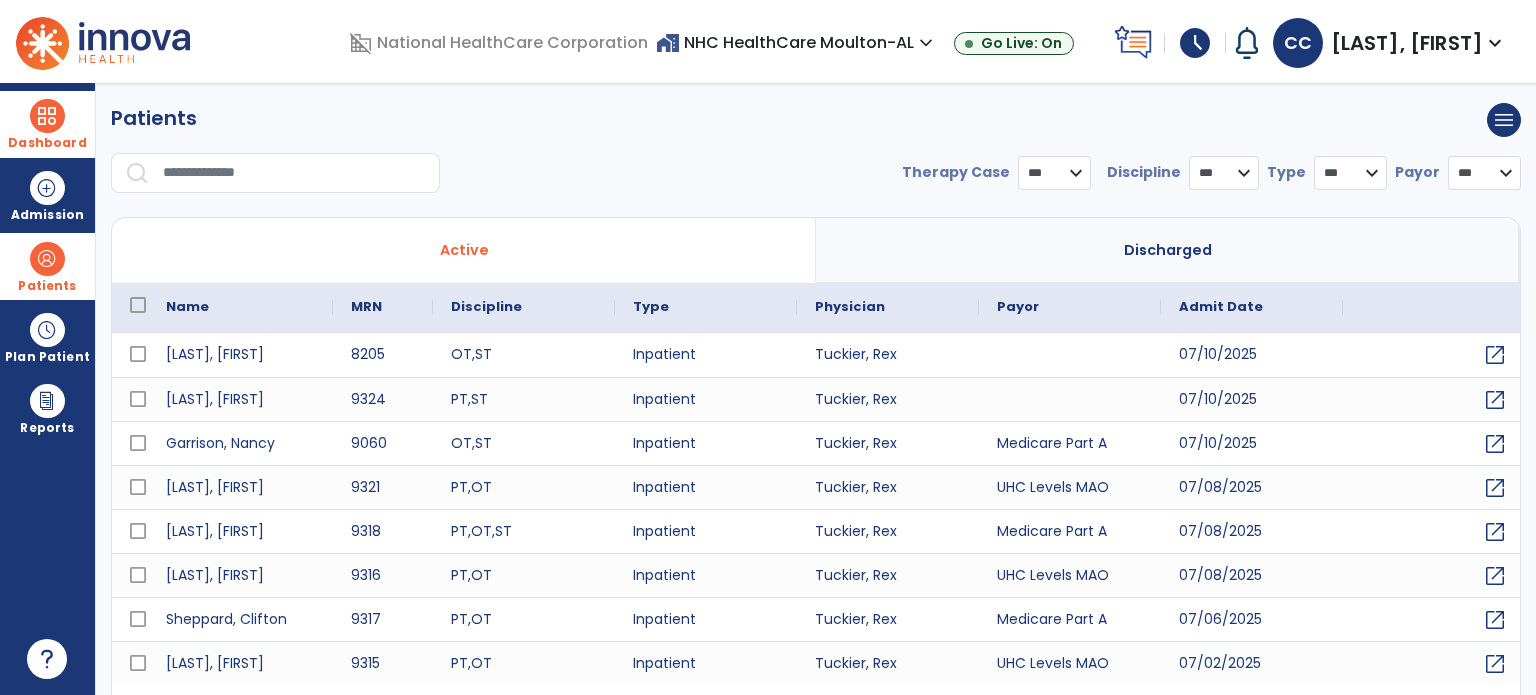 select on "***" 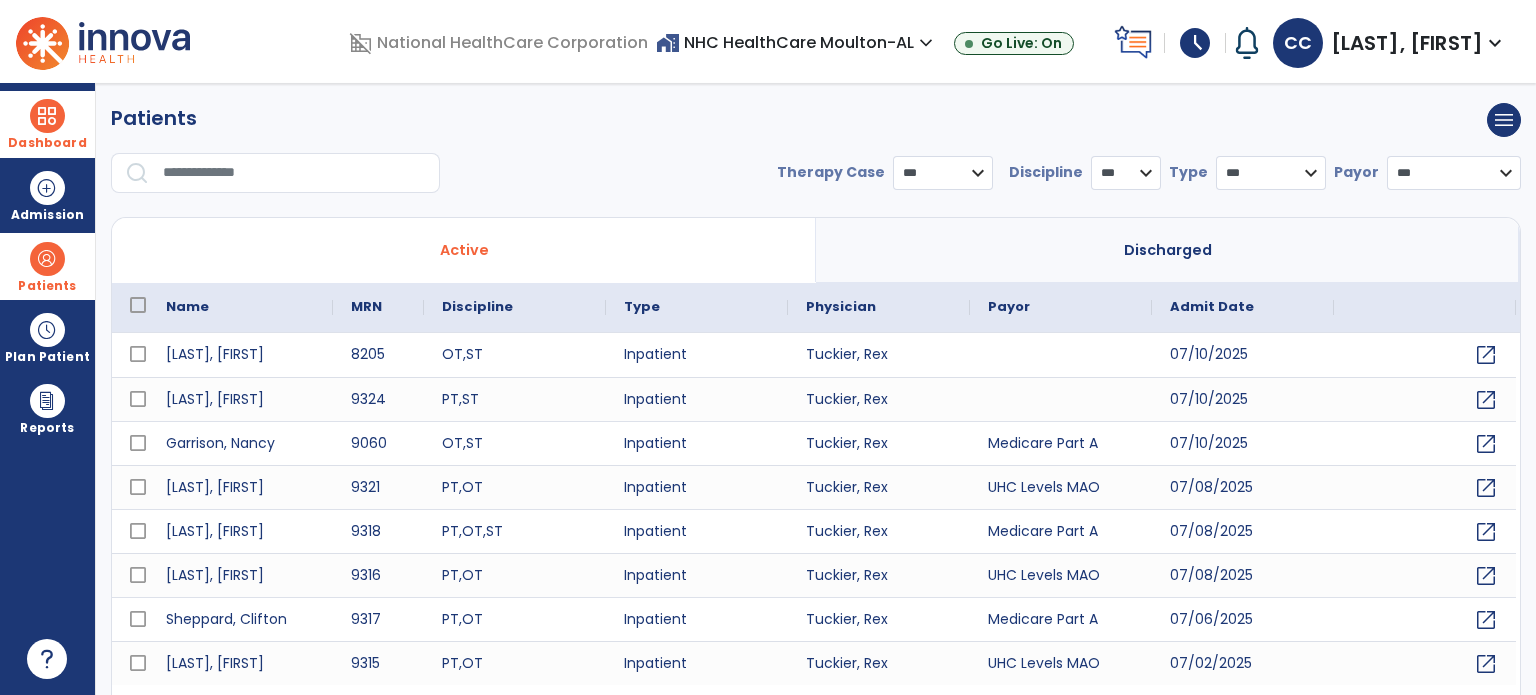 click on "Discharged" at bounding box center [1168, 250] 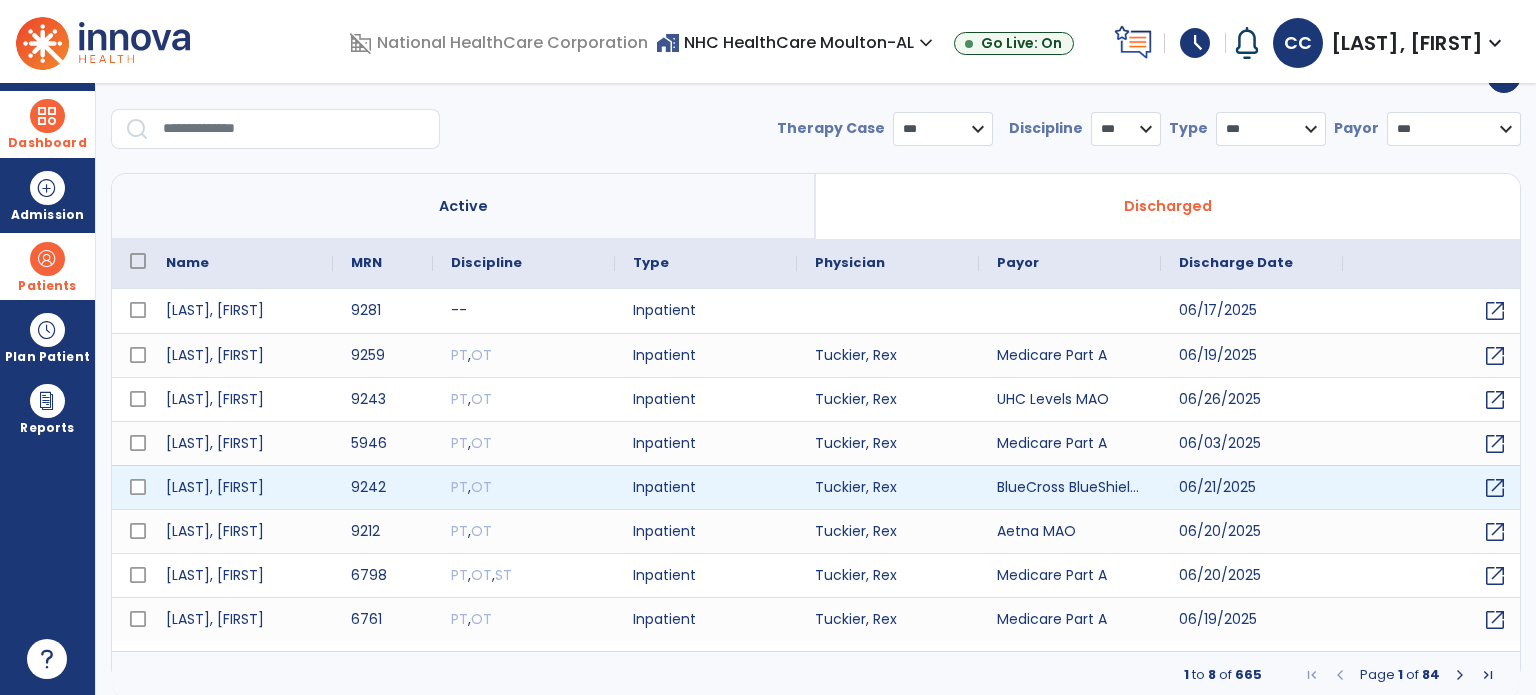 scroll, scrollTop: 46, scrollLeft: 0, axis: vertical 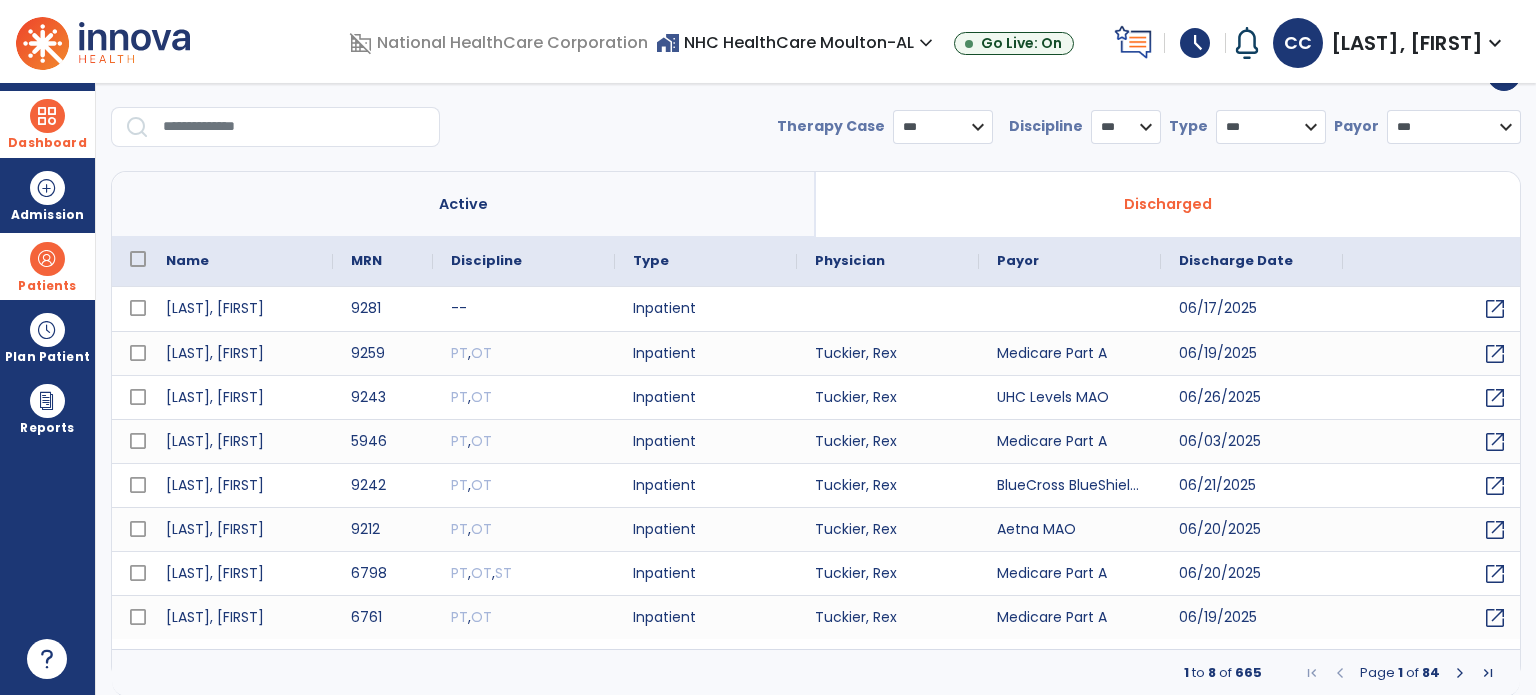 click on "Page
1
of
84" at bounding box center [1400, 673] 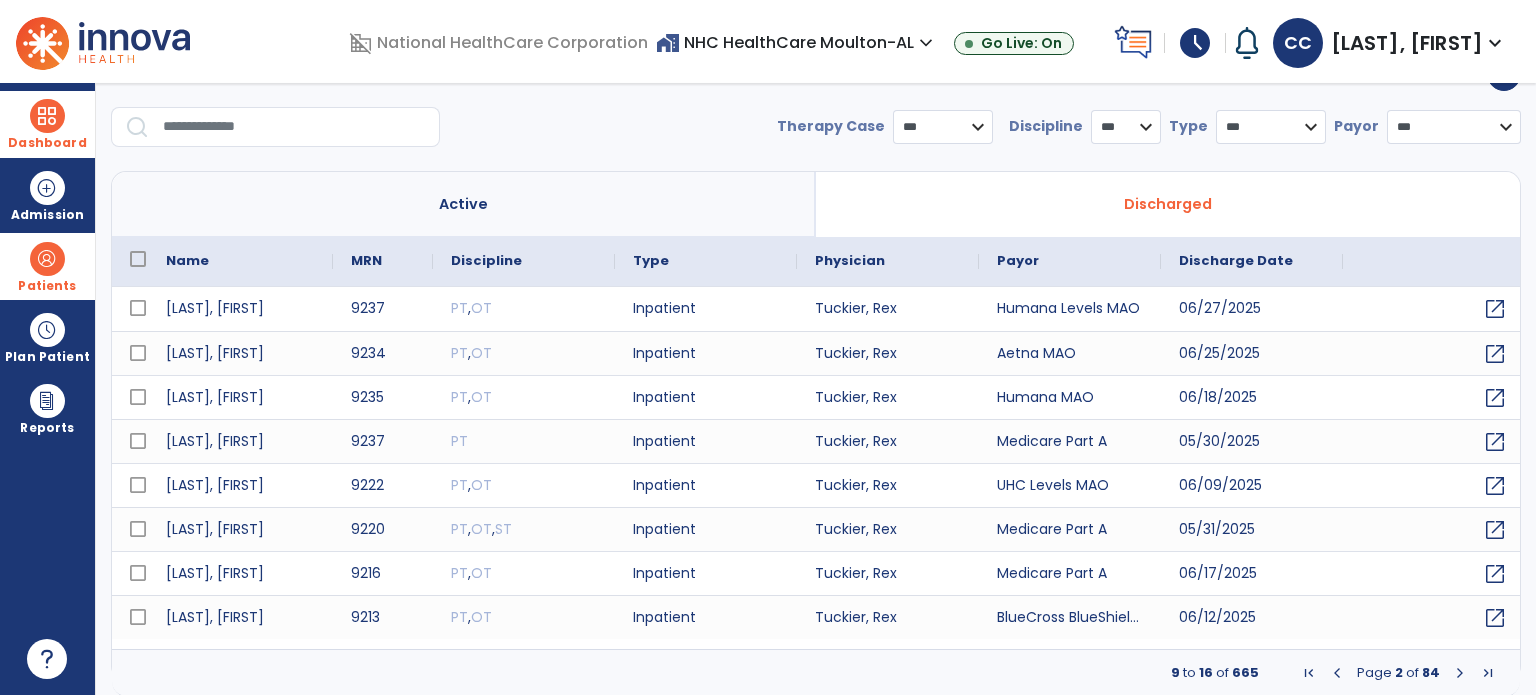click at bounding box center [1460, 673] 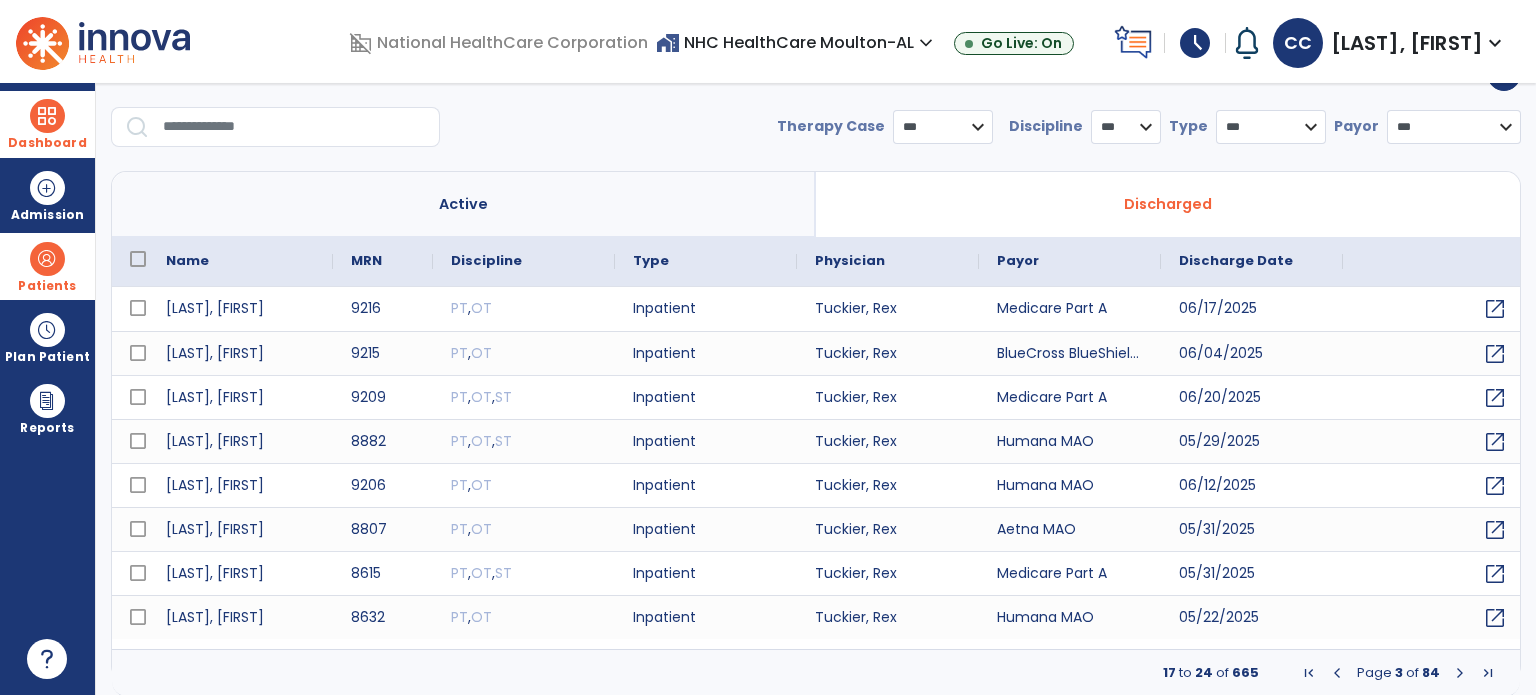 click at bounding box center (1460, 673) 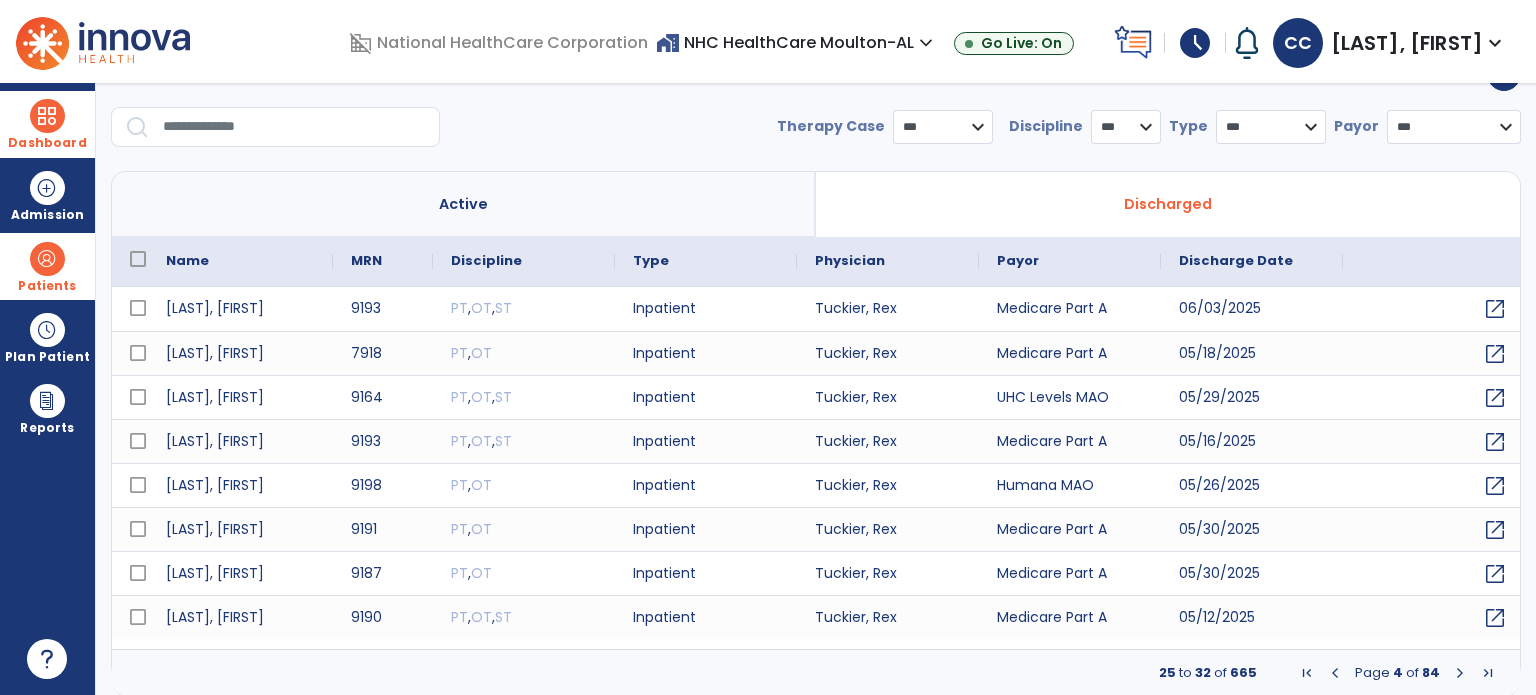 click at bounding box center [1460, 673] 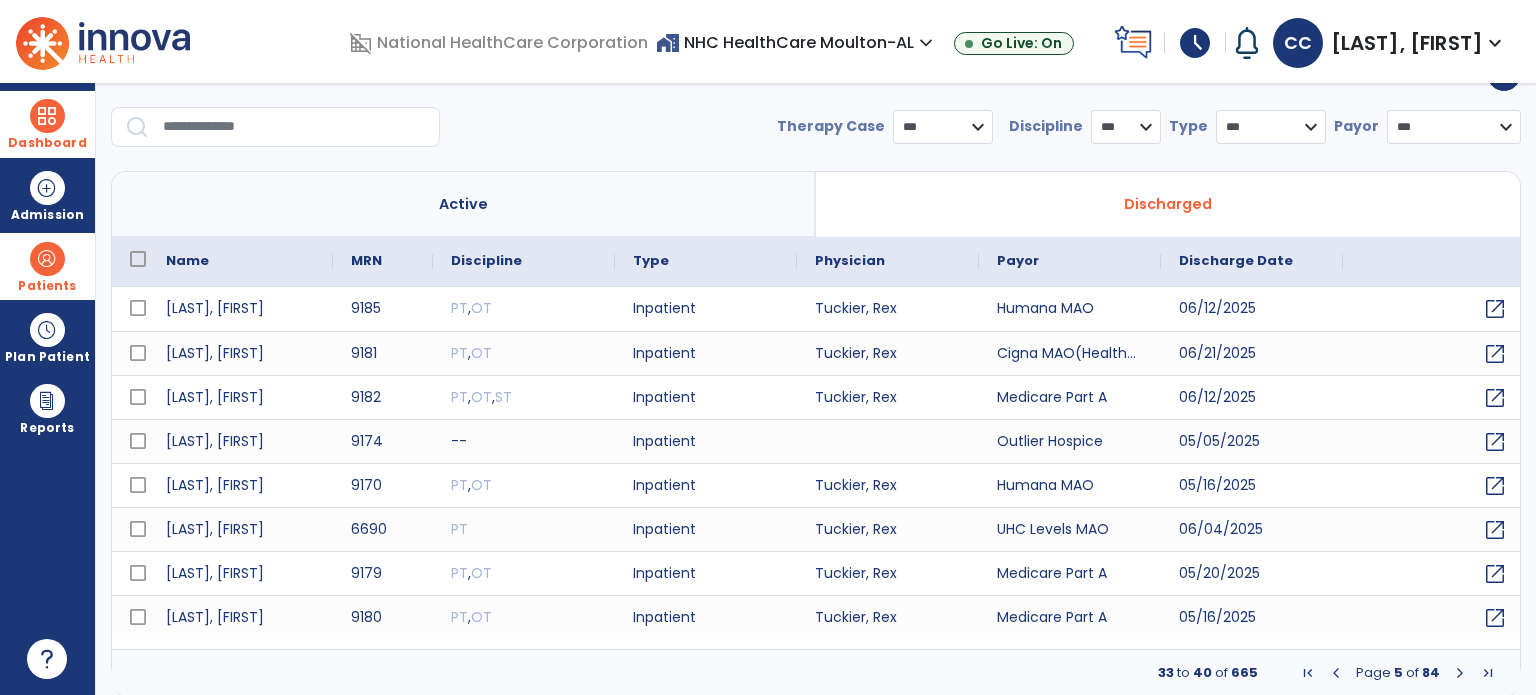 click at bounding box center (1460, 673) 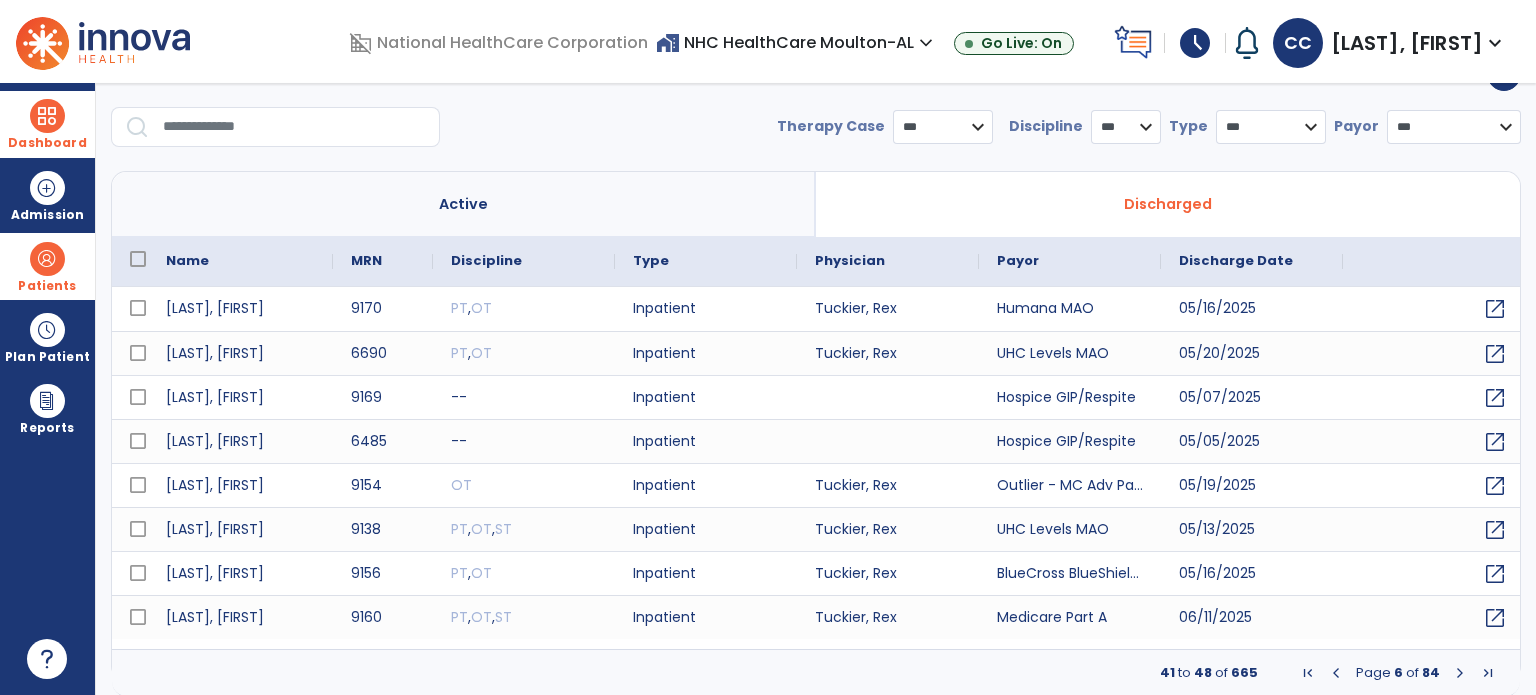 click at bounding box center [1460, 673] 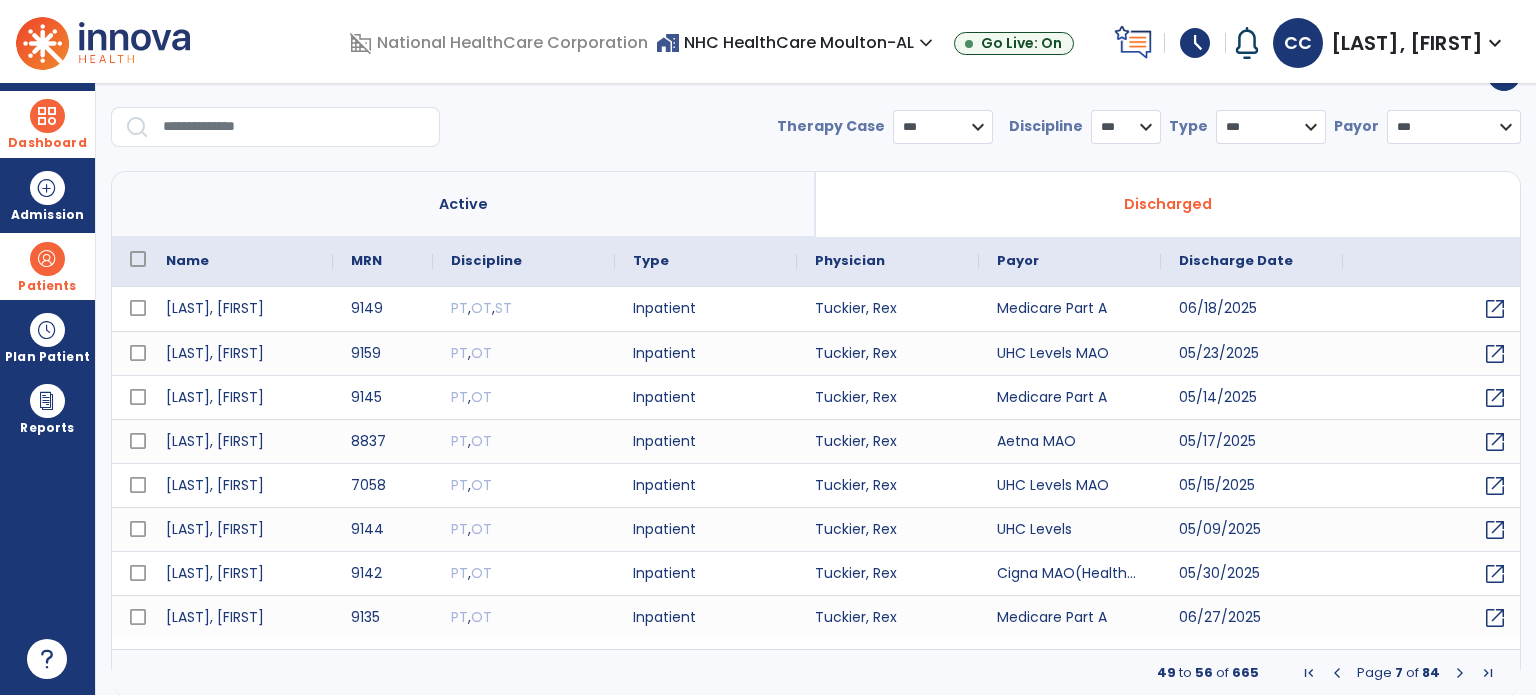 click at bounding box center [1460, 673] 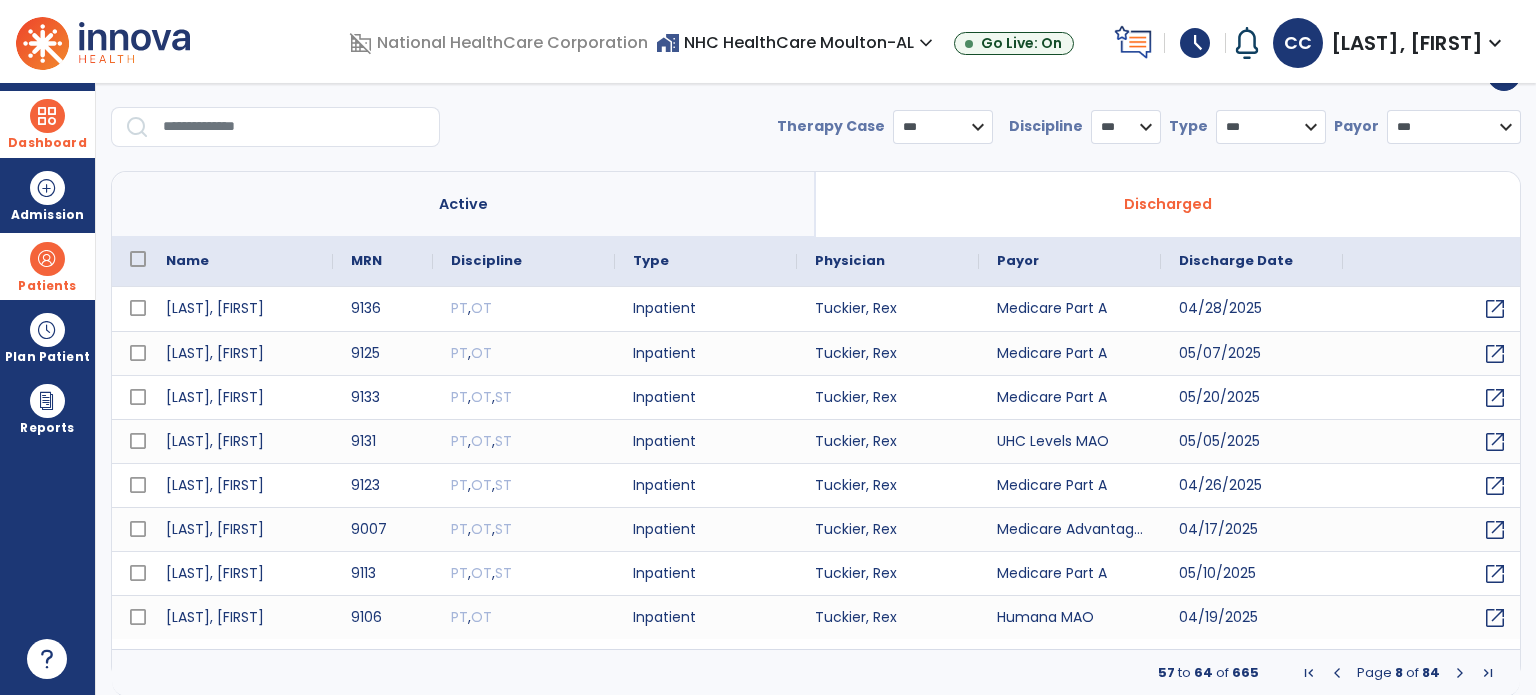 click at bounding box center [1460, 673] 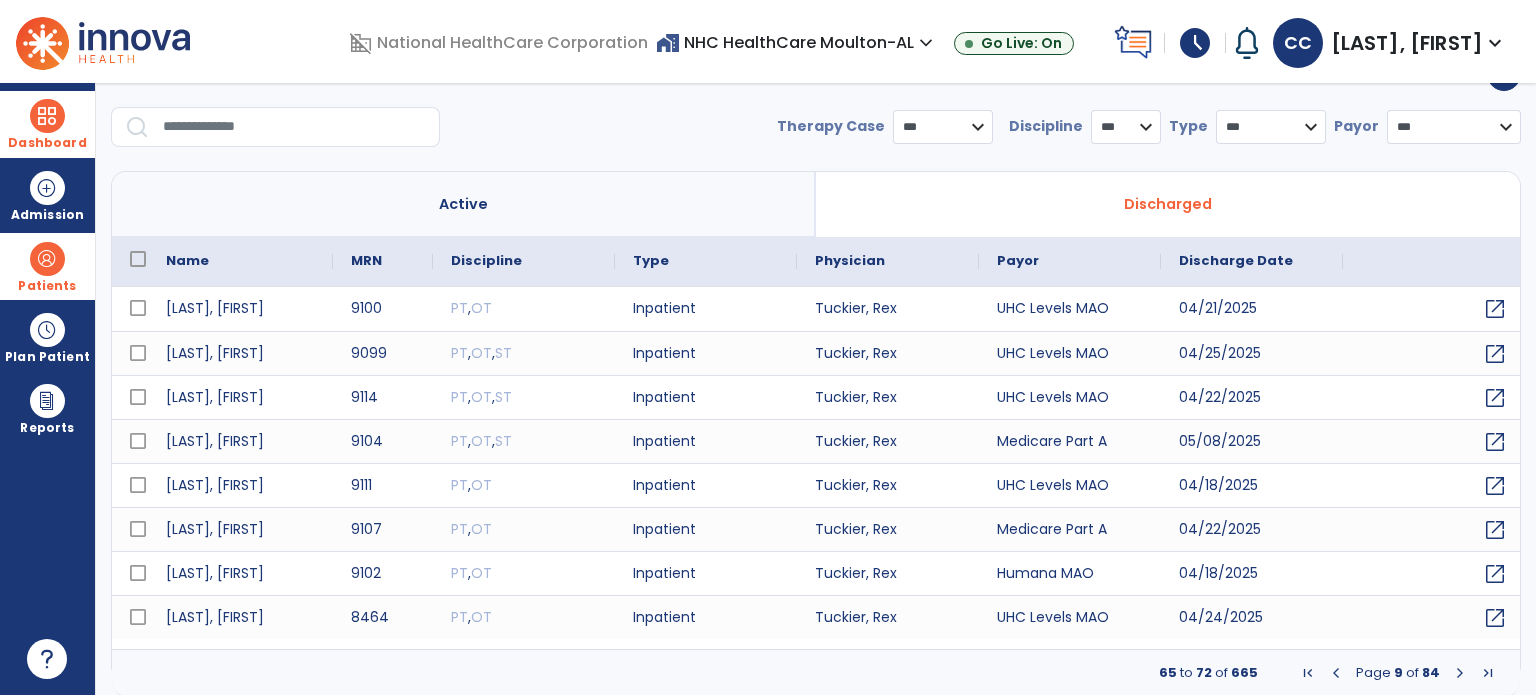 click at bounding box center [1460, 673] 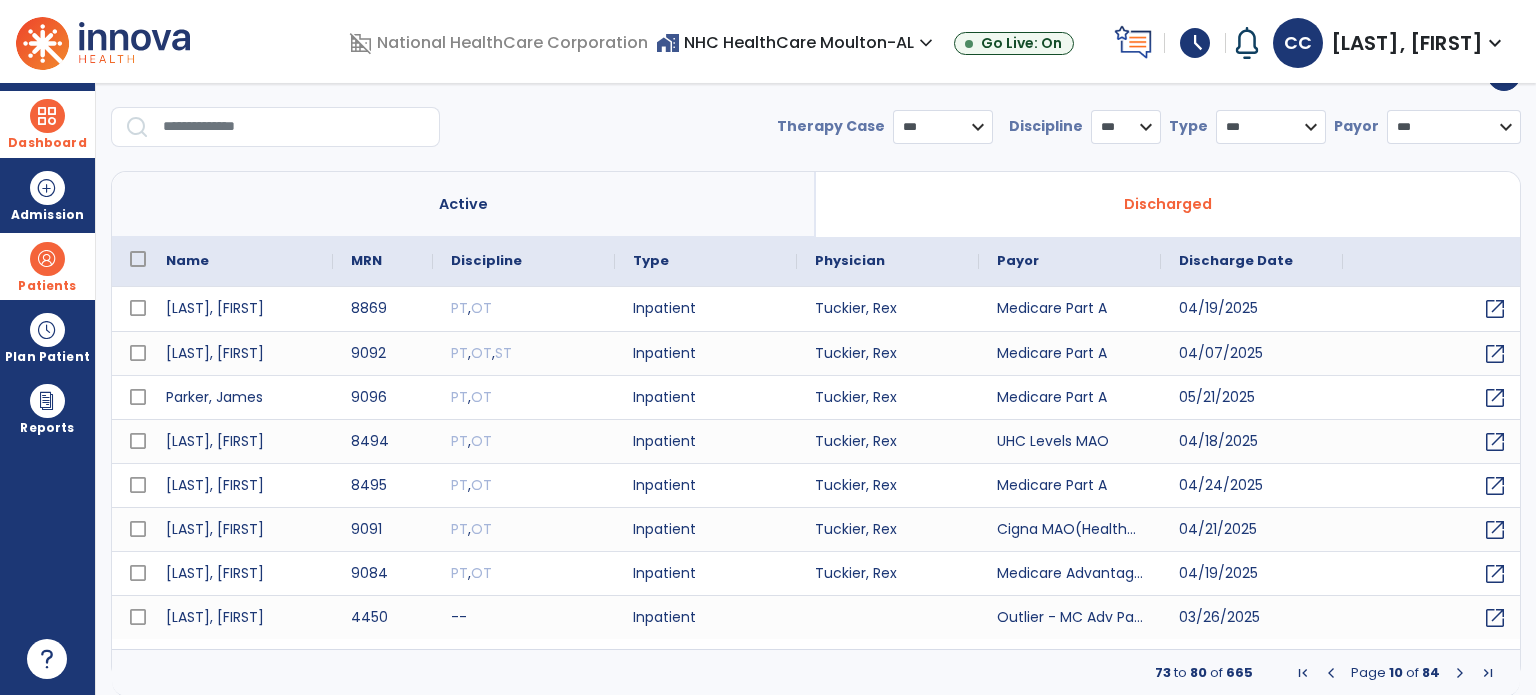 click at bounding box center (1460, 673) 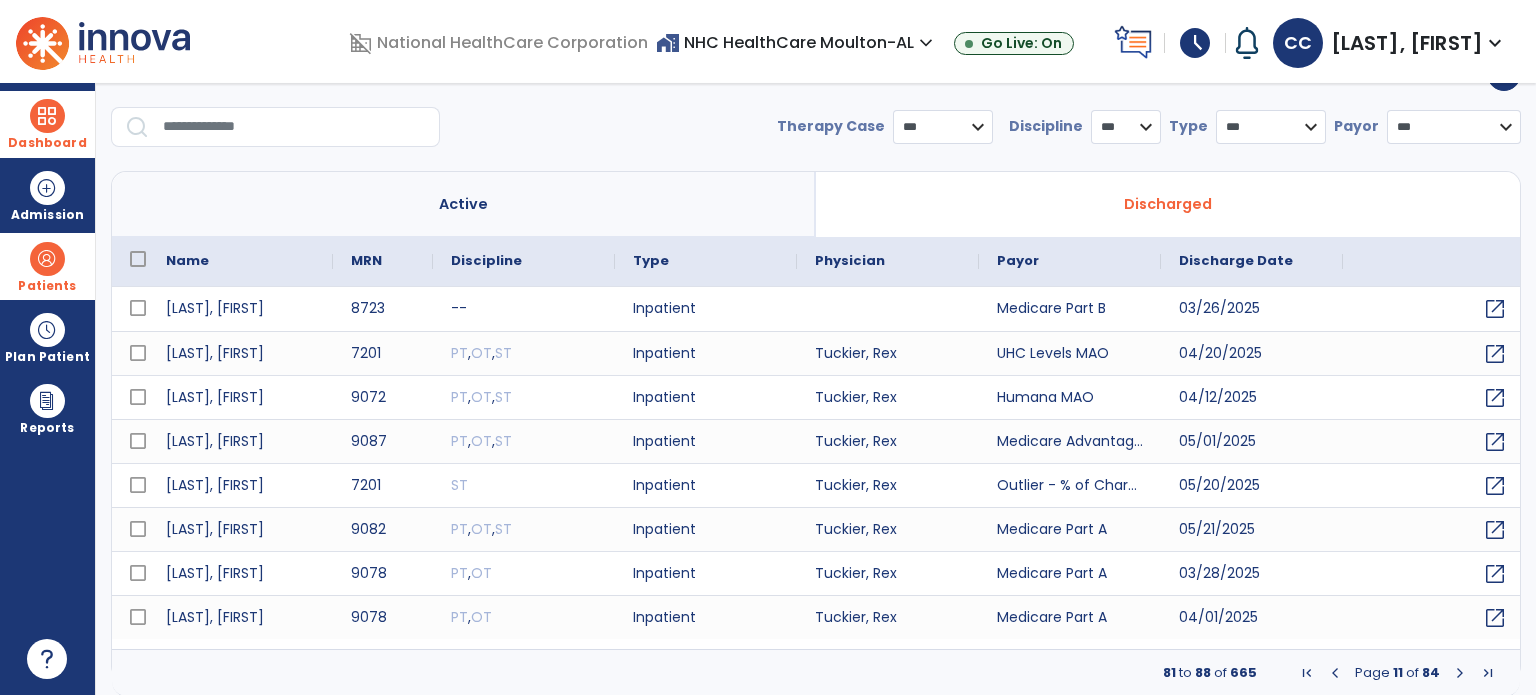 click at bounding box center (1460, 673) 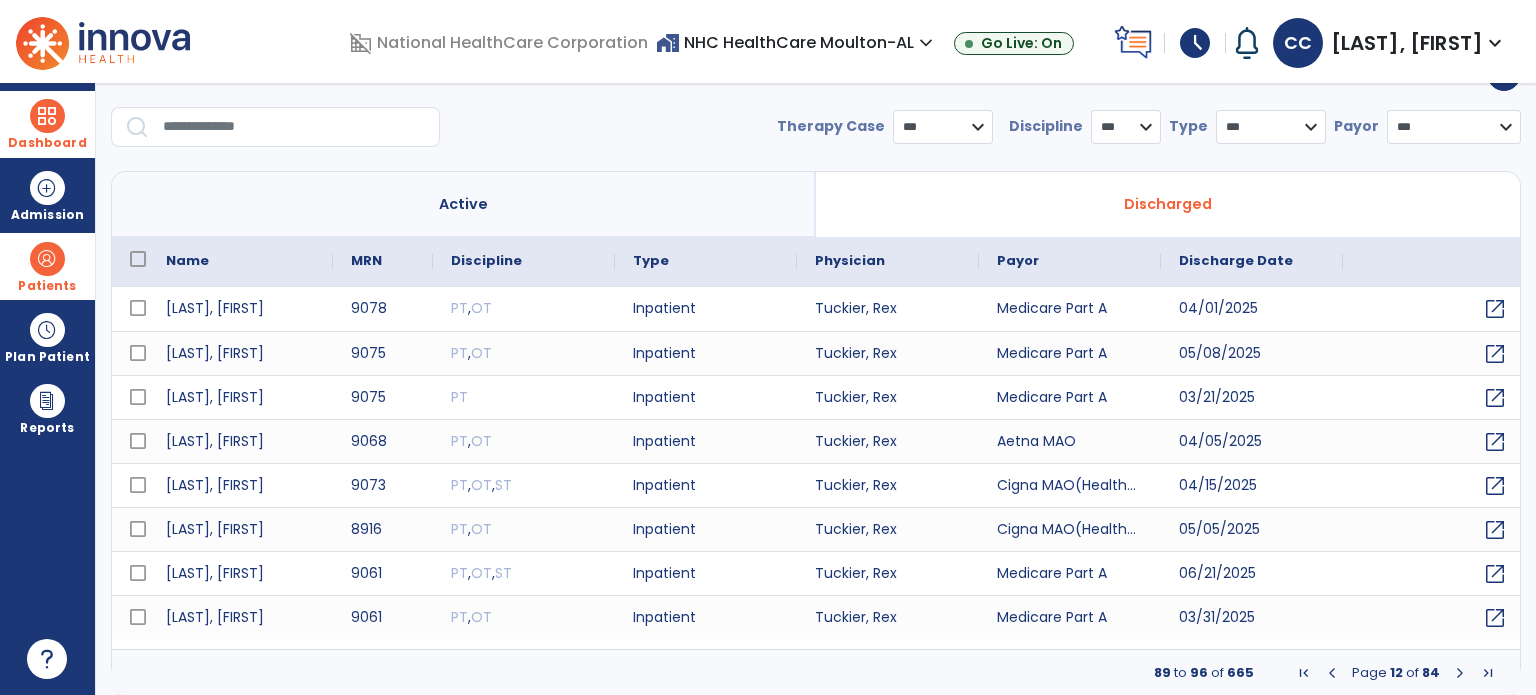 click at bounding box center [1460, 673] 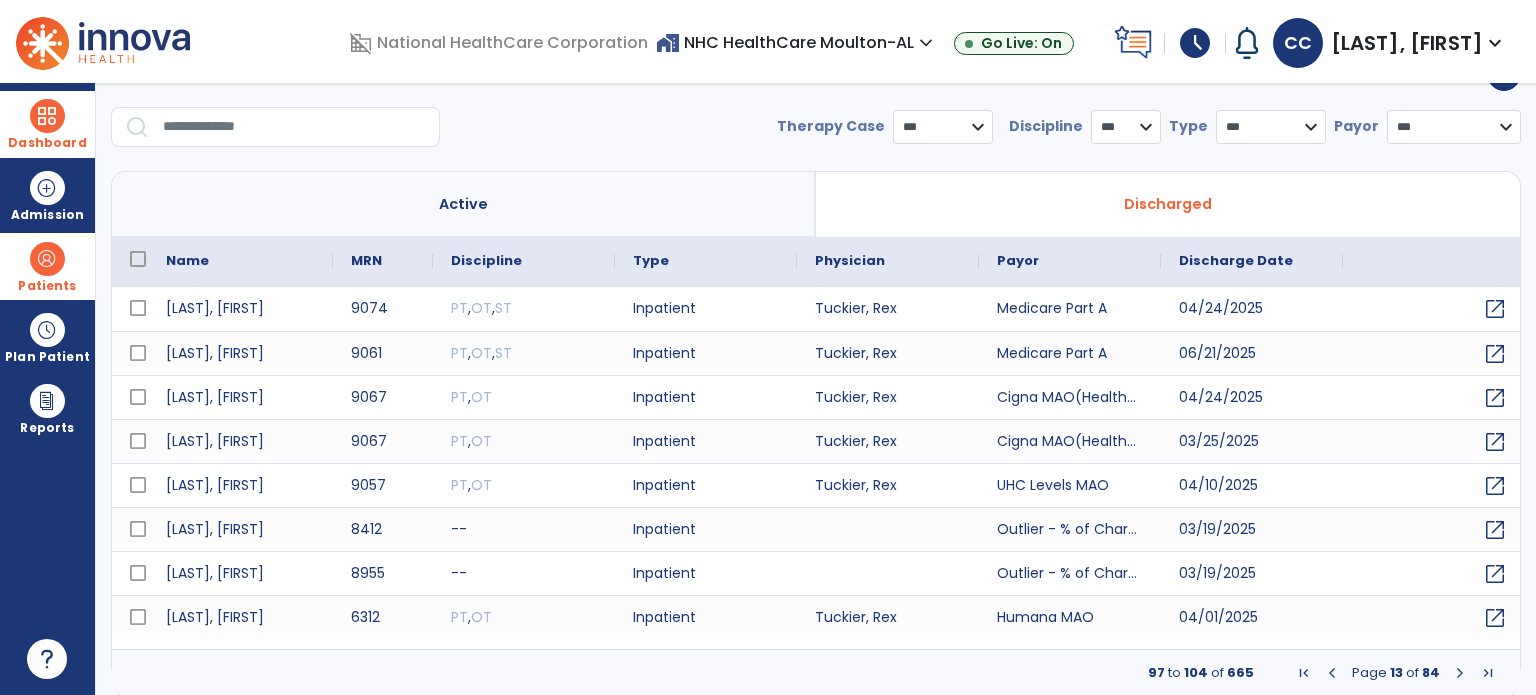 click at bounding box center [47, 116] 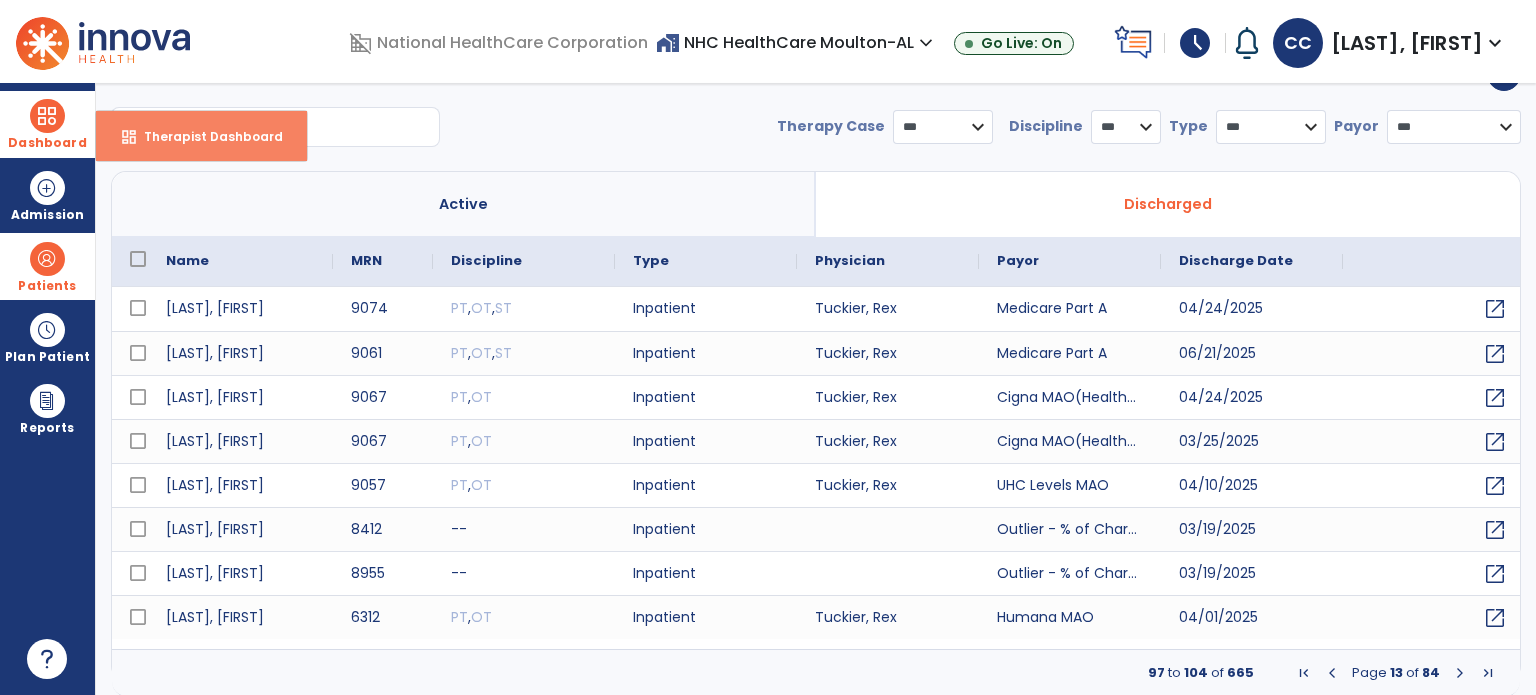 click on "dashboard  Therapist Dashboard" at bounding box center [201, 136] 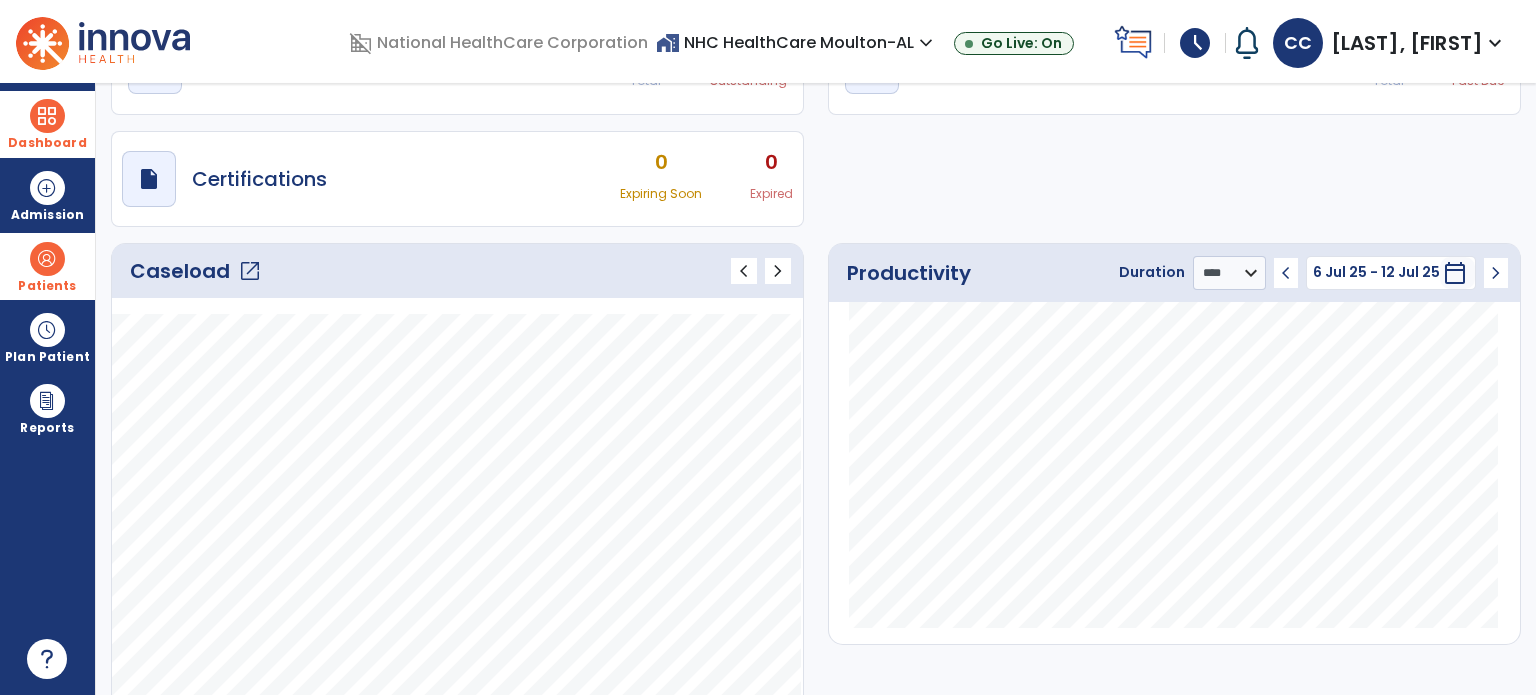 scroll, scrollTop: 125, scrollLeft: 0, axis: vertical 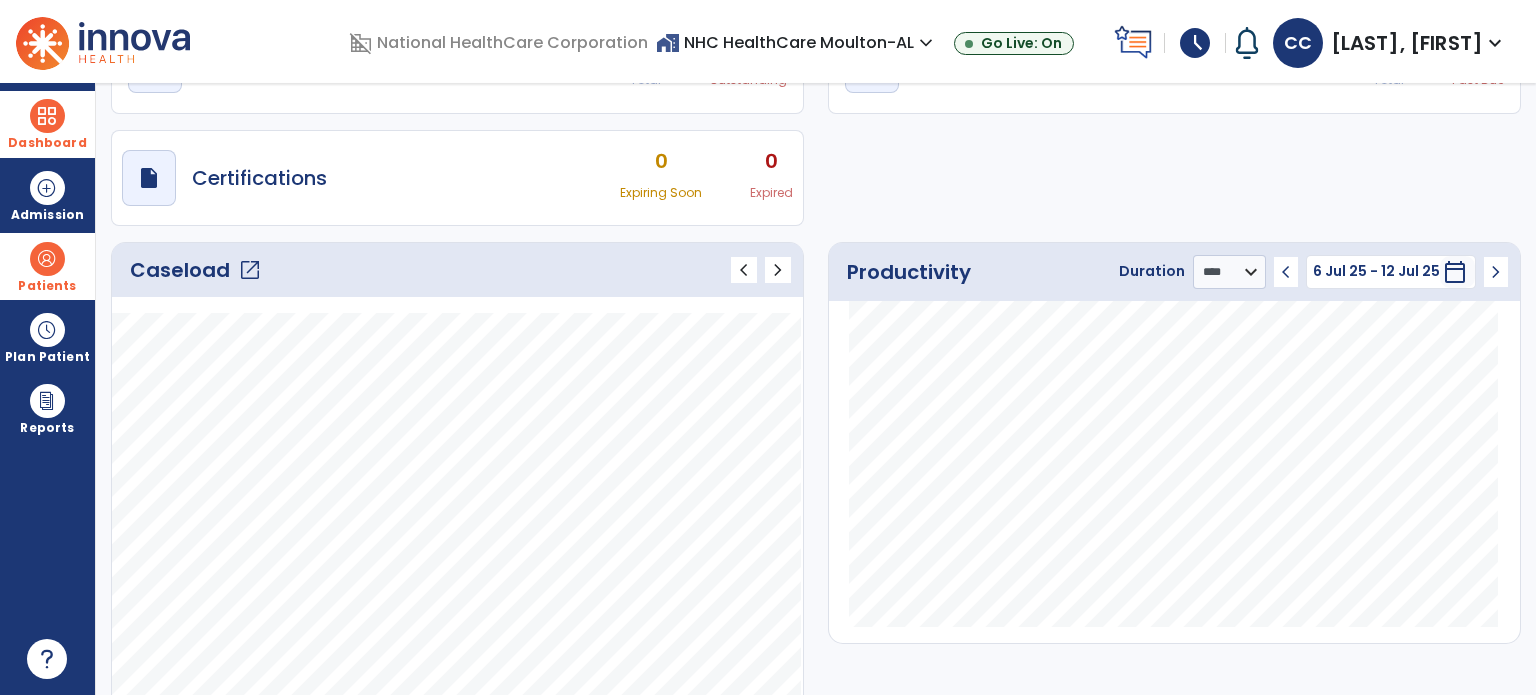 click on "schedule" at bounding box center (1195, 43) 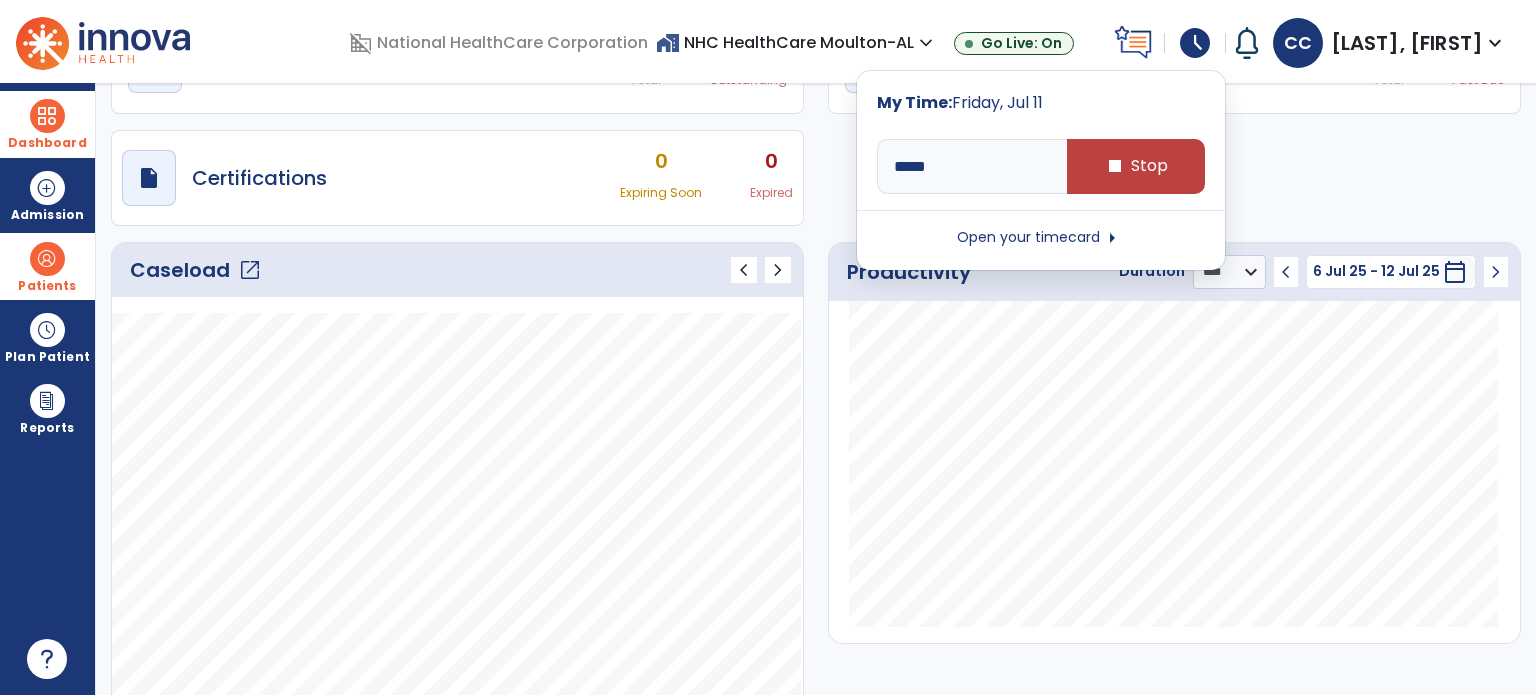 drag, startPoint x: 1098, startPoint y: 164, endPoint x: 936, endPoint y: 282, distance: 200.41956 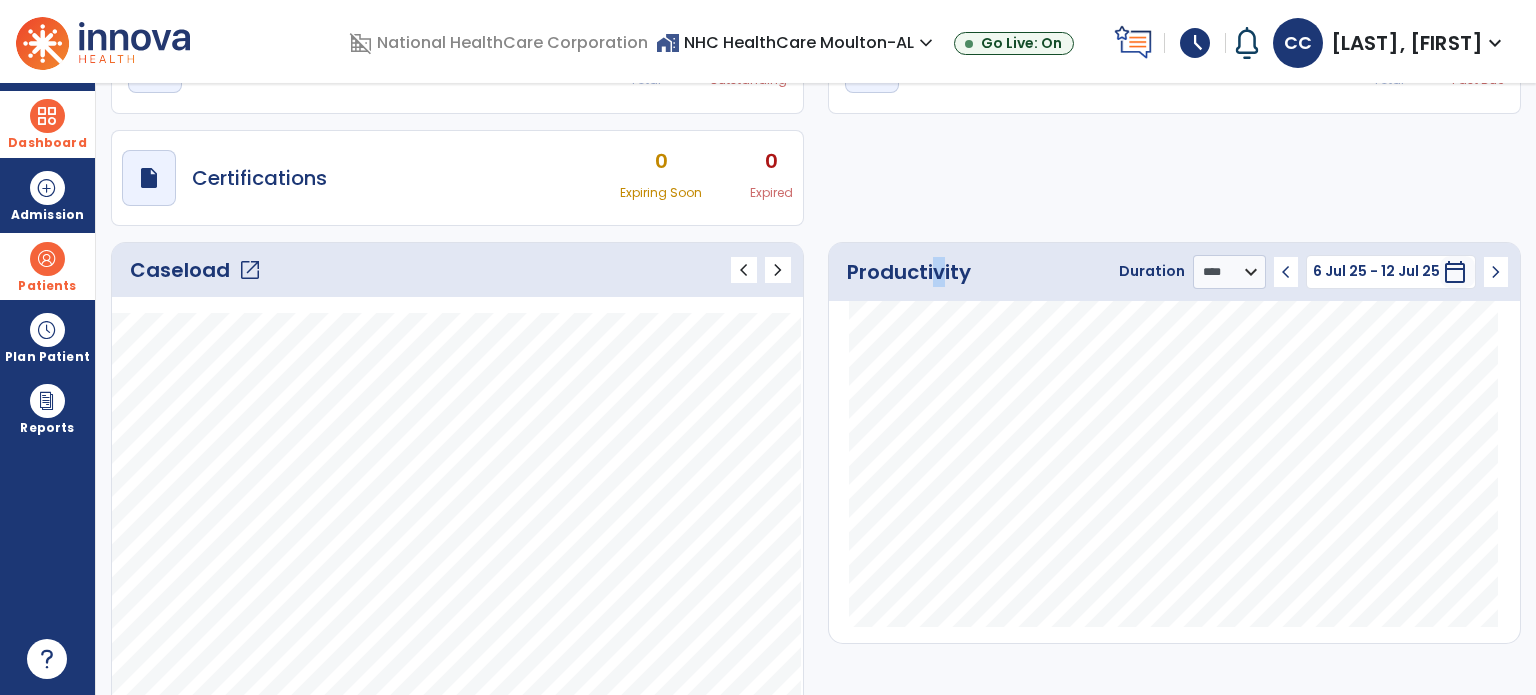 click on "schedule" at bounding box center (1195, 43) 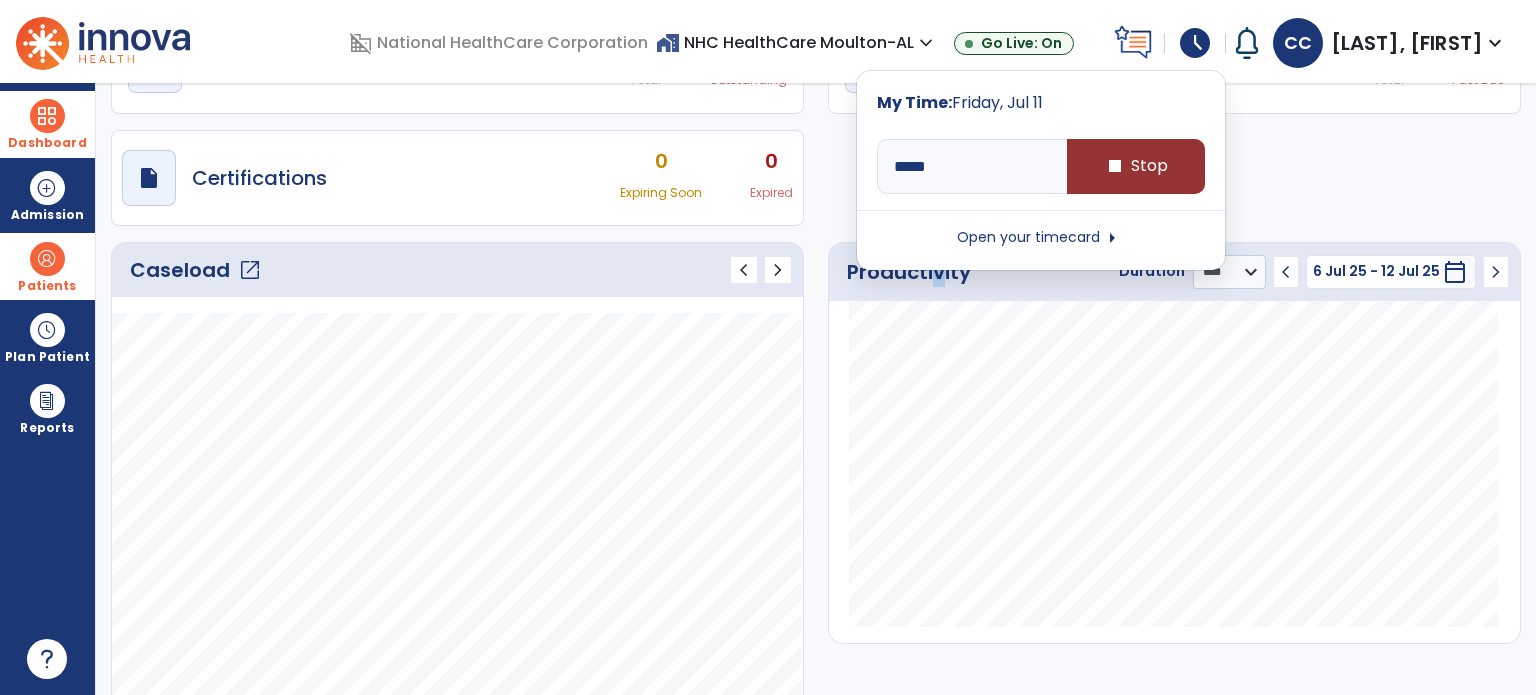 click on "stop  Stop" at bounding box center (1136, 166) 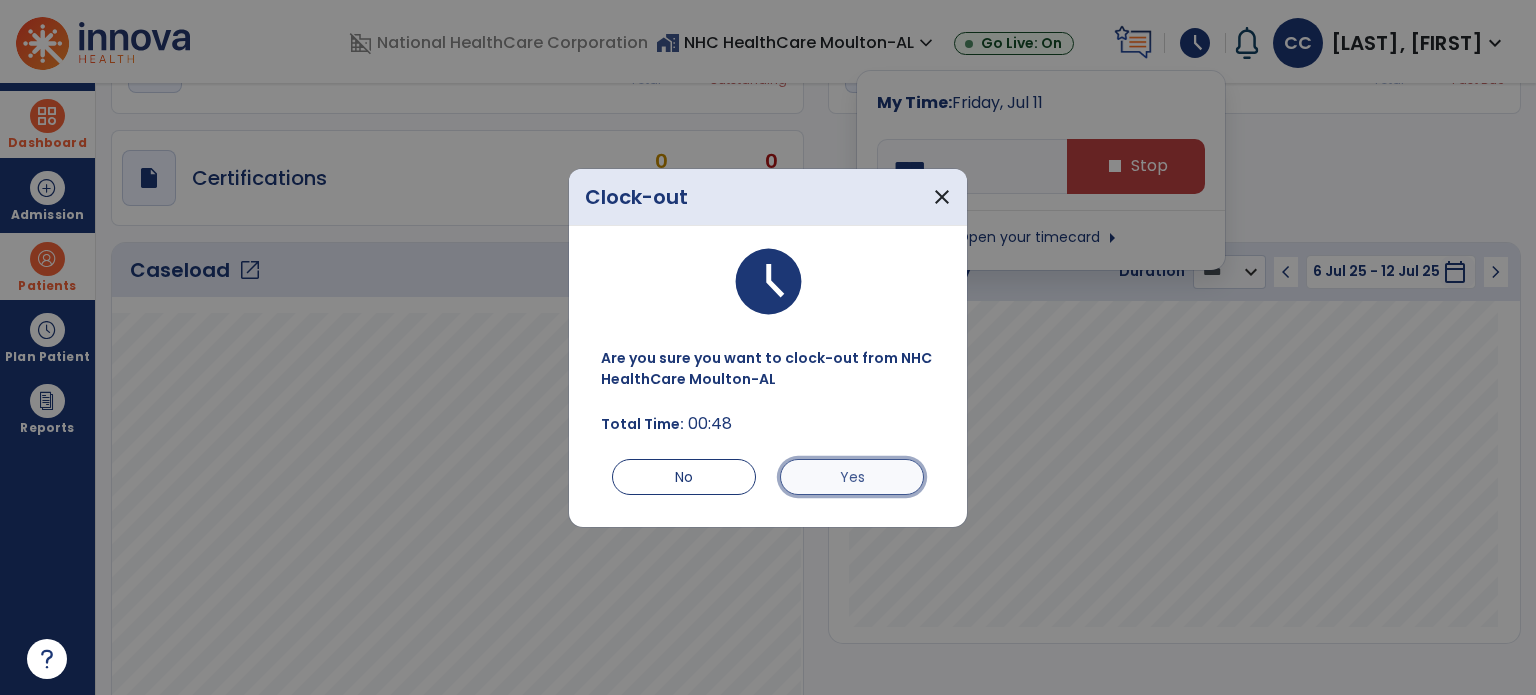 click on "Yes" at bounding box center (852, 477) 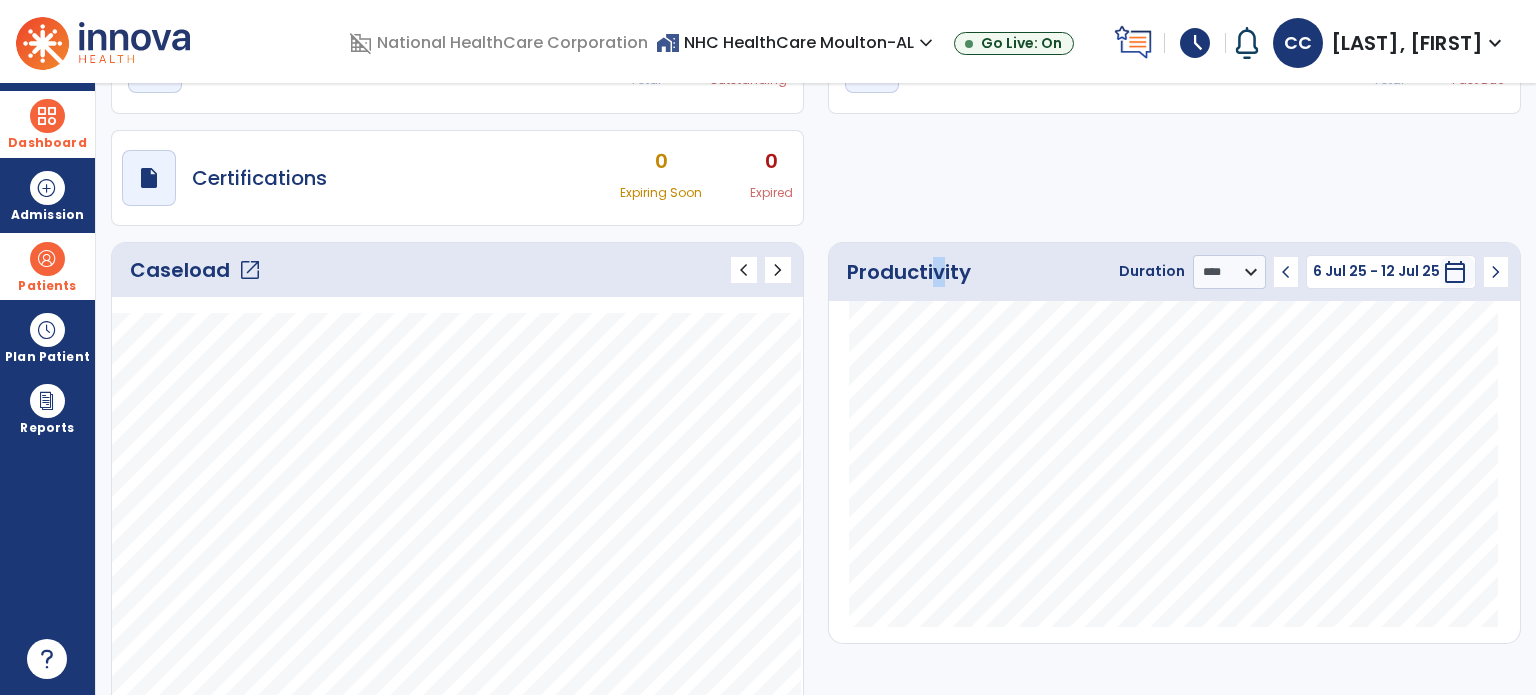 click on "schedule" at bounding box center [1195, 43] 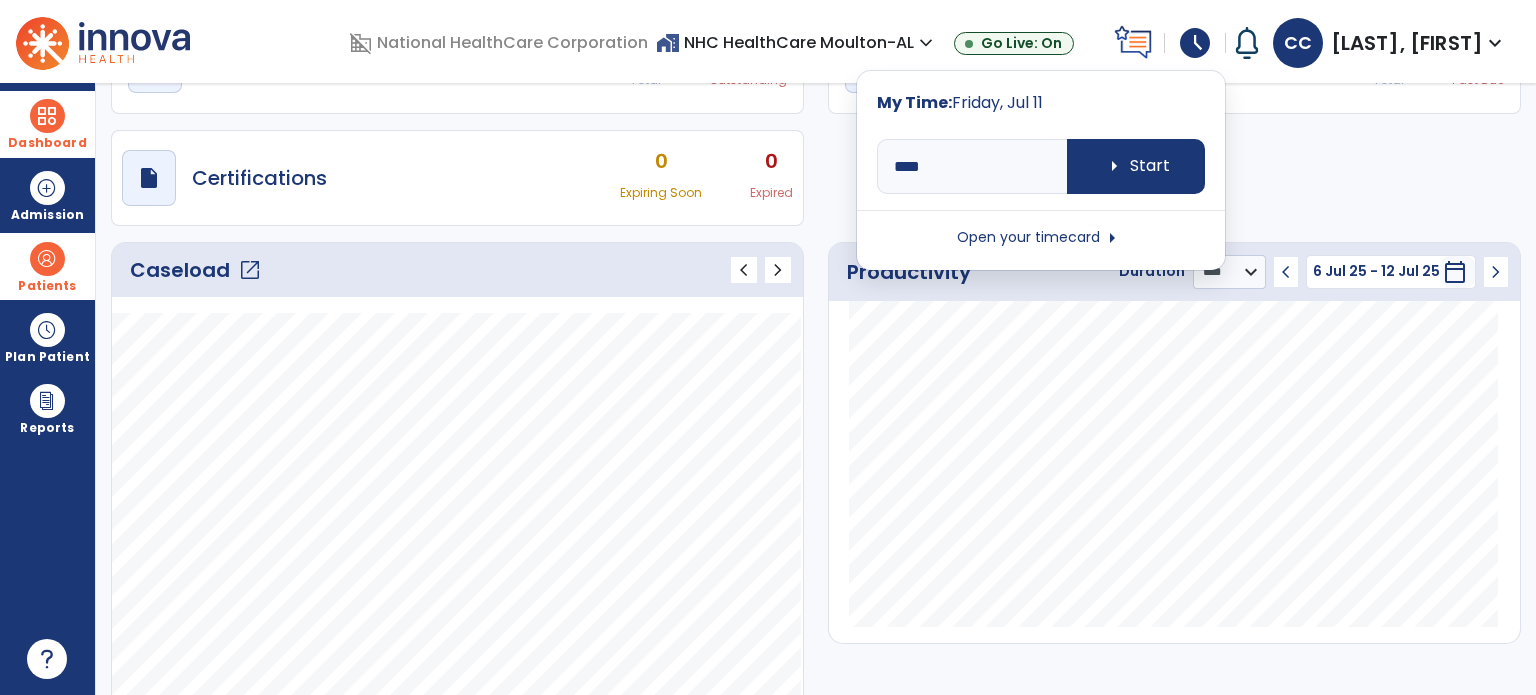 click on "draft   open_in_new  POC Physician Documents 0 Total 0 Outstanding  draft   open_in_new  Pending Documents 0 Total 0 Past Due  draft   open_in_new  Certifications 0 Expiring Soon 0 Expired" 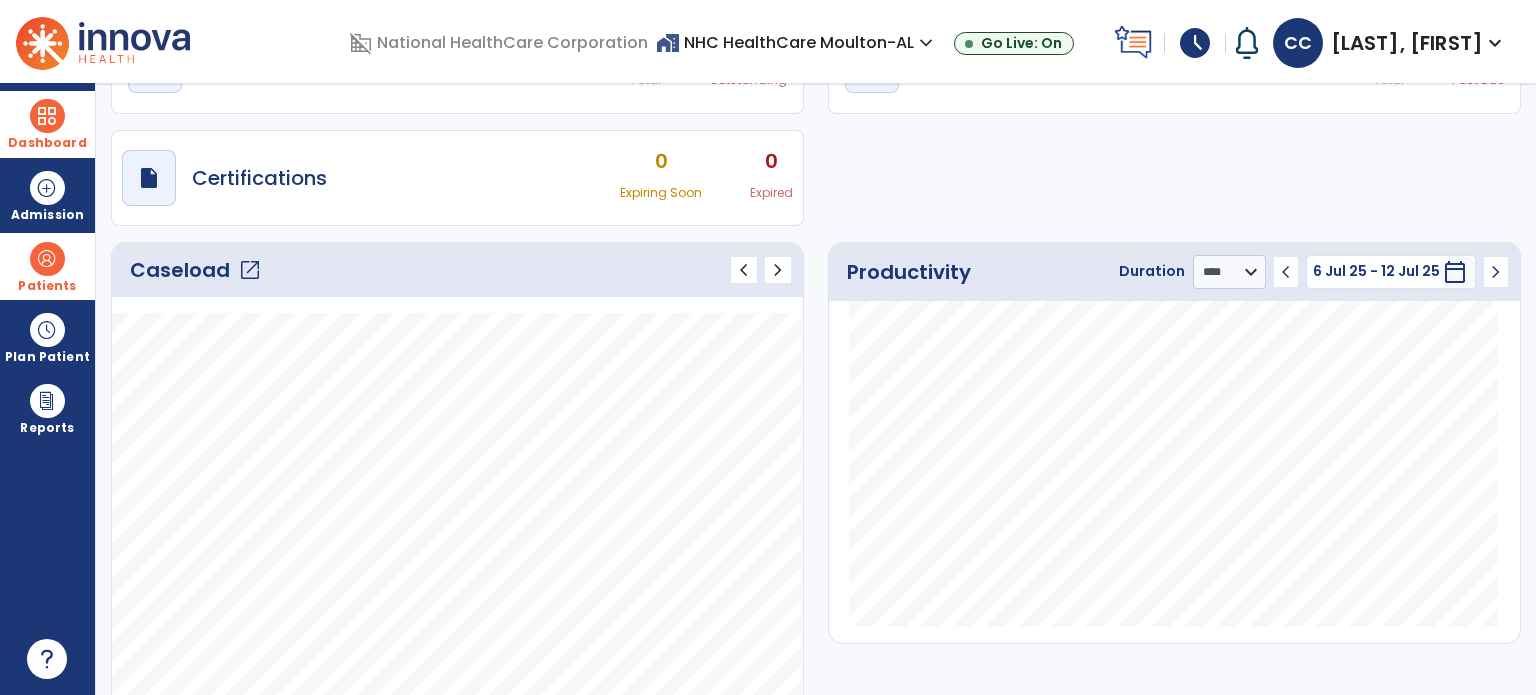 scroll, scrollTop: 0, scrollLeft: 0, axis: both 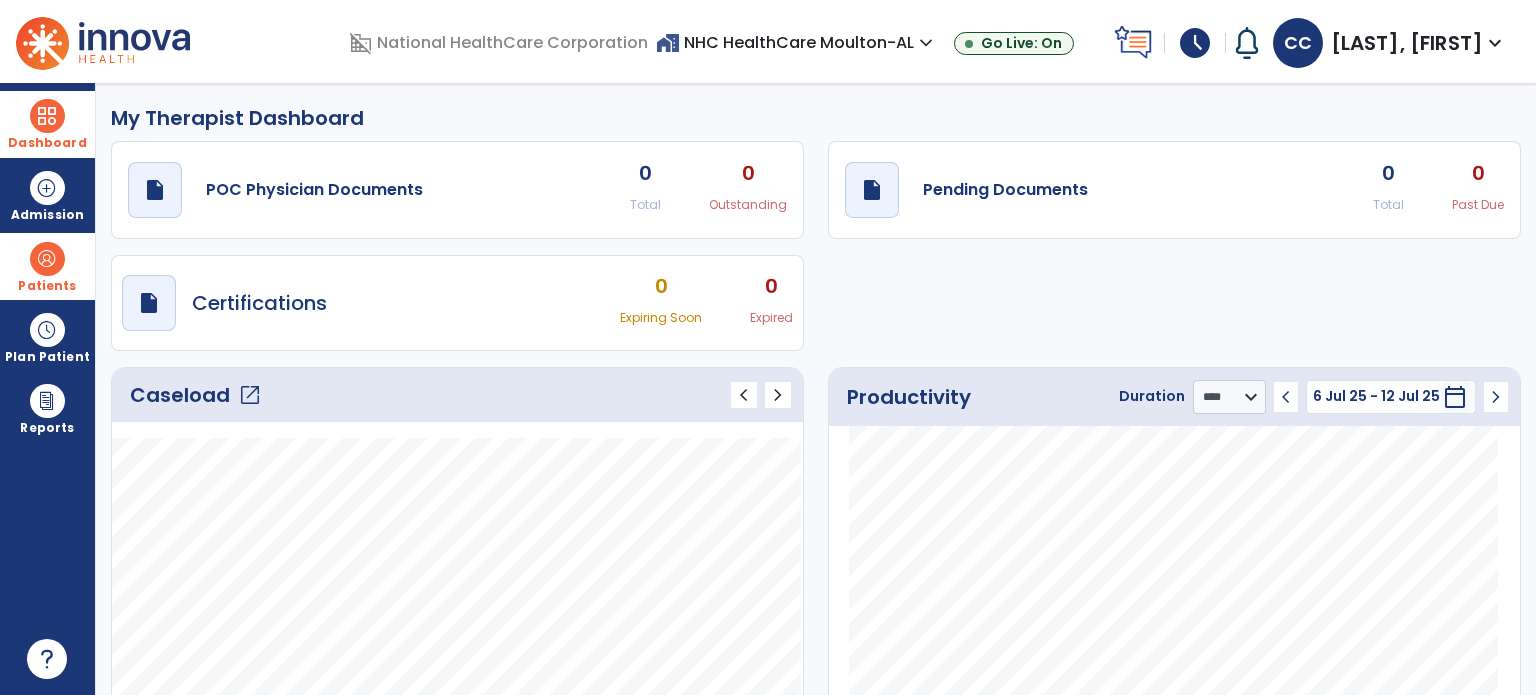 click on "schedule" at bounding box center [1195, 43] 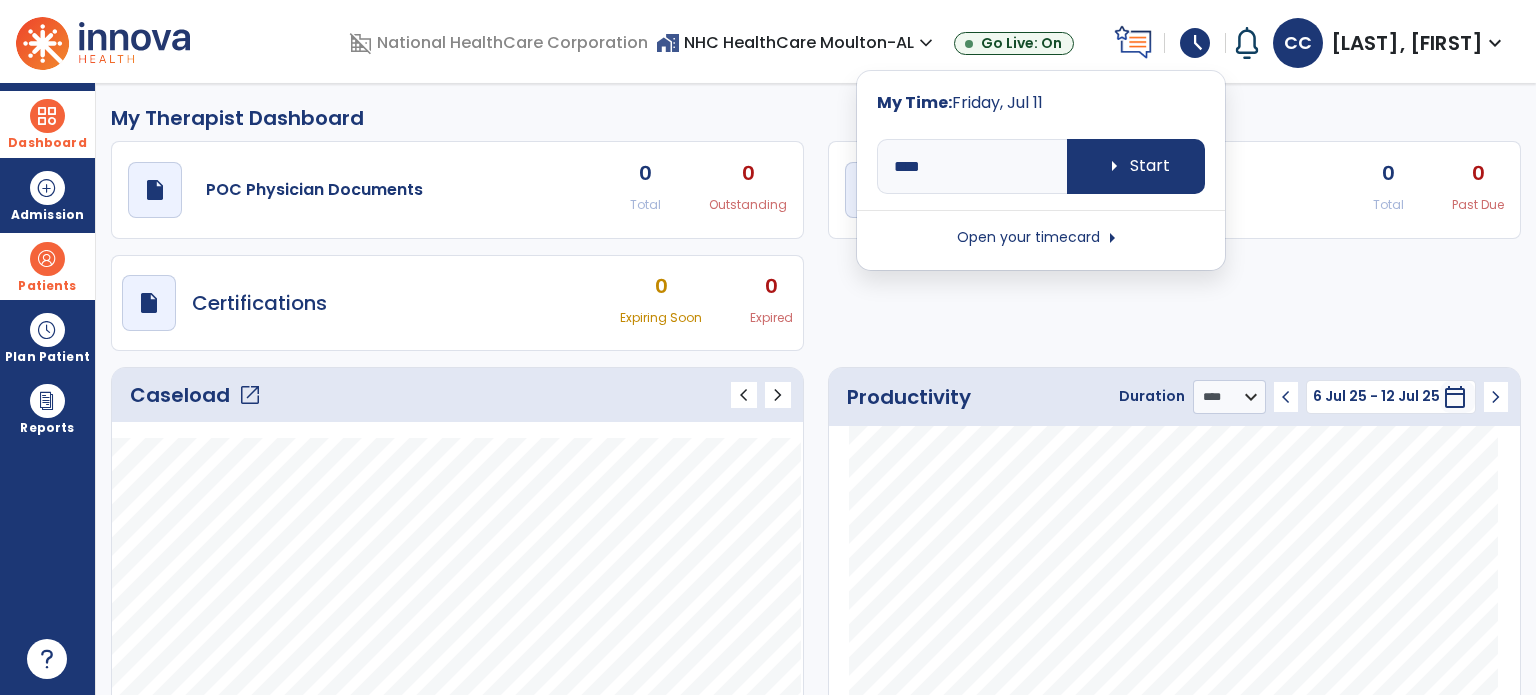 click on "Open your timecard  arrow_right" at bounding box center (1041, 238) 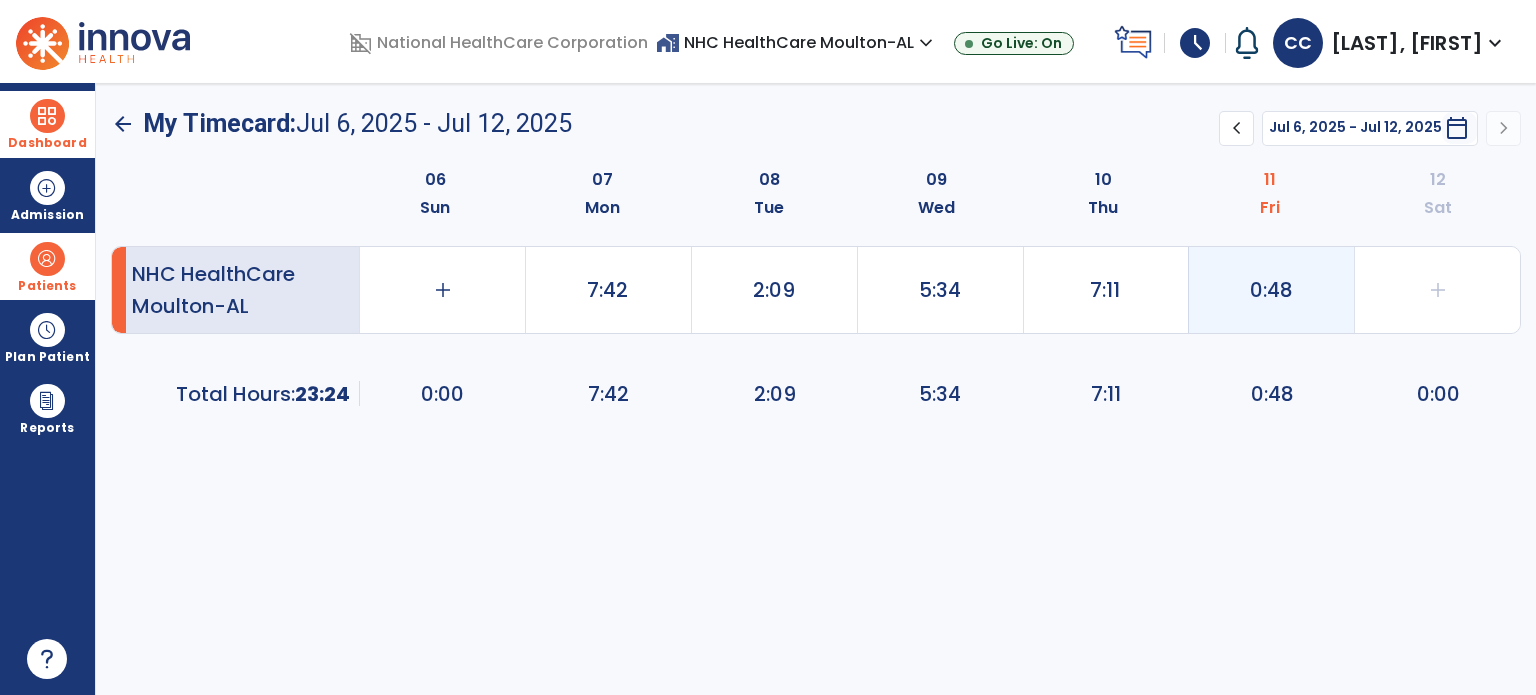 click on "0:48" 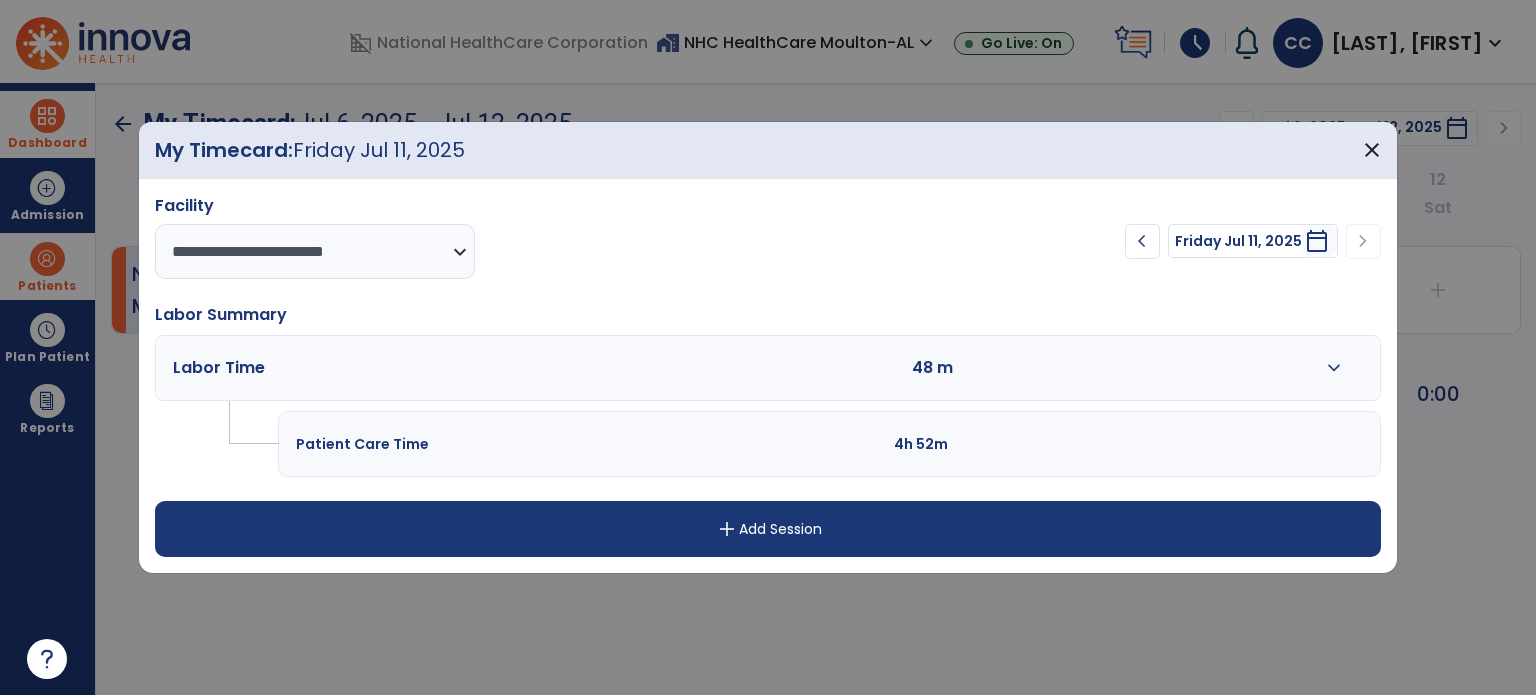 click on "expand_more" at bounding box center [1334, 368] 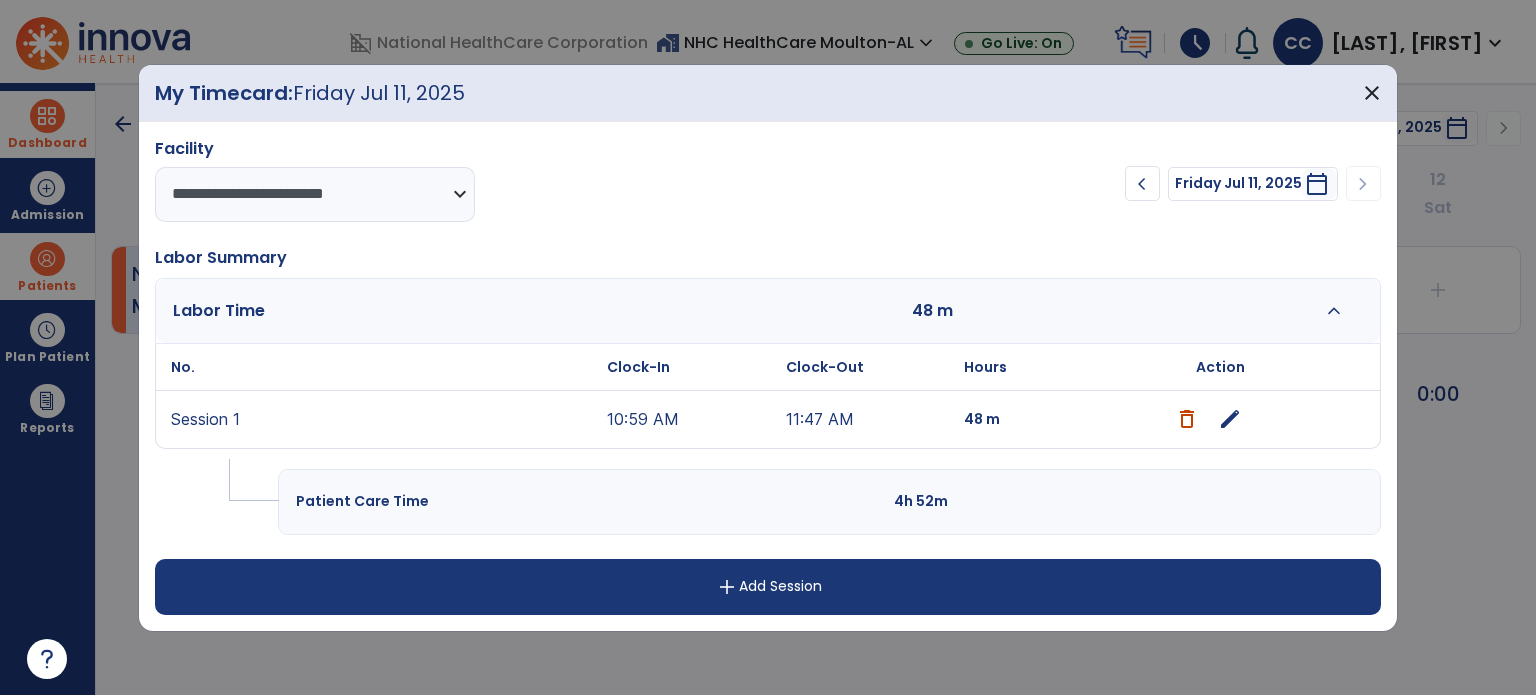 click on "edit" at bounding box center (1230, 419) 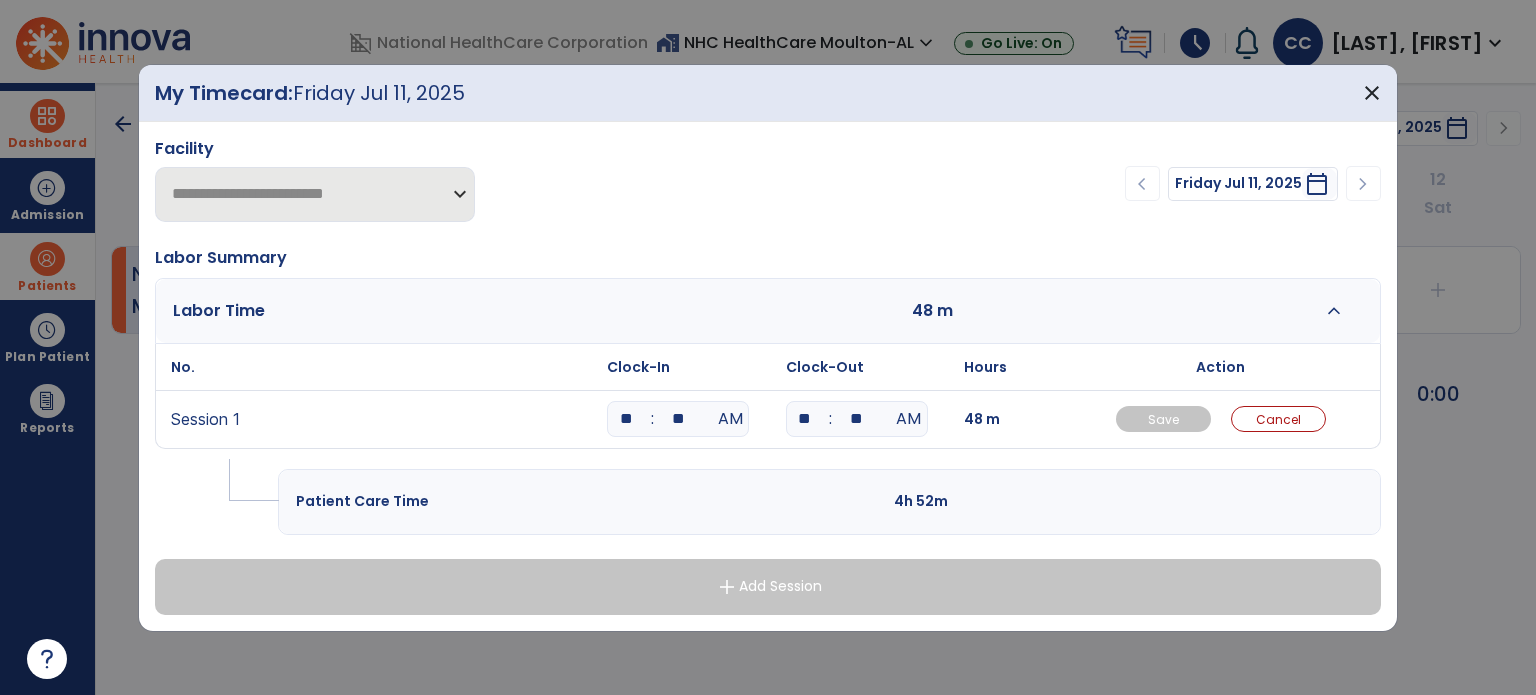 click on ":" at bounding box center [652, 419] 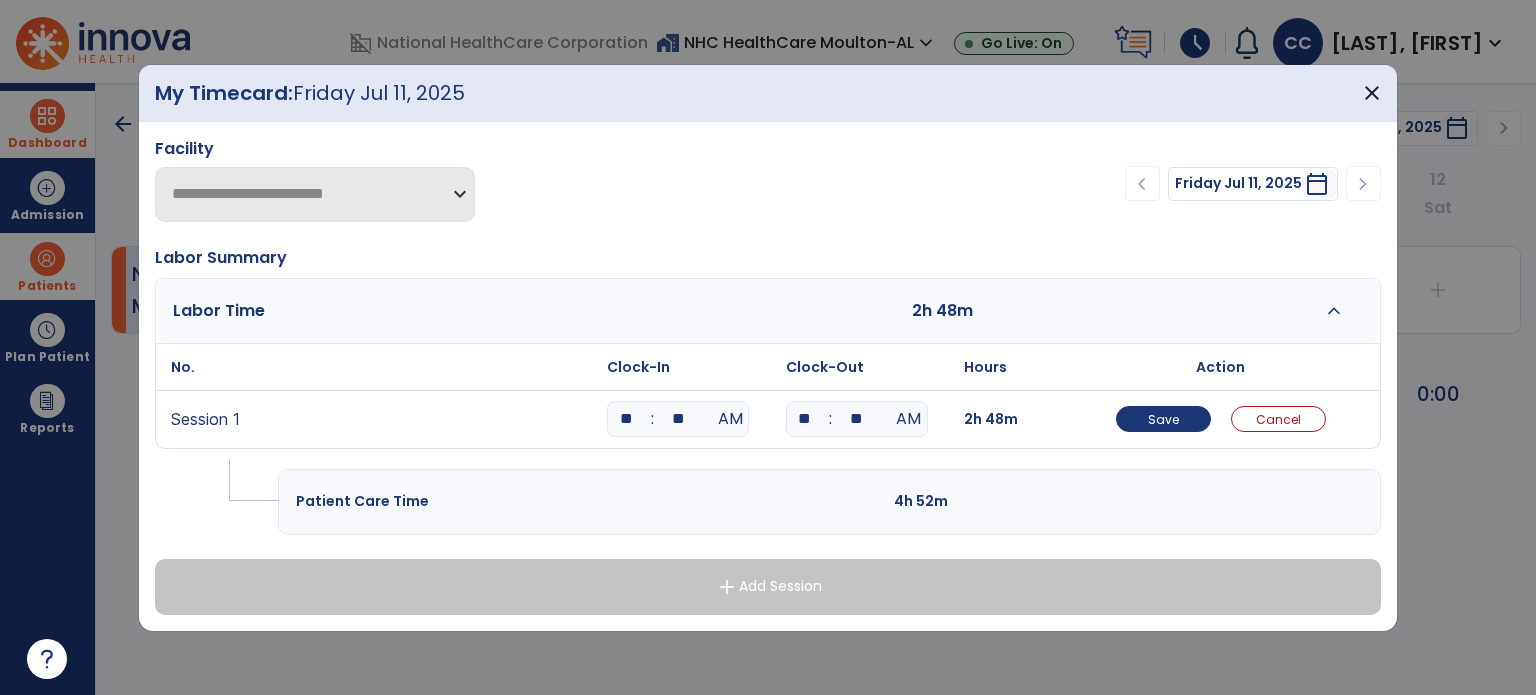type on "*" 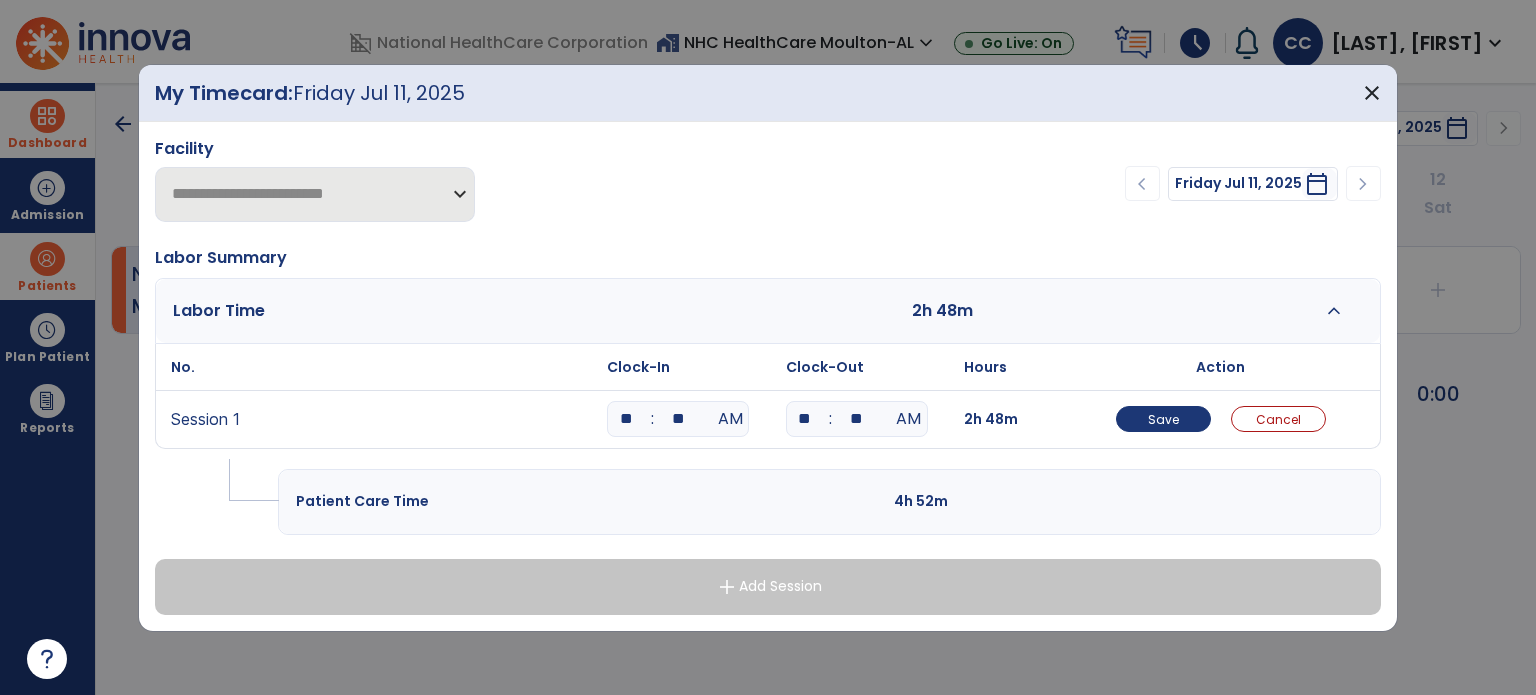 type on "**" 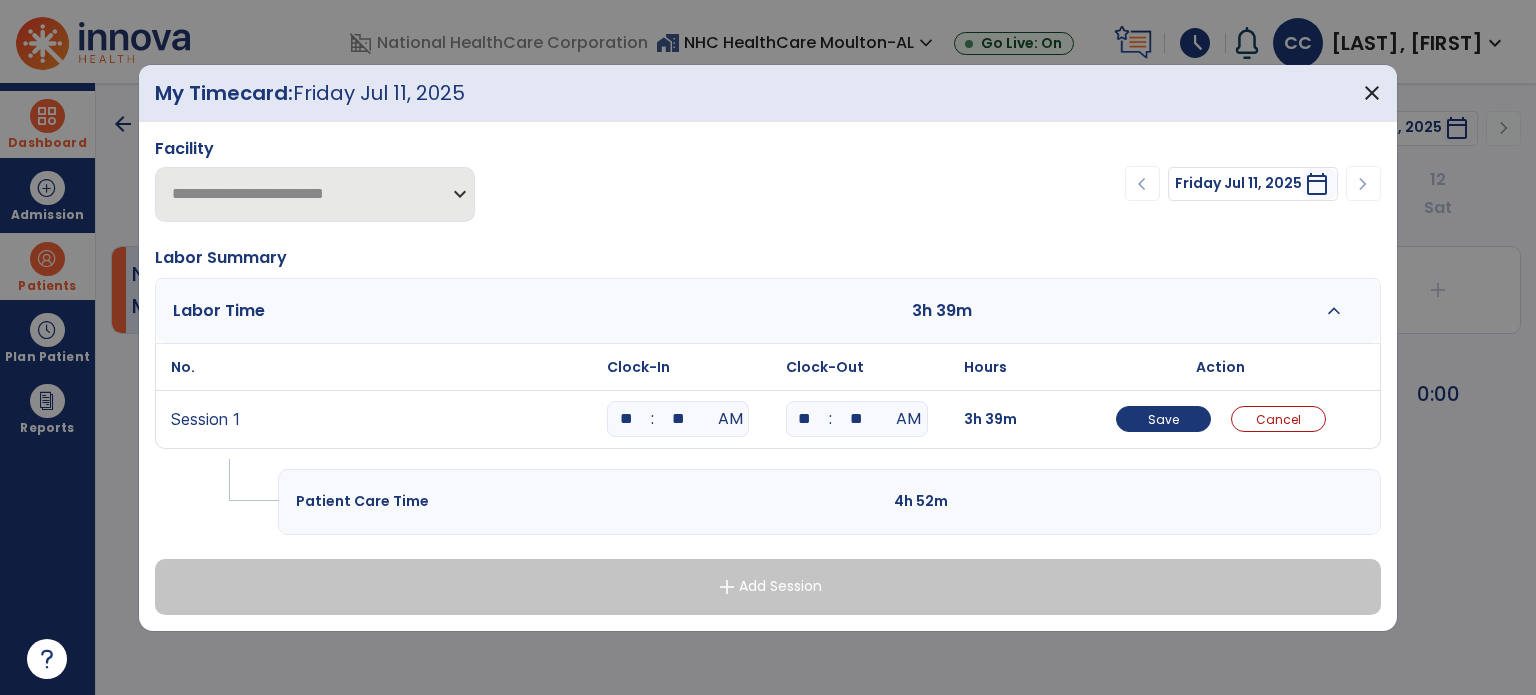 click on "**" at bounding box center [805, 419] 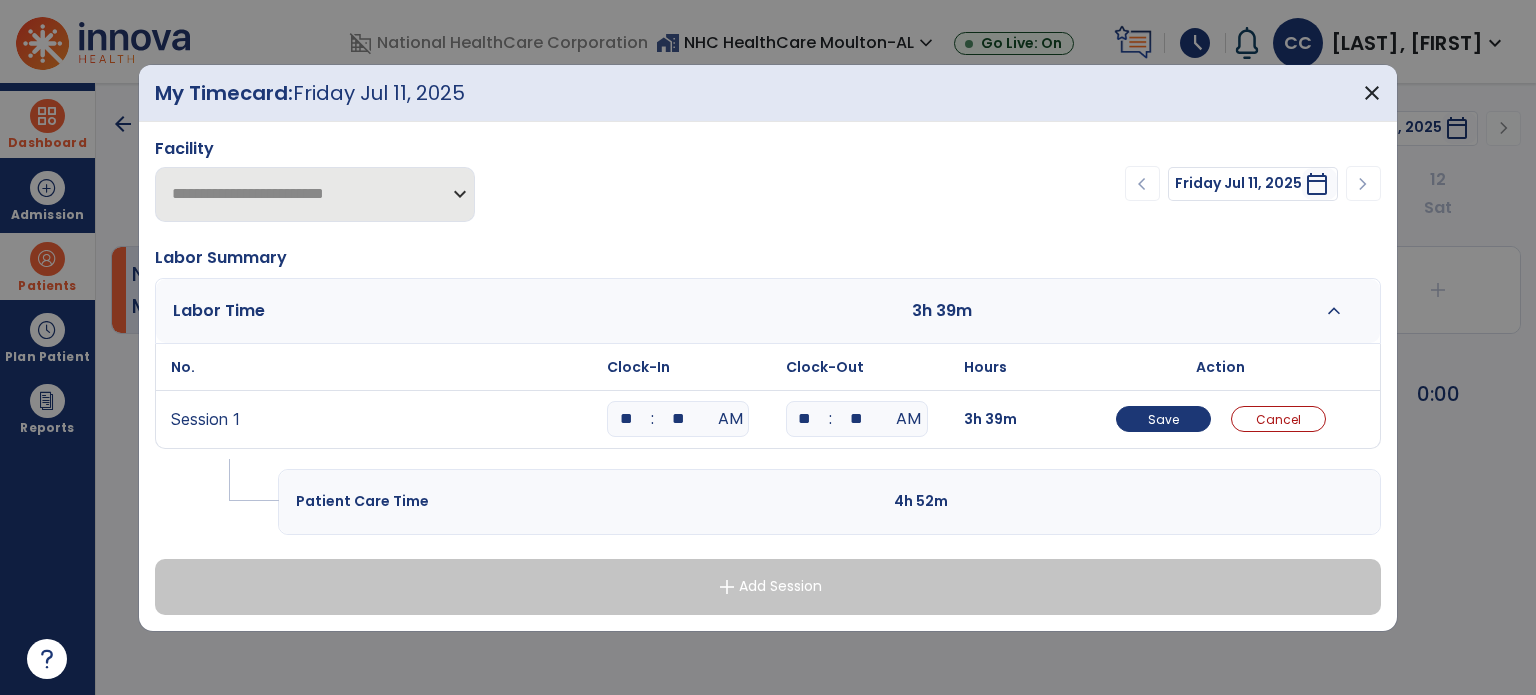 click on "**" at bounding box center (857, 419) 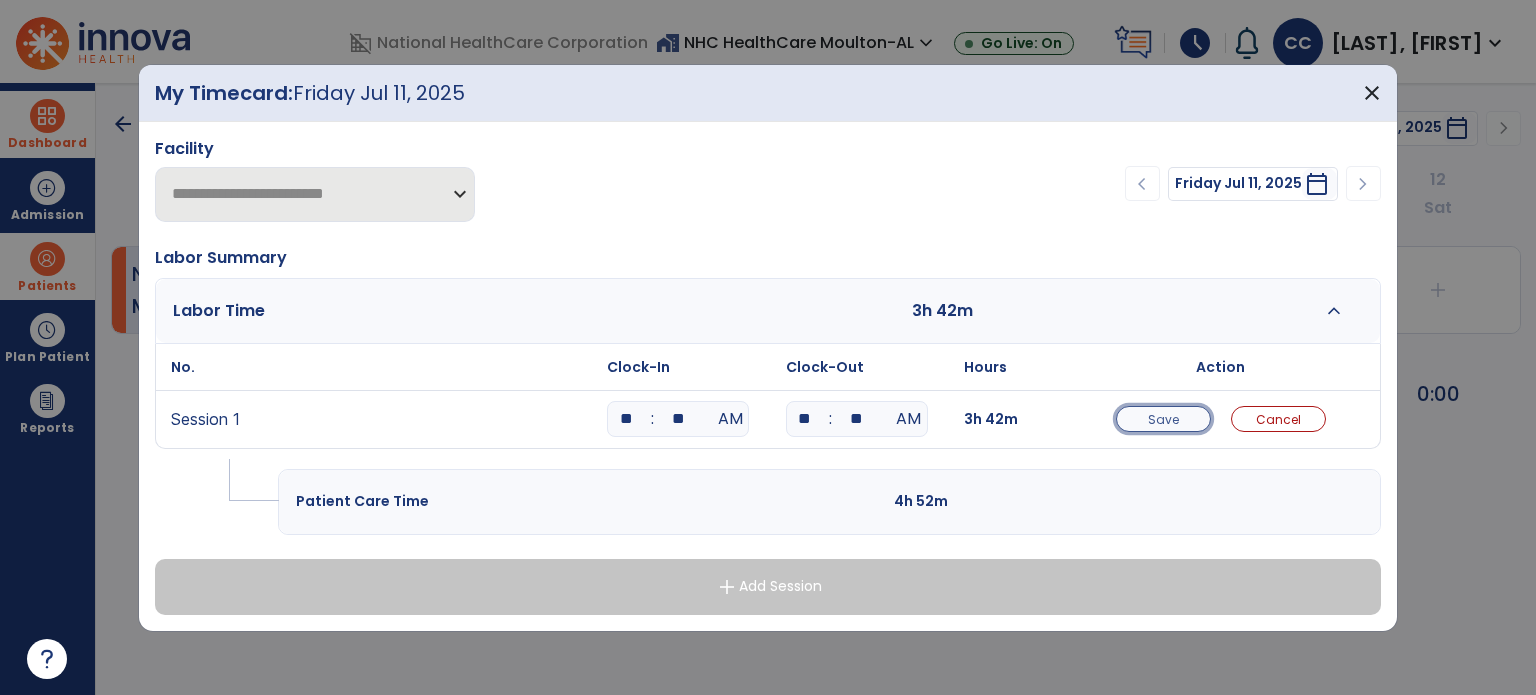 click on "Save" at bounding box center [1163, 419] 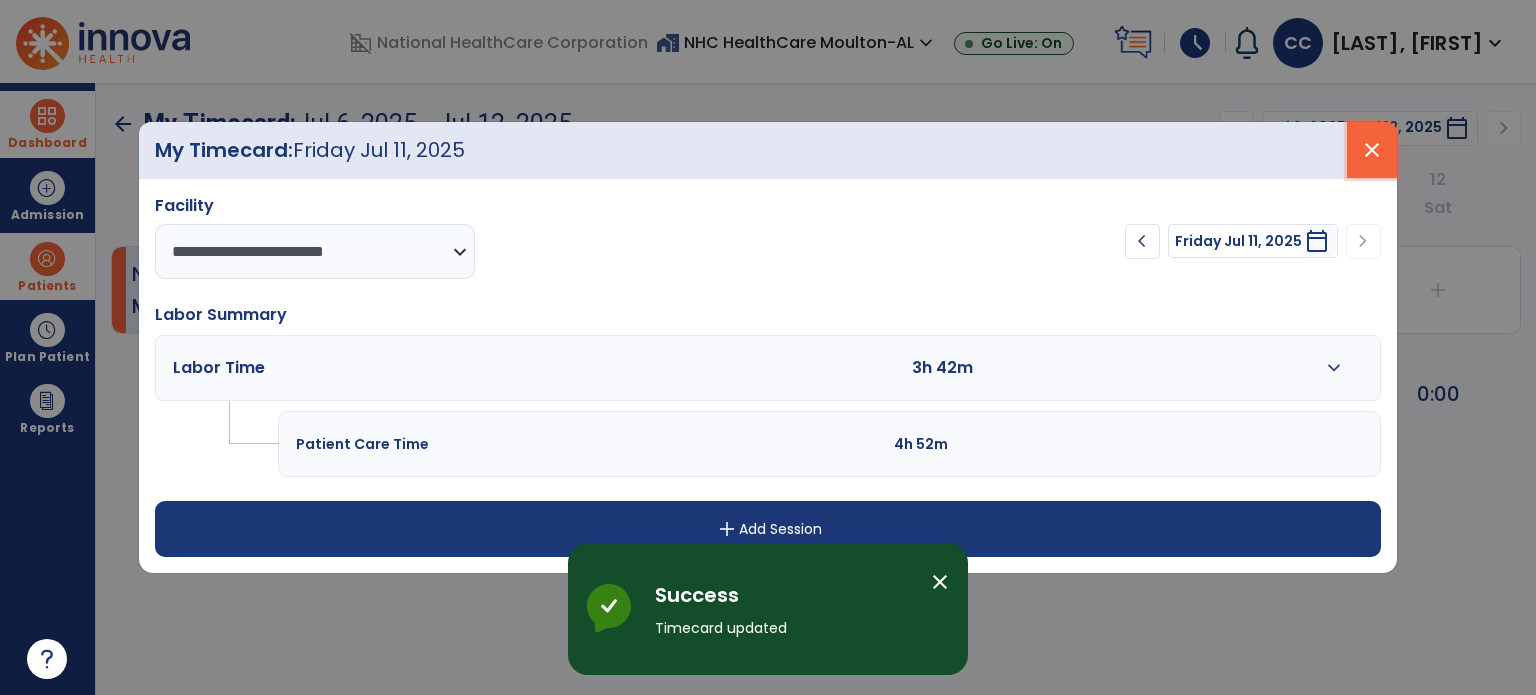 click on "close" at bounding box center (1372, 150) 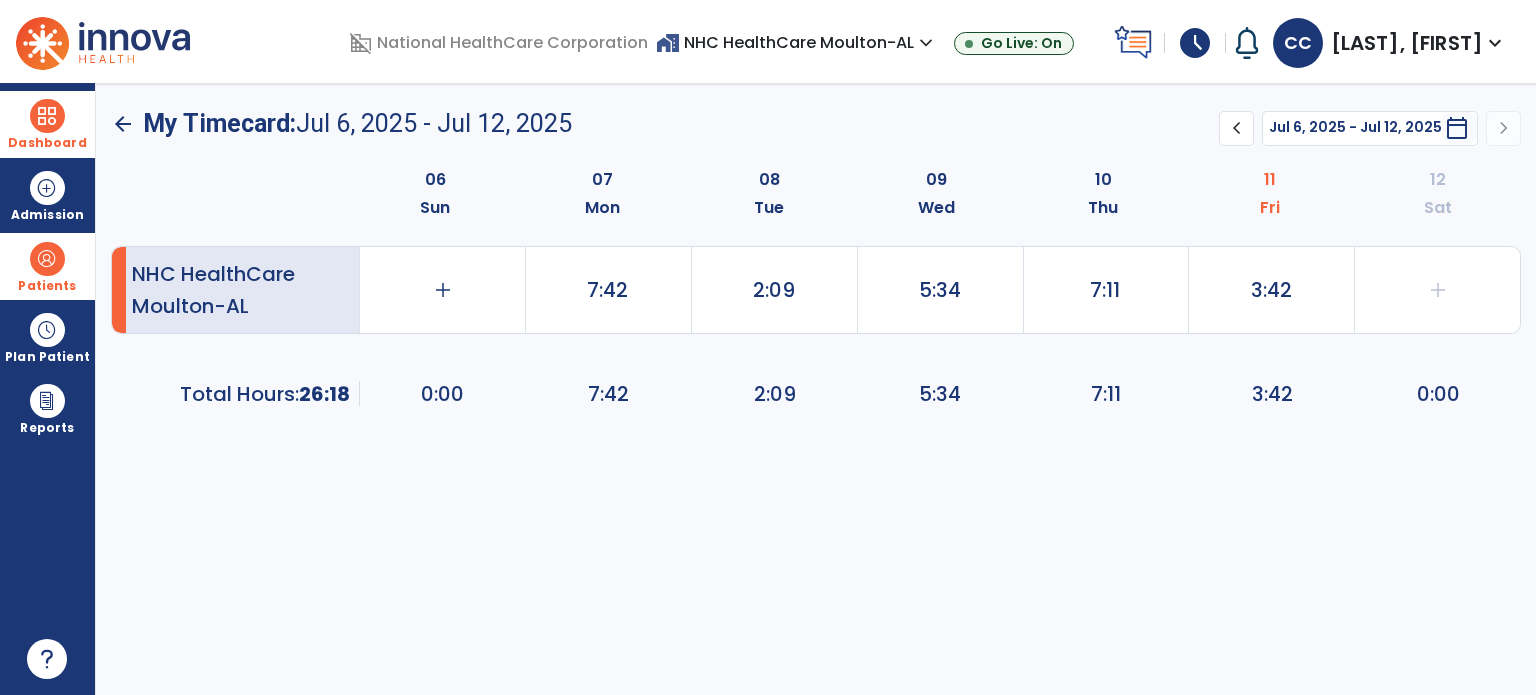 click at bounding box center [47, 116] 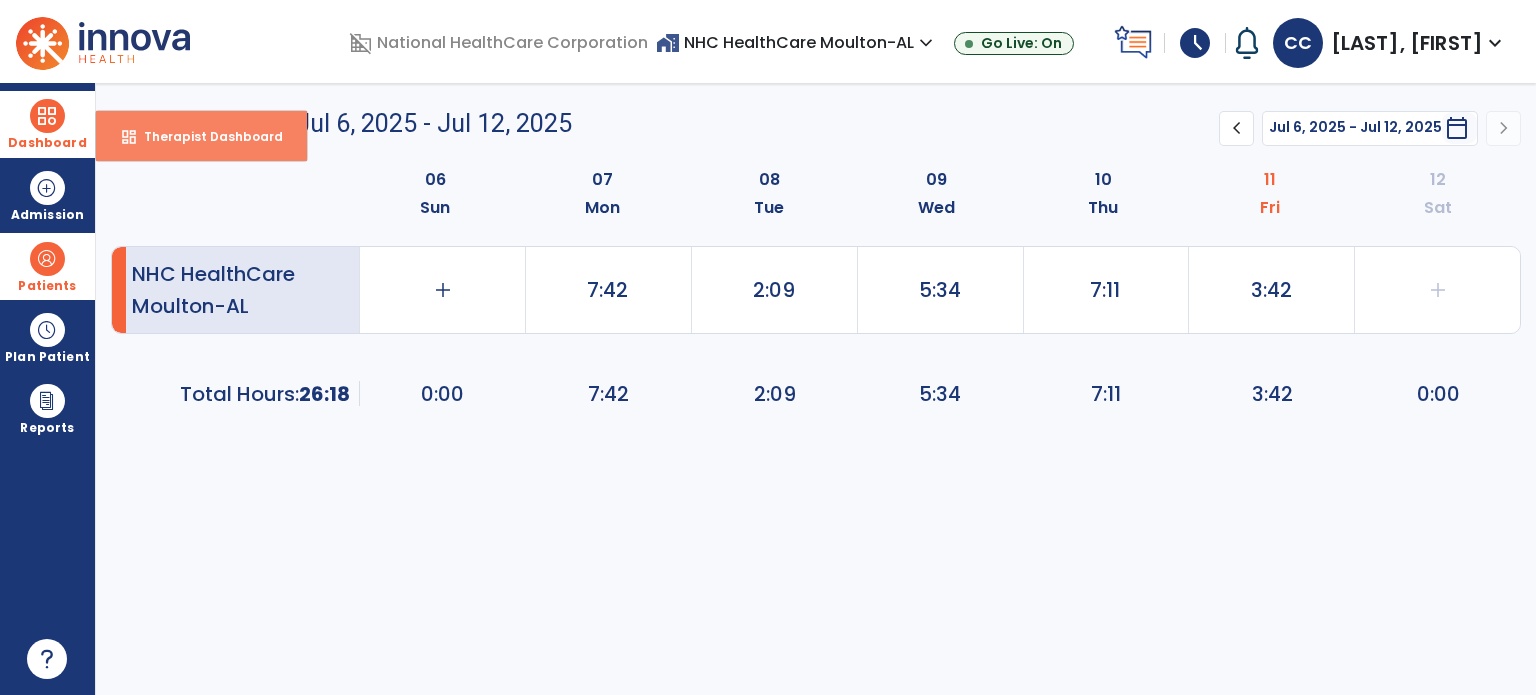 click on "dashboard  Therapist Dashboard" at bounding box center [201, 136] 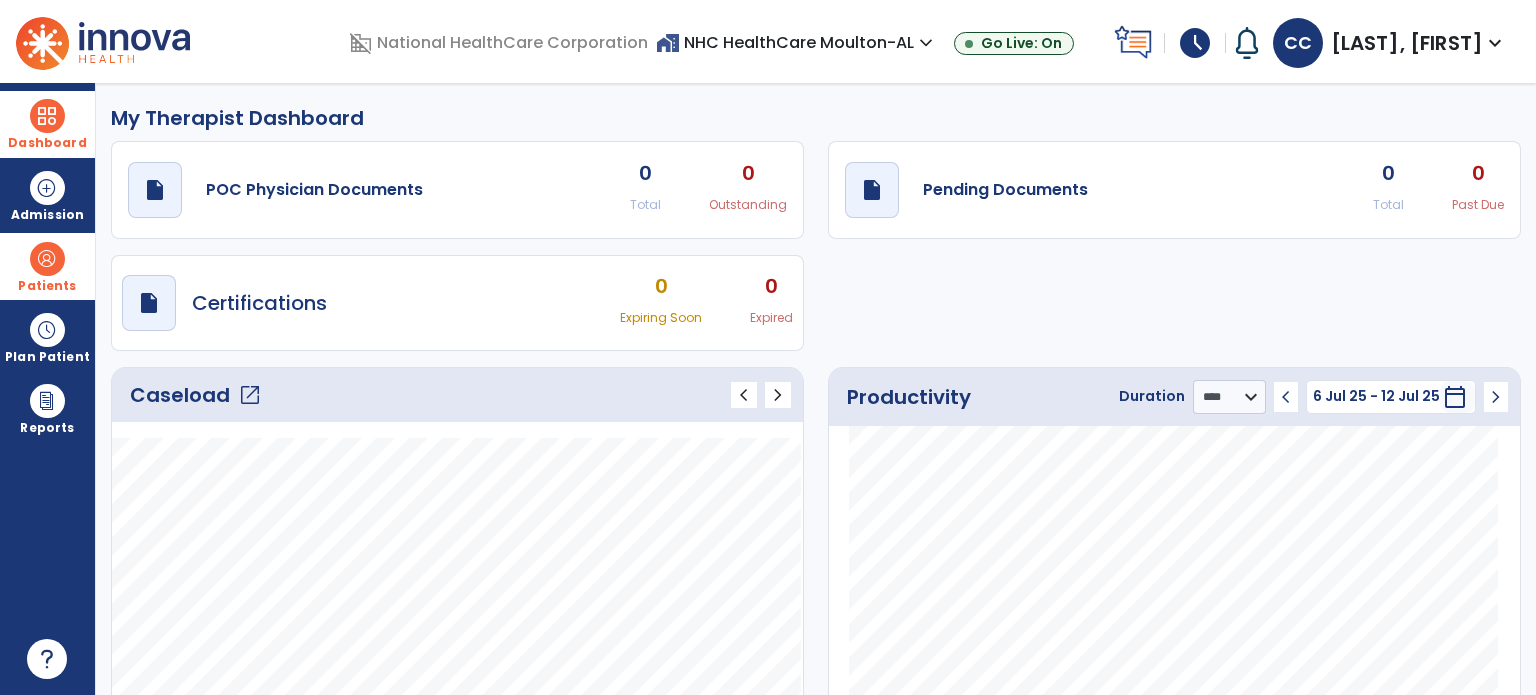click on "schedule" at bounding box center (1195, 43) 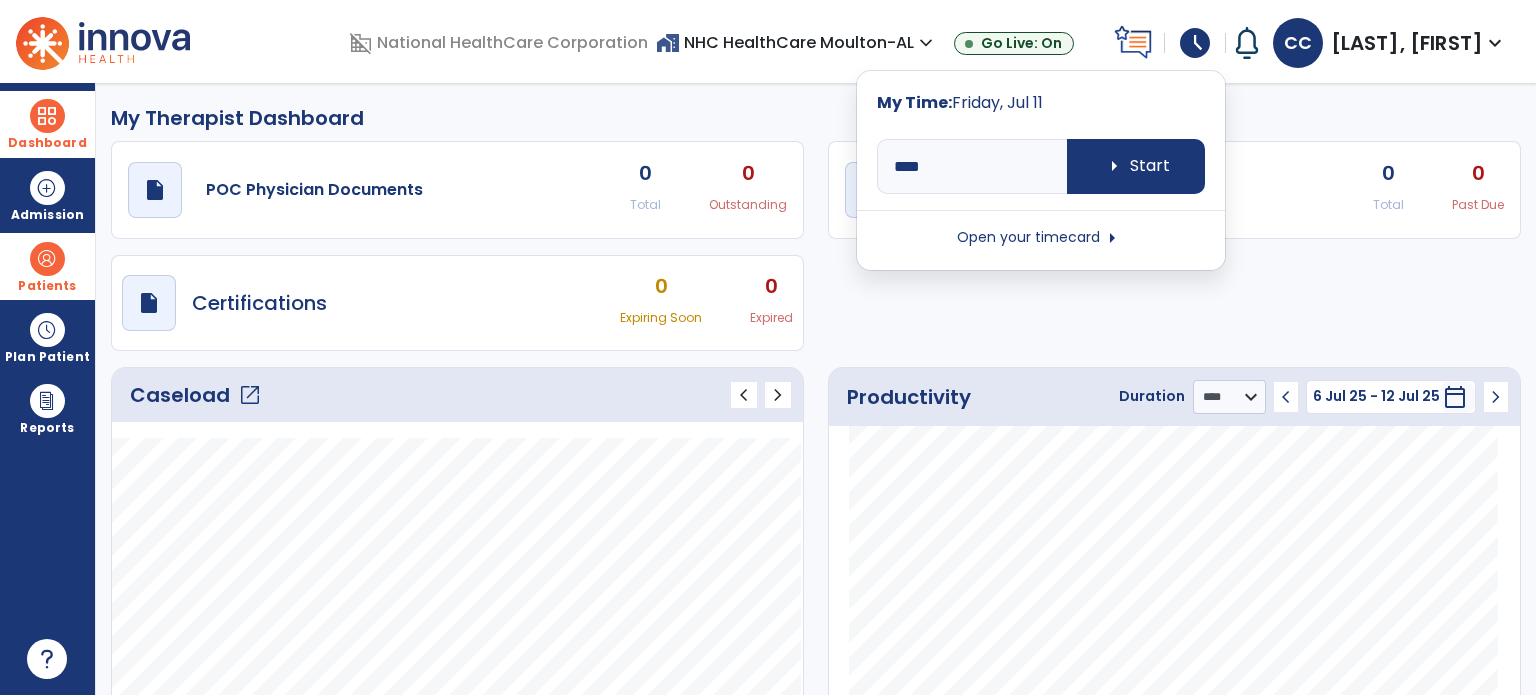 click on "draft   open_in_new  POC Physician Documents 0 Total 0 Outstanding  draft   open_in_new  Pending Documents 0 Total 0 Past Due  draft   open_in_new  Certifications 0 Expiring Soon 0 Expired" 